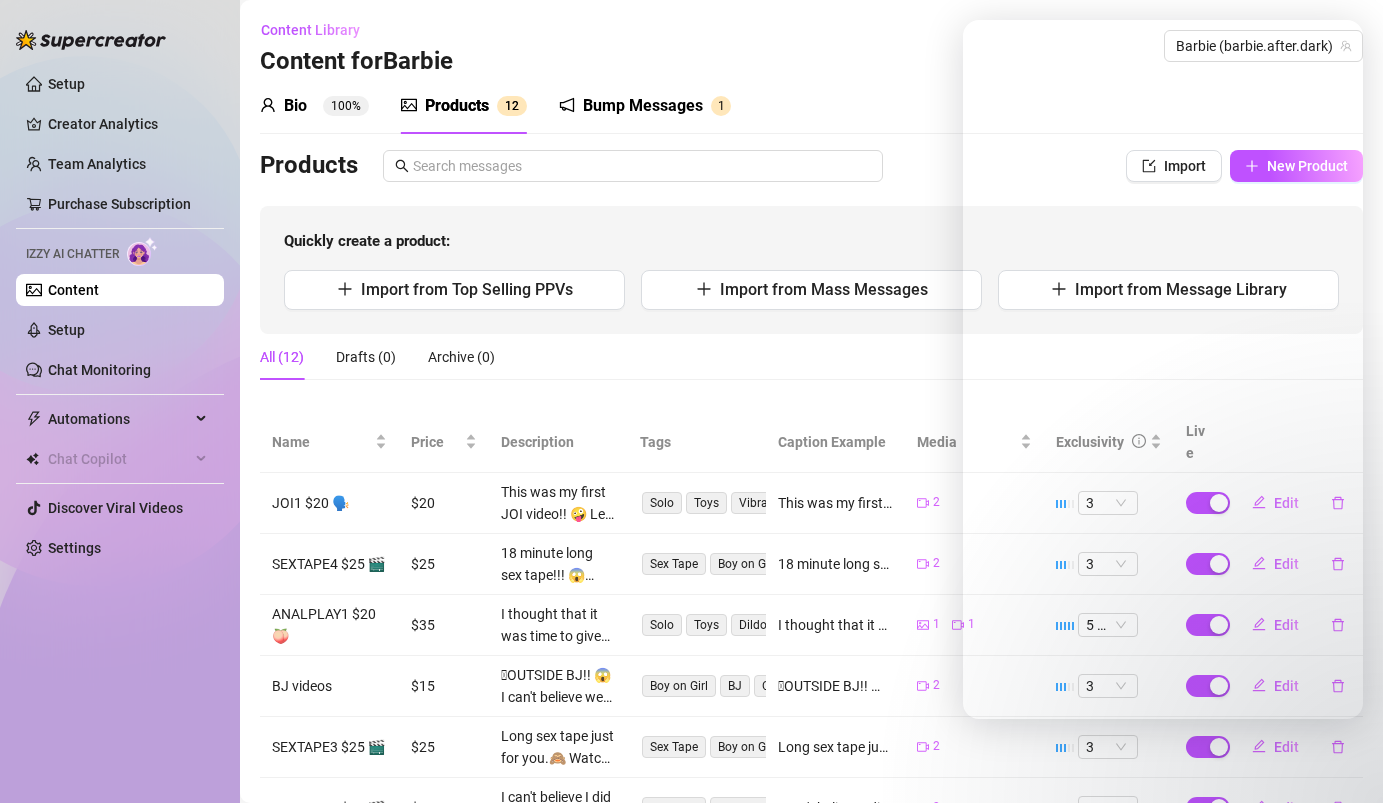 scroll, scrollTop: 0, scrollLeft: 0, axis: both 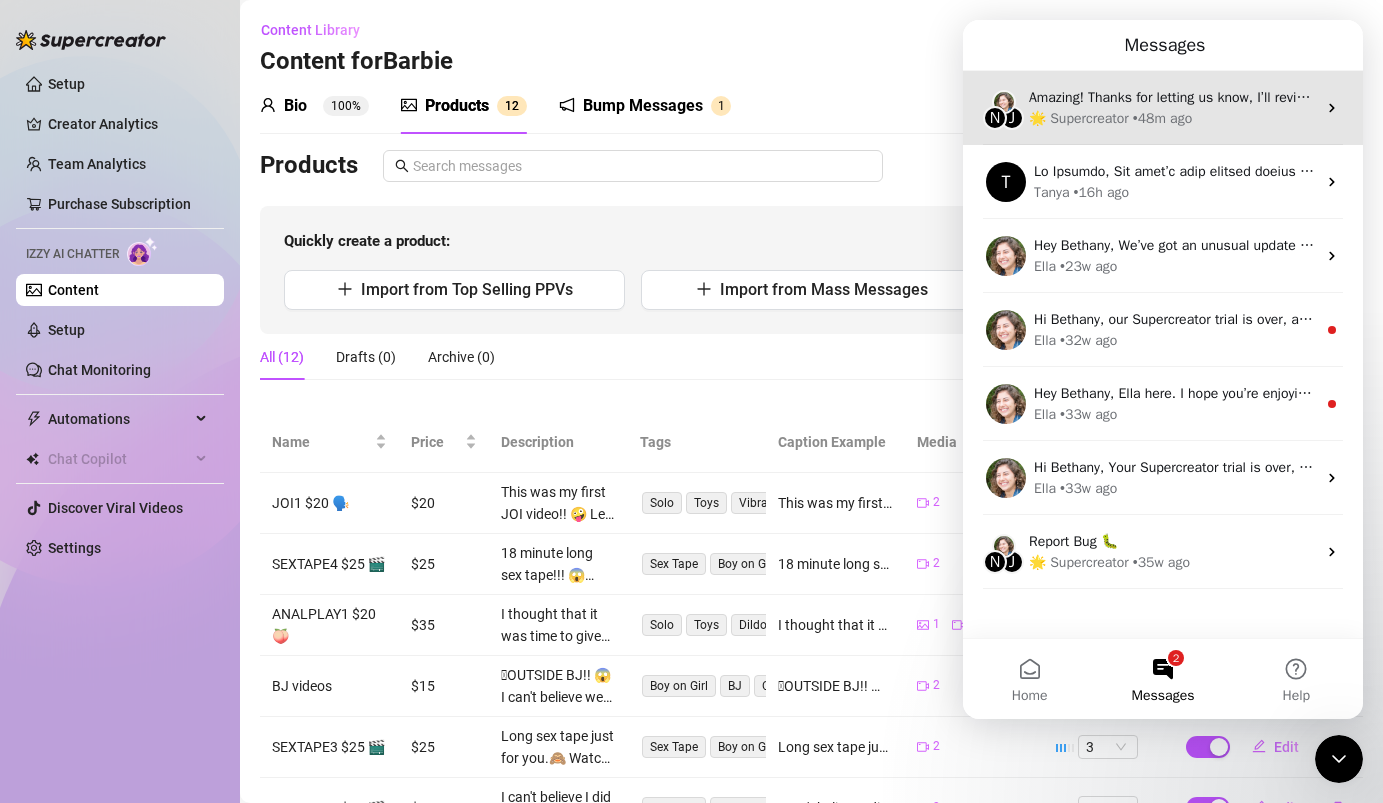 click on "N J Amazing! Thanks for letting us know,  I’ll review your bio now and make sure everything looks good for Izzy to start running. I’ll follow up shortly once it’s all set! 🌟 Supercreator •  48m ago" at bounding box center [1163, 108] 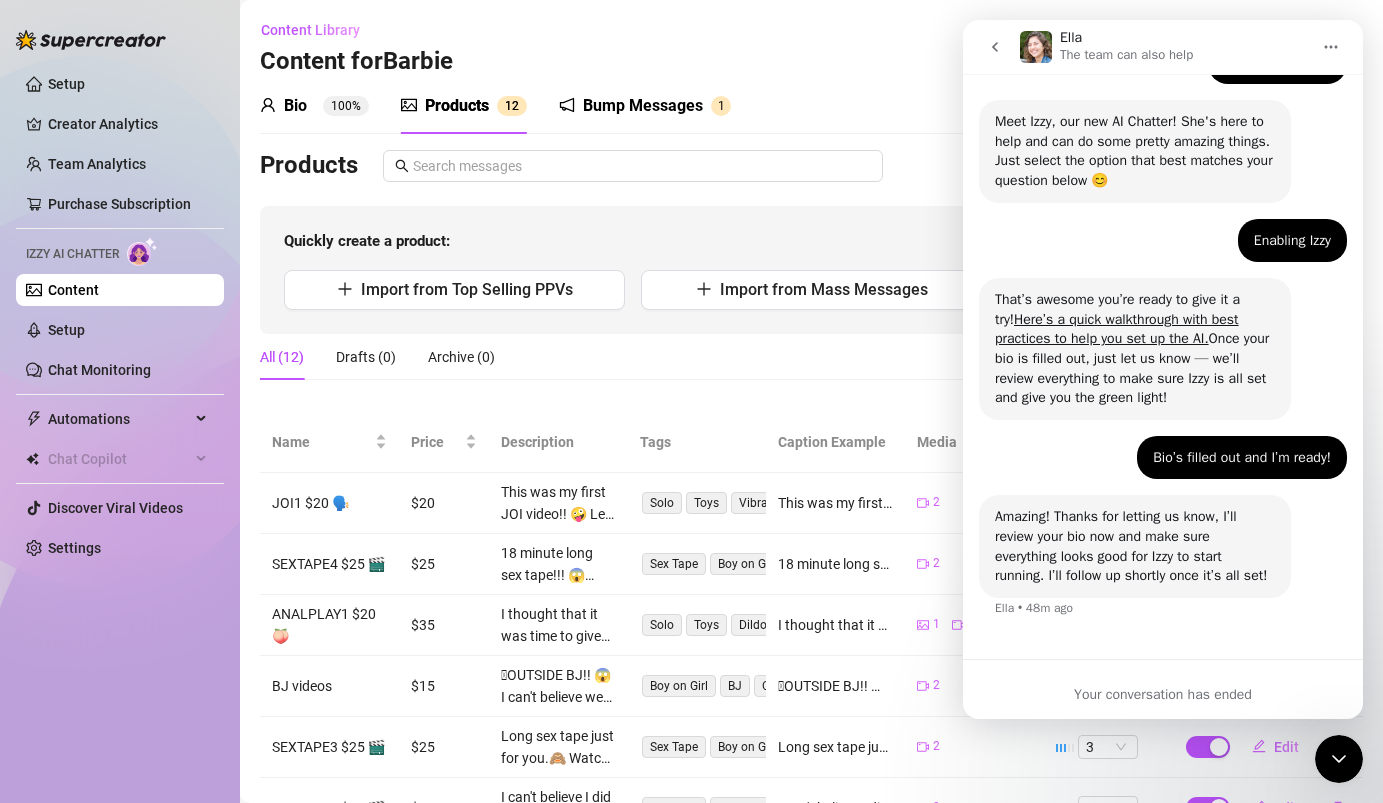scroll, scrollTop: 173, scrollLeft: 0, axis: vertical 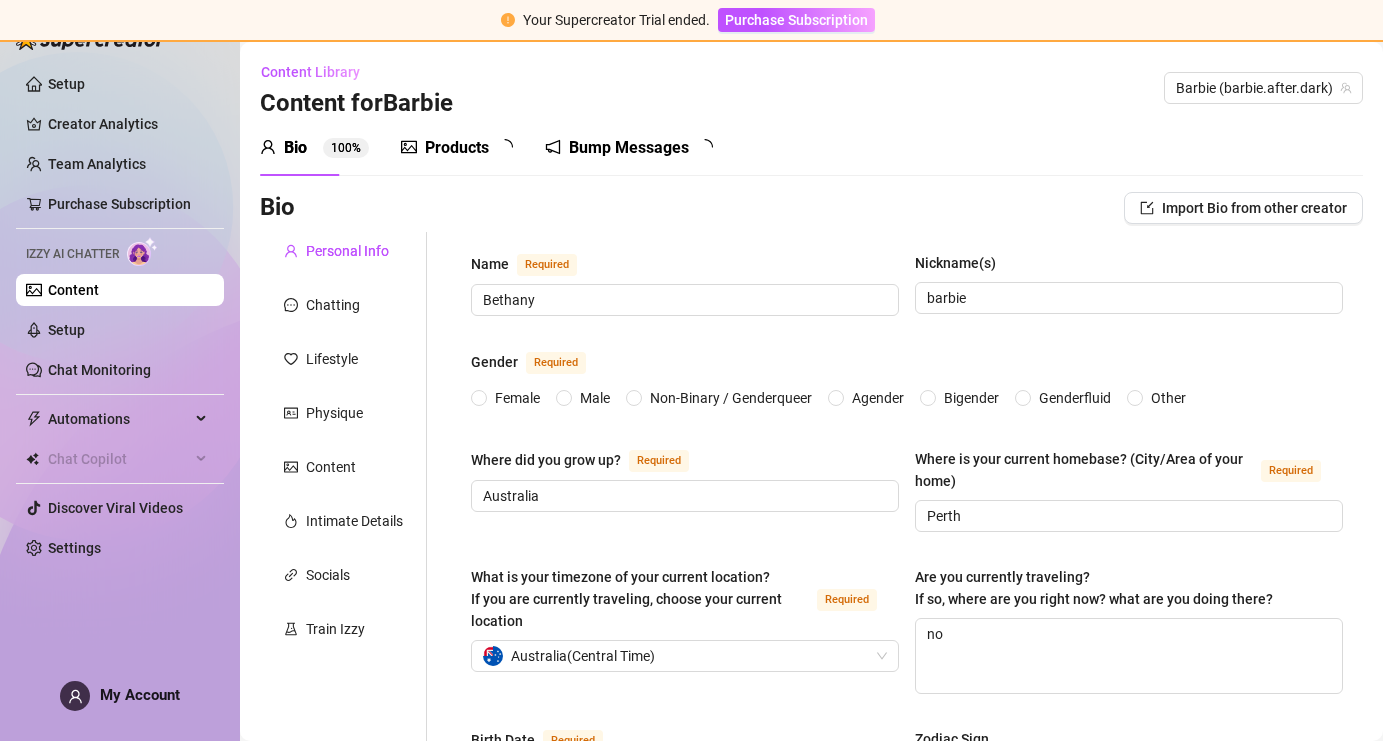 type 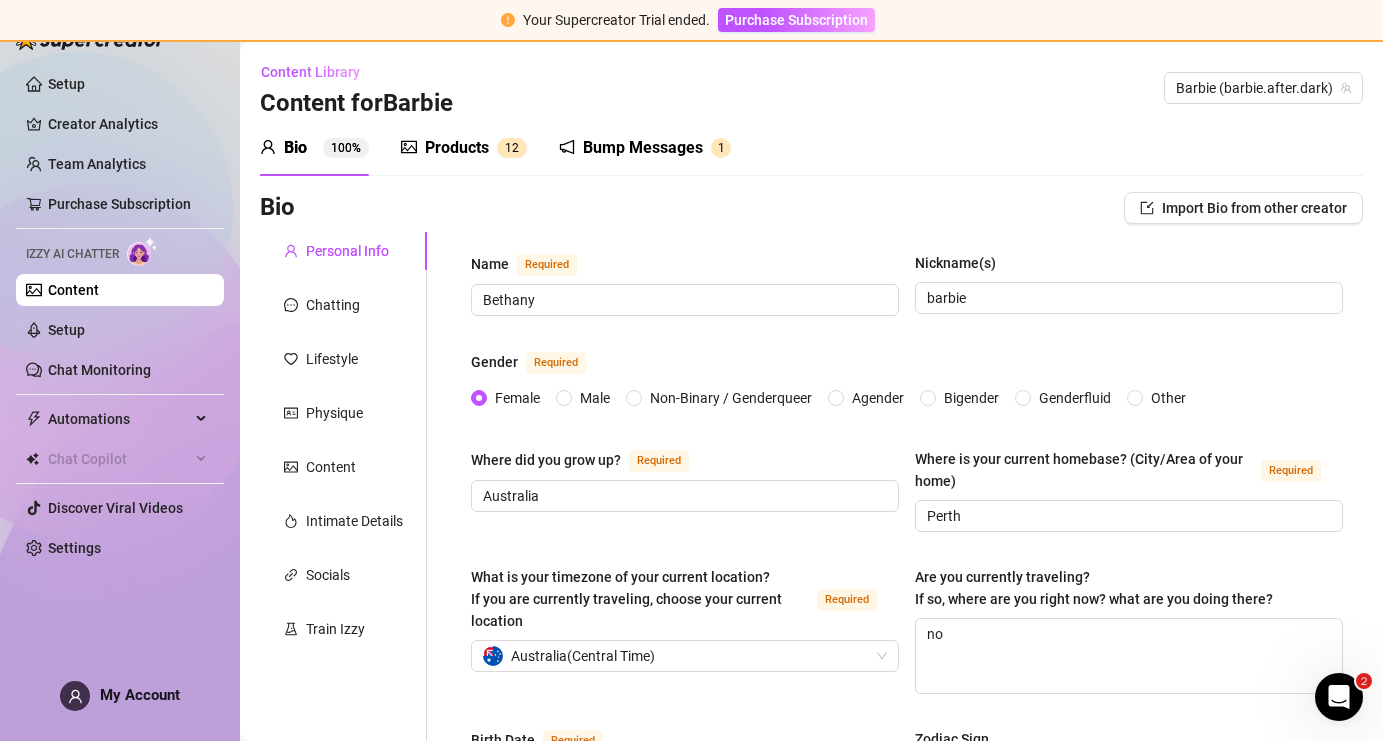 scroll, scrollTop: 0, scrollLeft: 0, axis: both 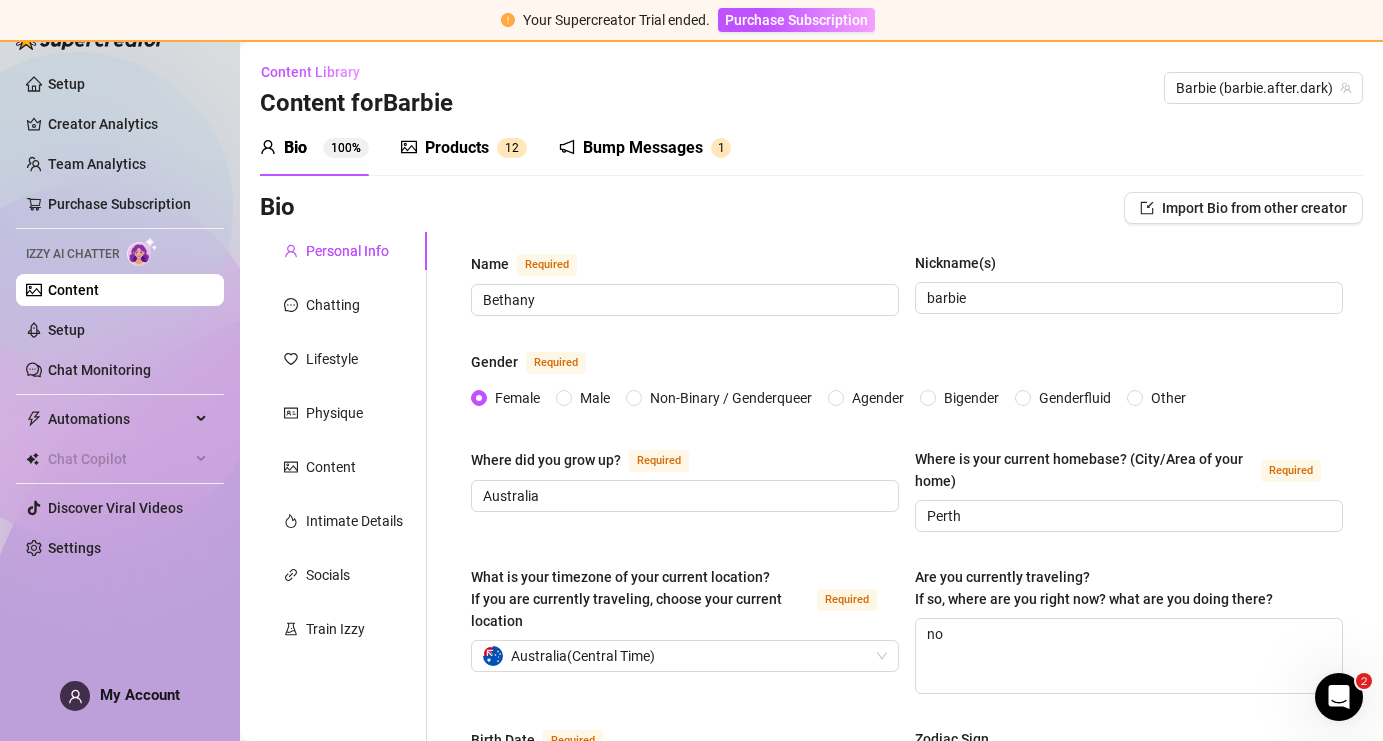 click 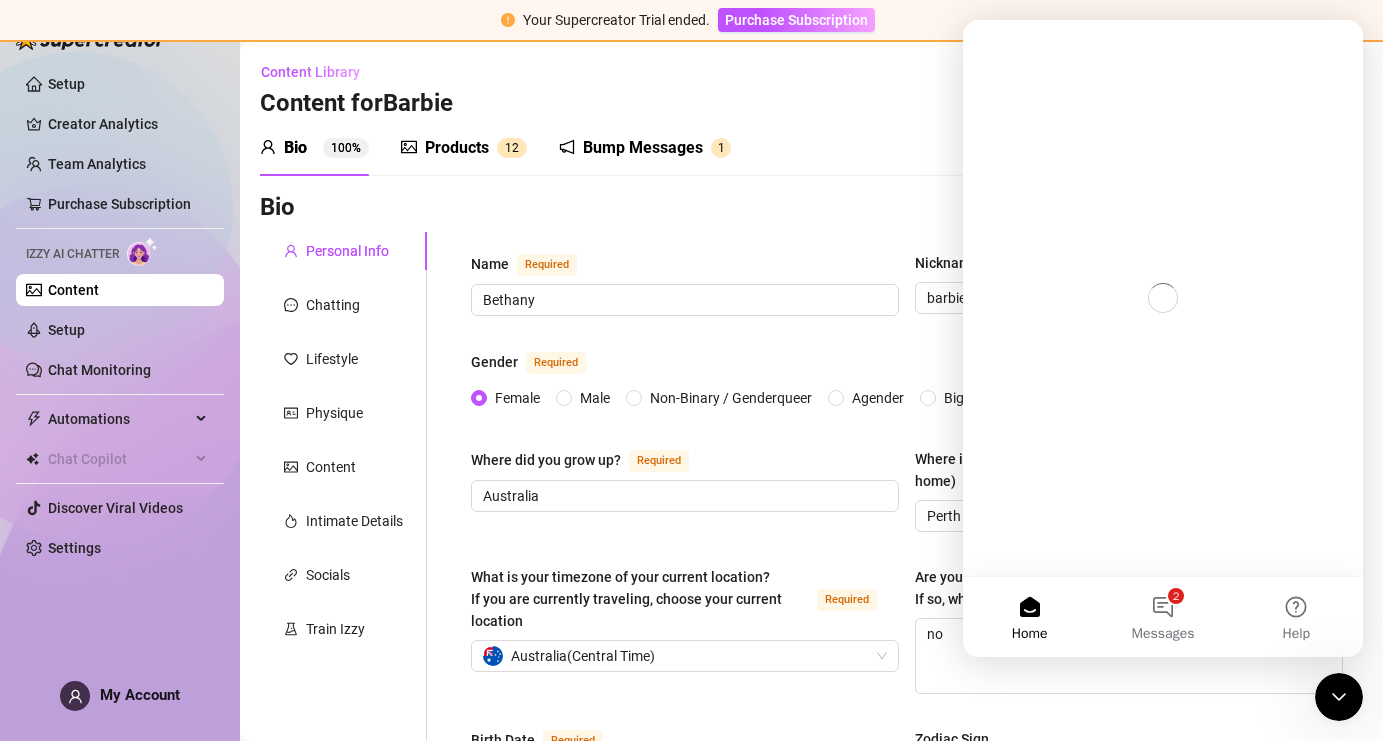 scroll, scrollTop: 0, scrollLeft: 0, axis: both 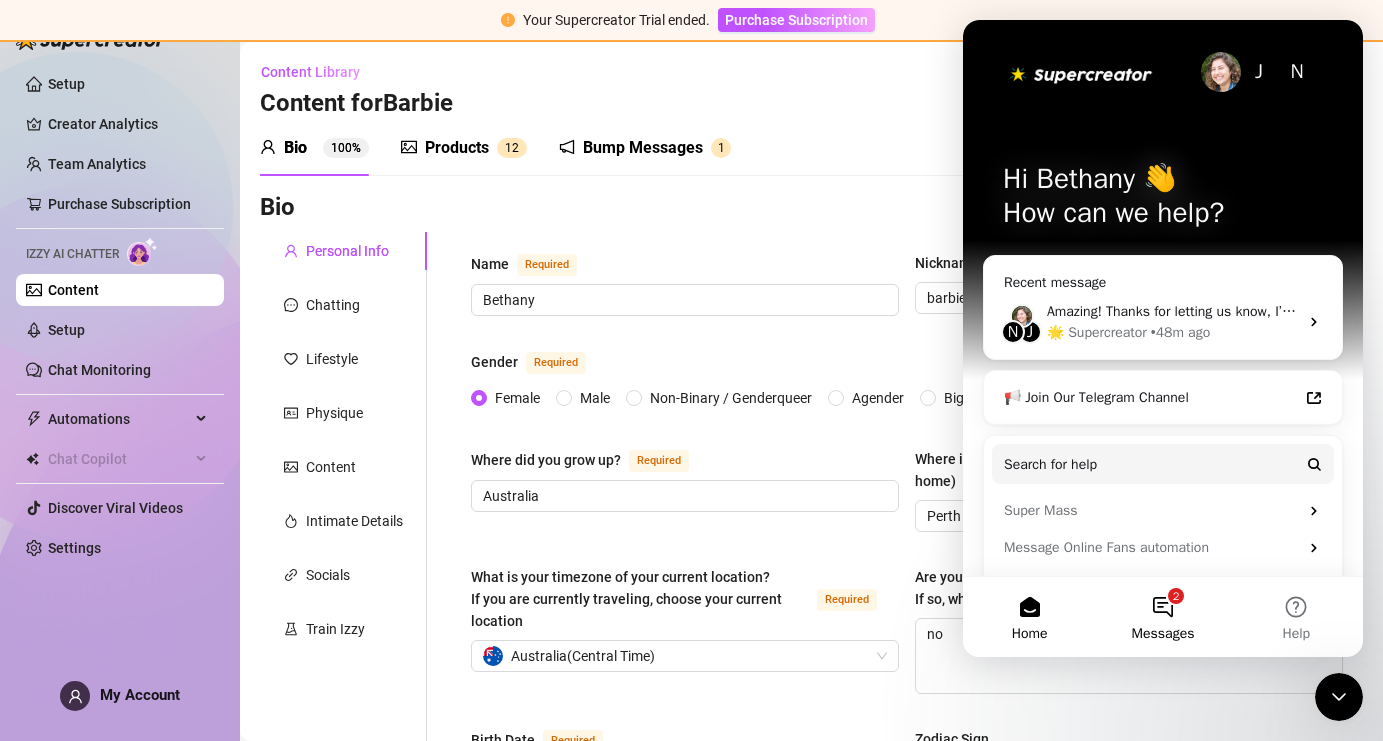 click on "2 Messages" at bounding box center (1162, 617) 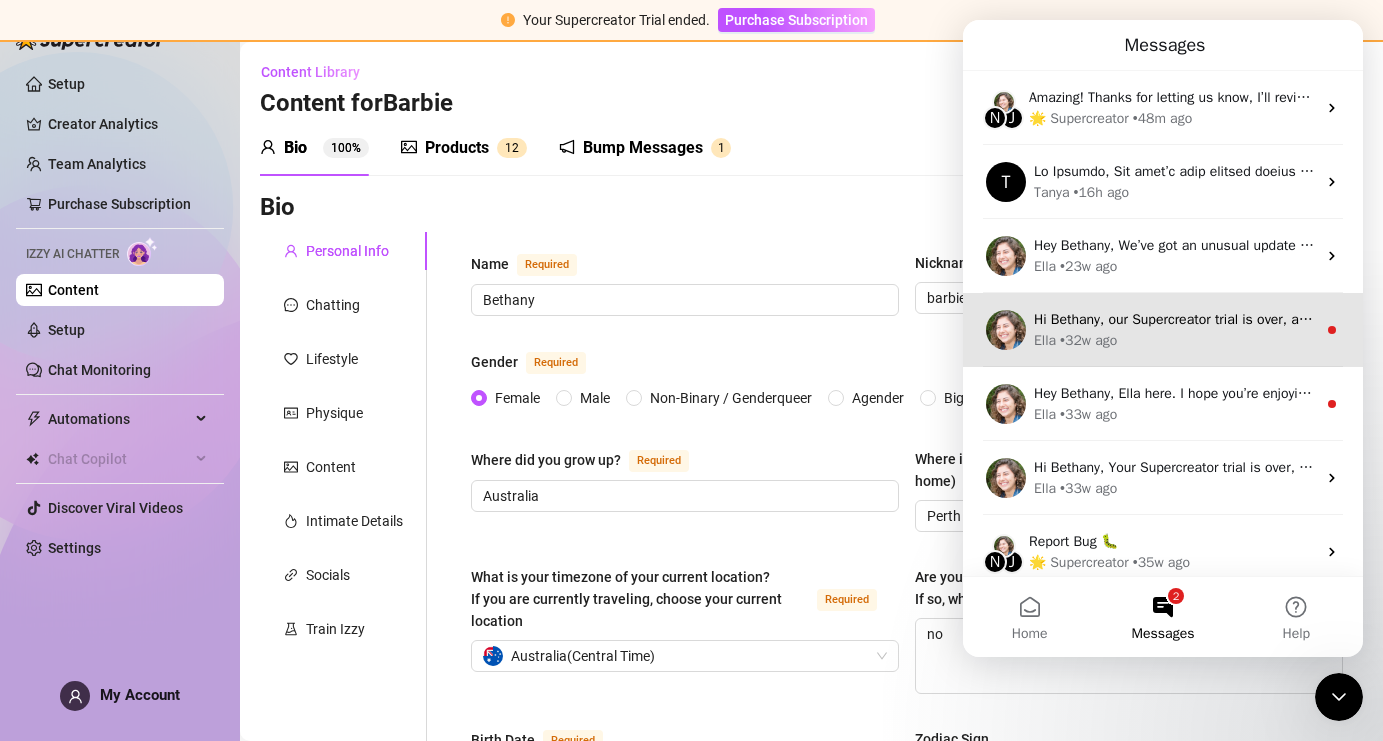 scroll, scrollTop: 13, scrollLeft: 0, axis: vertical 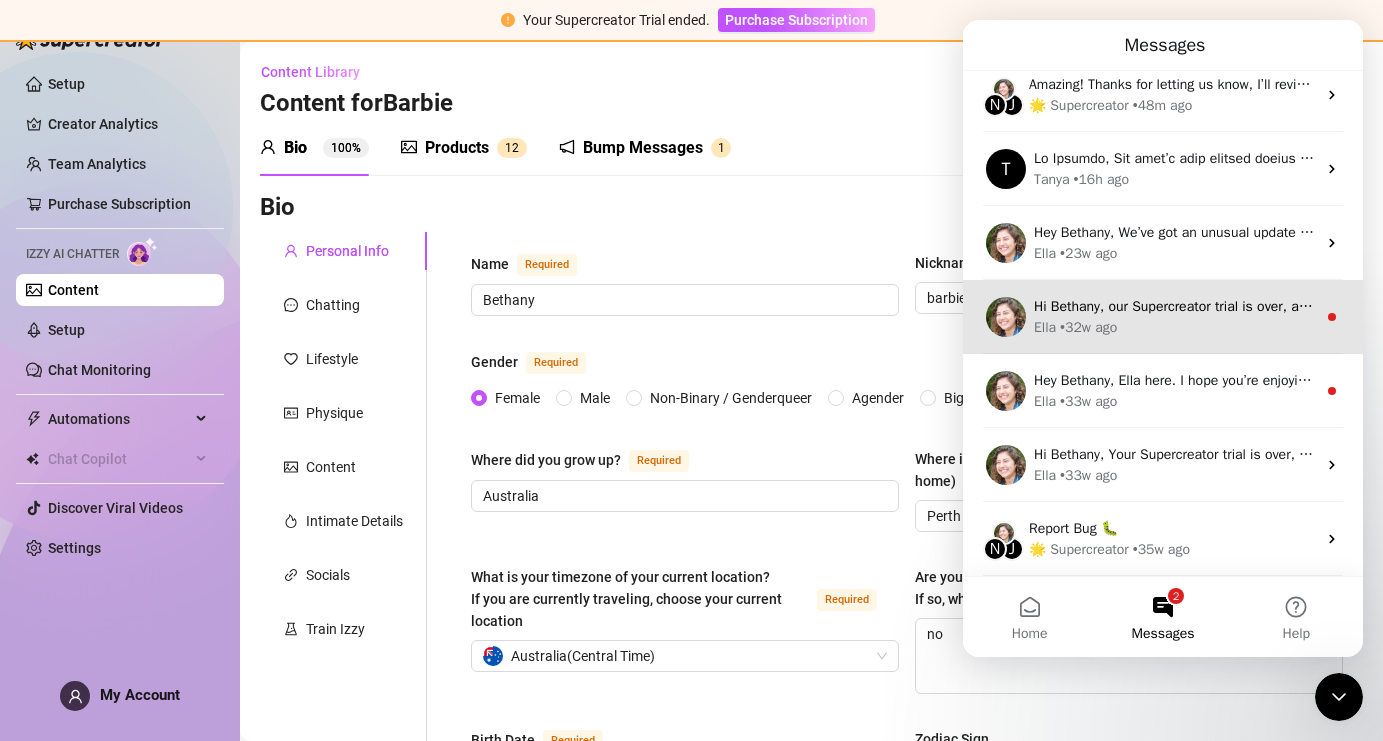 click on "Ella •  32w ago" at bounding box center (1175, 327) 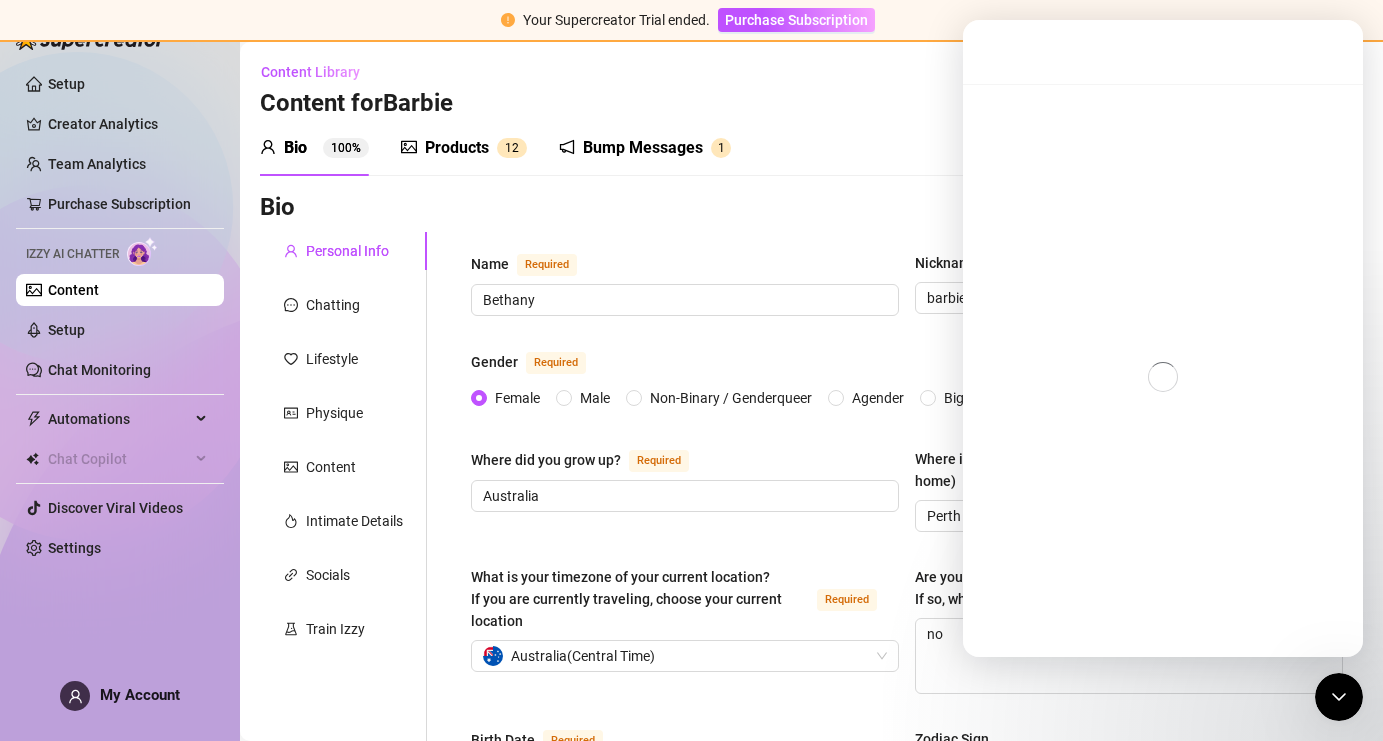scroll, scrollTop: 0, scrollLeft: 0, axis: both 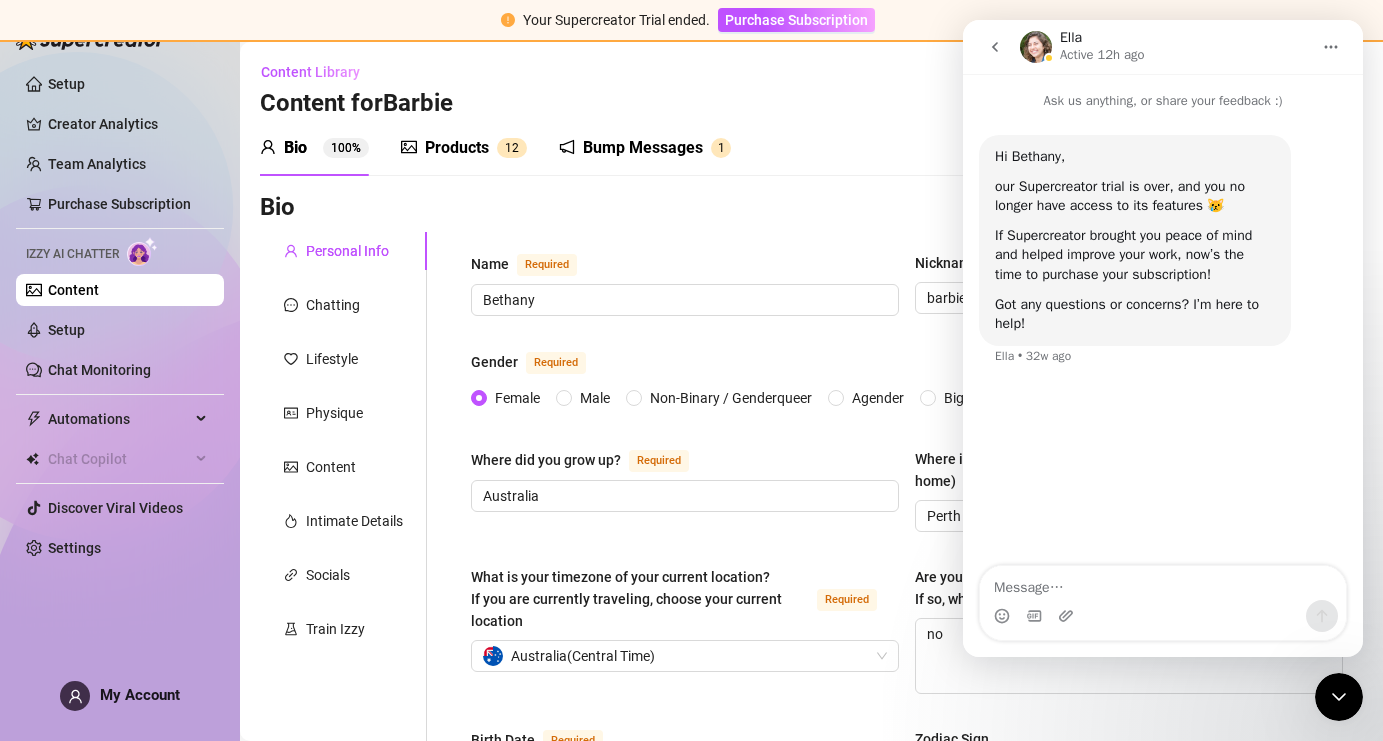 click 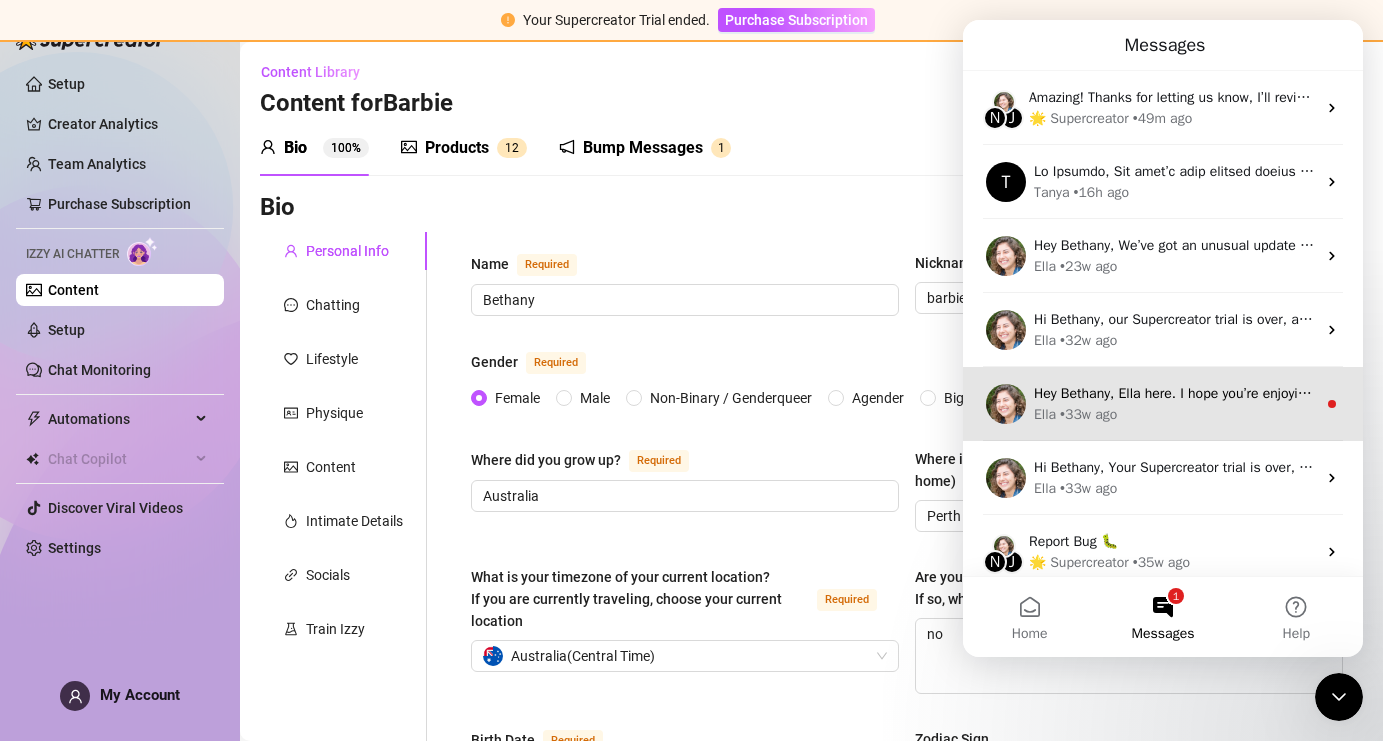 click on "Hey Bethany, Ella here. I hope you’re enjoying your new OnlyFans superpowers! 🌟   Just a quick heads-up—your access to Supercreator expires soon.   If you want to continue getting the most out of OnlyFans with Supercreator and enjoy the peace of mind it brings, check out our plans and pricing here   BTW, if you buy your license within the trial period, you'll get 30% off your first month with the coupon code FLASH30!   Do you have any questions about pricing? I’m here to help!" at bounding box center [2493, 393] 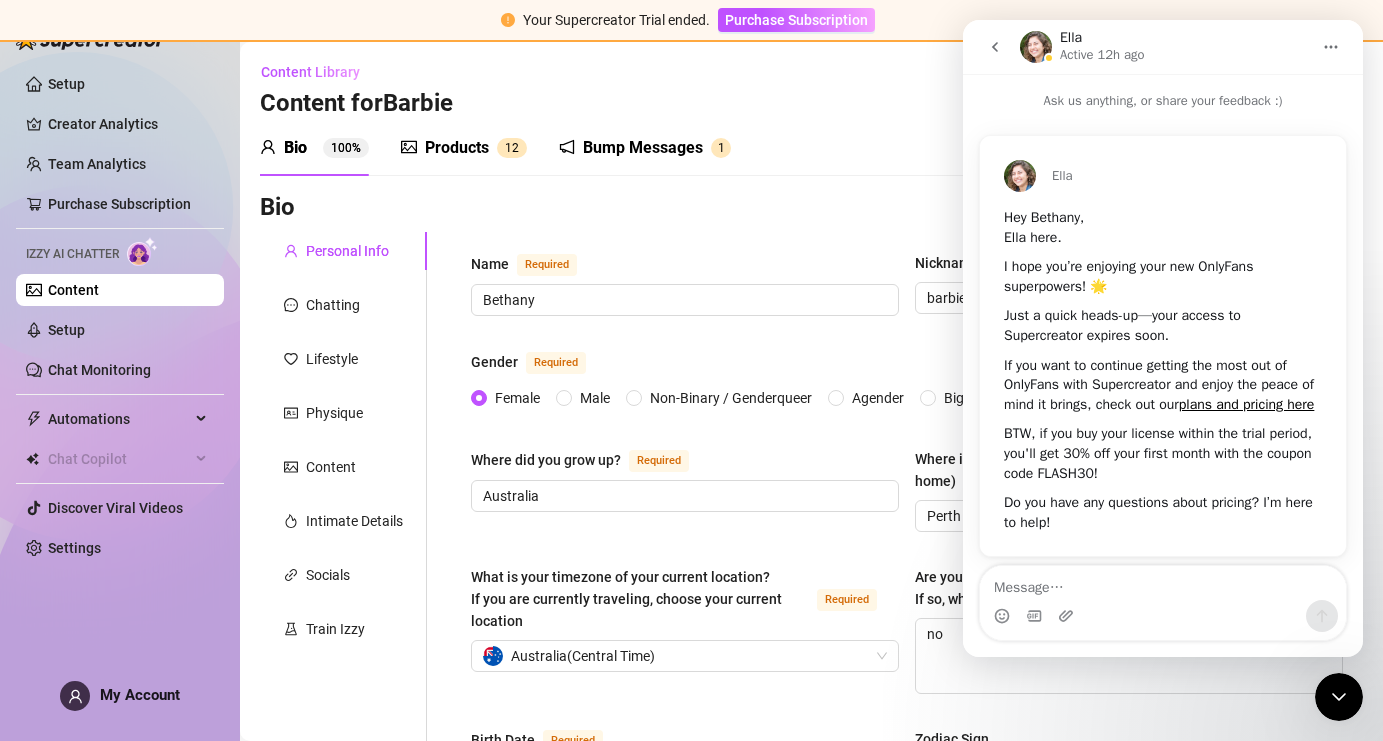 scroll, scrollTop: 33, scrollLeft: 0, axis: vertical 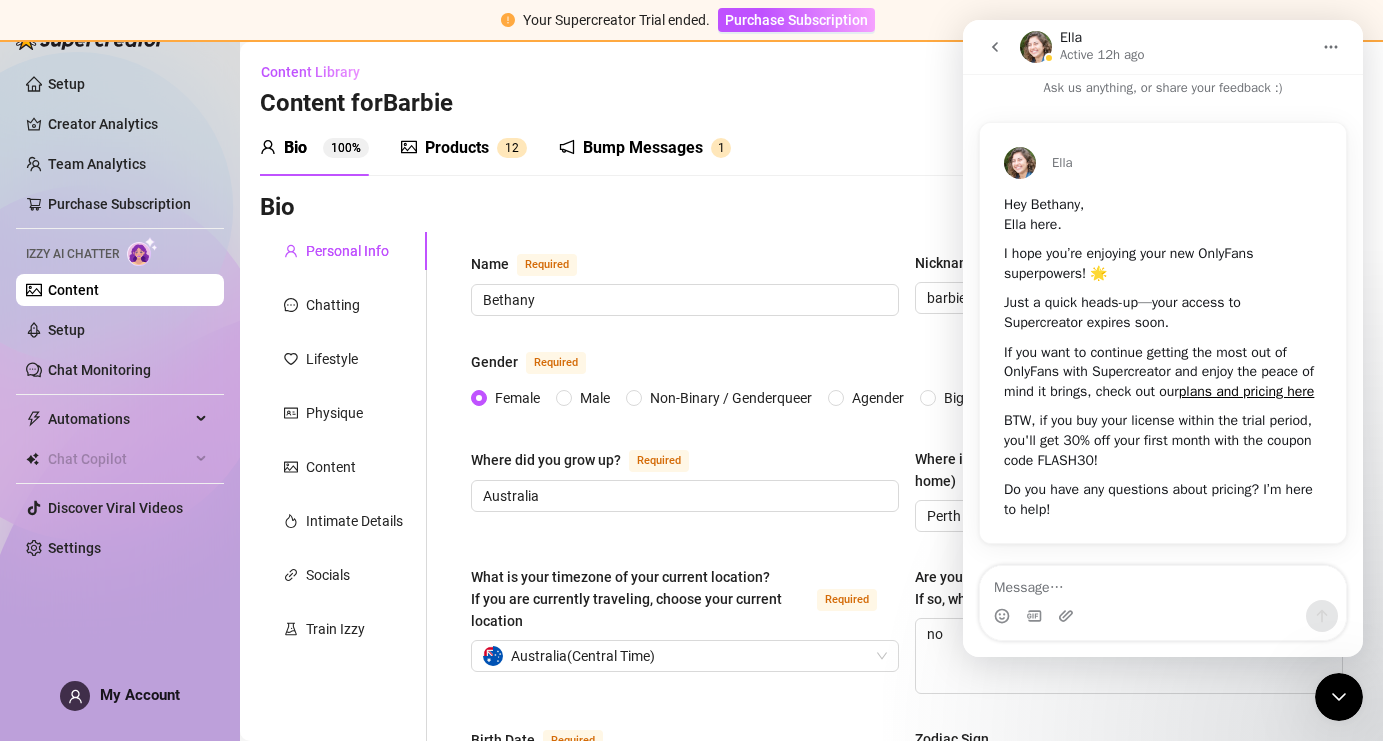 click 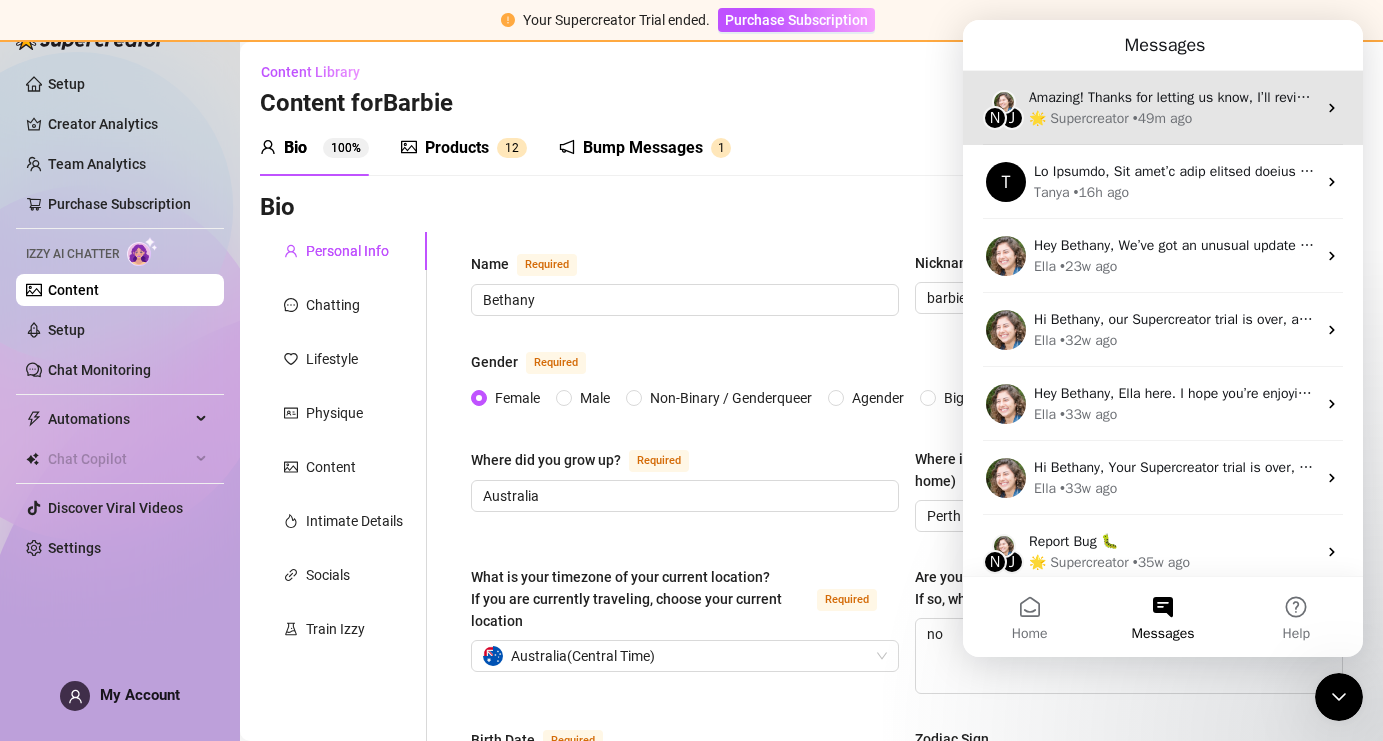 click on "Amazing! Thanks for letting us know,  I’ll review your bio now and make sure everything looks good for Izzy to start running. I’ll follow up shortly once it’s all set!" at bounding box center (1172, 97) 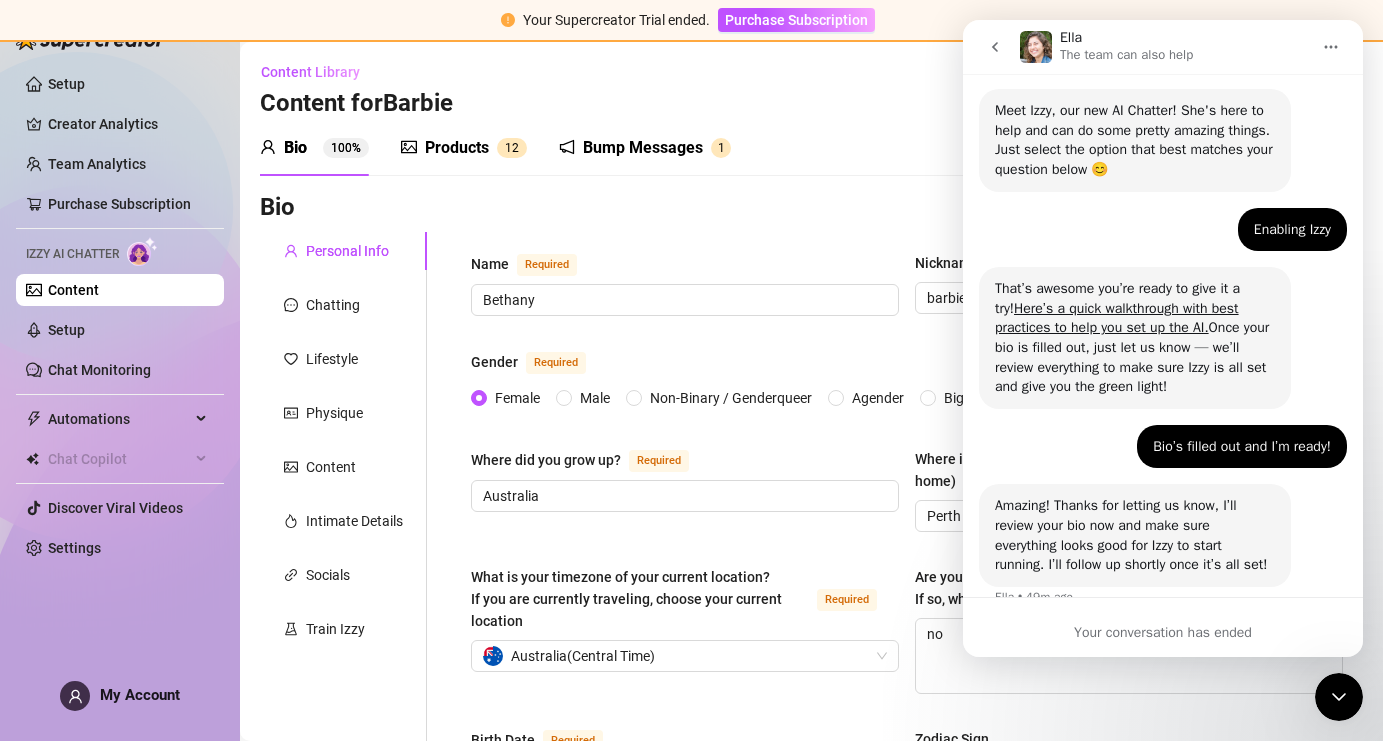 scroll, scrollTop: 235, scrollLeft: 0, axis: vertical 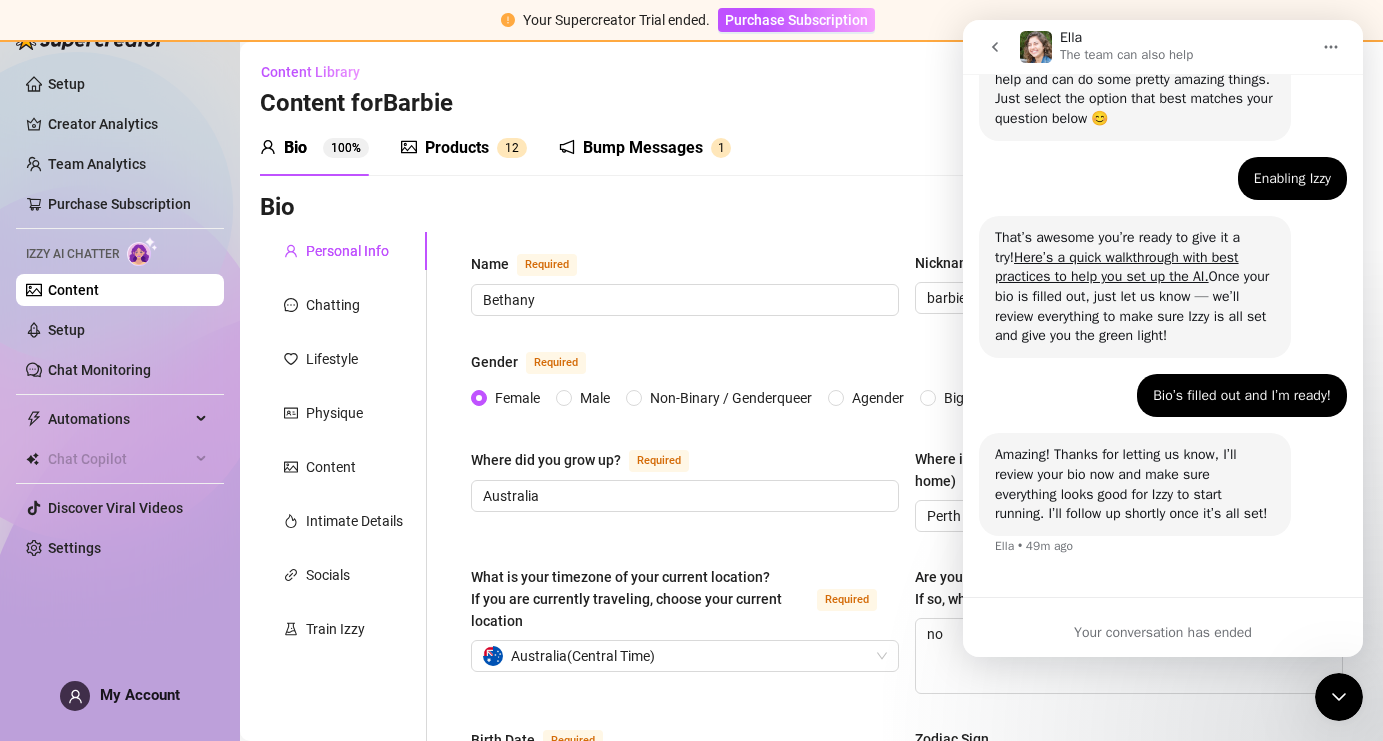 click on "Your conversation has ended" at bounding box center [1163, 632] 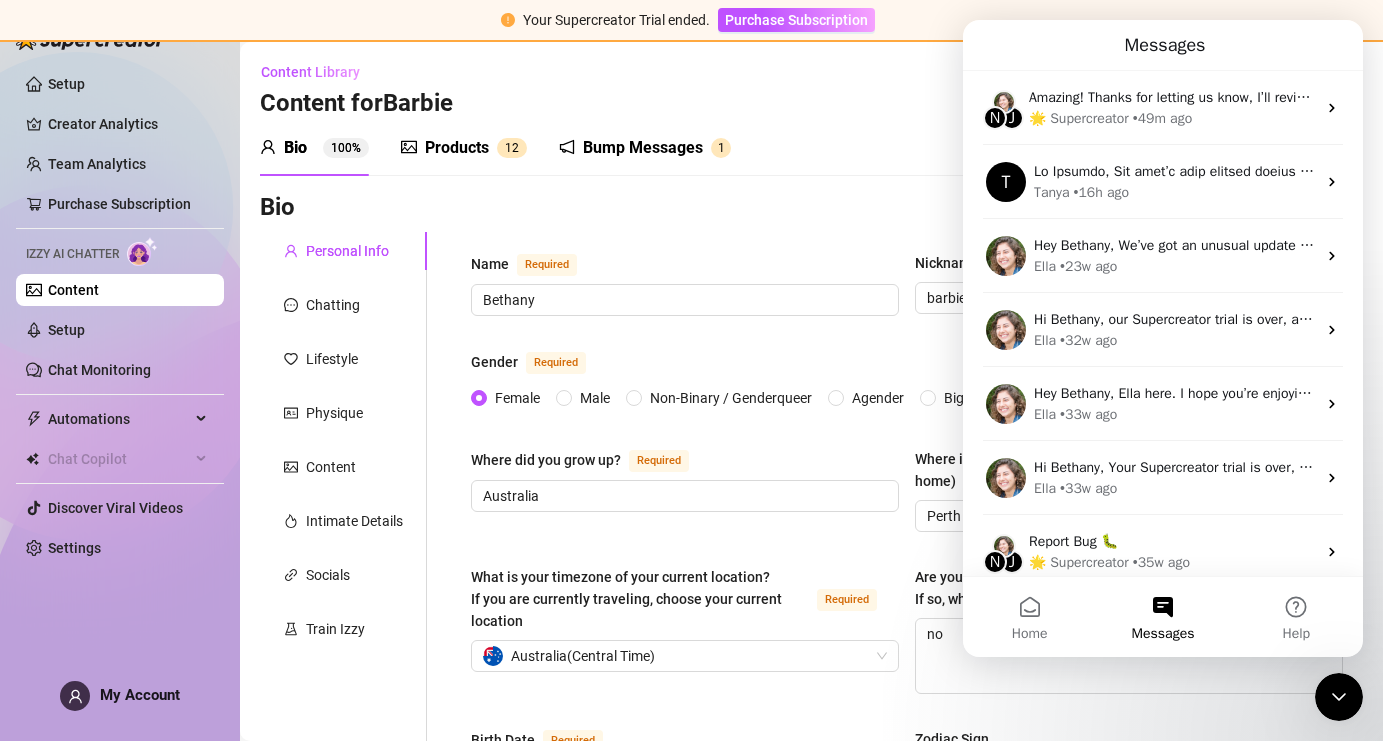 scroll, scrollTop: 0, scrollLeft: 0, axis: both 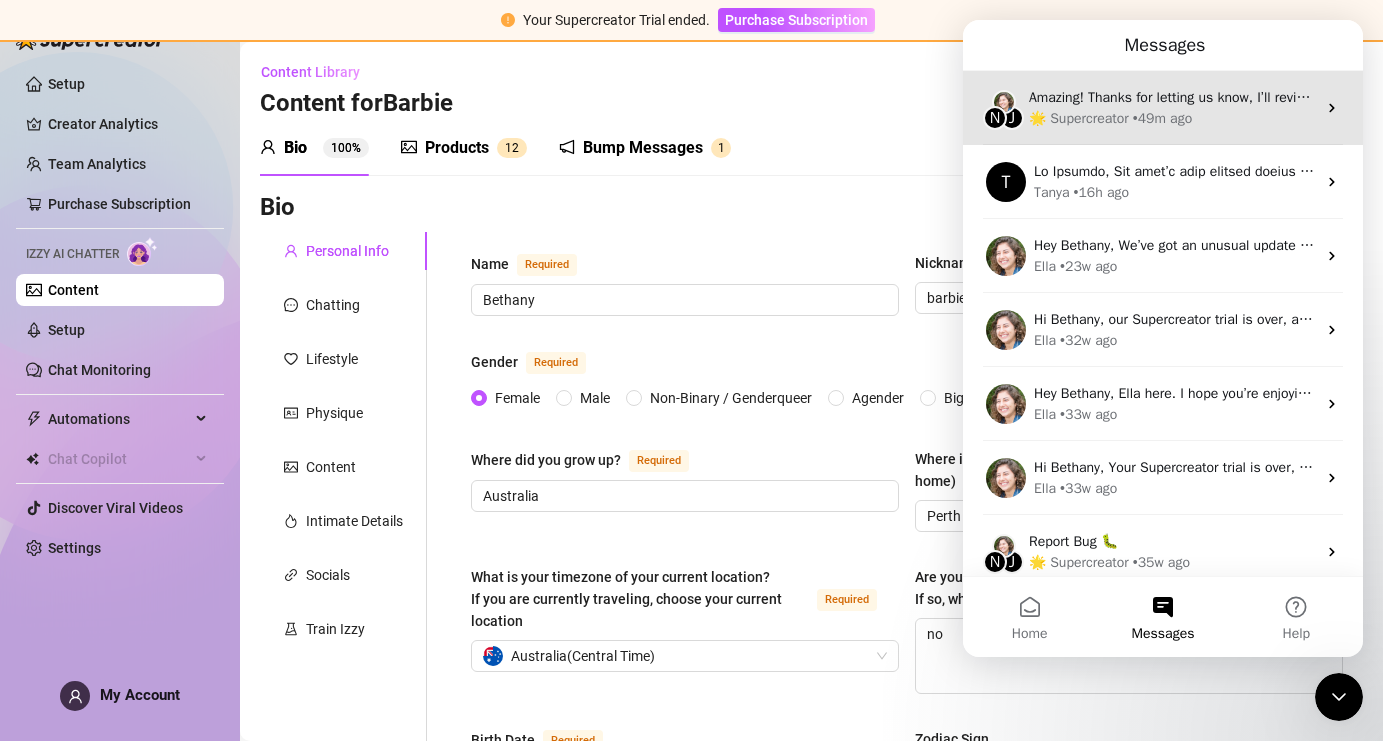 click on "🌟 Supercreator" at bounding box center [1079, 118] 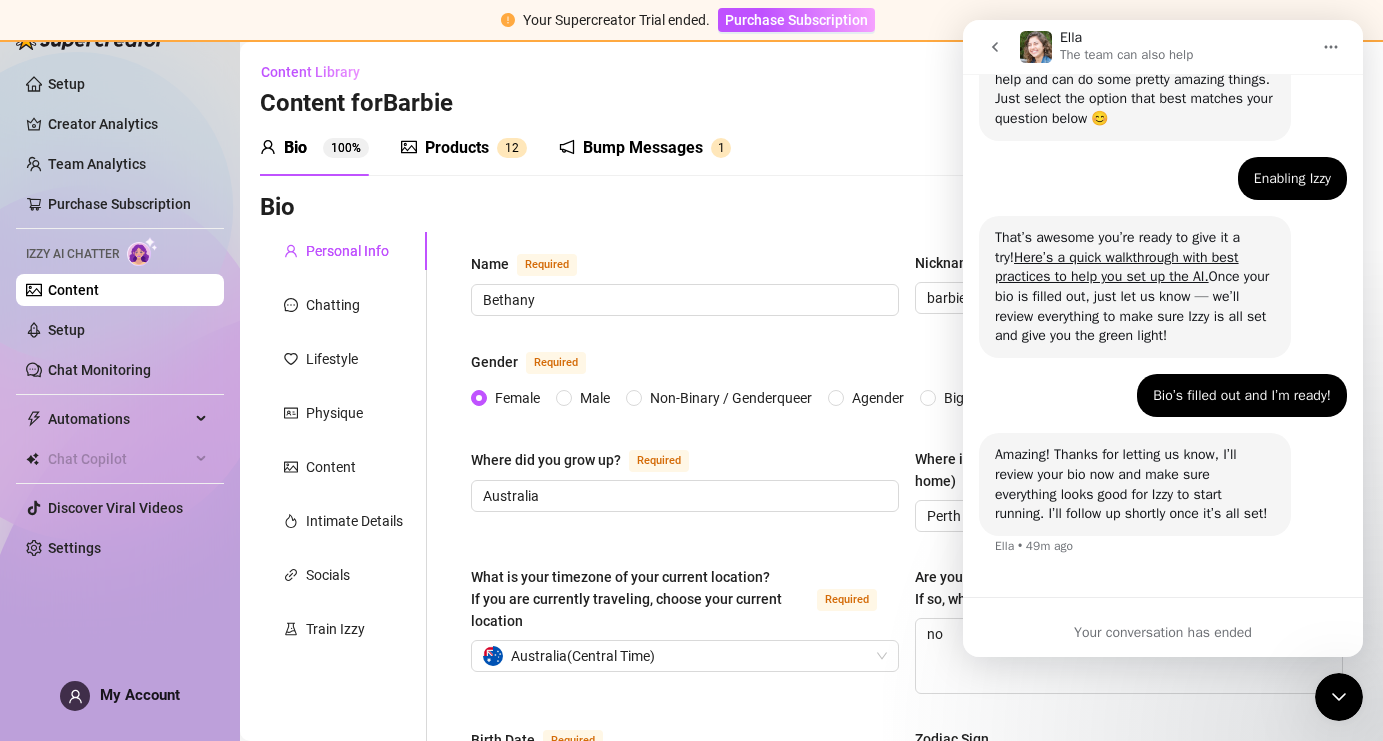 scroll, scrollTop: 235, scrollLeft: 0, axis: vertical 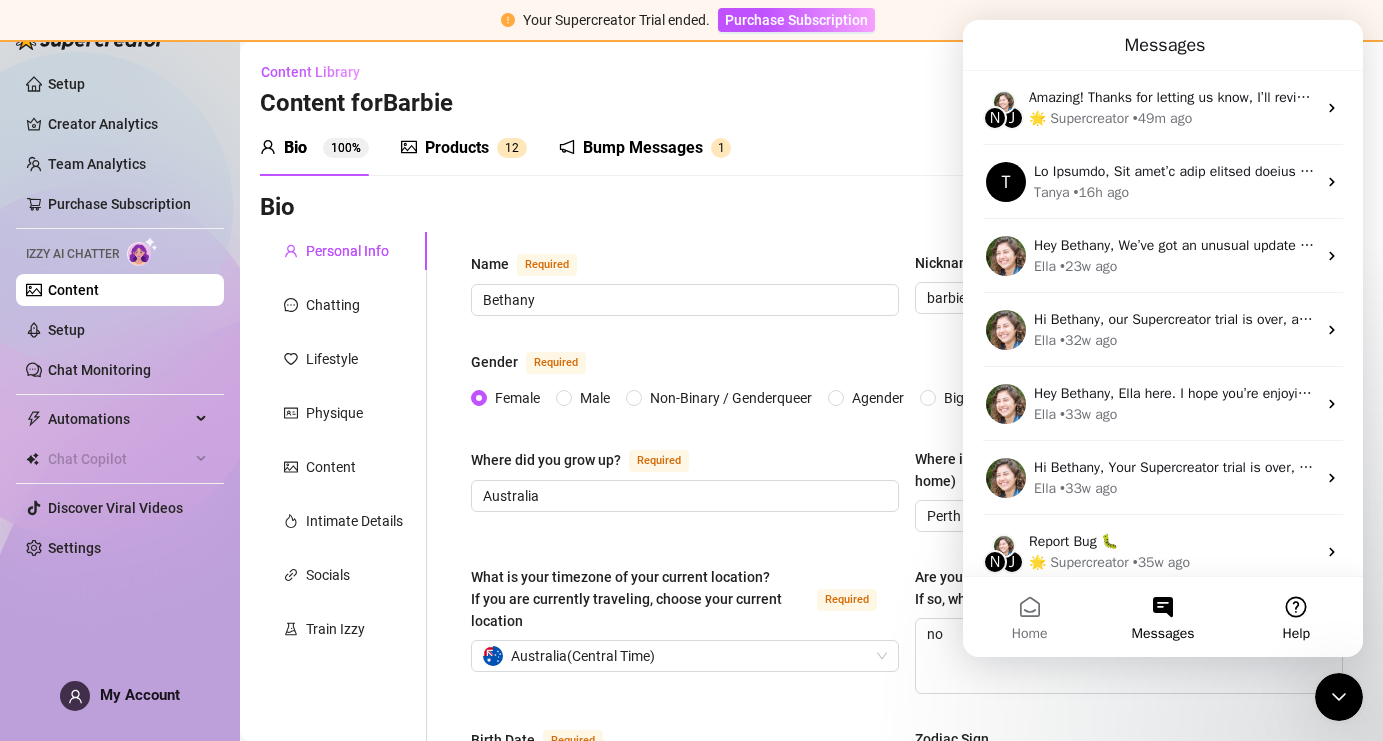 click on "Help" at bounding box center [1296, 617] 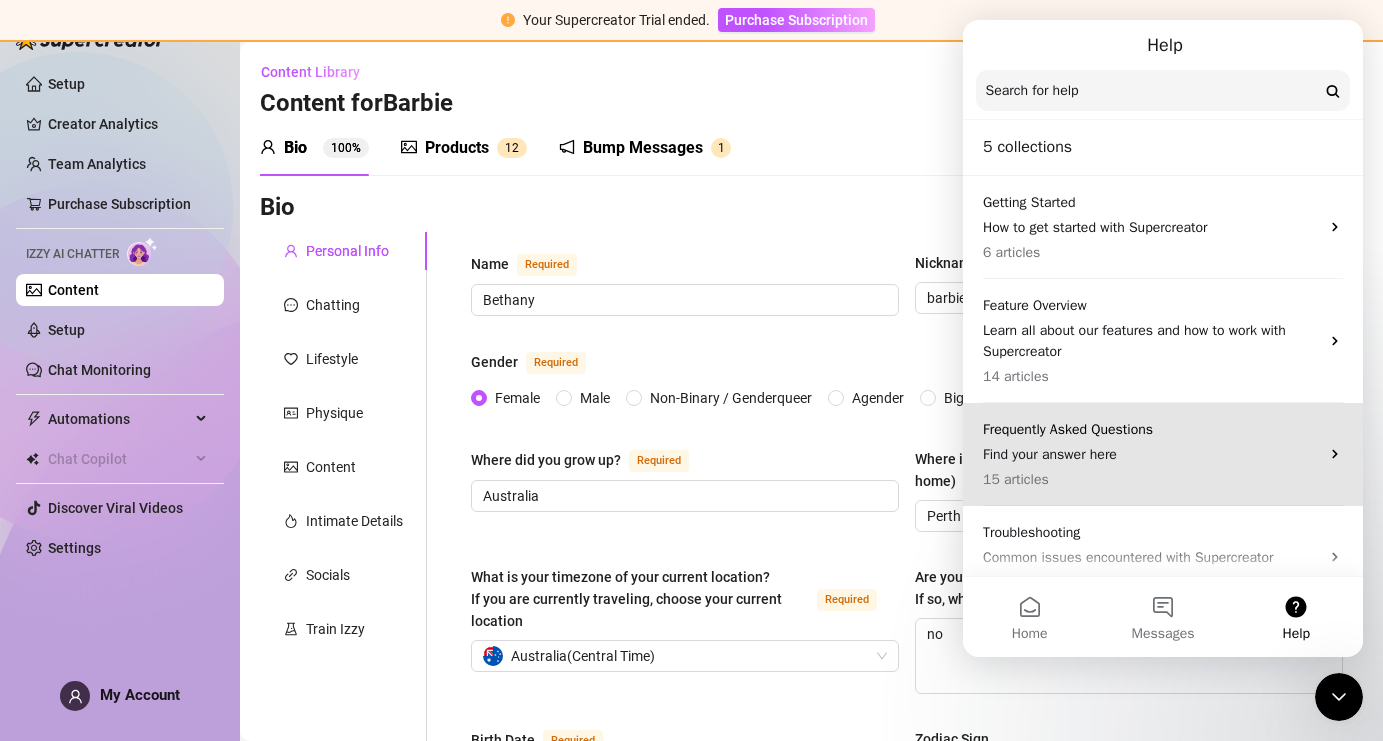 scroll, scrollTop: 135, scrollLeft: 0, axis: vertical 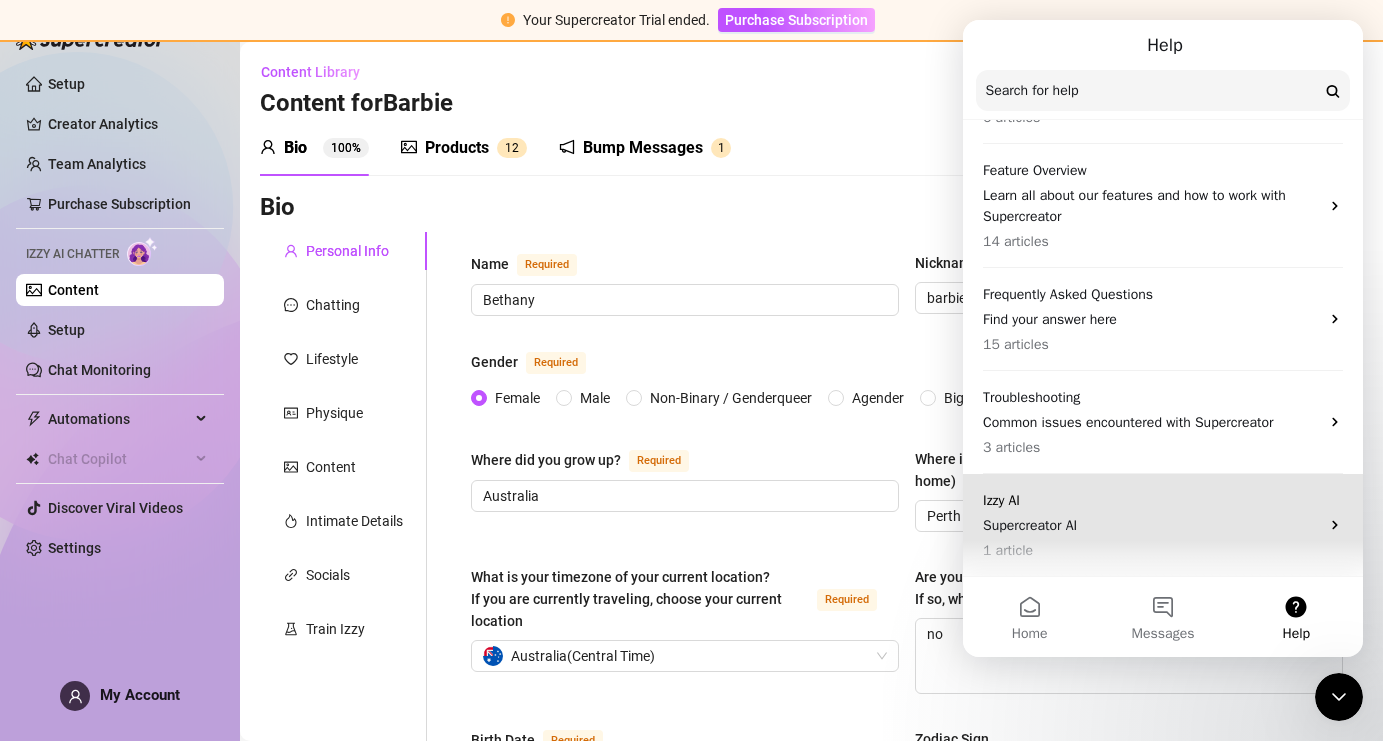 click on "Supercreator AI" at bounding box center [1151, 525] 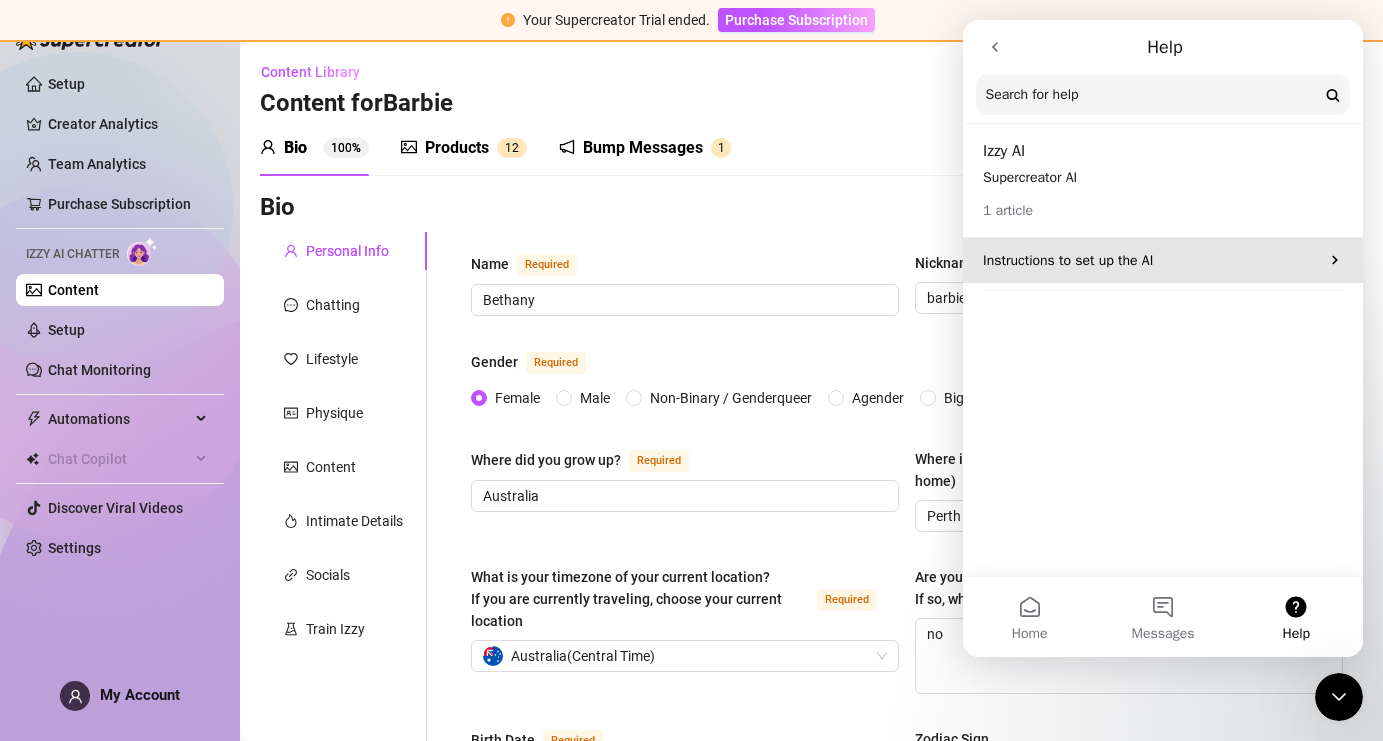click on "Instructions to set up the AI" at bounding box center (1163, 260) 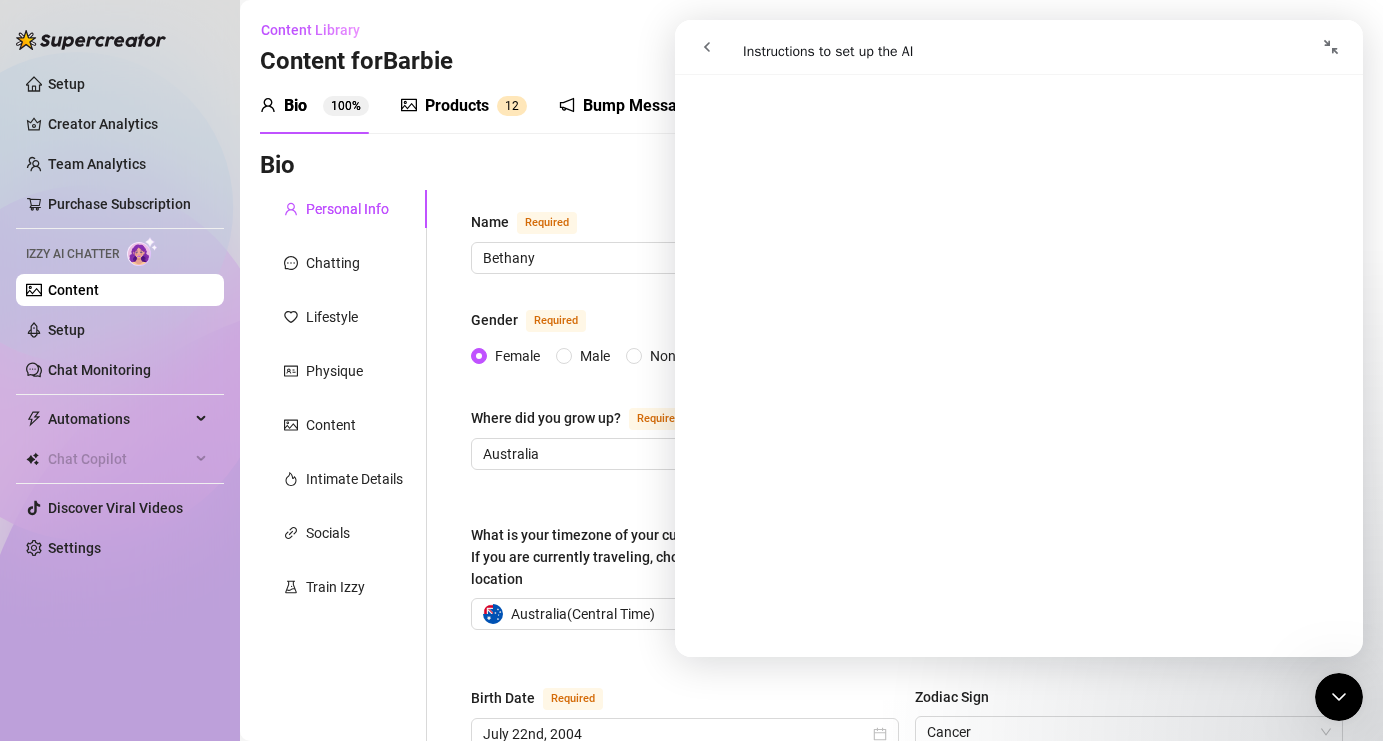 scroll, scrollTop: 3097, scrollLeft: 0, axis: vertical 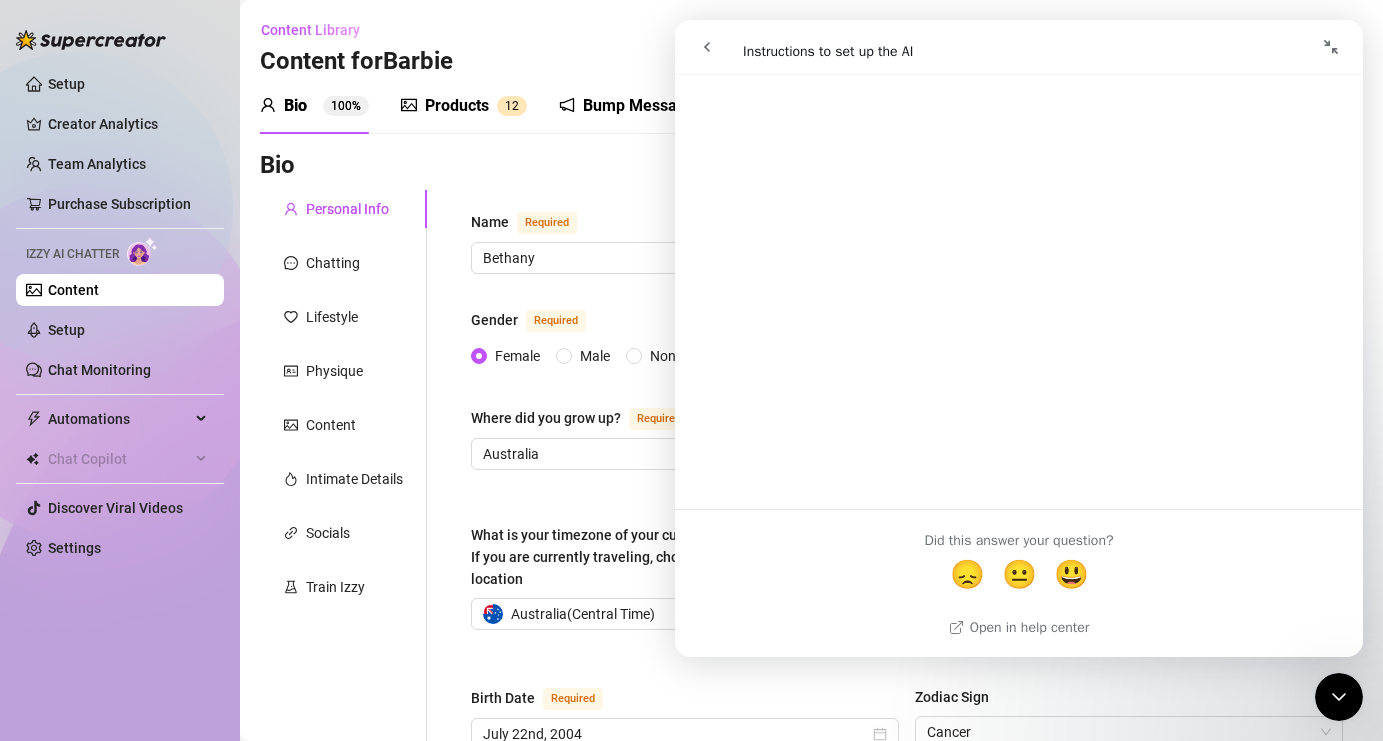click at bounding box center (707, 47) 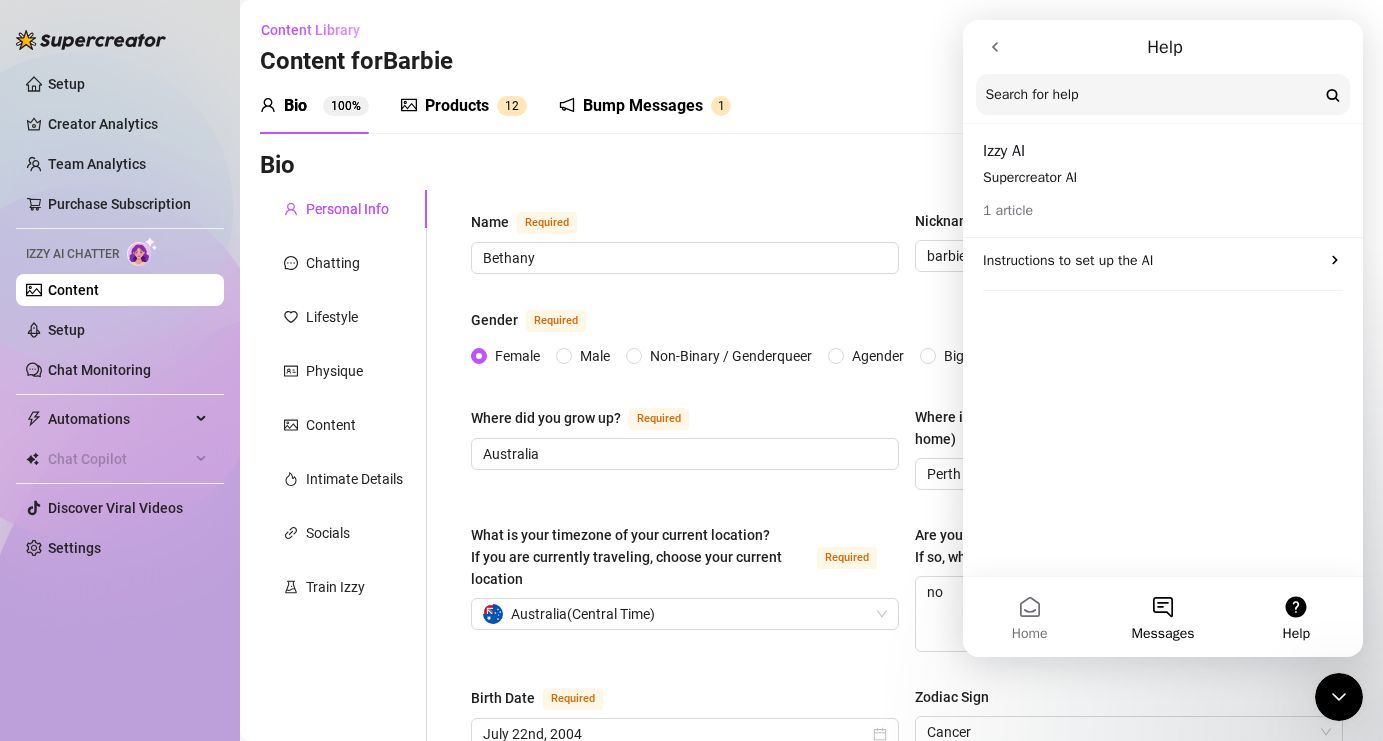 click on "Messages" at bounding box center (1162, 617) 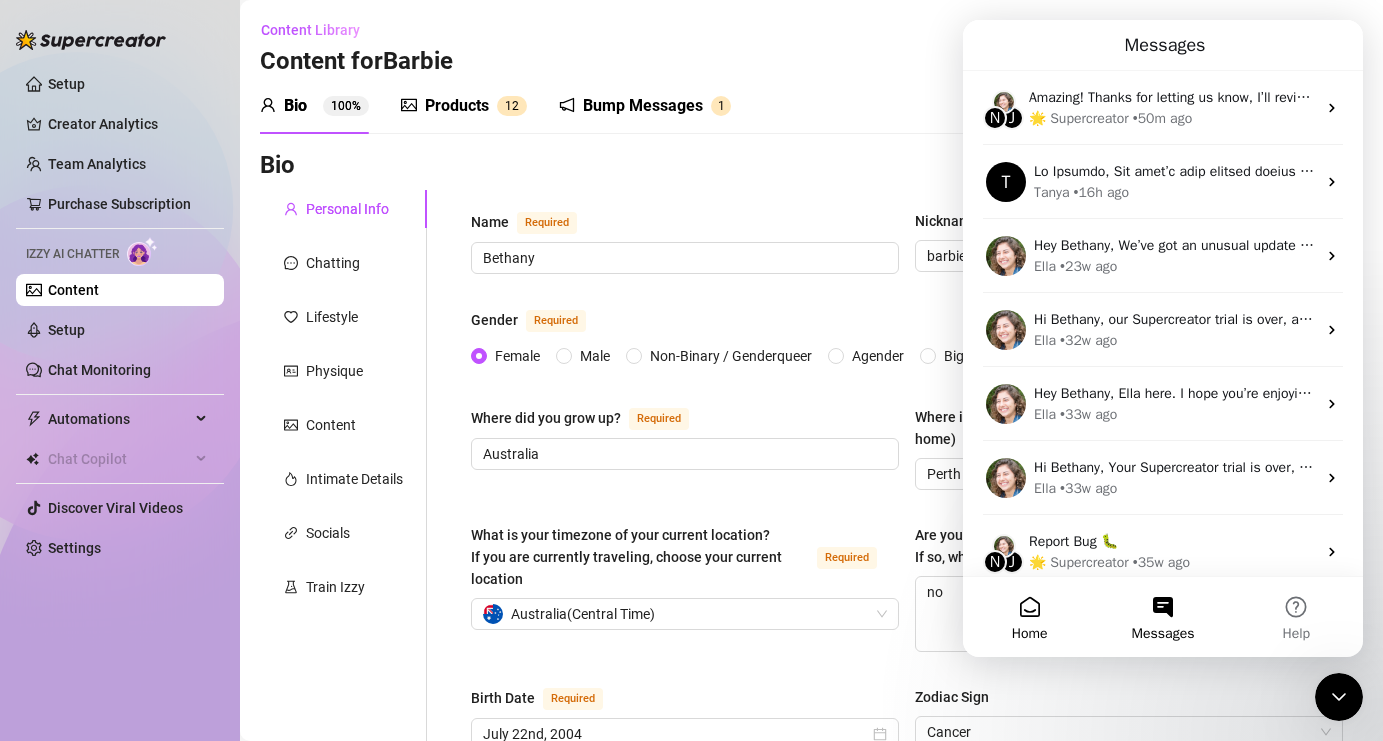 click on "Home" at bounding box center (1029, 617) 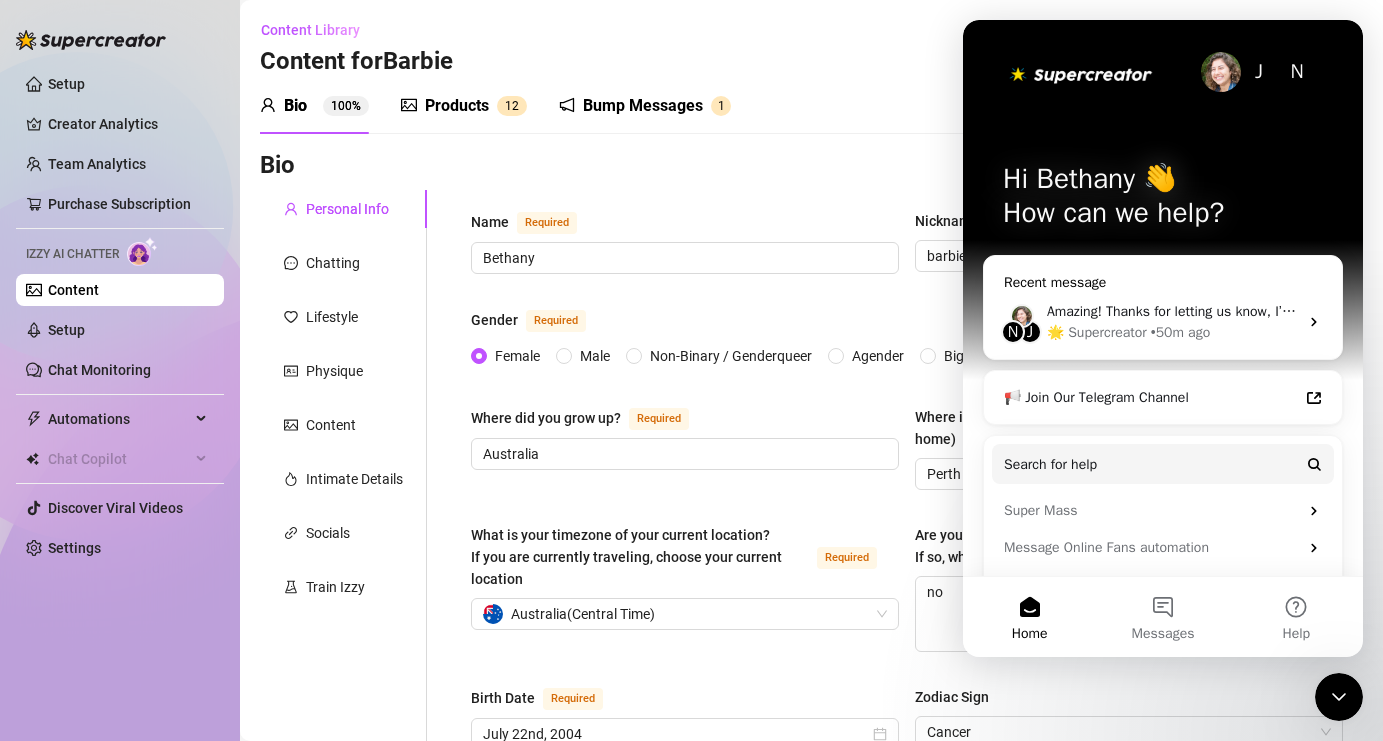 click on "N J Amazing! Thanks for letting us know,  I’ll review your bio now and make sure everything looks good for Izzy to start running. I’ll follow up shortly once it’s all set! 🌟 Supercreator •  50m ago" at bounding box center [1163, 322] 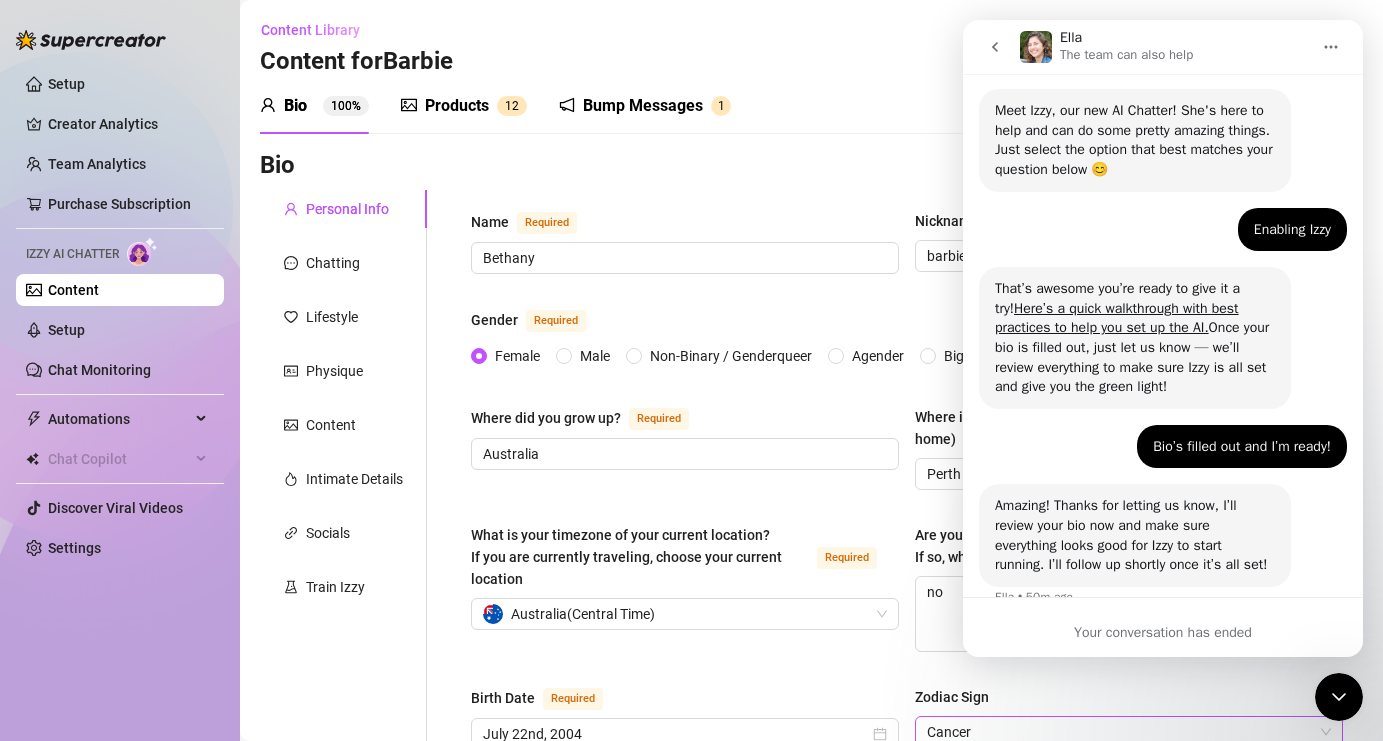 scroll, scrollTop: 235, scrollLeft: 0, axis: vertical 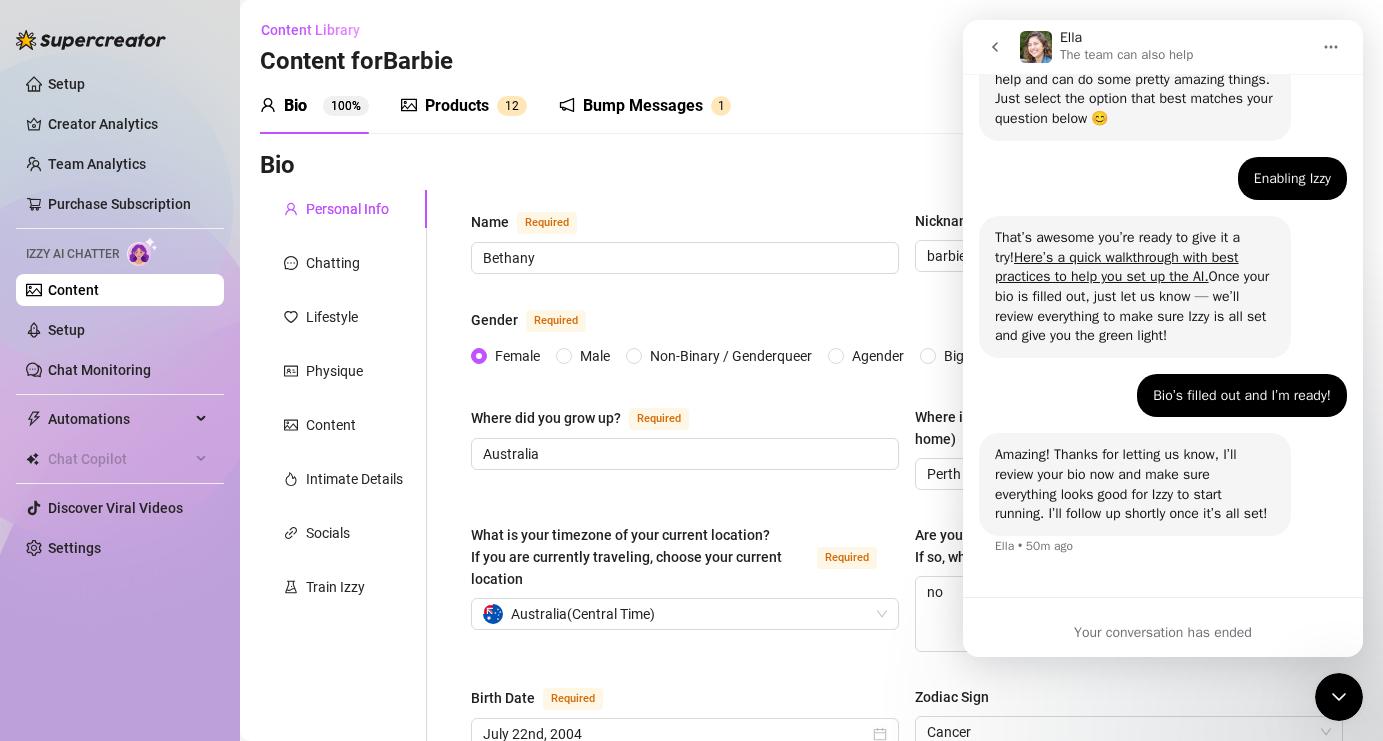 click on "Your conversation has ended" at bounding box center [1163, 632] 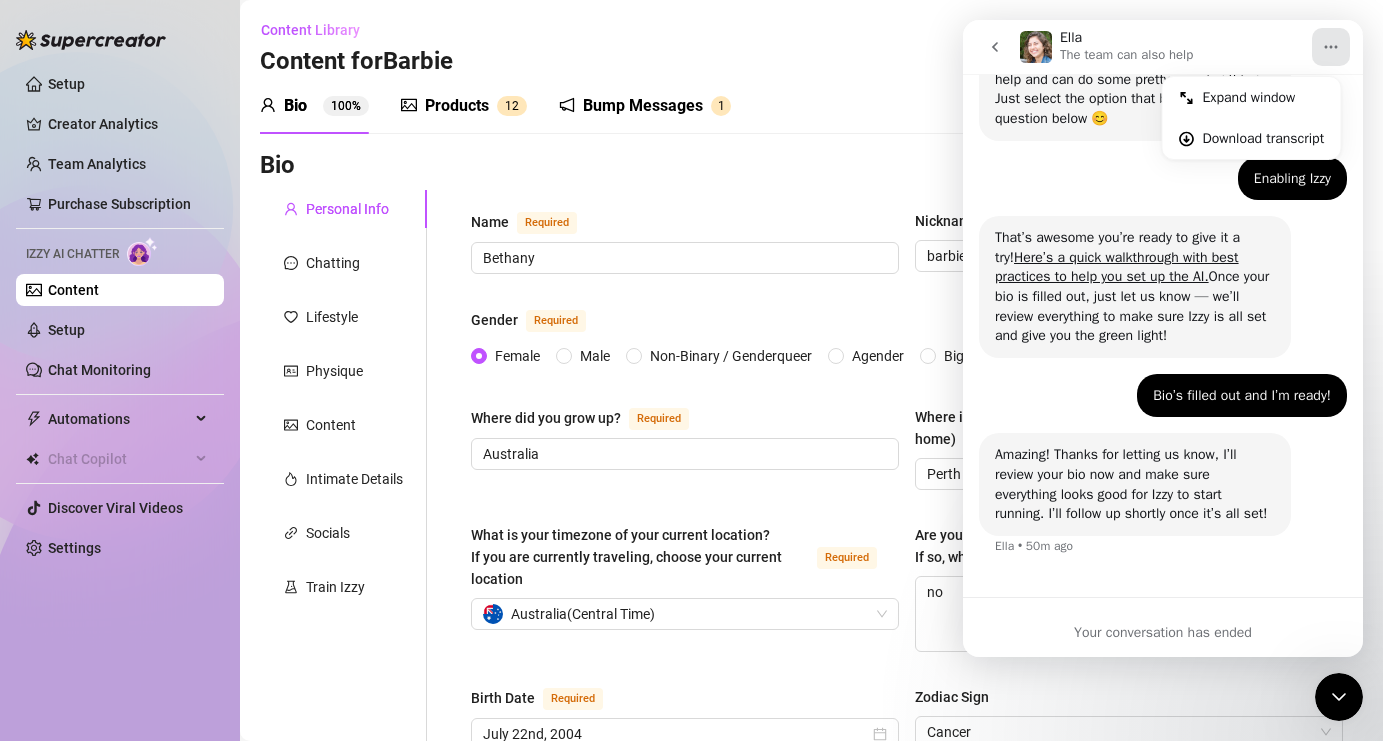 click at bounding box center (1036, 47) 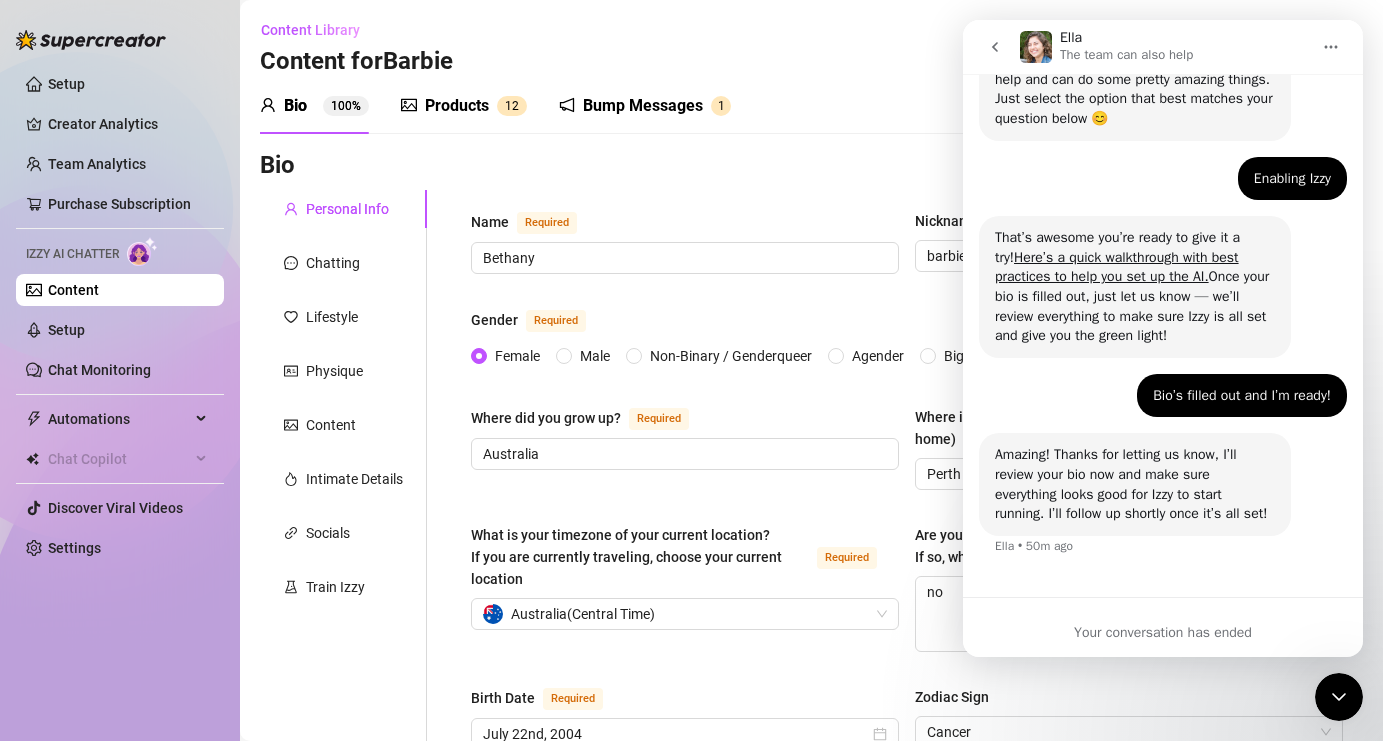 click on "Ella" at bounding box center [1071, 37] 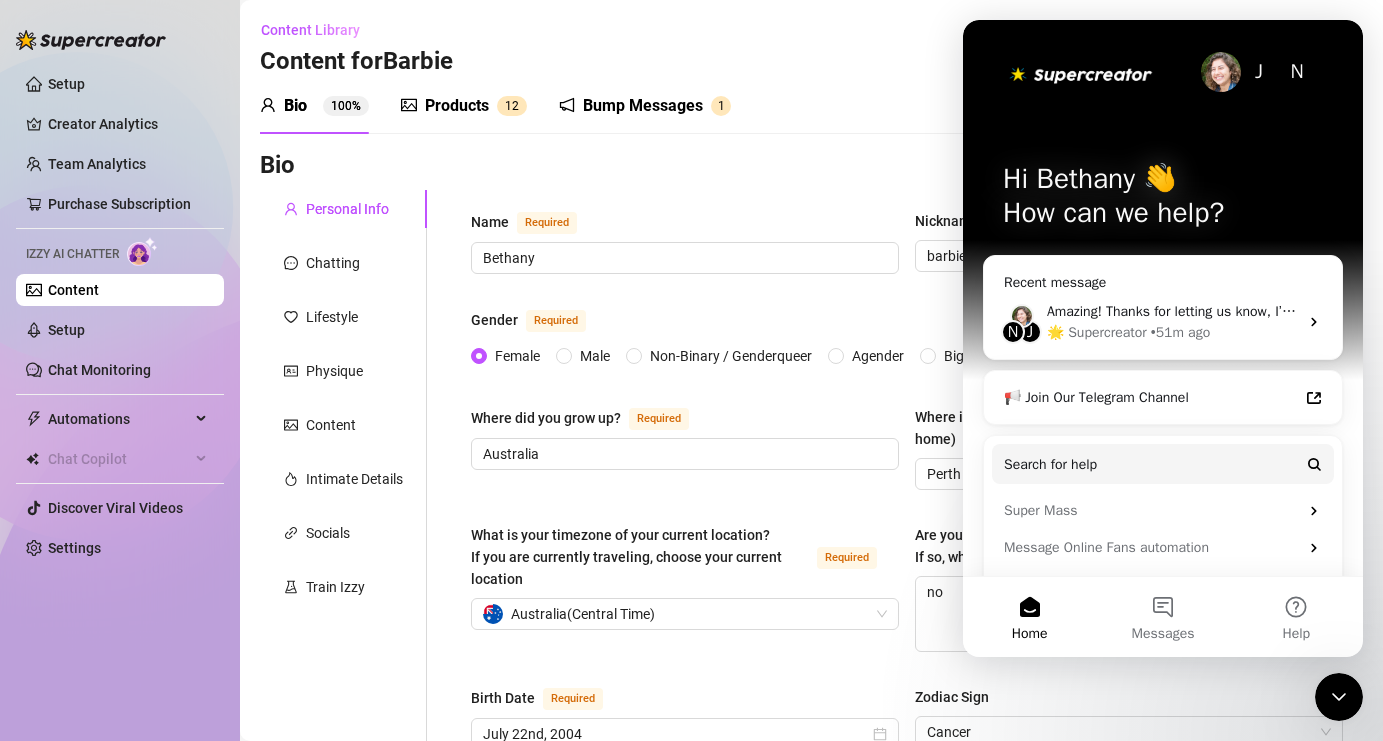 click on "J" at bounding box center (1259, 72) 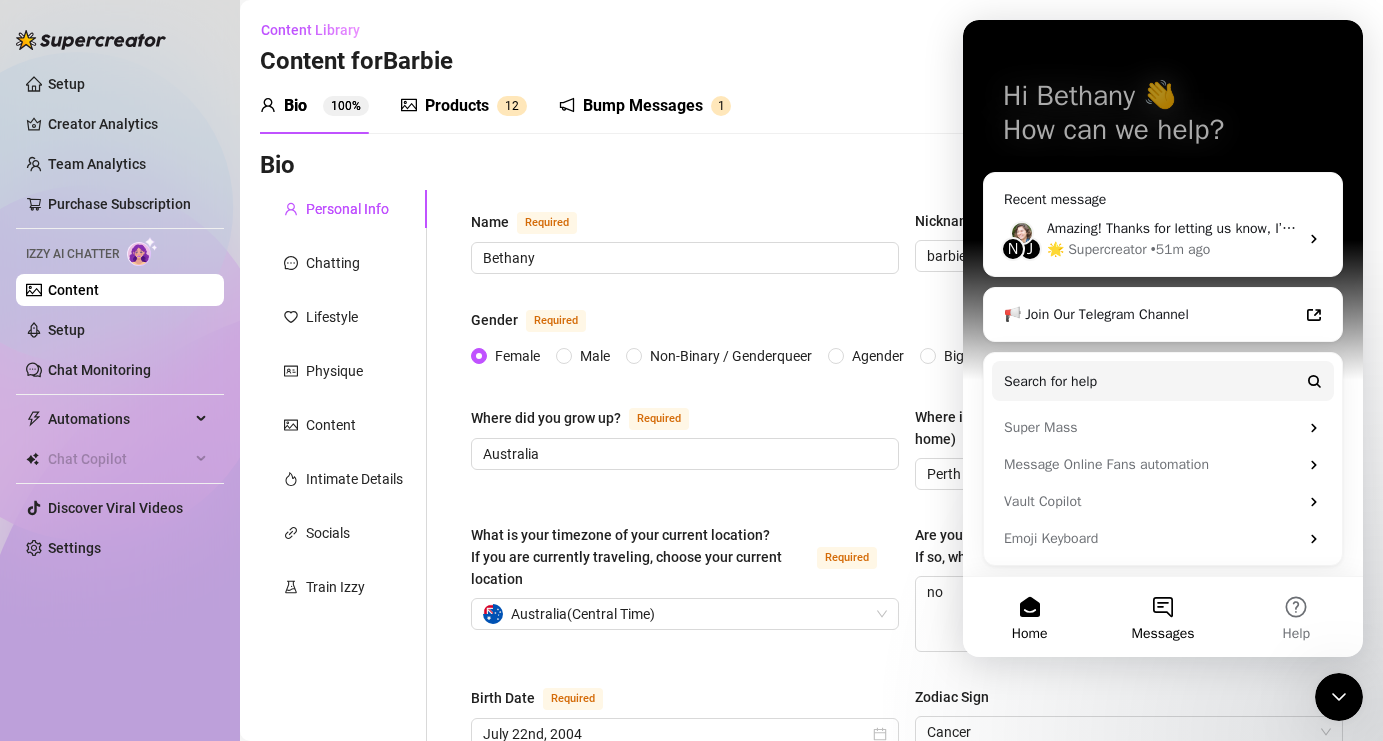 click on "Messages" at bounding box center [1163, 634] 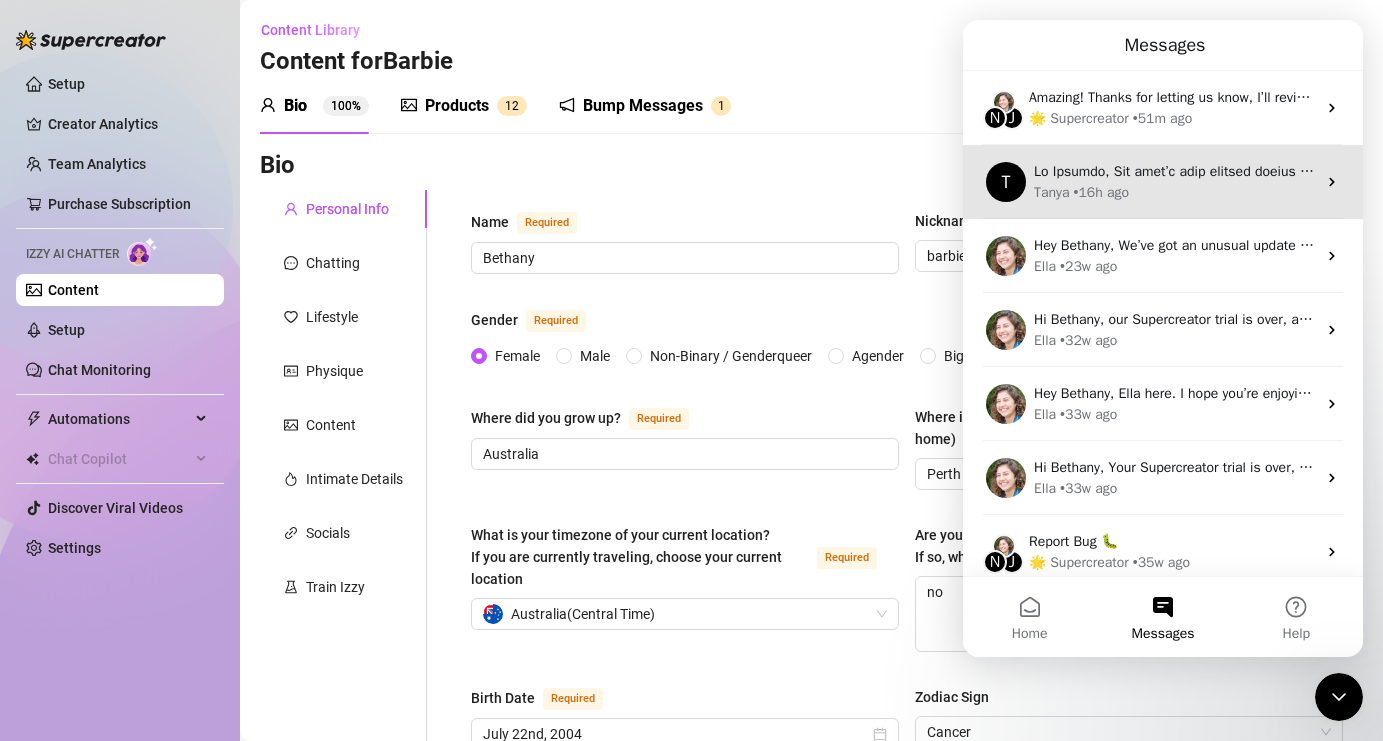 scroll, scrollTop: 13, scrollLeft: 0, axis: vertical 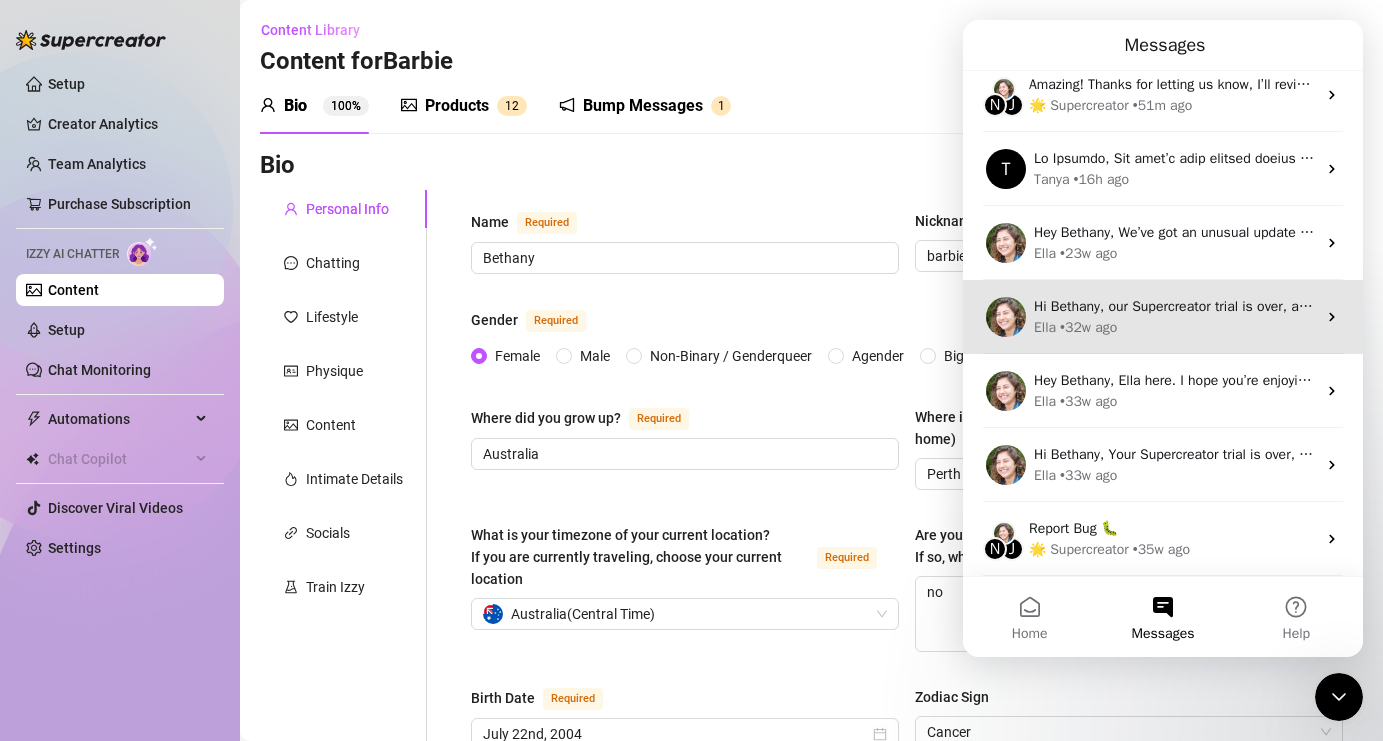 click on "Hi Bethany,   our Supercreator trial is over, and you no longer have access to its features 😿   If Supercreator brought you peace of mind and helped improve your work, now’s the time to purchase your subscription!   Got any questions or concerns? I’m here to help! Ella •  32w ago" at bounding box center (1163, 317) 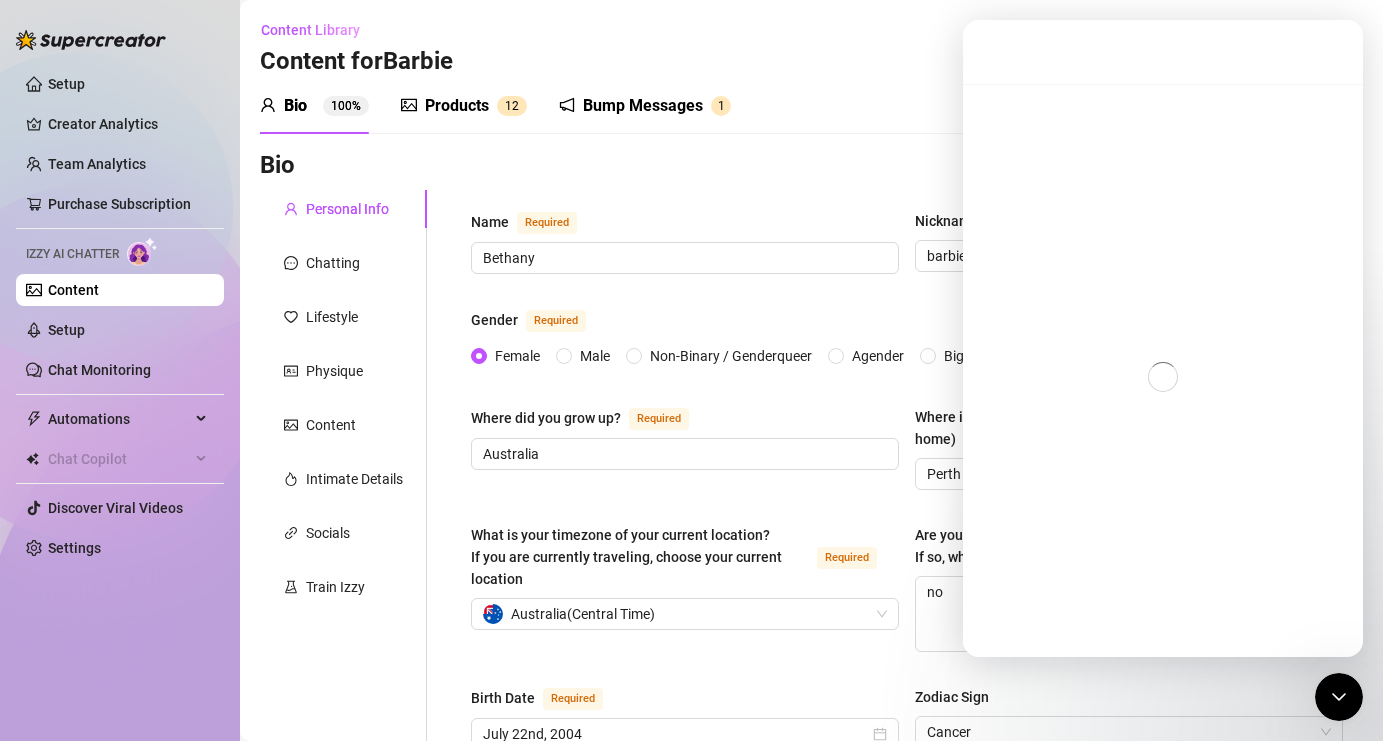 scroll, scrollTop: 0, scrollLeft: 0, axis: both 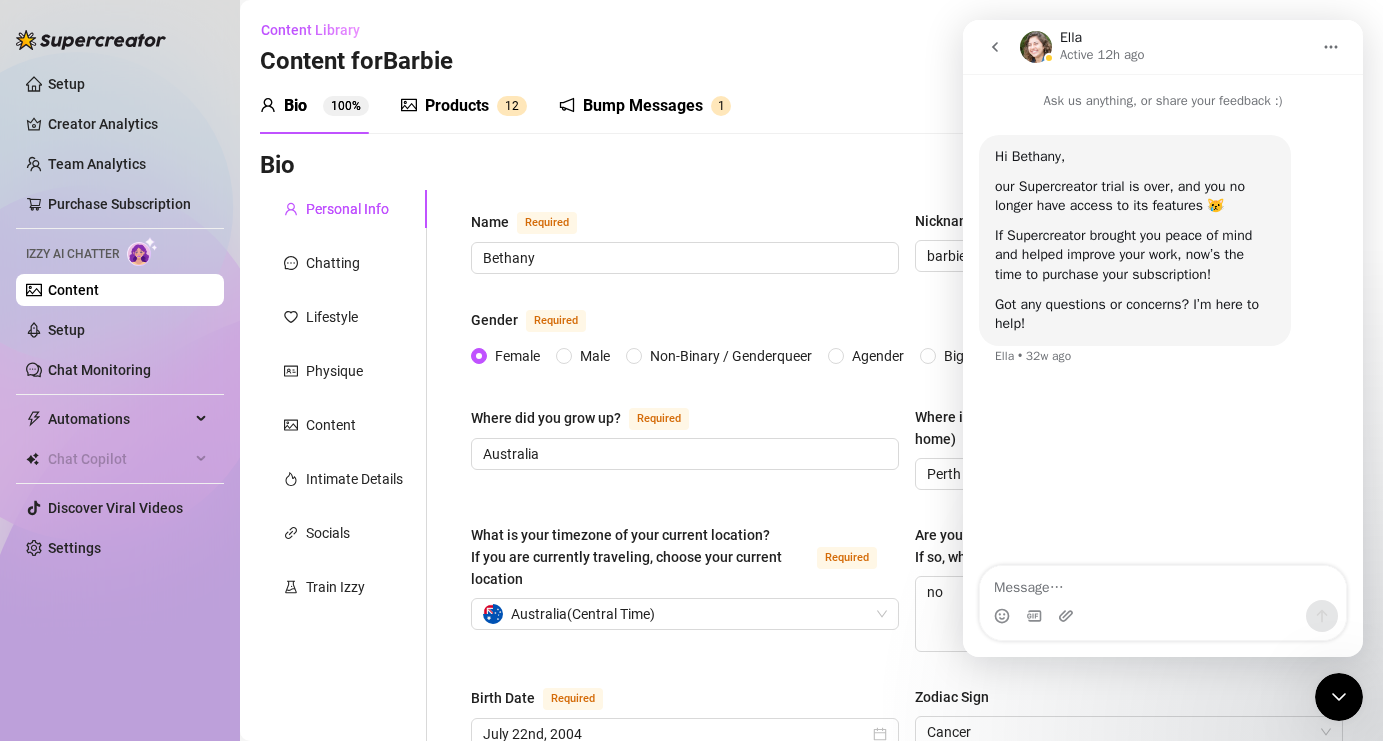 click 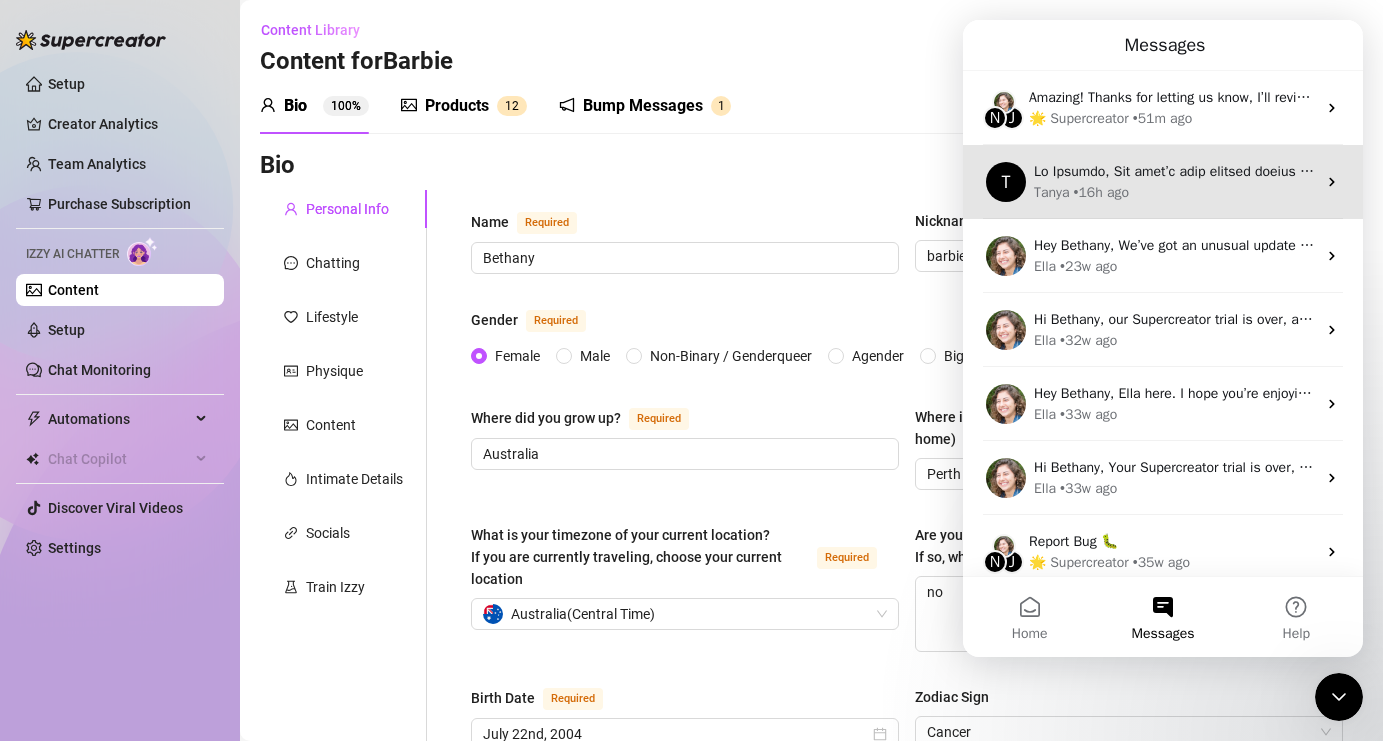 click at bounding box center (7913, 171) 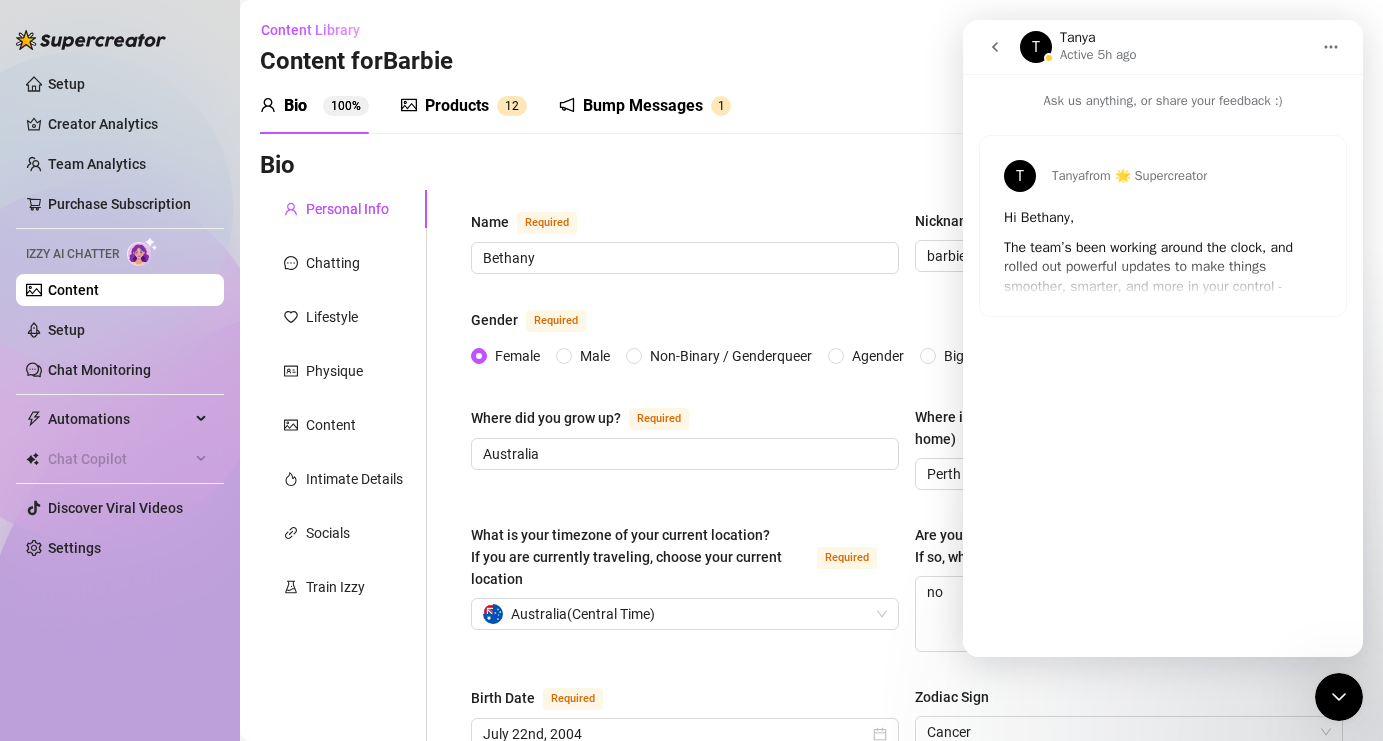 click on "T Tanya  from 🌟 Supercreator Hi Bethany, The team’s been working around the clock, and rolled out powerful updates to make things smoother, smarter, and more in your control - especially with Izzy. New way to Bump Online Fans Now Izzy can automatically bump fans 24/7, so you’ll never miss a chance to reach. Izzy can now: Automatically send bump messages to online fans 24/7 - just set it up once, no need to schedule anything manually. This makes sure she’ll always work at full power Add your bump messages or import and use our best ones. You’ll see which messages get the most replies, so you can keep getting better Unsend messages automatically Pro tip:  Combine this with AI chats for a super powerful way to boost engagement.   New Izzy Settings with more control We launched a  new Izzy Settings page , which gives you more control over who and how Izzy chats with fans.   With the new Izzy settings, you can:  Add a random delay before Izzy replies to make the chat feel more natural and human." at bounding box center (1163, 226) 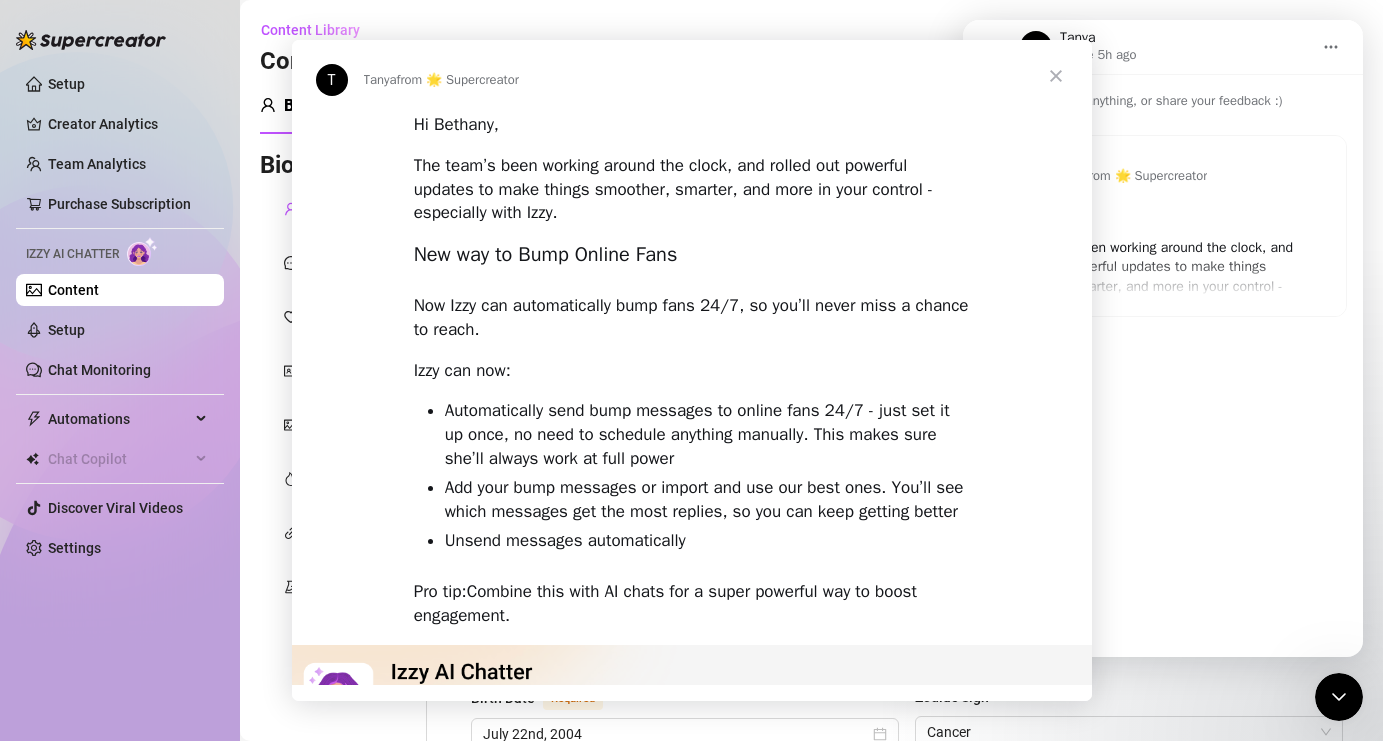 scroll, scrollTop: 0, scrollLeft: 0, axis: both 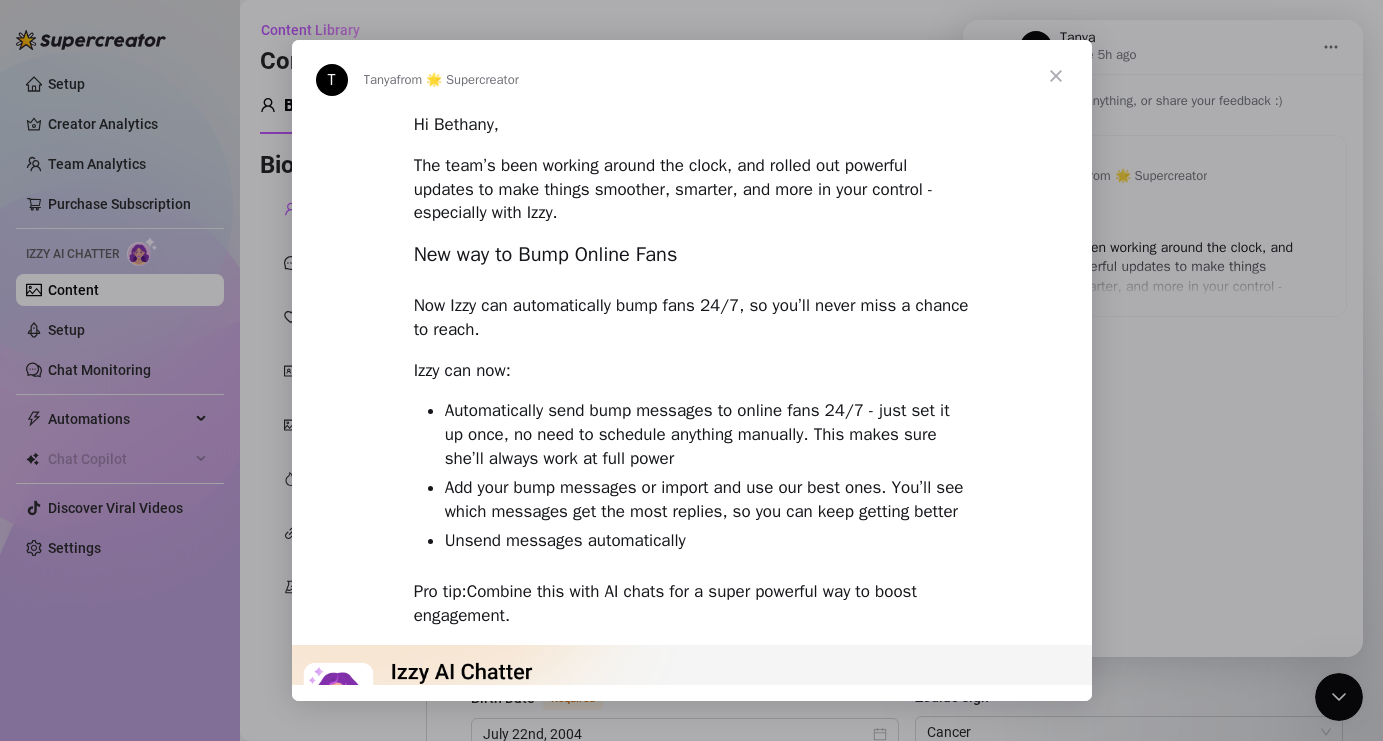 click at bounding box center (1056, 76) 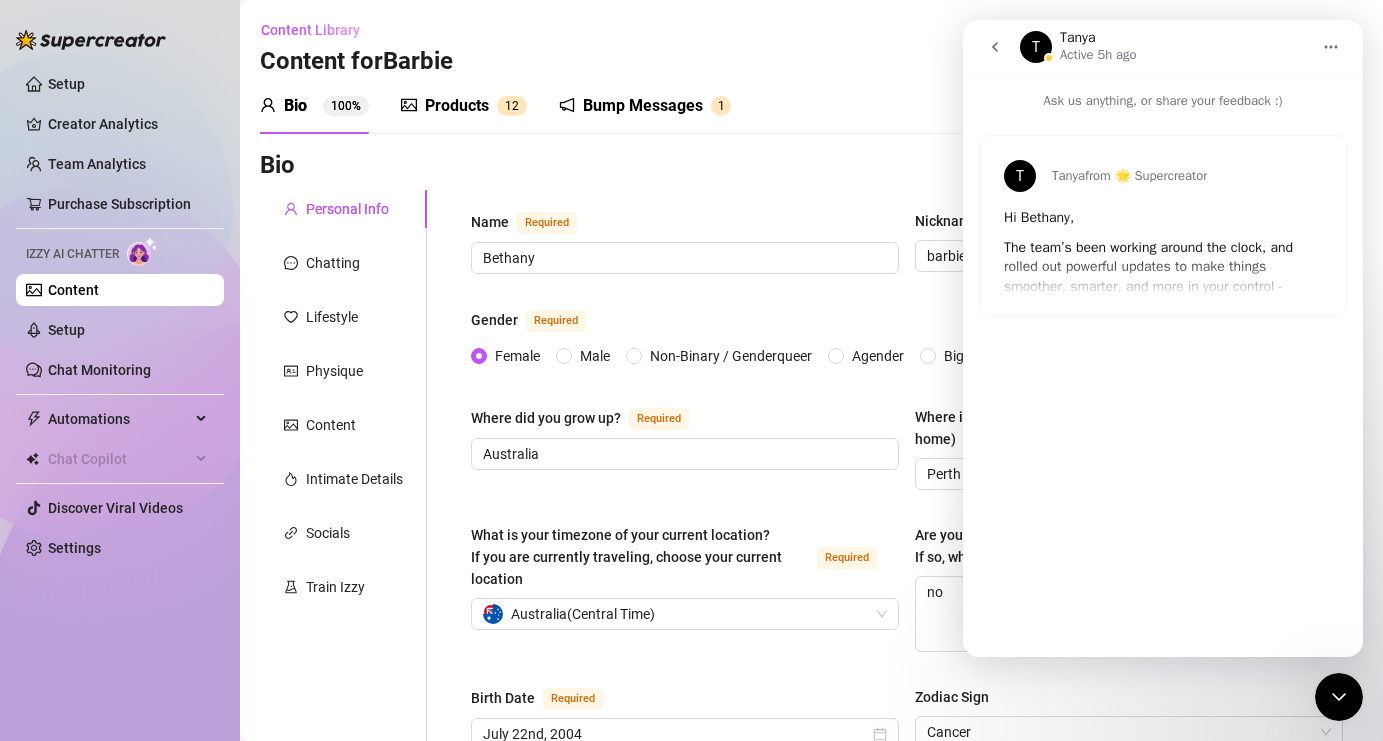 click 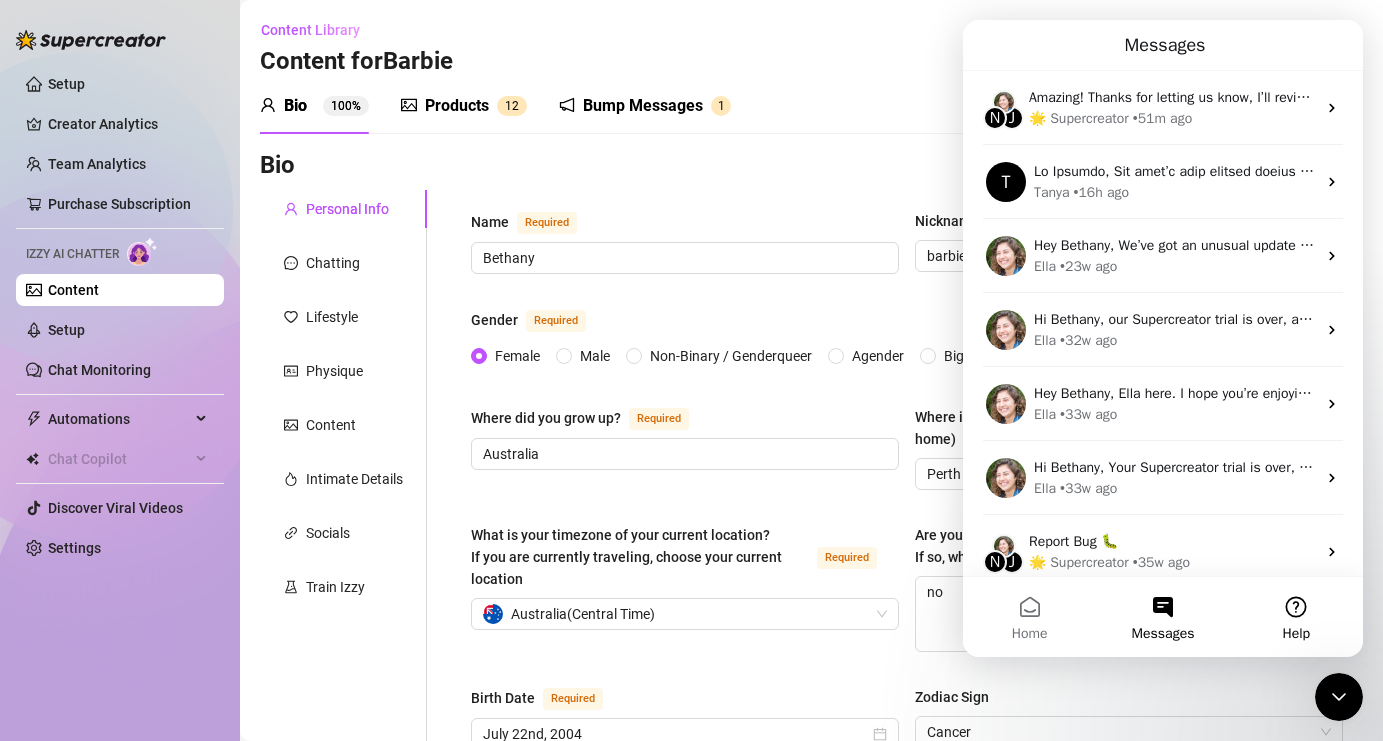 click on "Help" at bounding box center [1296, 634] 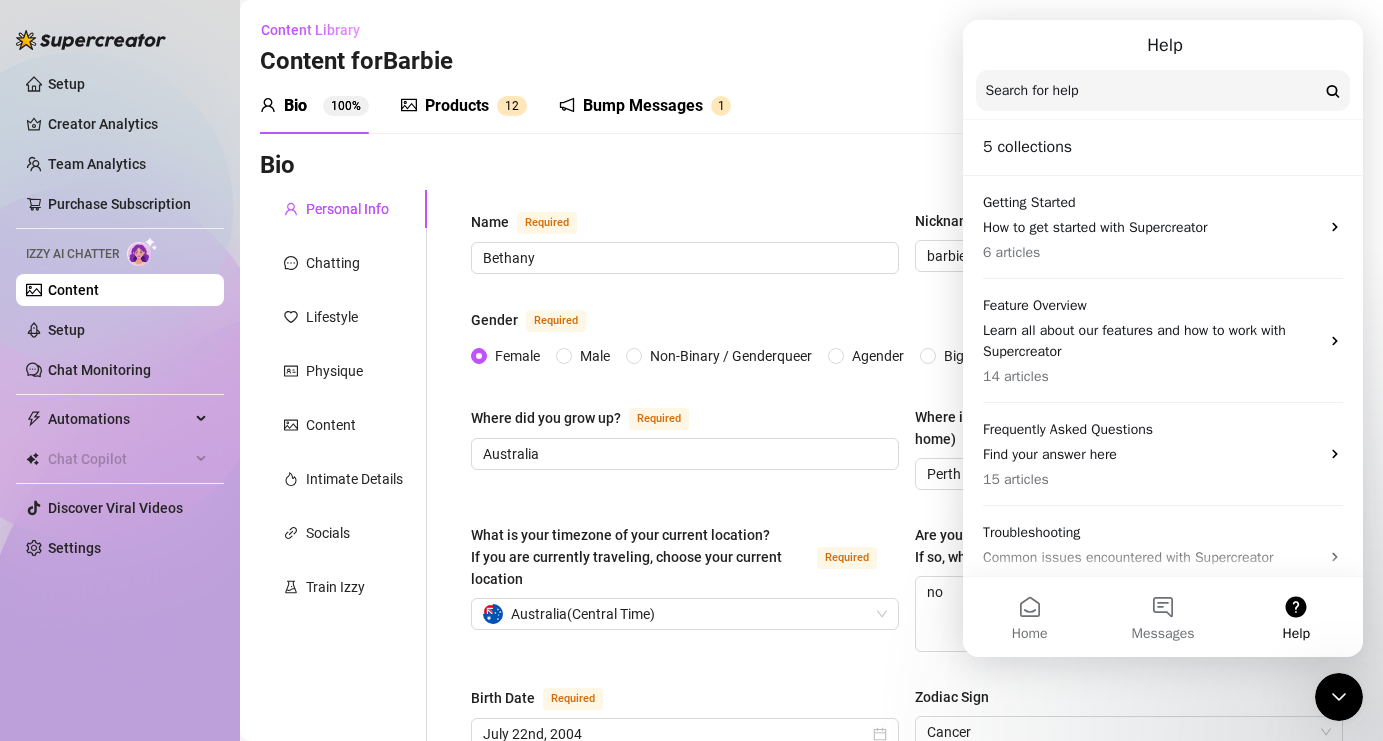 click on "5 collections" at bounding box center (1163, 147) 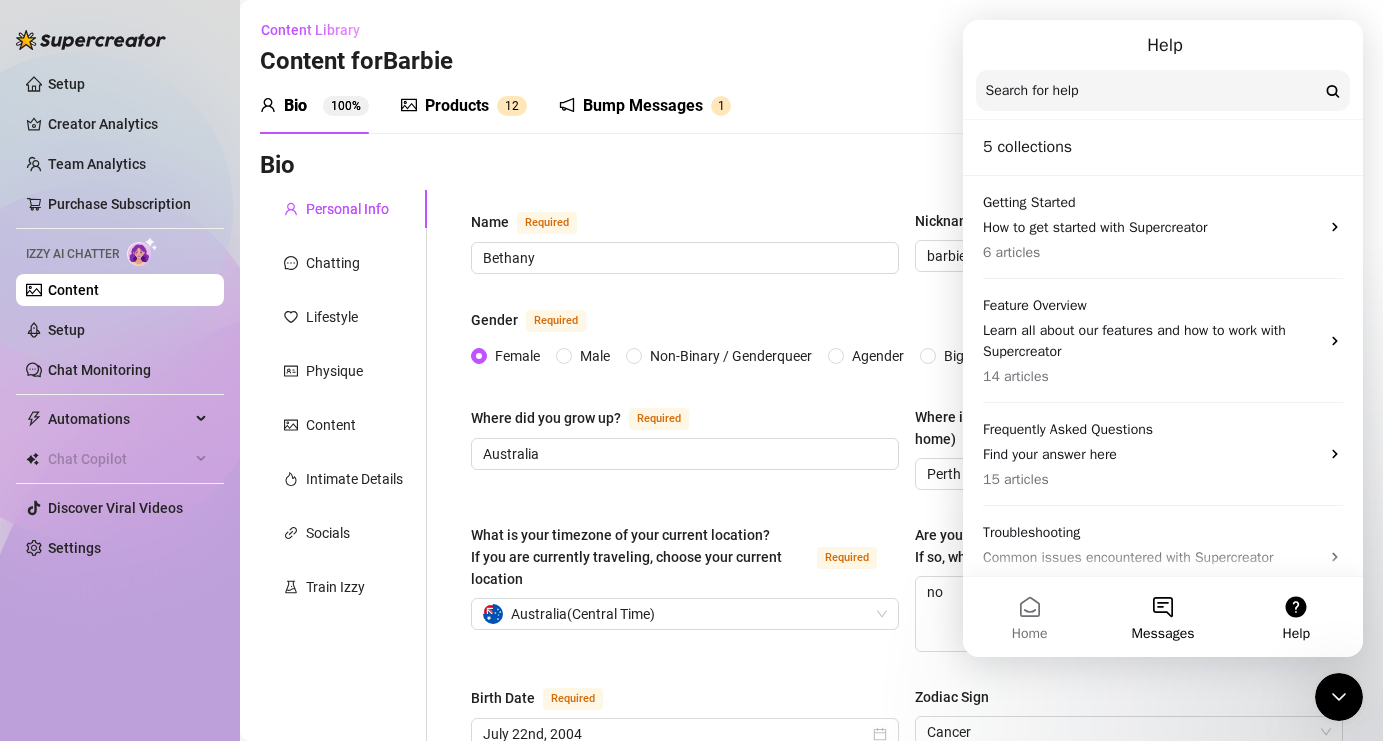 click on "Messages" at bounding box center (1162, 617) 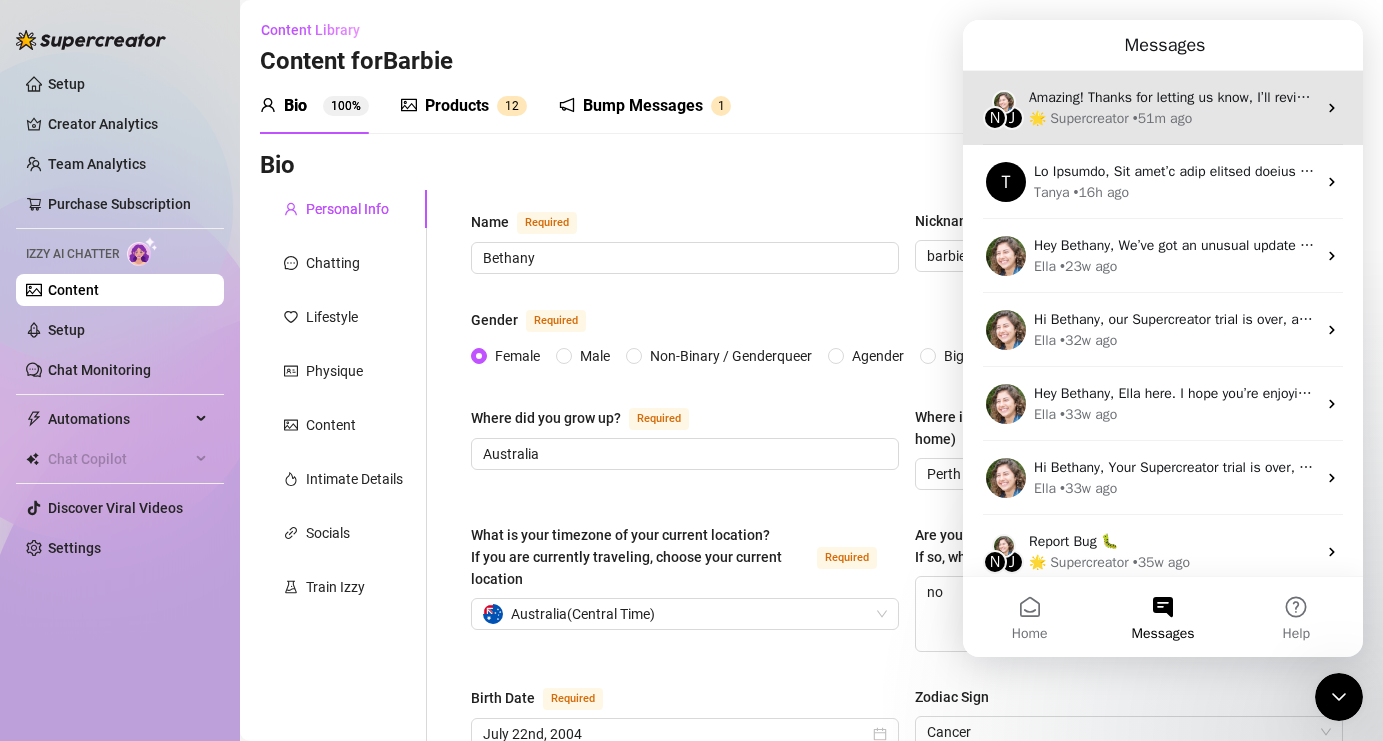 click on "•  51m ago" at bounding box center [1162, 118] 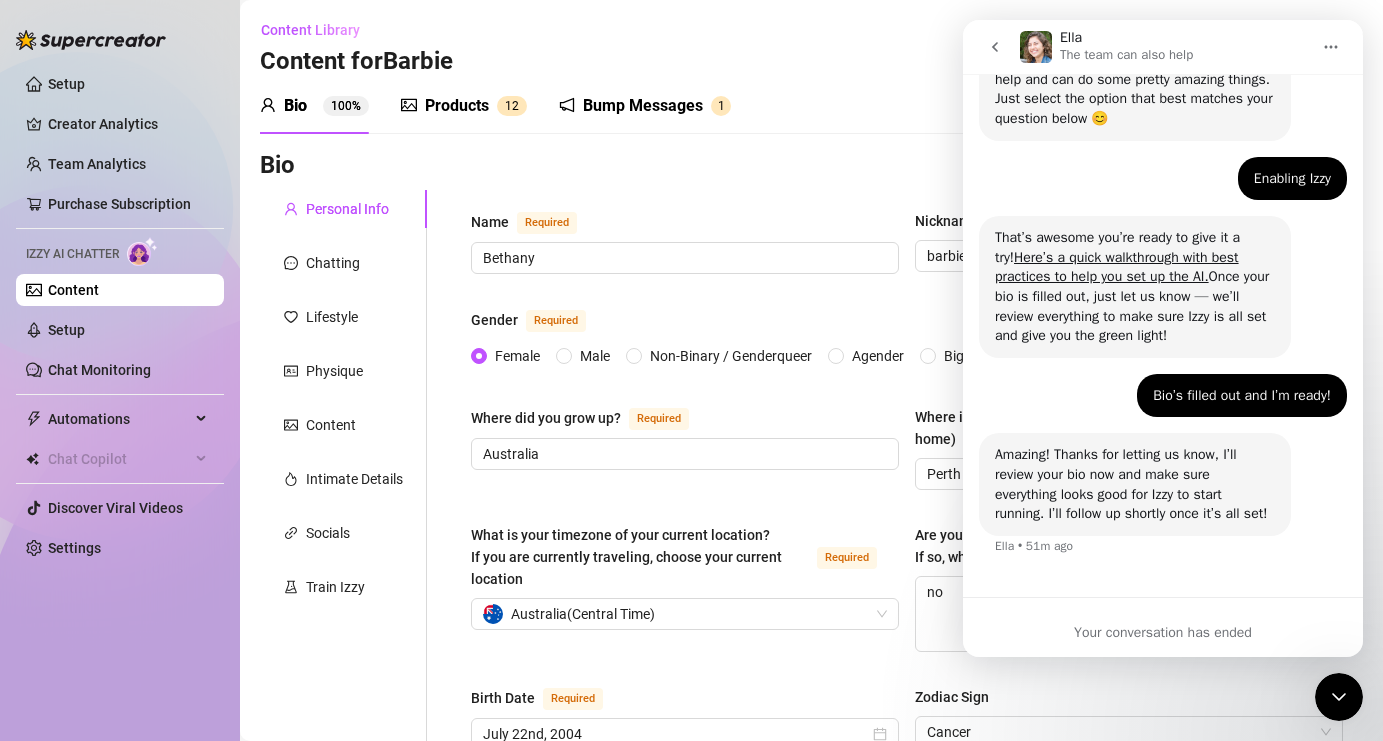 scroll, scrollTop: 235, scrollLeft: 0, axis: vertical 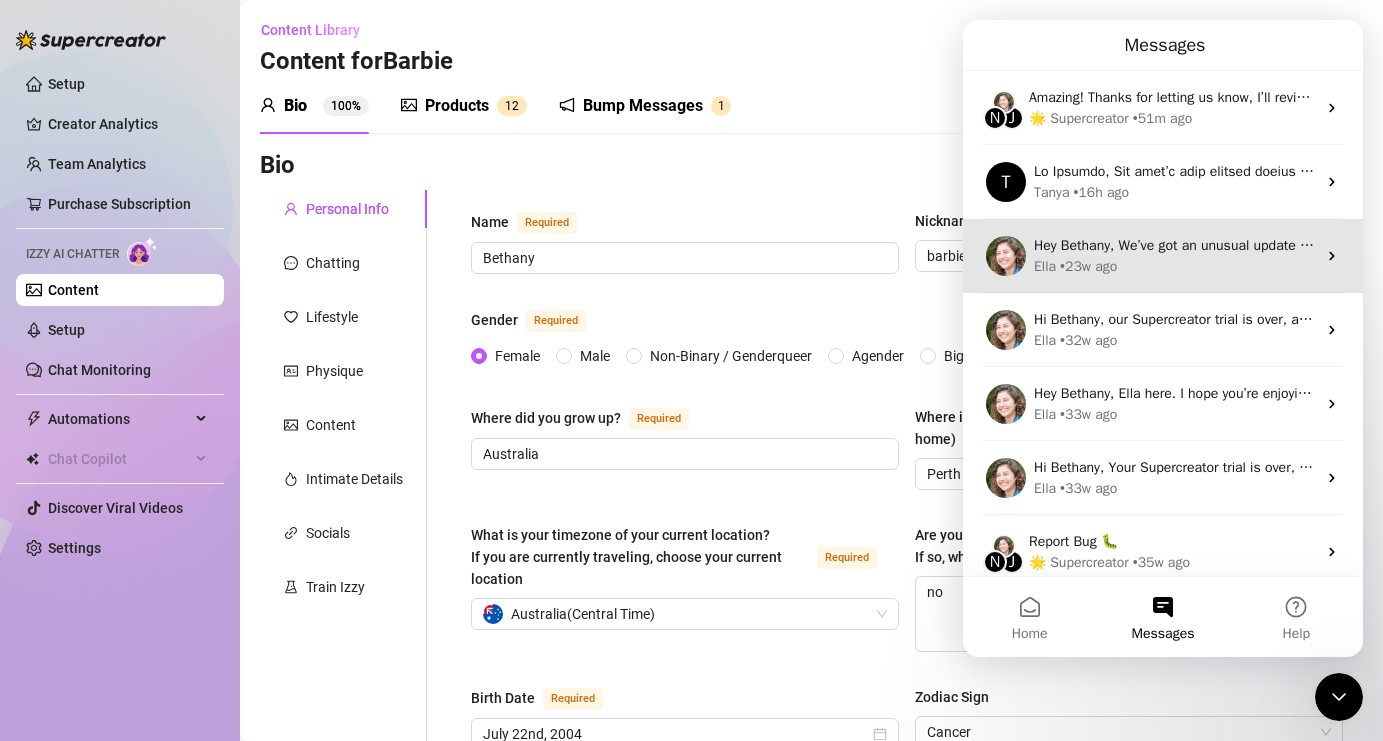 click on "•  23w ago" at bounding box center (1088, 266) 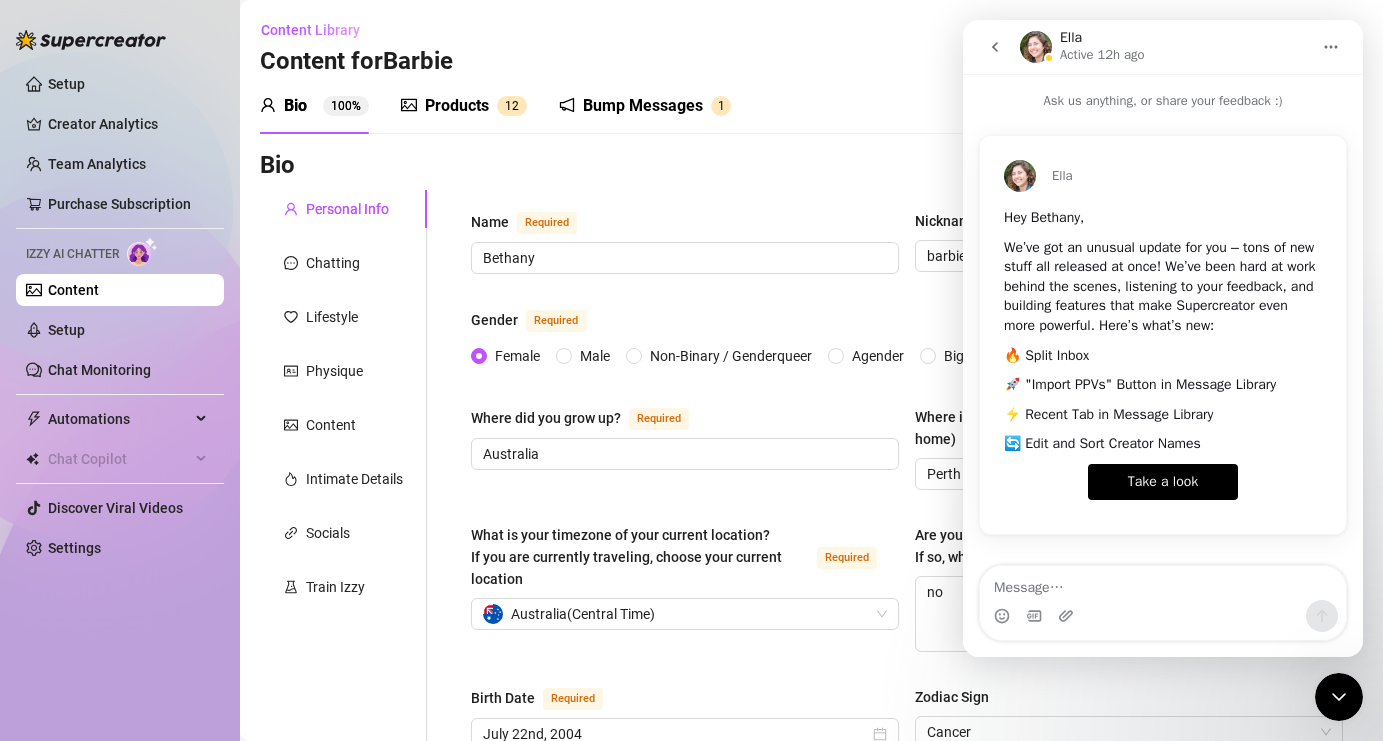 scroll, scrollTop: 10, scrollLeft: 0, axis: vertical 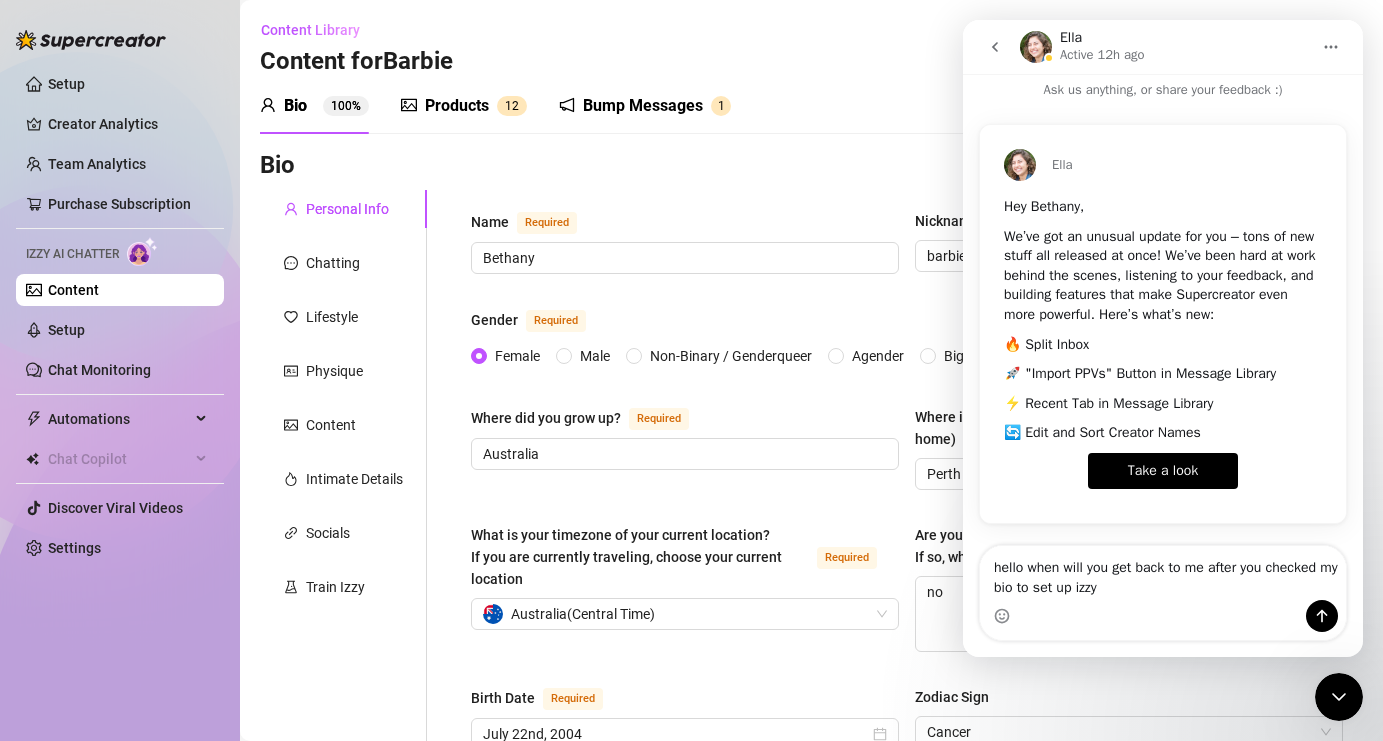 type on "hello when will you get back to me after you checked my bio to set up izzy?" 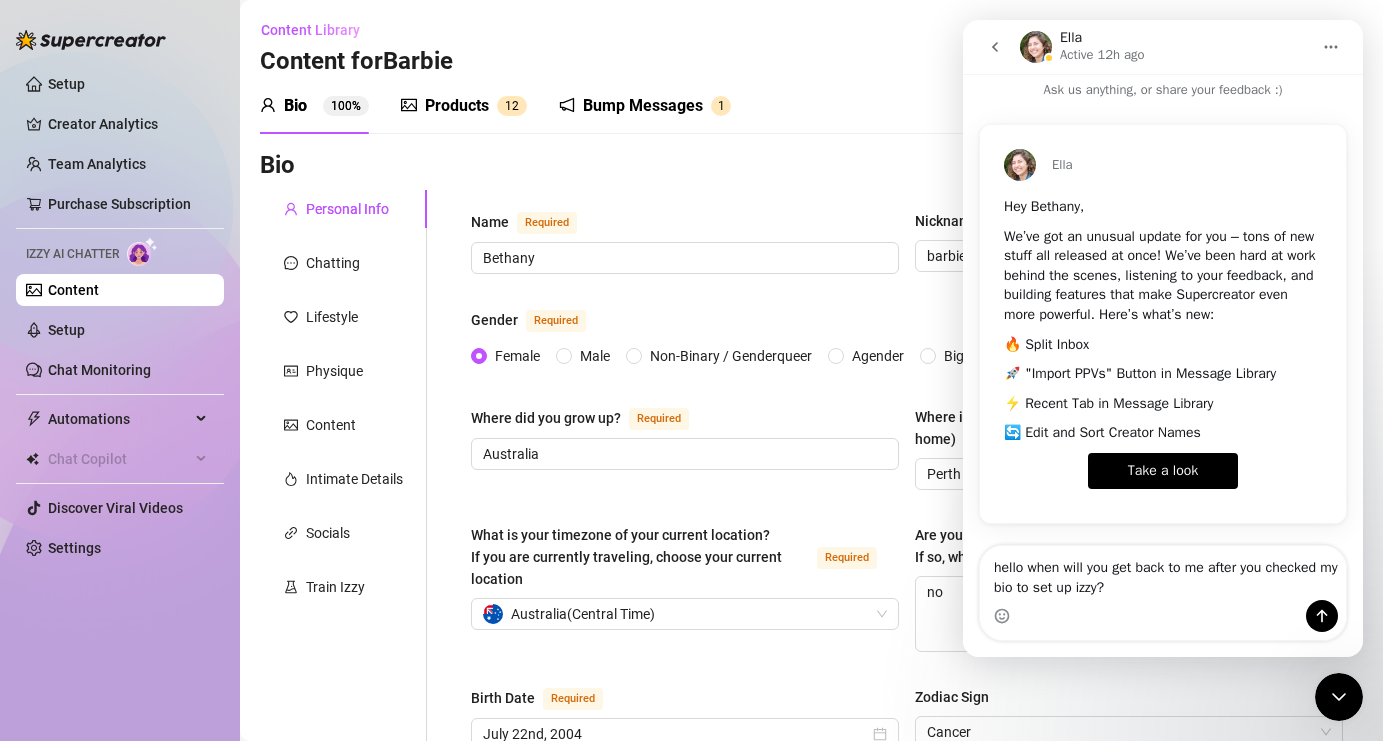 type 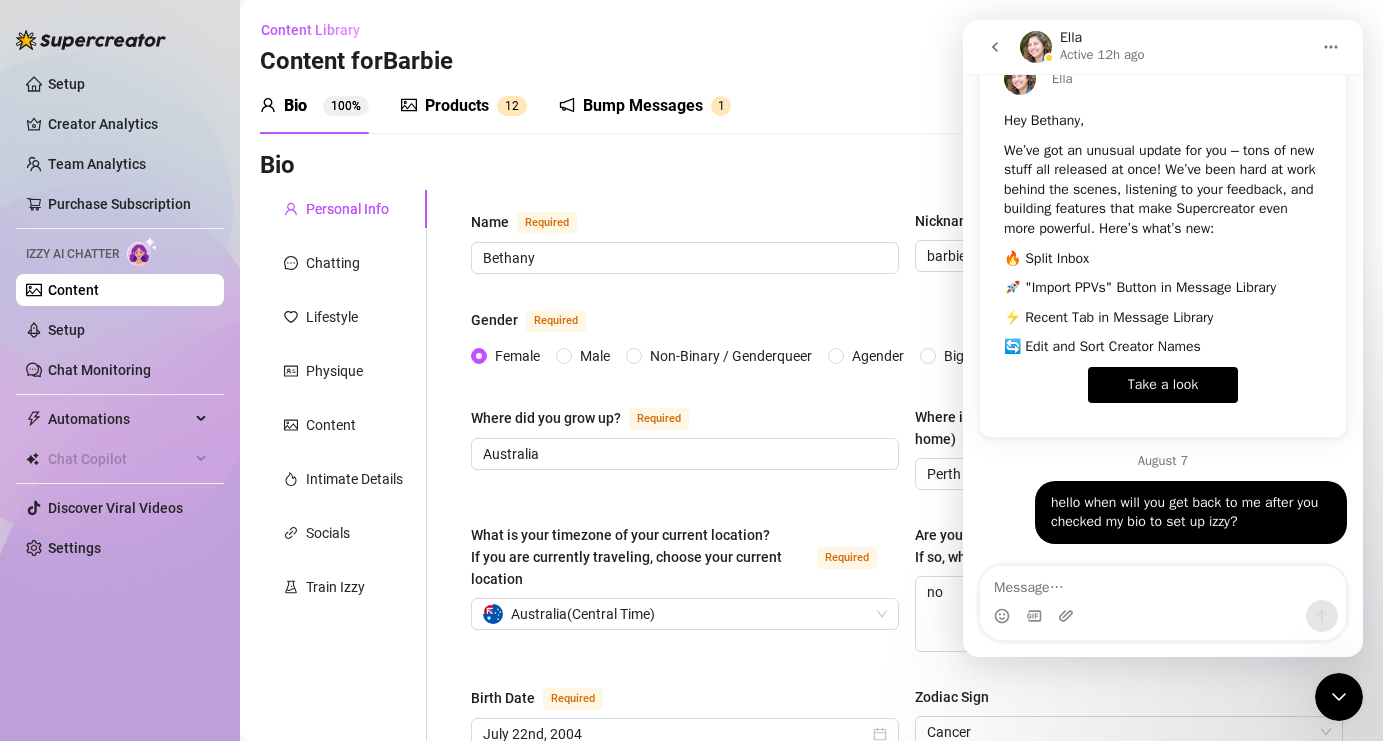 scroll, scrollTop: 0, scrollLeft: 0, axis: both 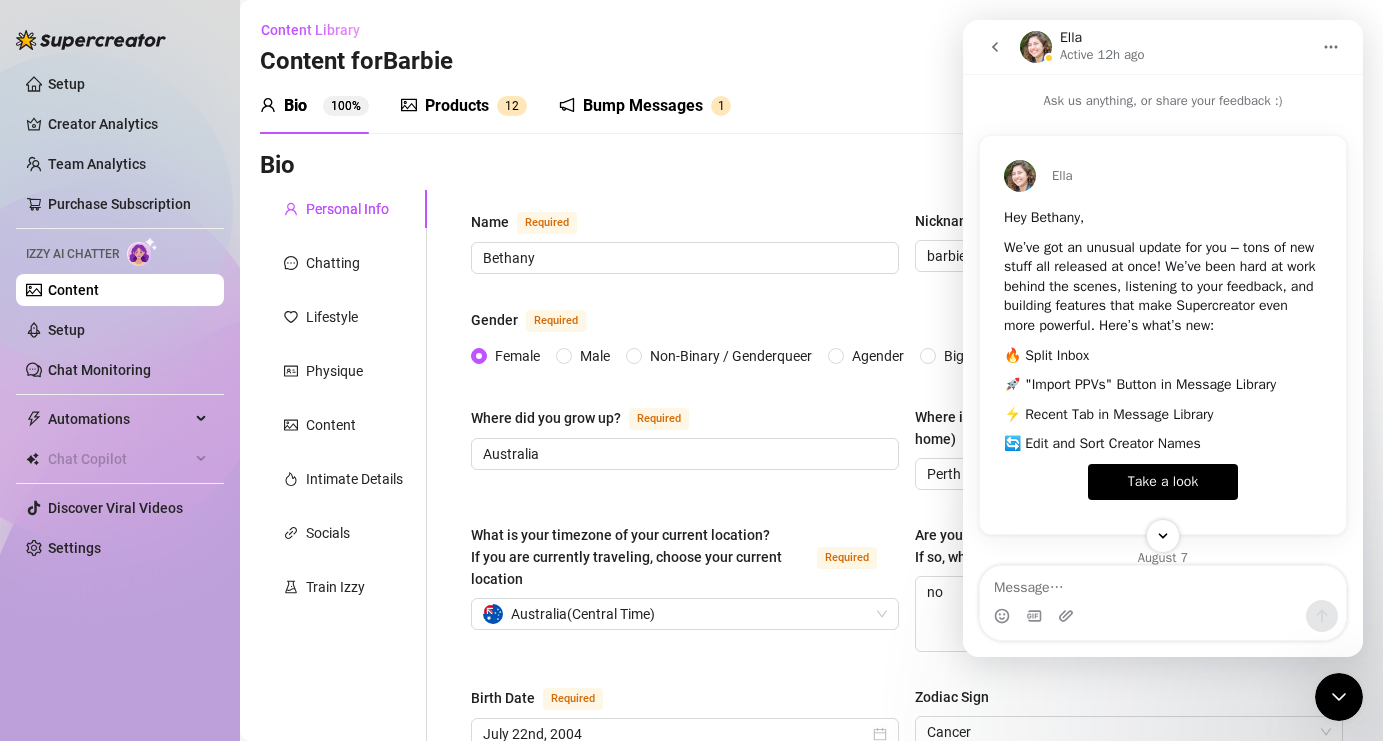 click 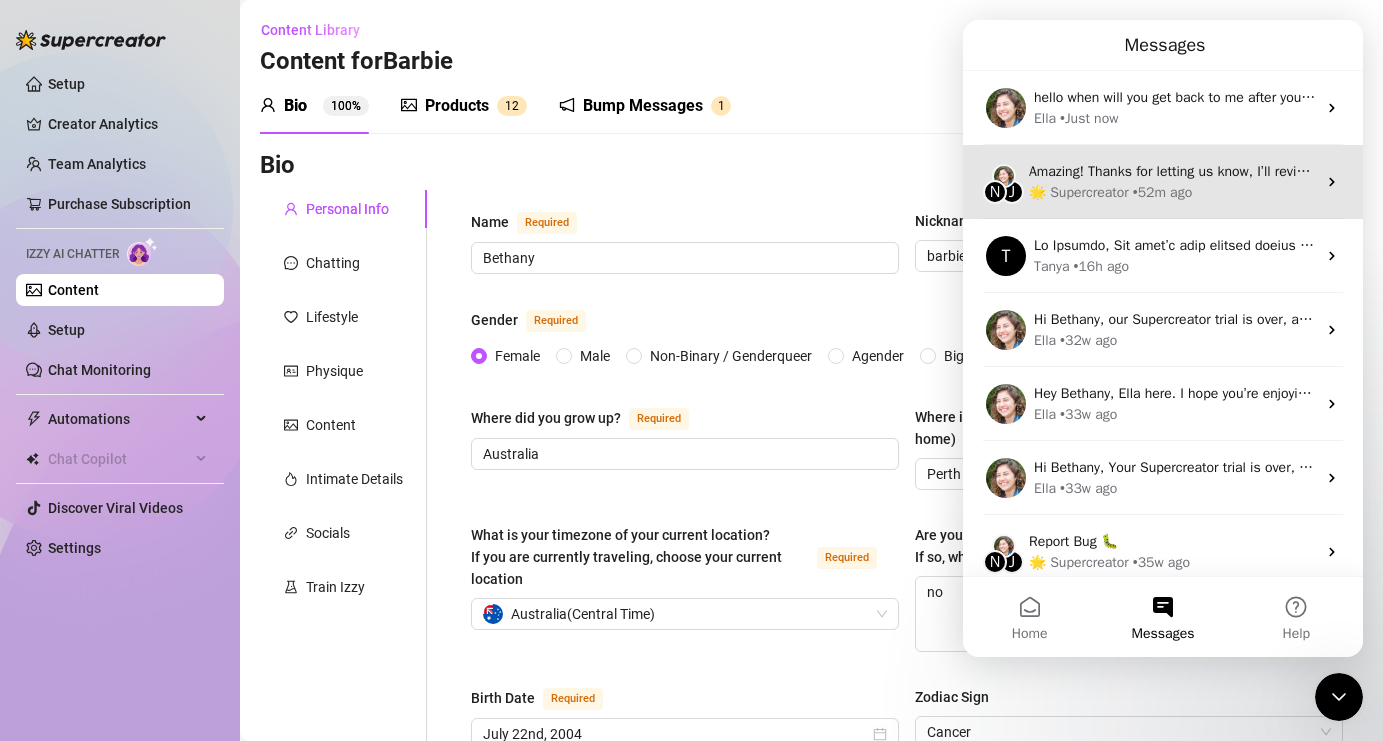 click on "🌟 Supercreator" at bounding box center [1079, 192] 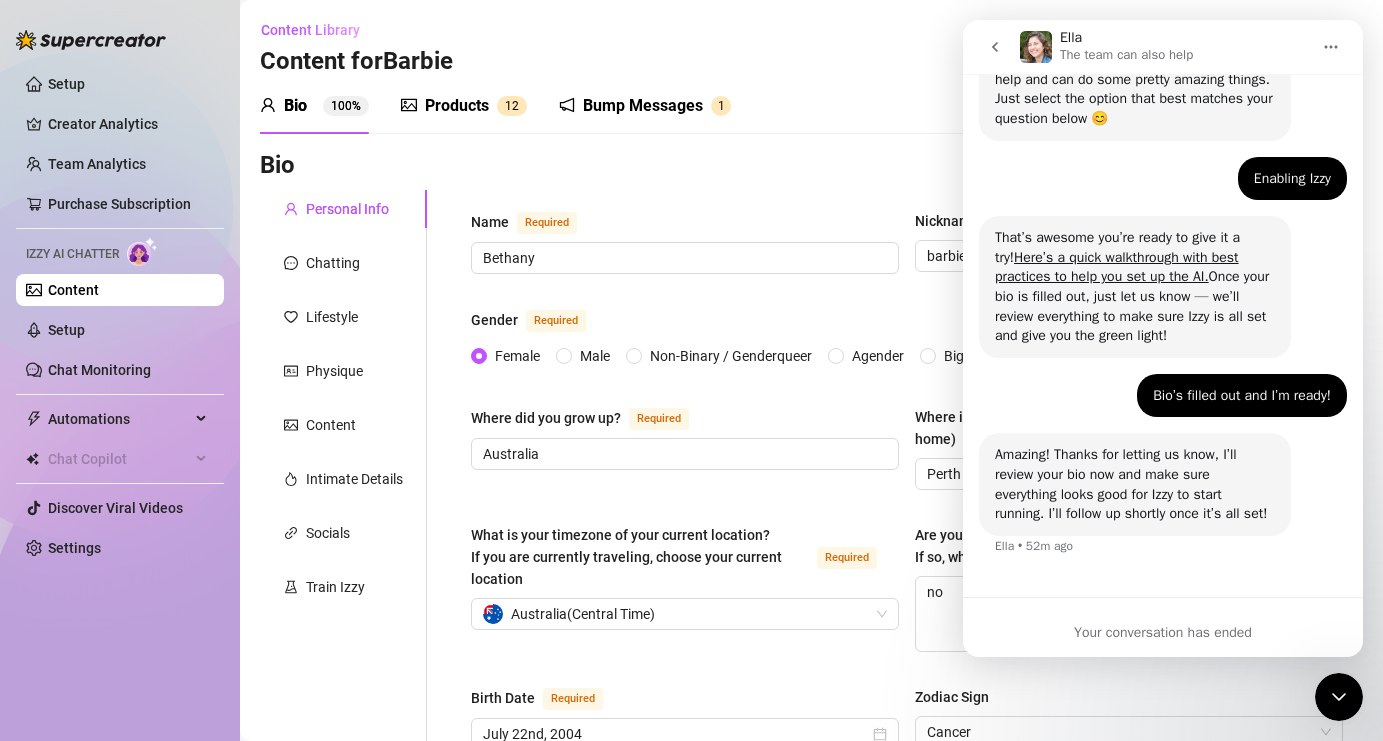 scroll, scrollTop: 235, scrollLeft: 0, axis: vertical 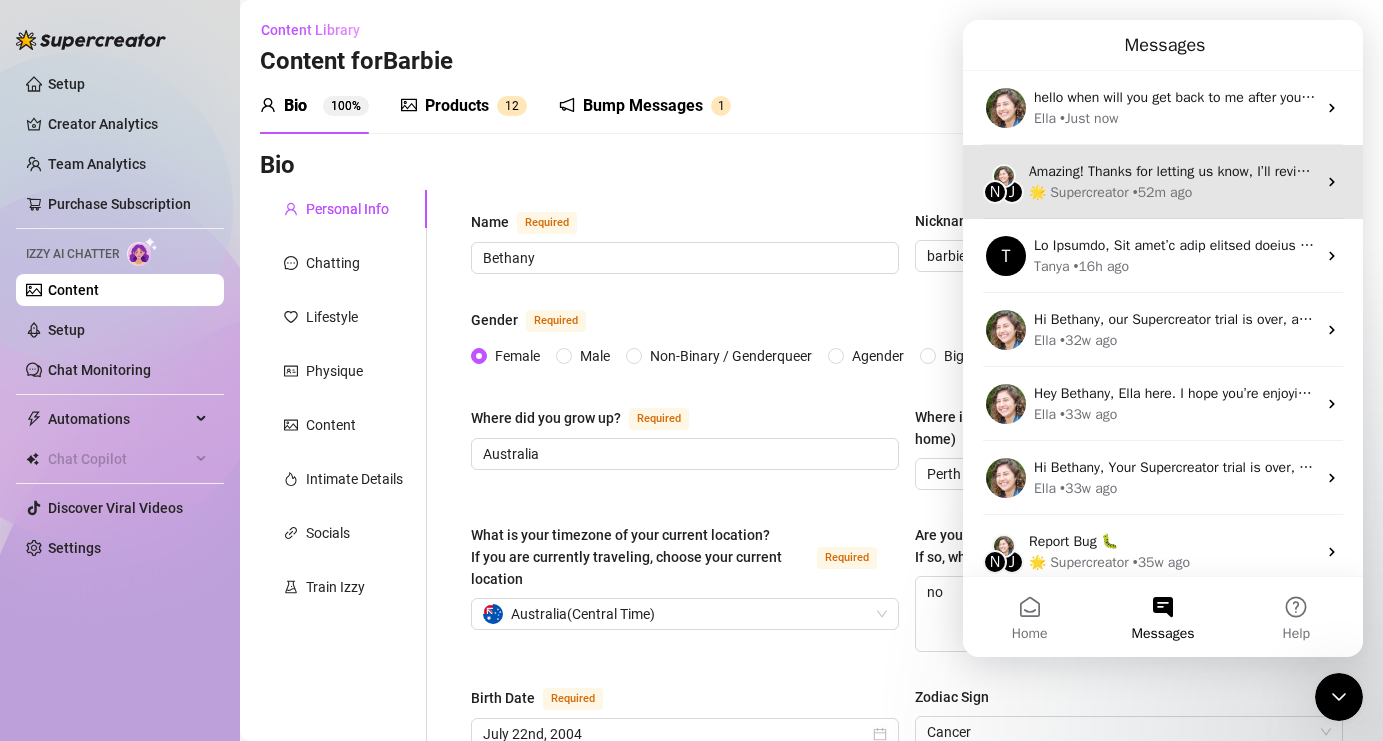 click on "🌟 Supercreator •  52m ago" at bounding box center (1172, 192) 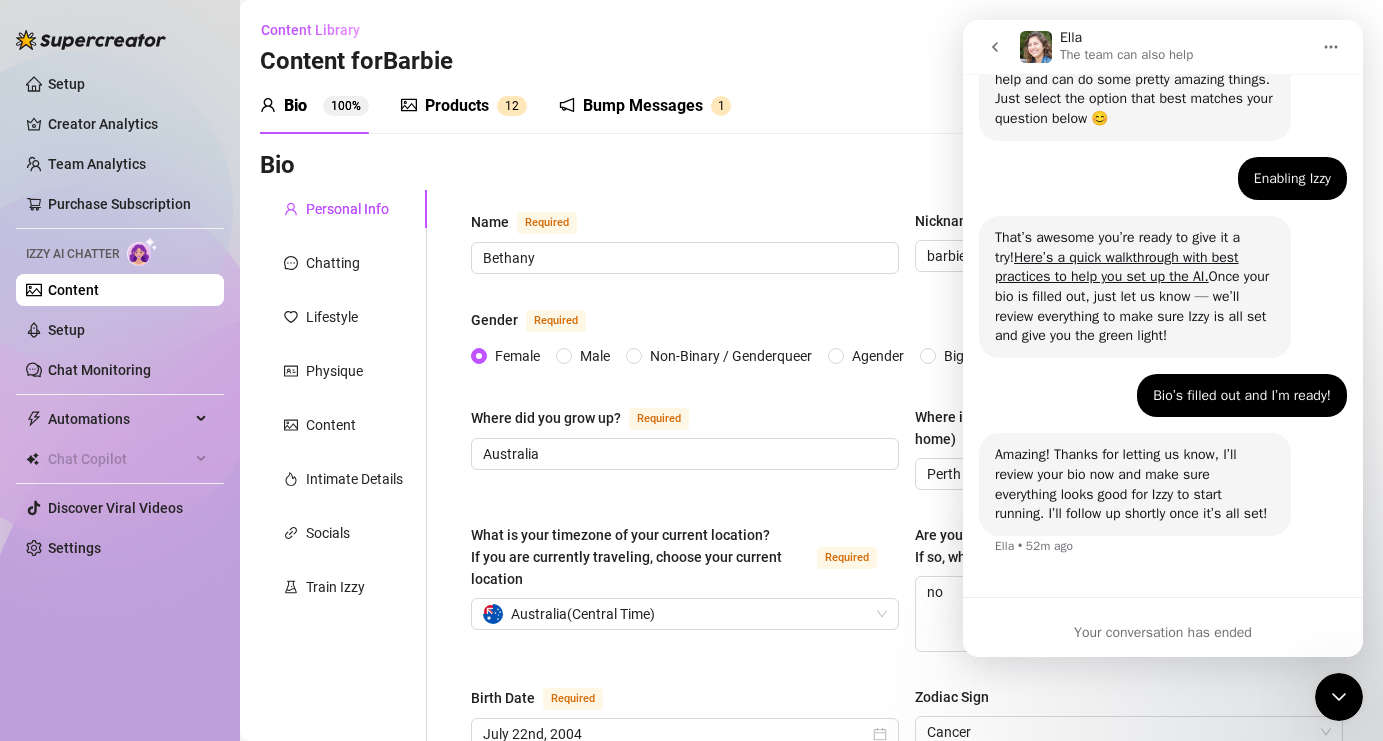 scroll, scrollTop: 235, scrollLeft: 0, axis: vertical 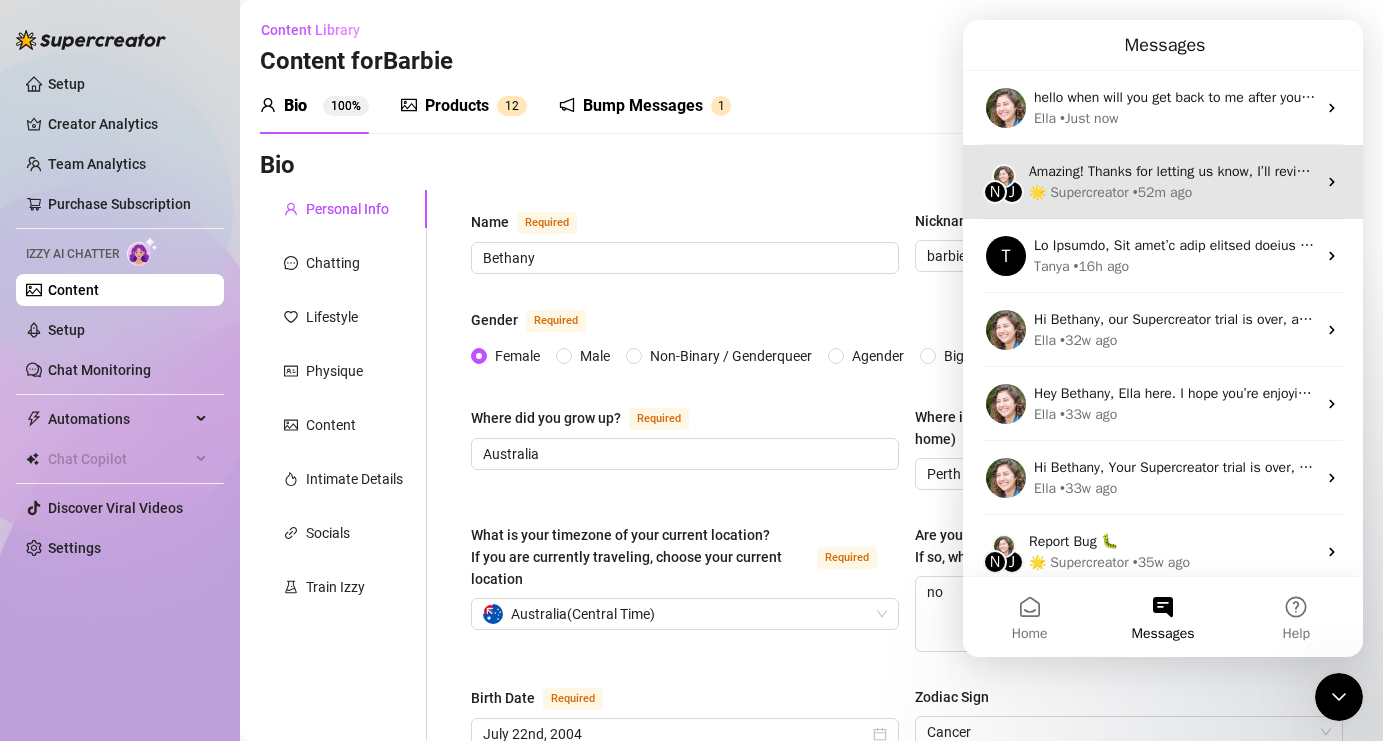 click on "•  52m ago" at bounding box center [1162, 192] 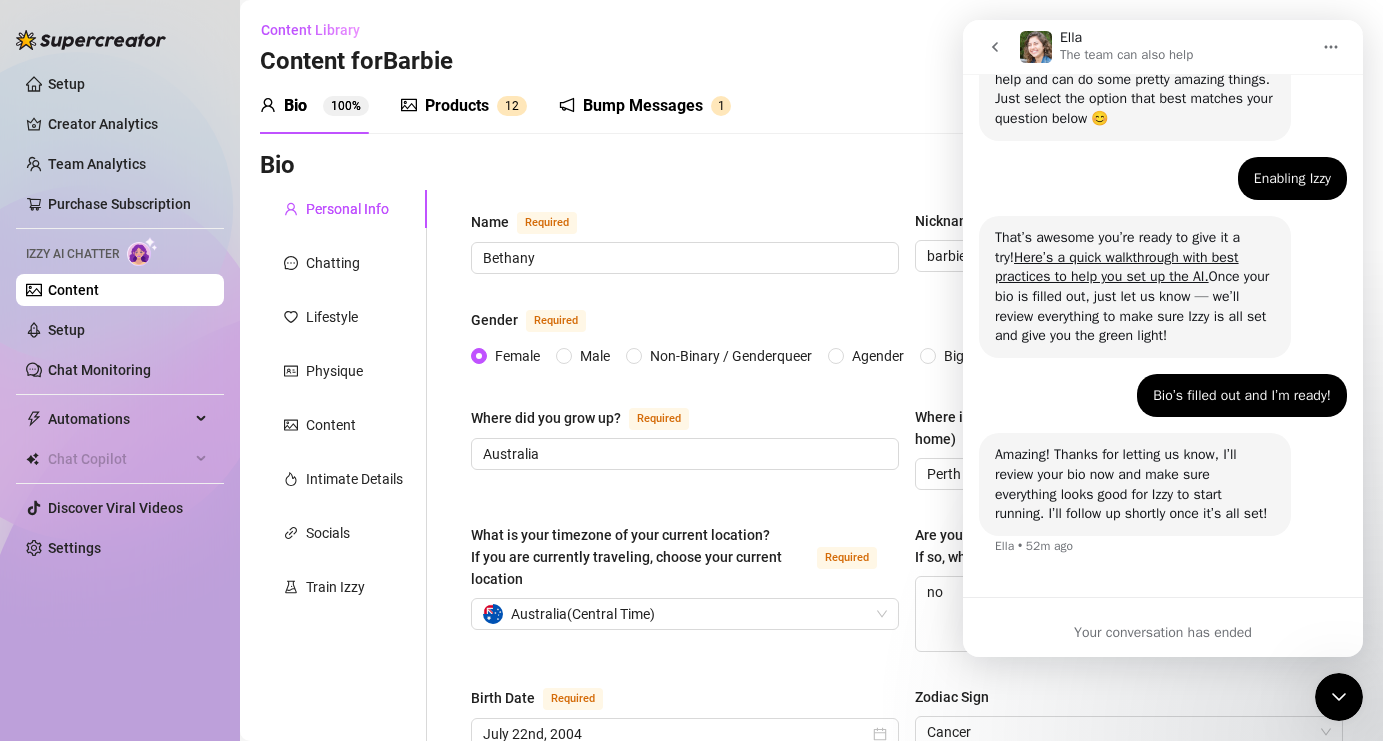 scroll, scrollTop: 235, scrollLeft: 0, axis: vertical 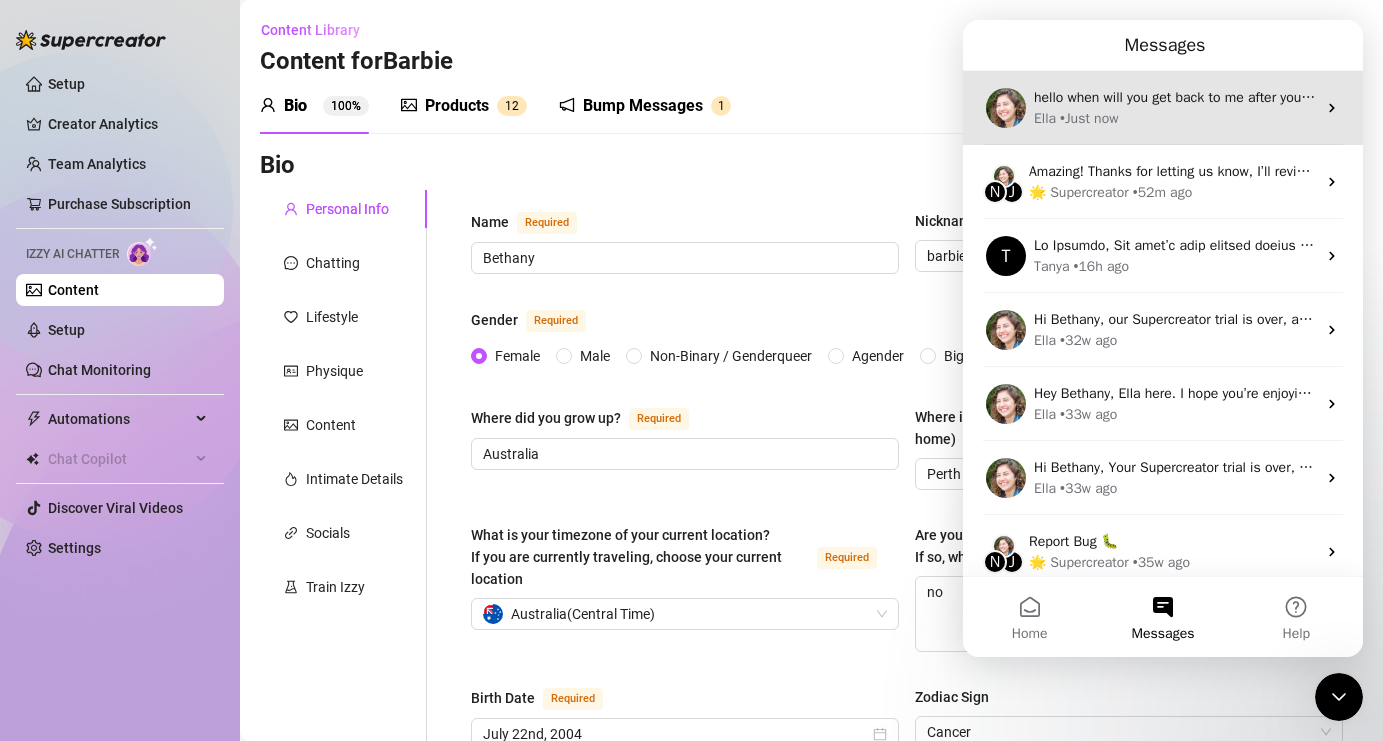 click on "•  Just now" at bounding box center (1089, 118) 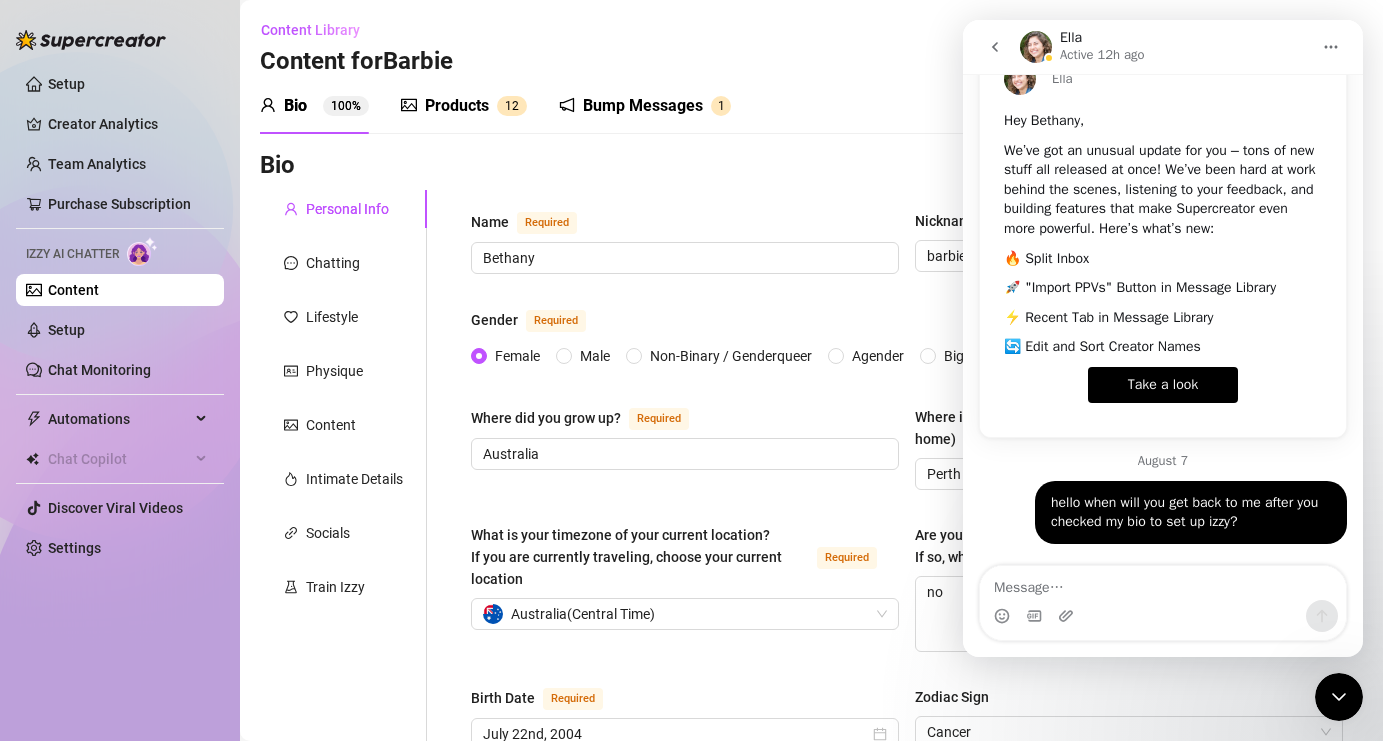 scroll, scrollTop: 116, scrollLeft: 0, axis: vertical 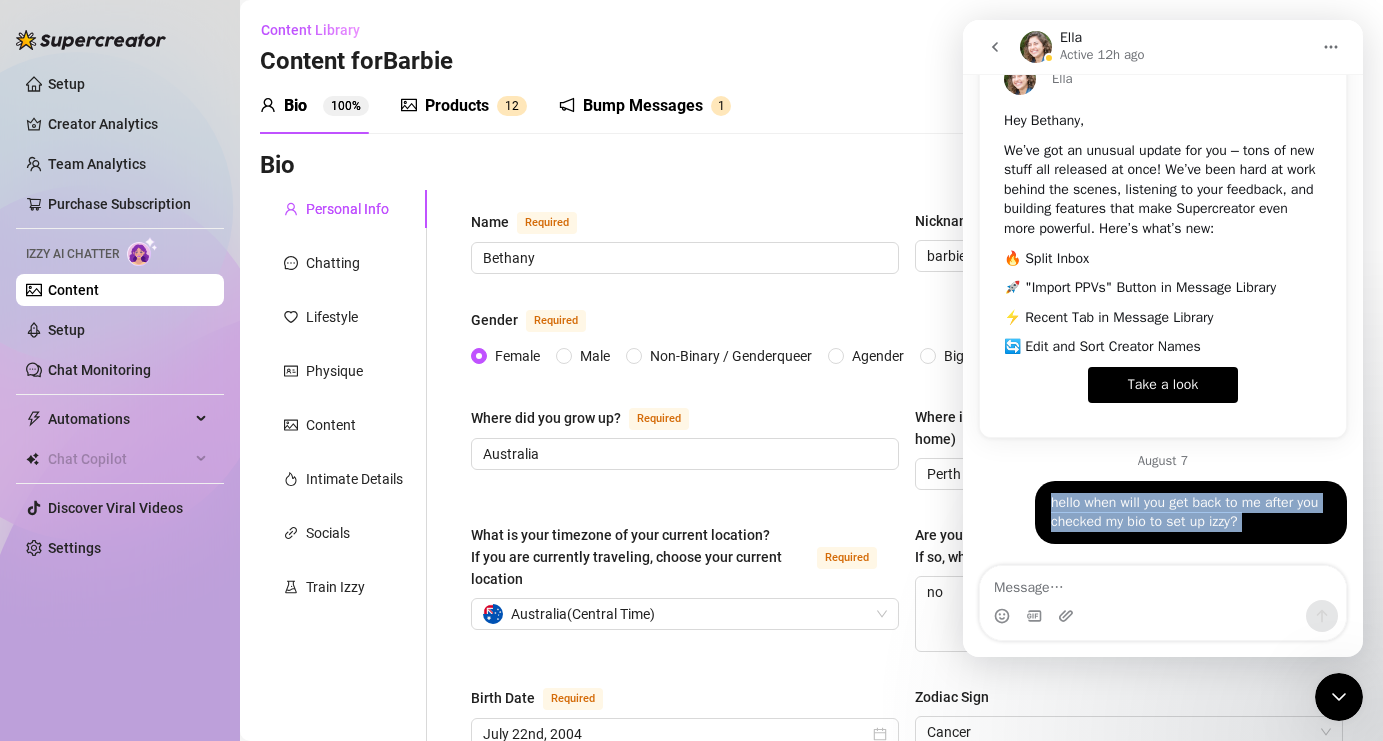 drag, startPoint x: 1290, startPoint y: 533, endPoint x: 1050, endPoint y: 497, distance: 242.68498 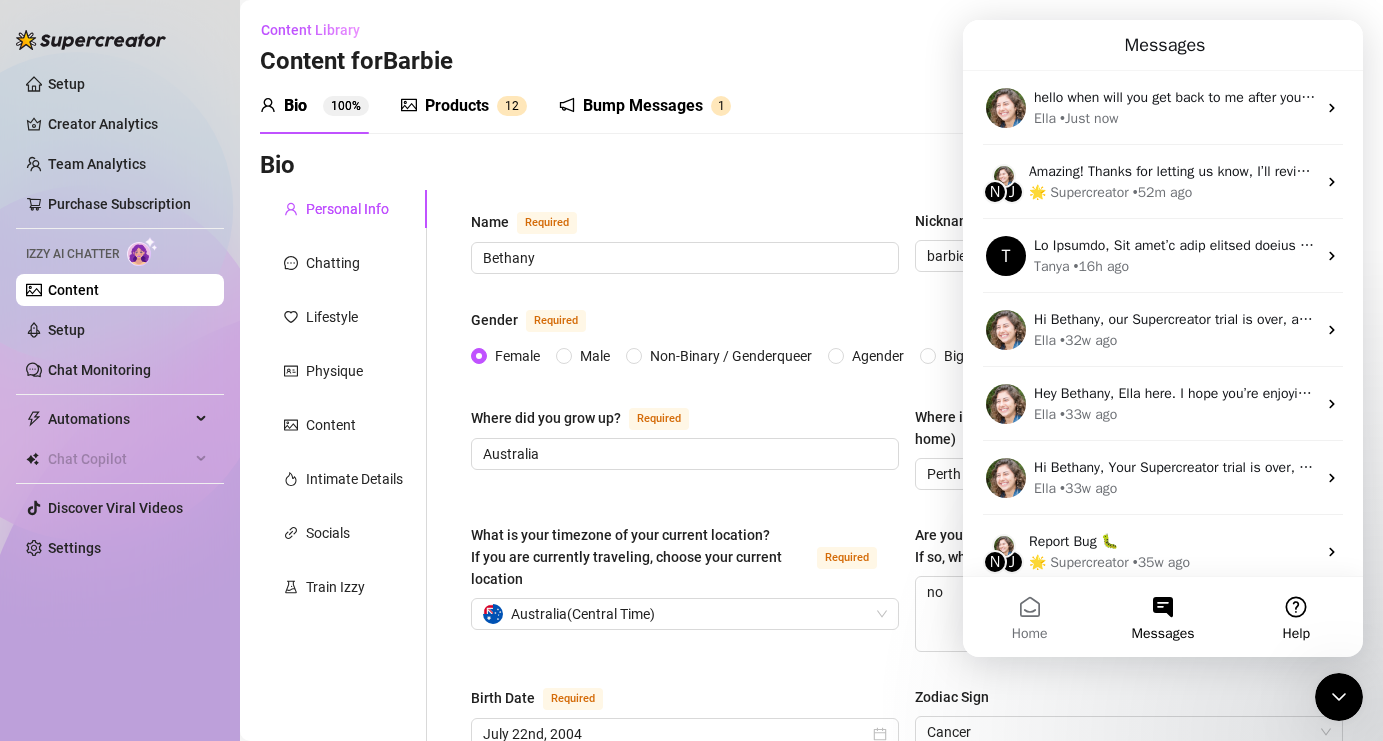 click on "Help" at bounding box center (1296, 617) 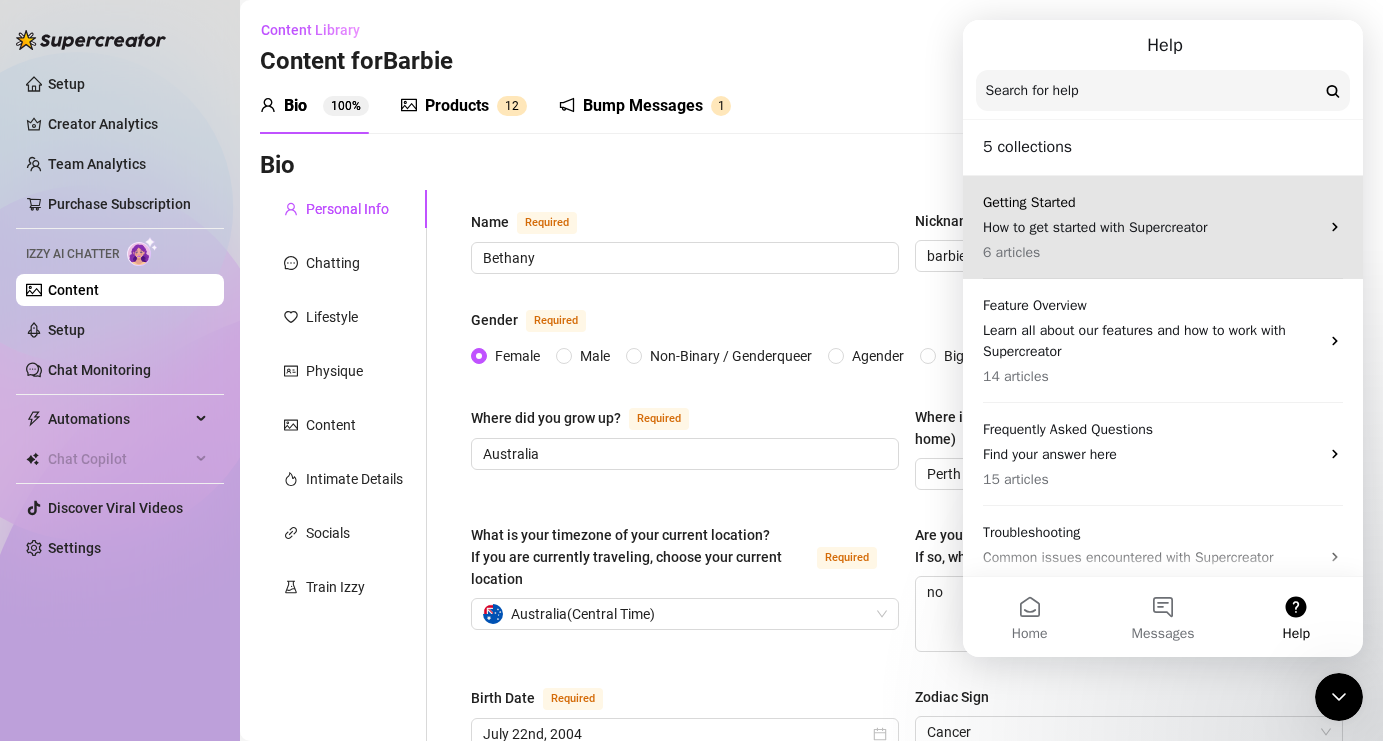 click on "6 articles" at bounding box center [1151, 252] 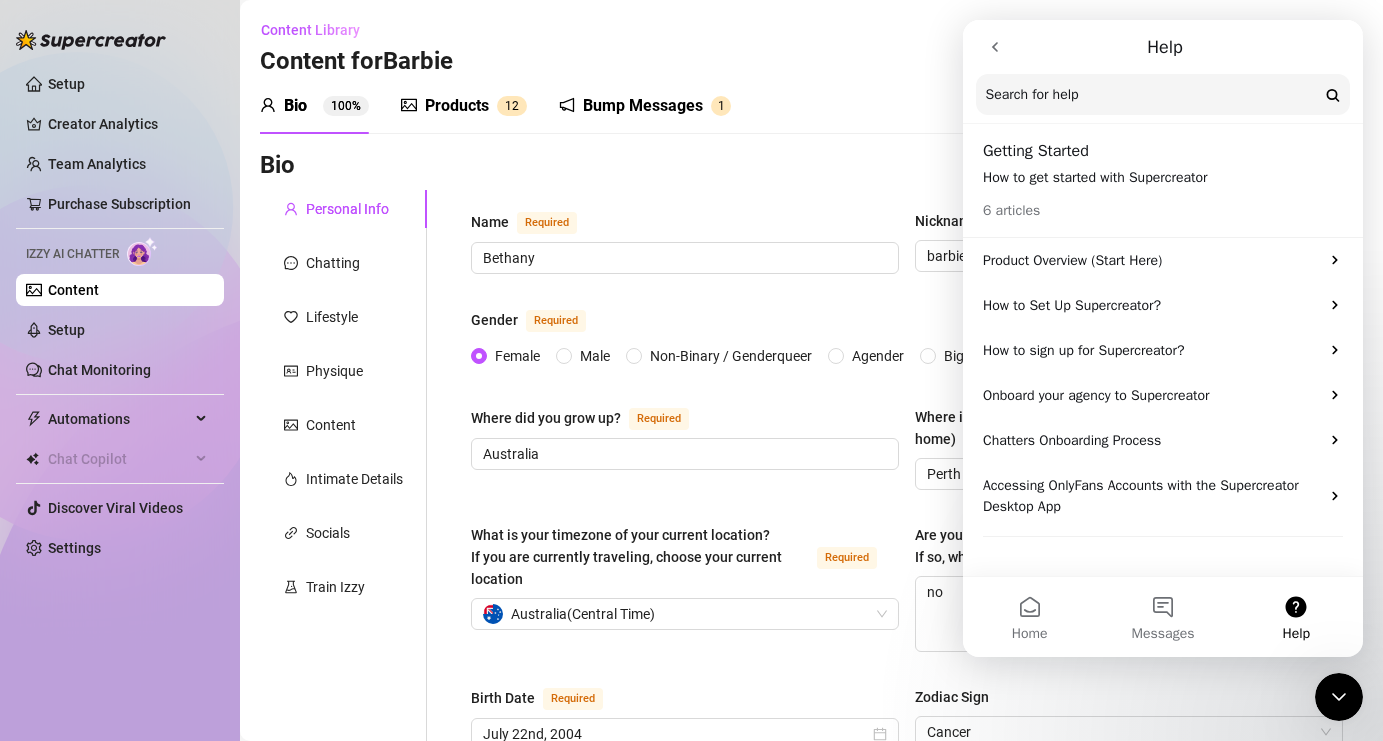 click 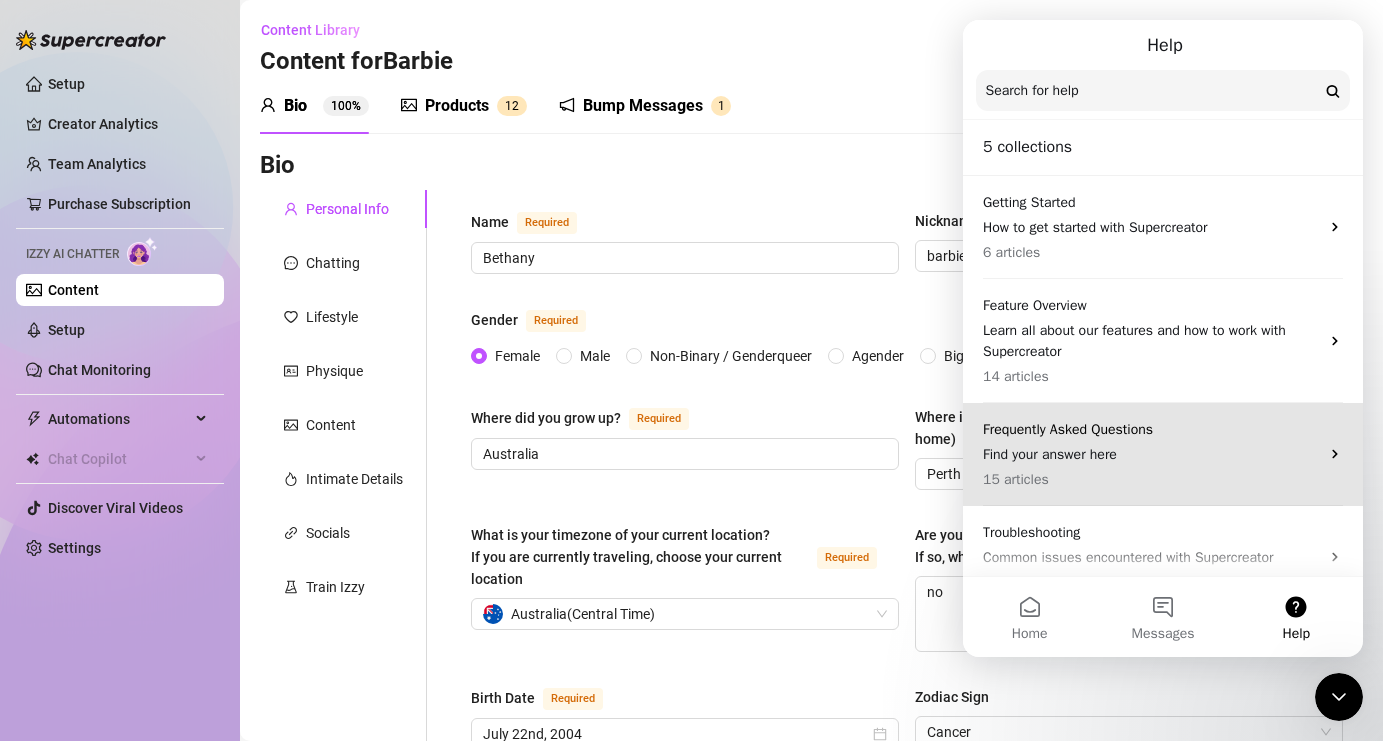 scroll, scrollTop: 135, scrollLeft: 0, axis: vertical 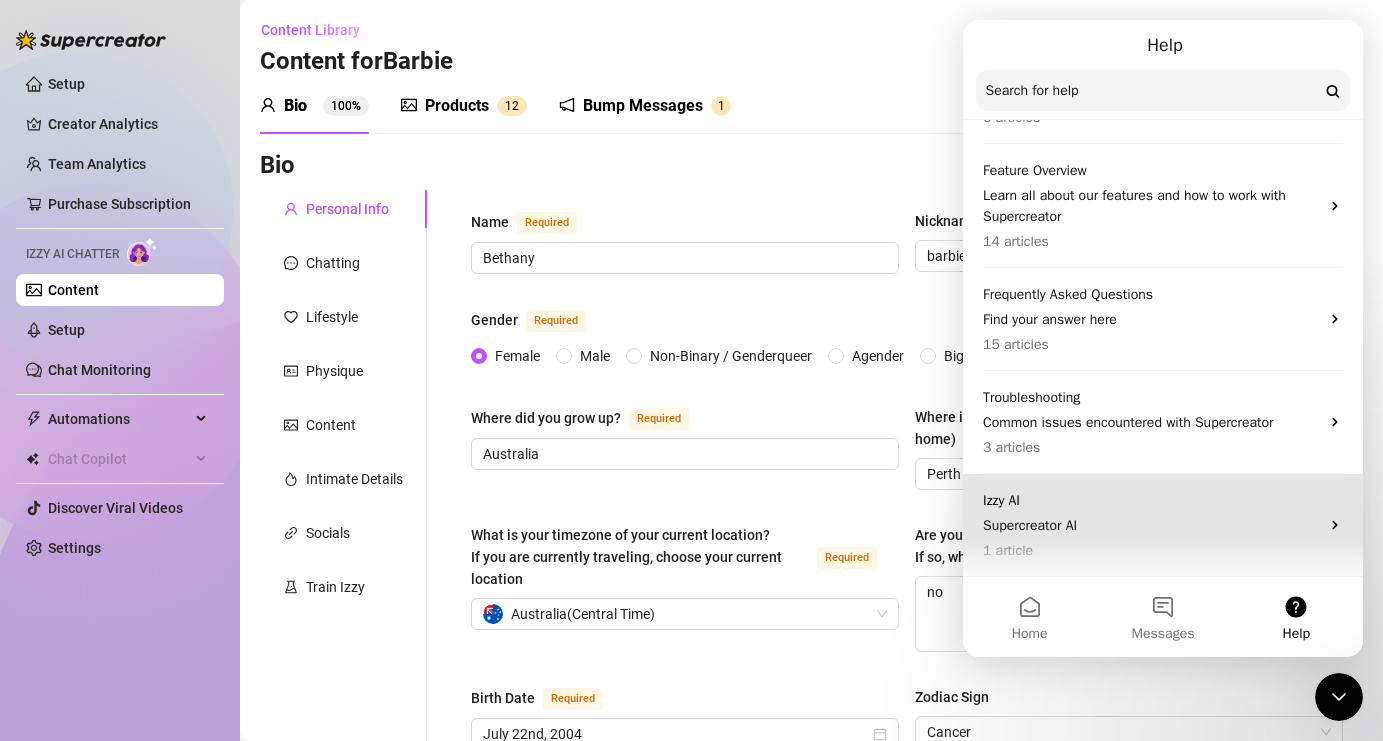 click on "Supercreator AI" at bounding box center [1151, 525] 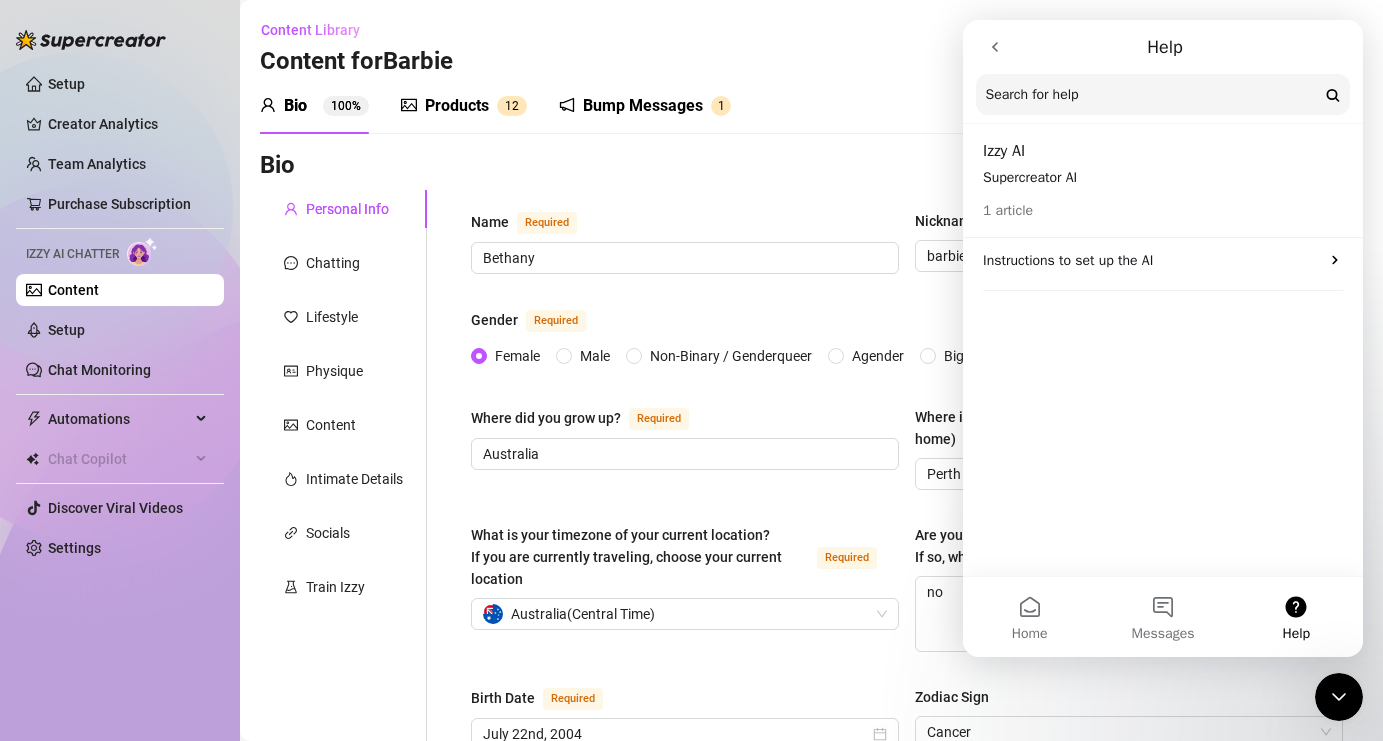 click on "Izzy AI" at bounding box center (1163, 151) 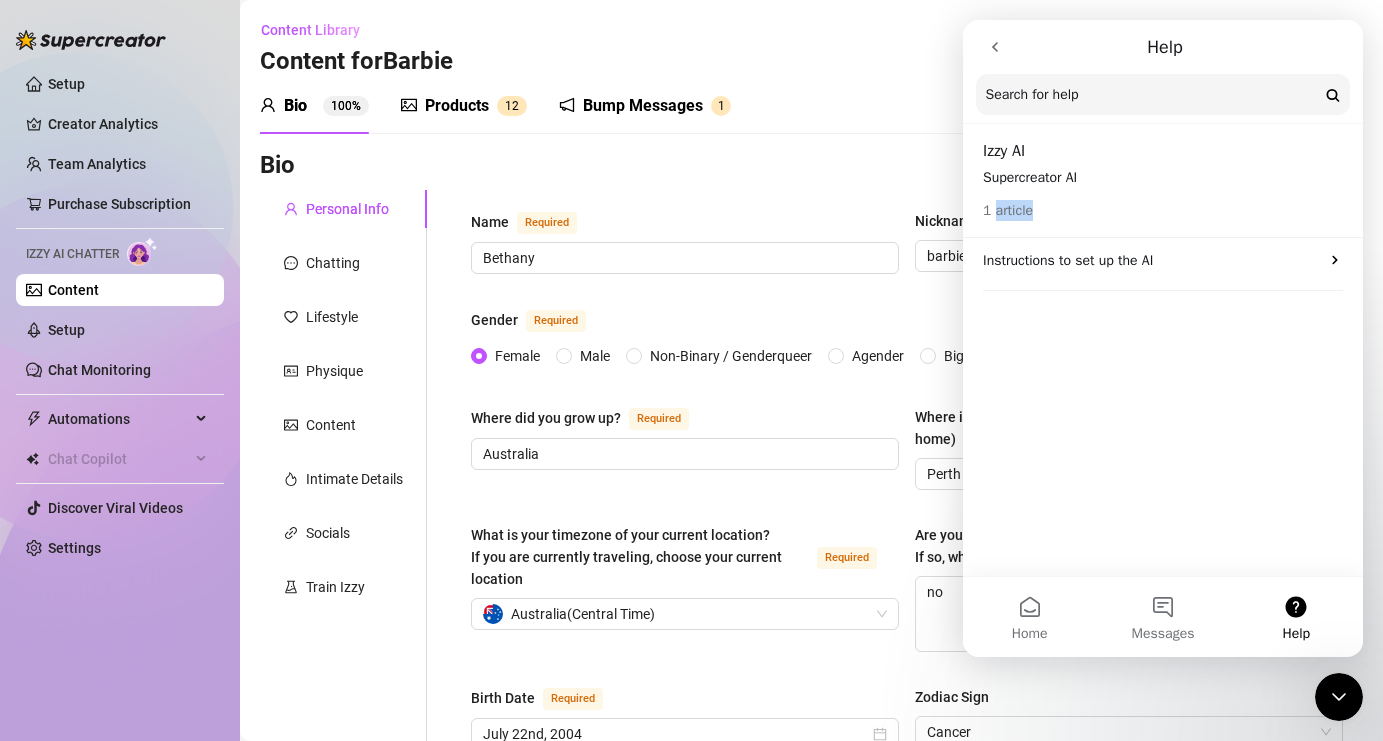 click on "1 article" at bounding box center [1008, 210] 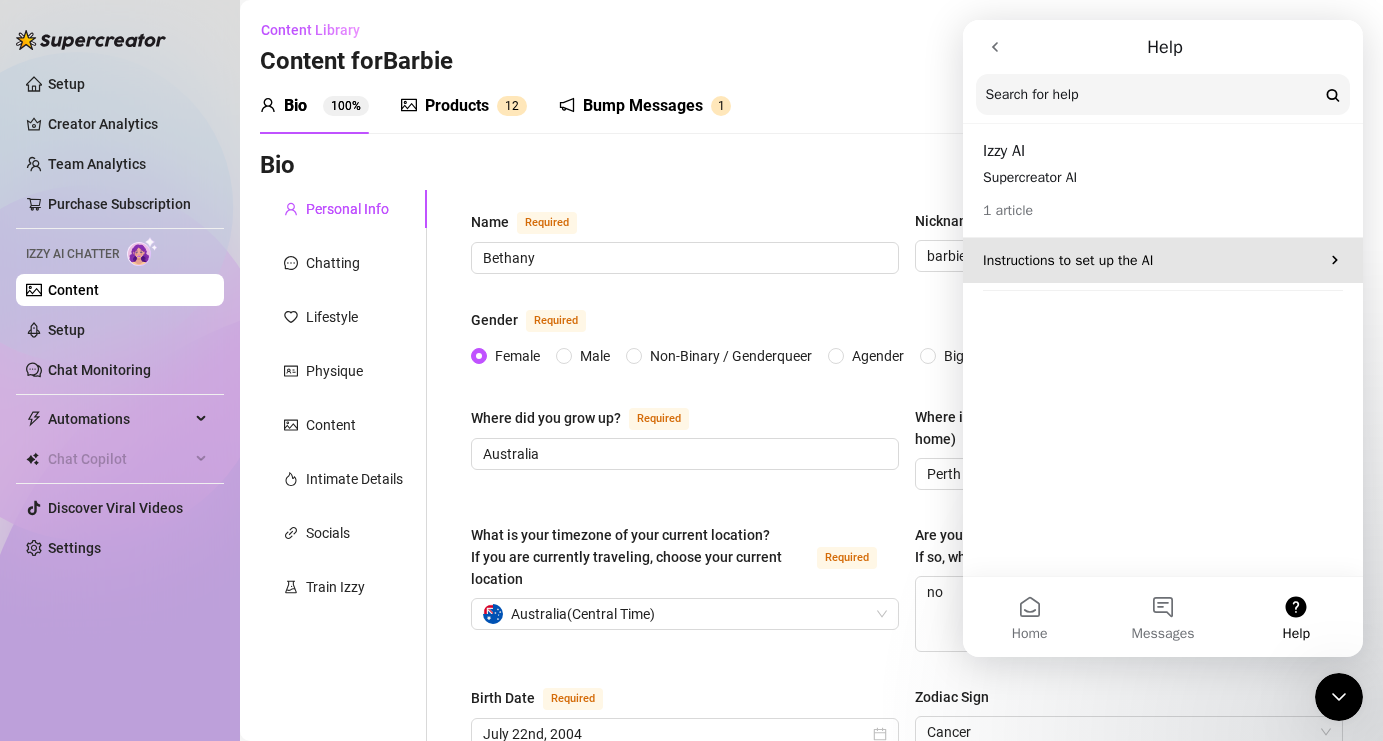 click on "Instructions to set up the AI" at bounding box center [1151, 260] 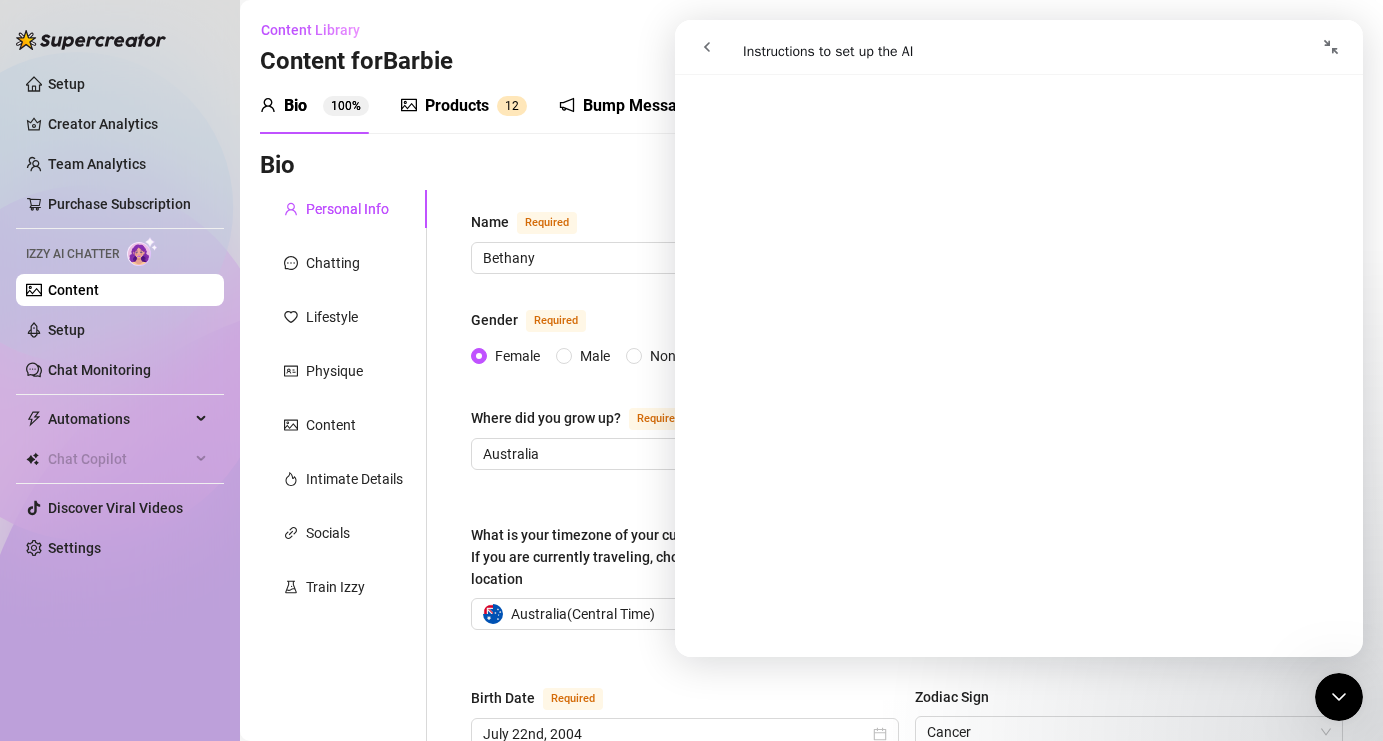 scroll, scrollTop: 3370, scrollLeft: 0, axis: vertical 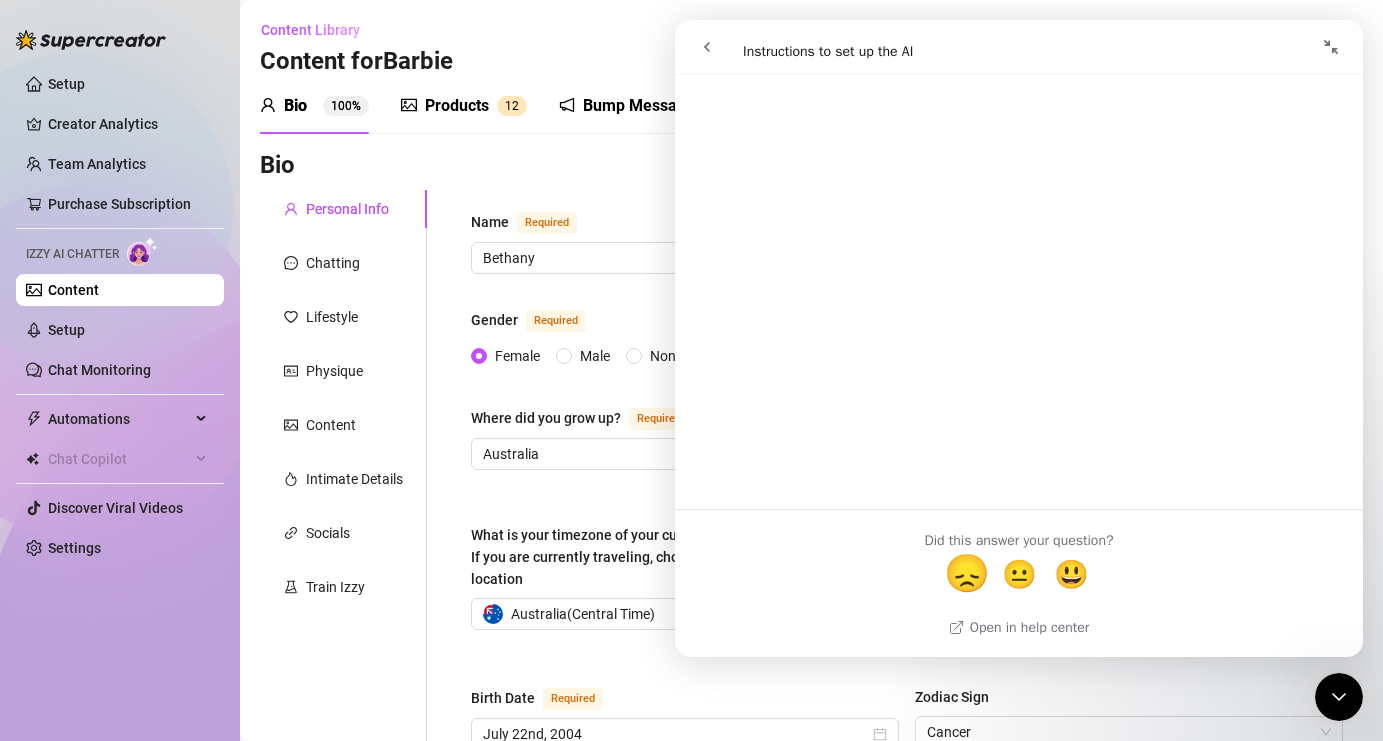 click on "😞" at bounding box center (967, 573) 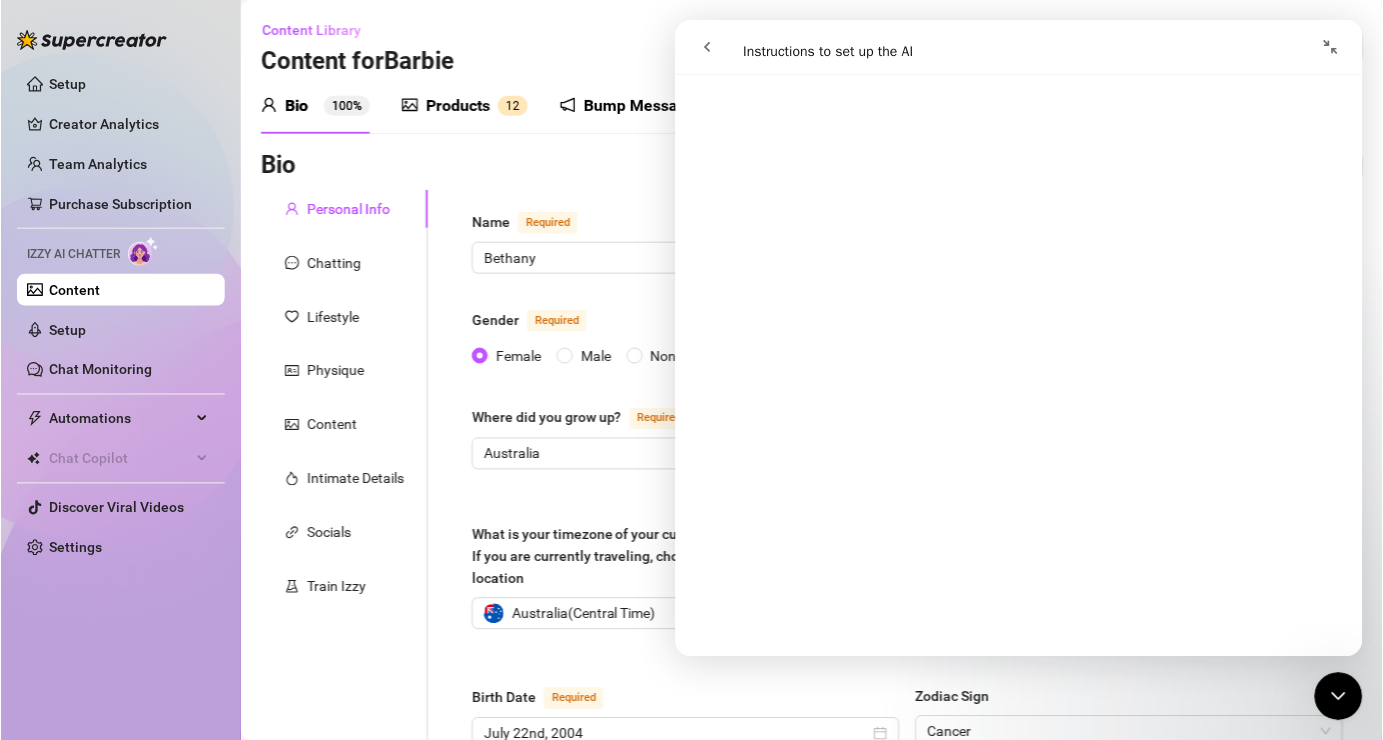 scroll, scrollTop: 3370, scrollLeft: 0, axis: vertical 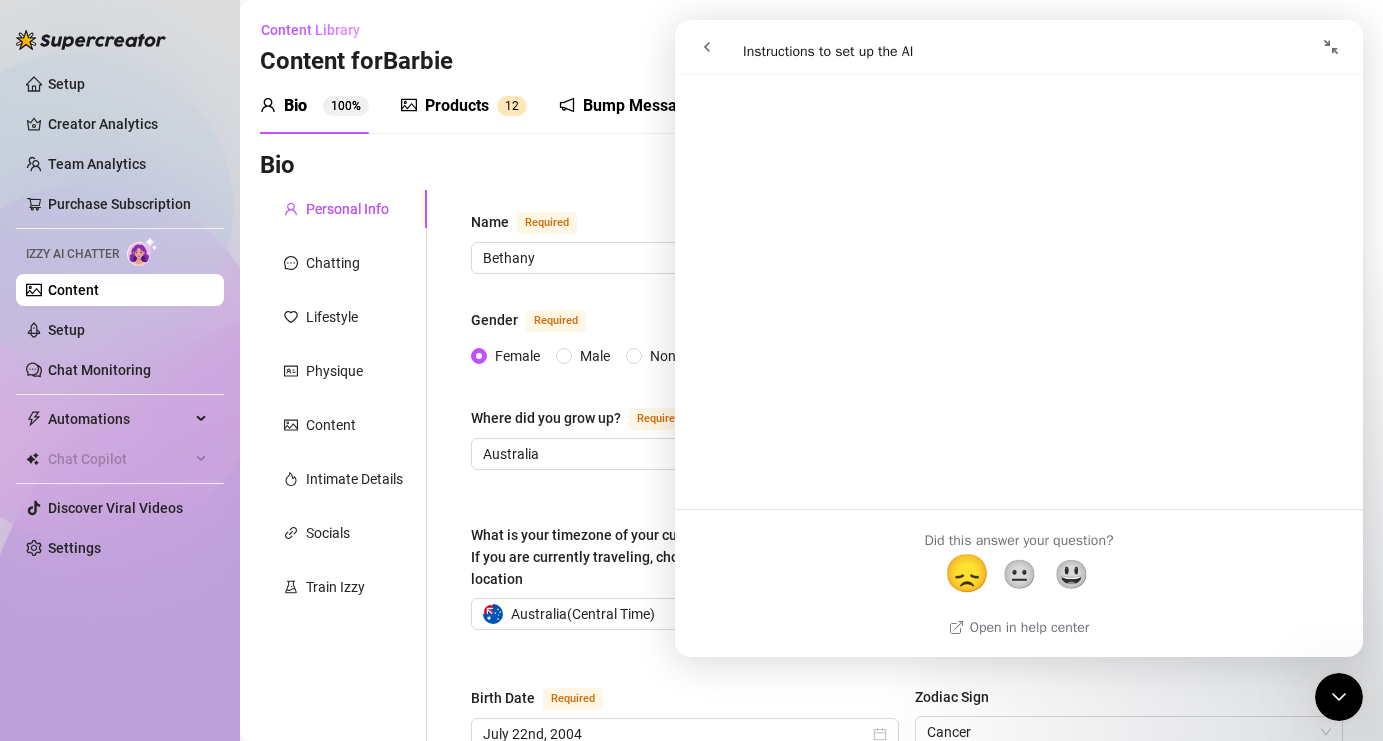 click on "😞" at bounding box center (967, 573) 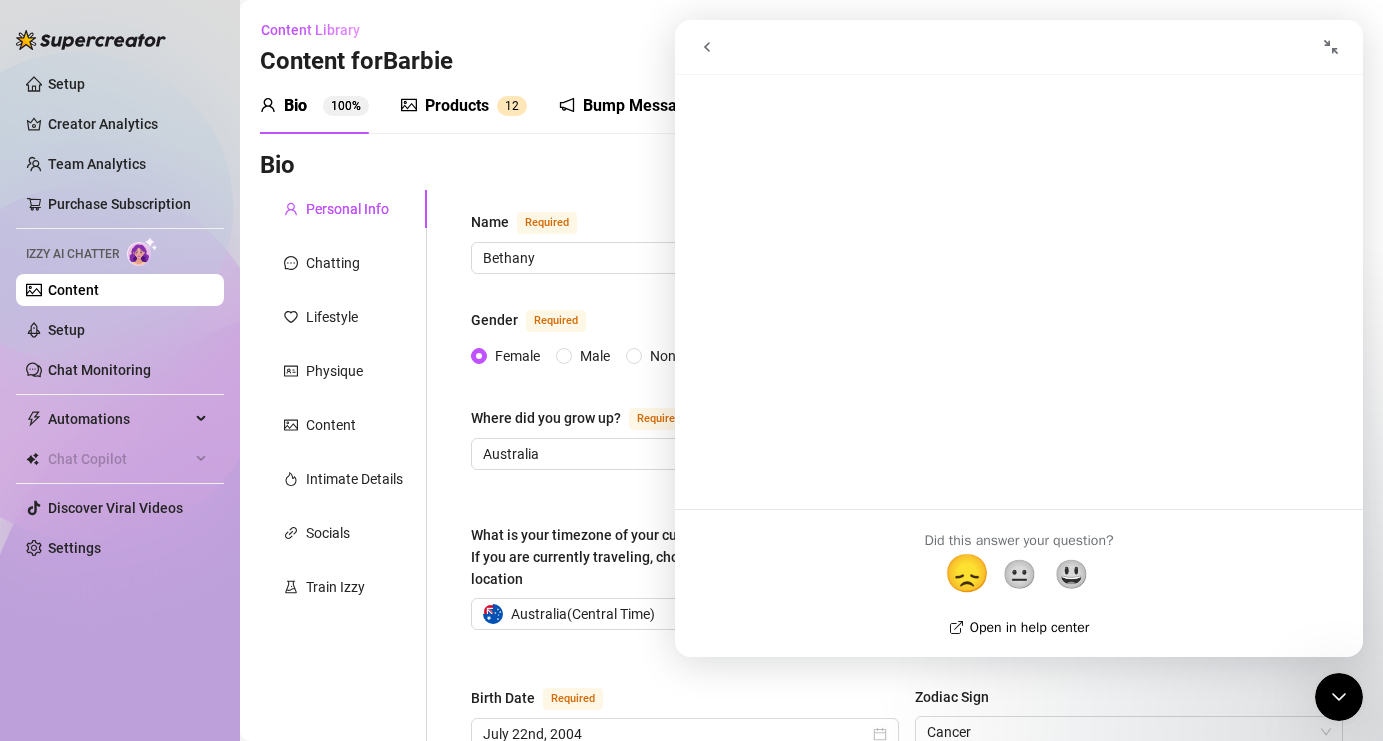 click on "Open in help center" at bounding box center (1019, 627) 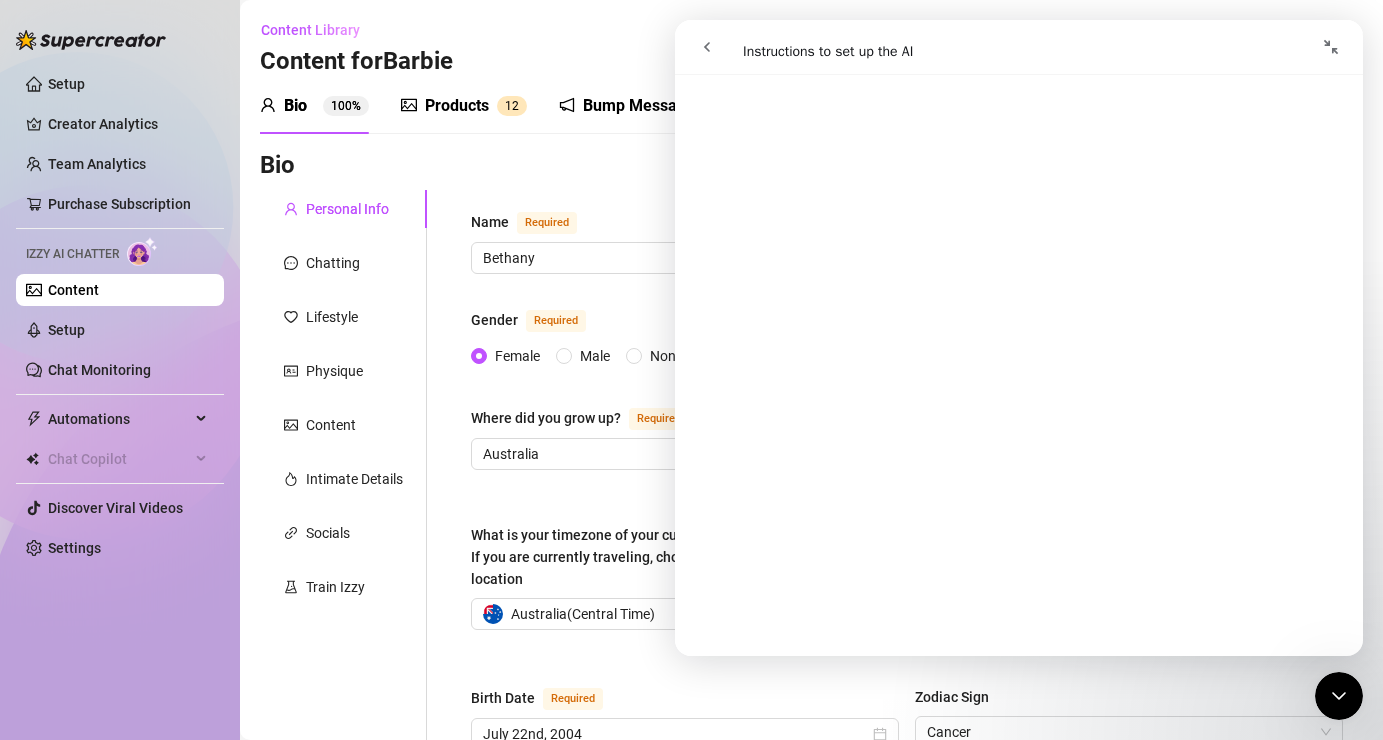 scroll, scrollTop: 0, scrollLeft: 0, axis: both 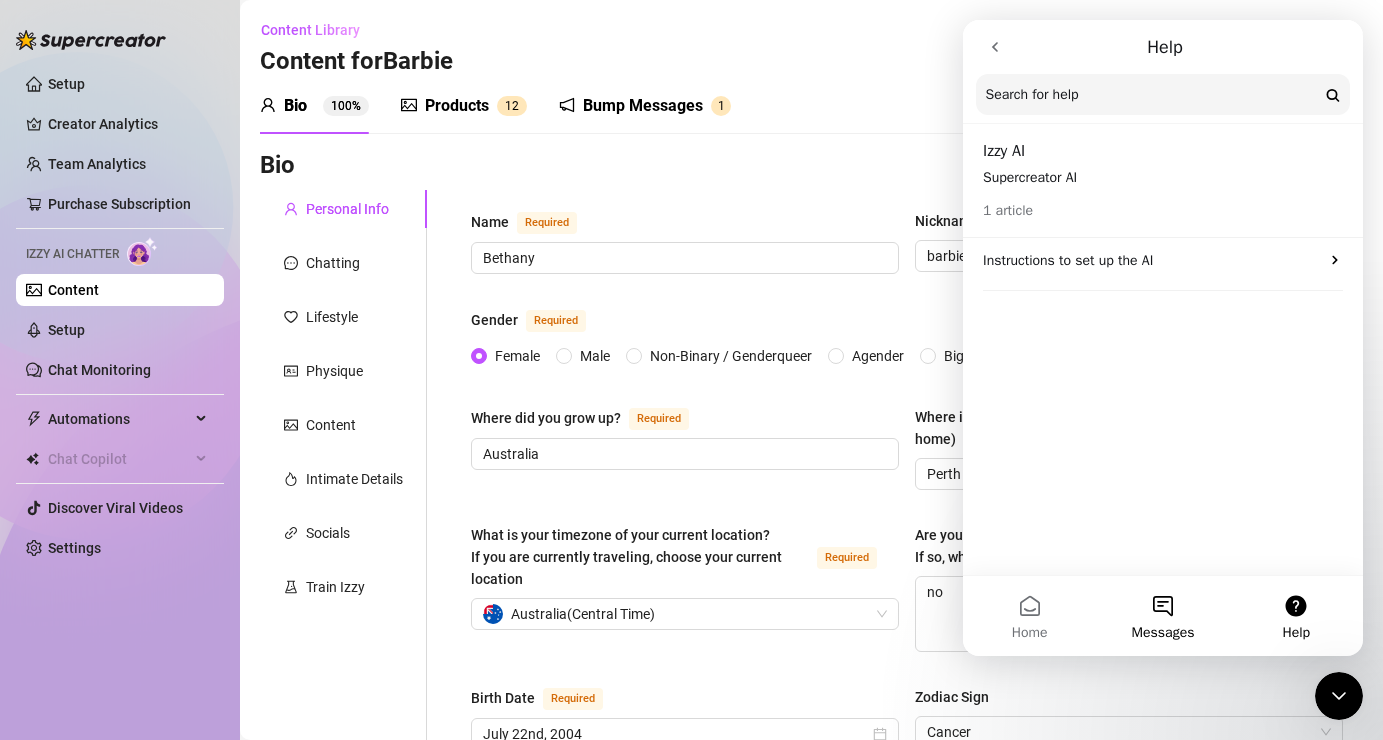 click on "Messages" at bounding box center (1163, 633) 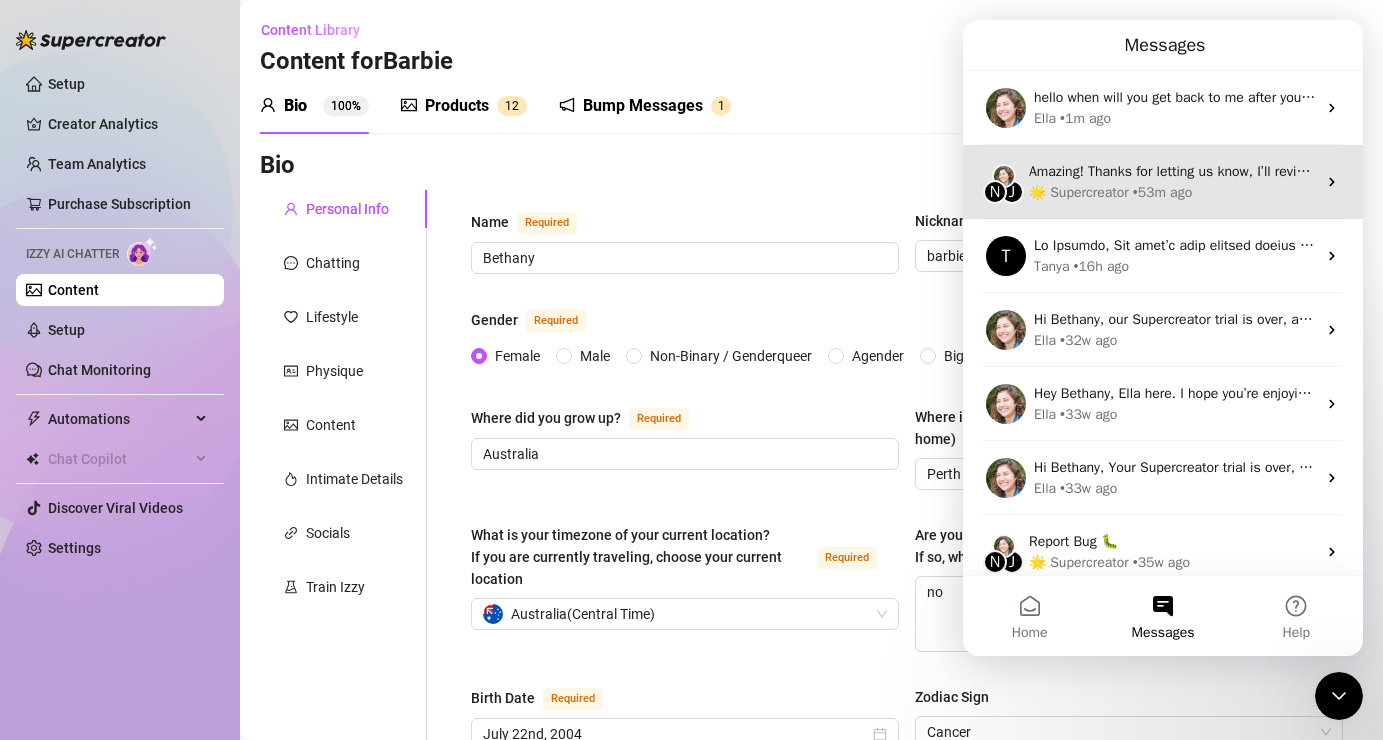 click on "•  53m ago" at bounding box center [1162, 192] 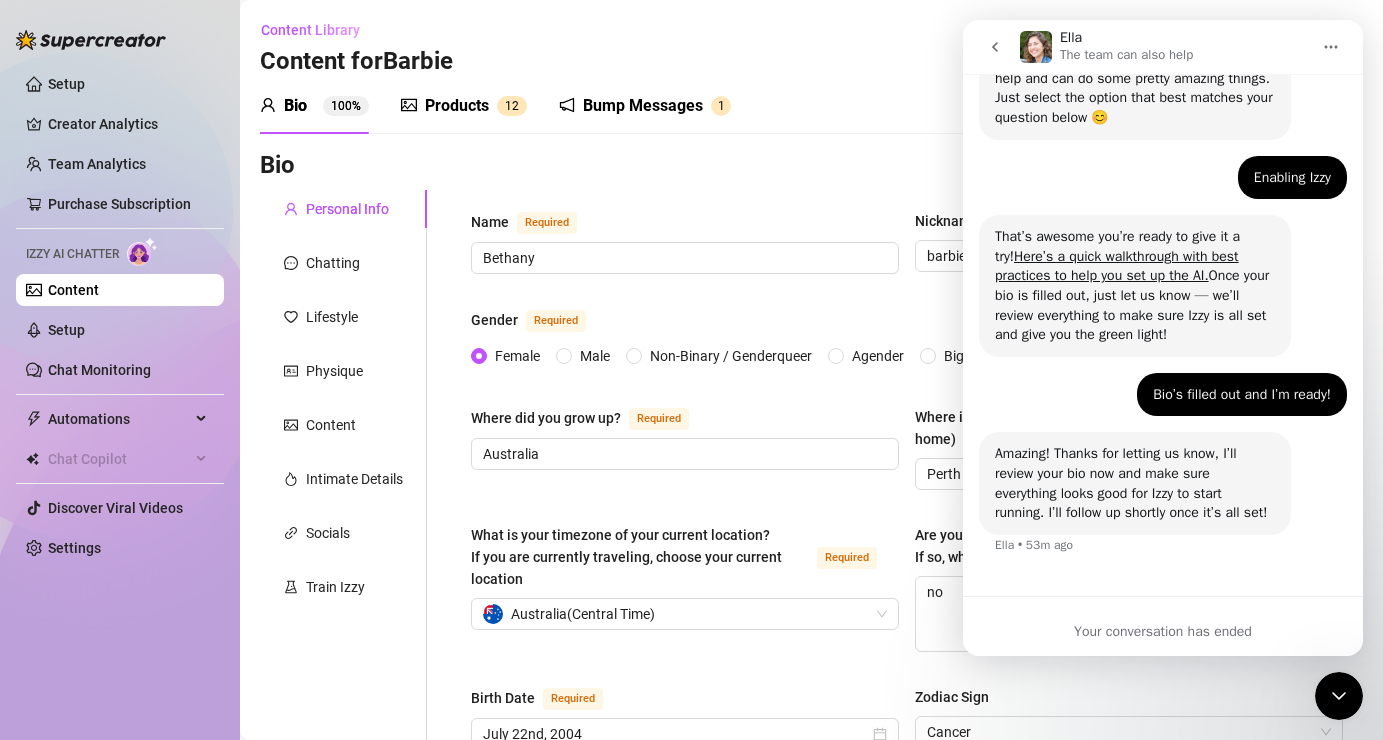 scroll, scrollTop: 236, scrollLeft: 0, axis: vertical 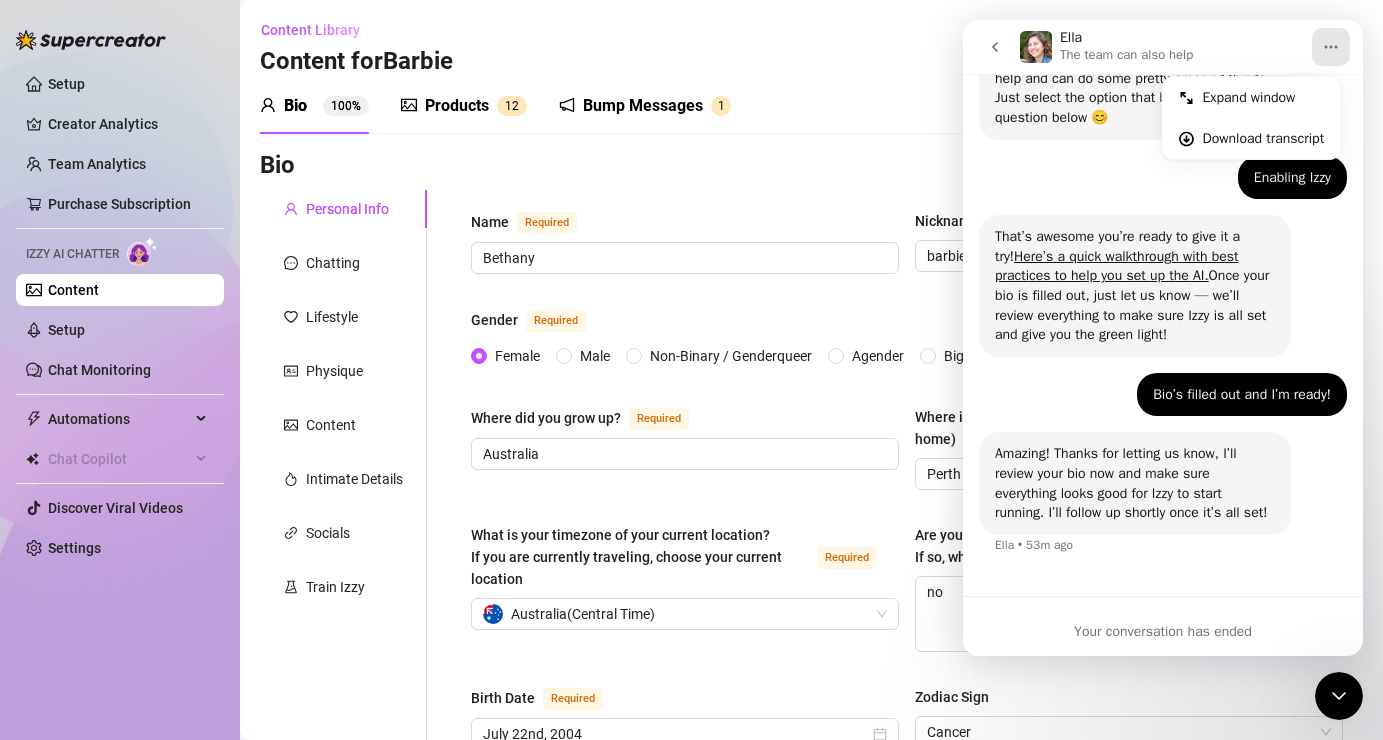click on "Ella" at bounding box center (1071, 37) 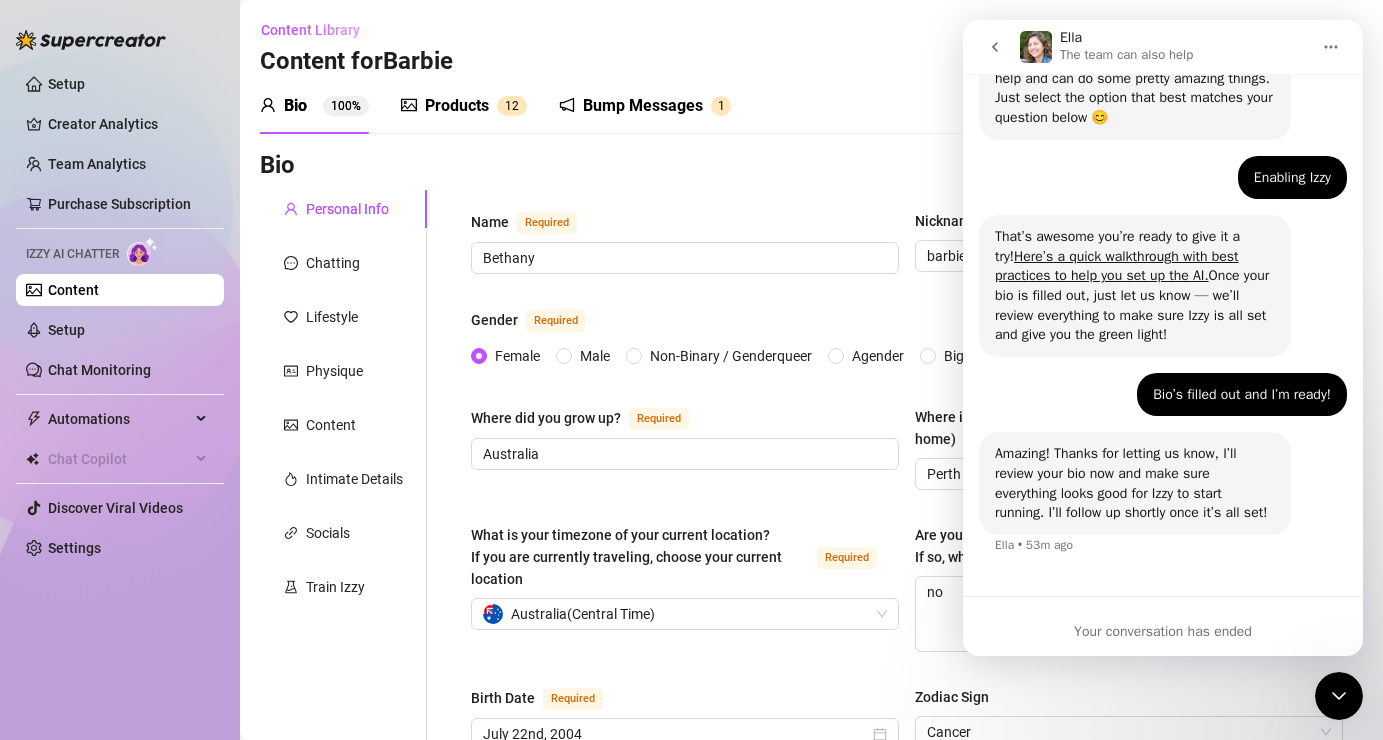click on "The team can also help" at bounding box center (1126, 55) 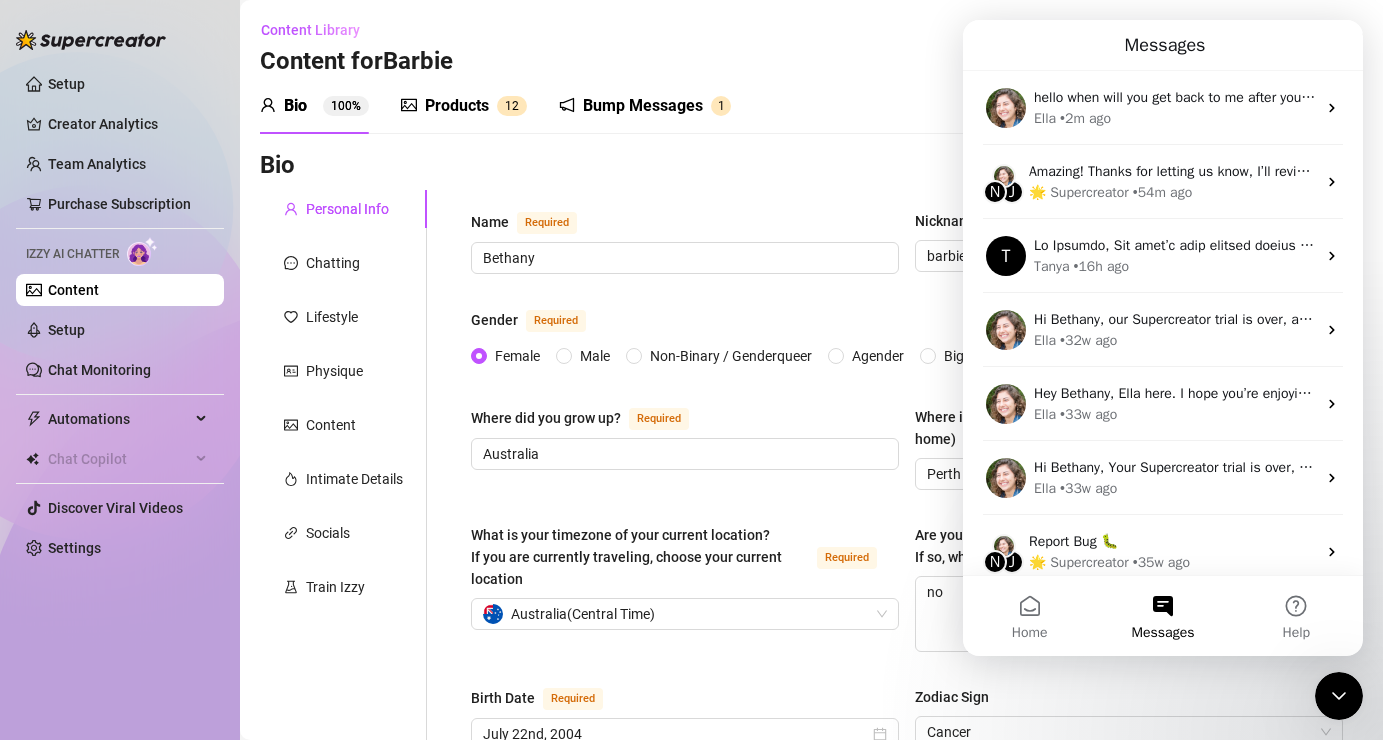 scroll, scrollTop: 0, scrollLeft: 0, axis: both 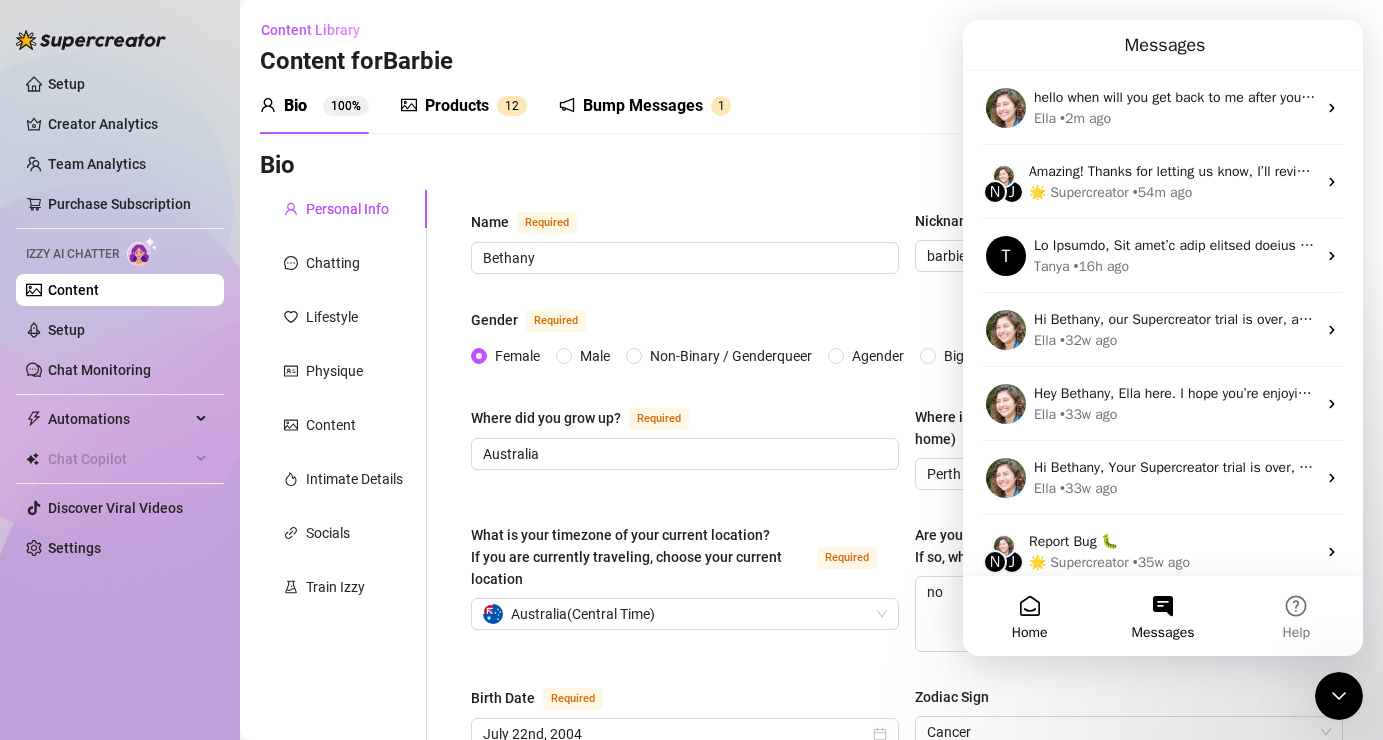 click on "Home" at bounding box center [1029, 616] 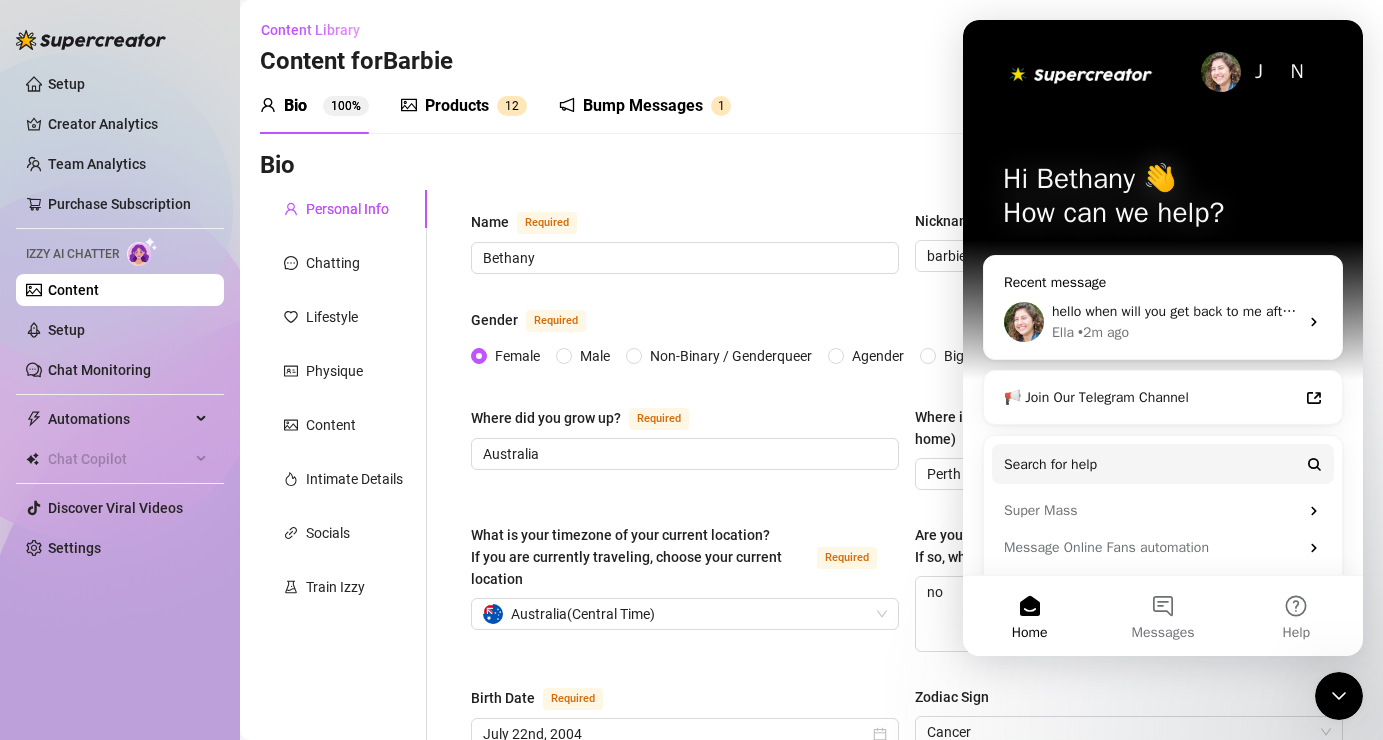 click on "•  2m ago" at bounding box center [1103, 332] 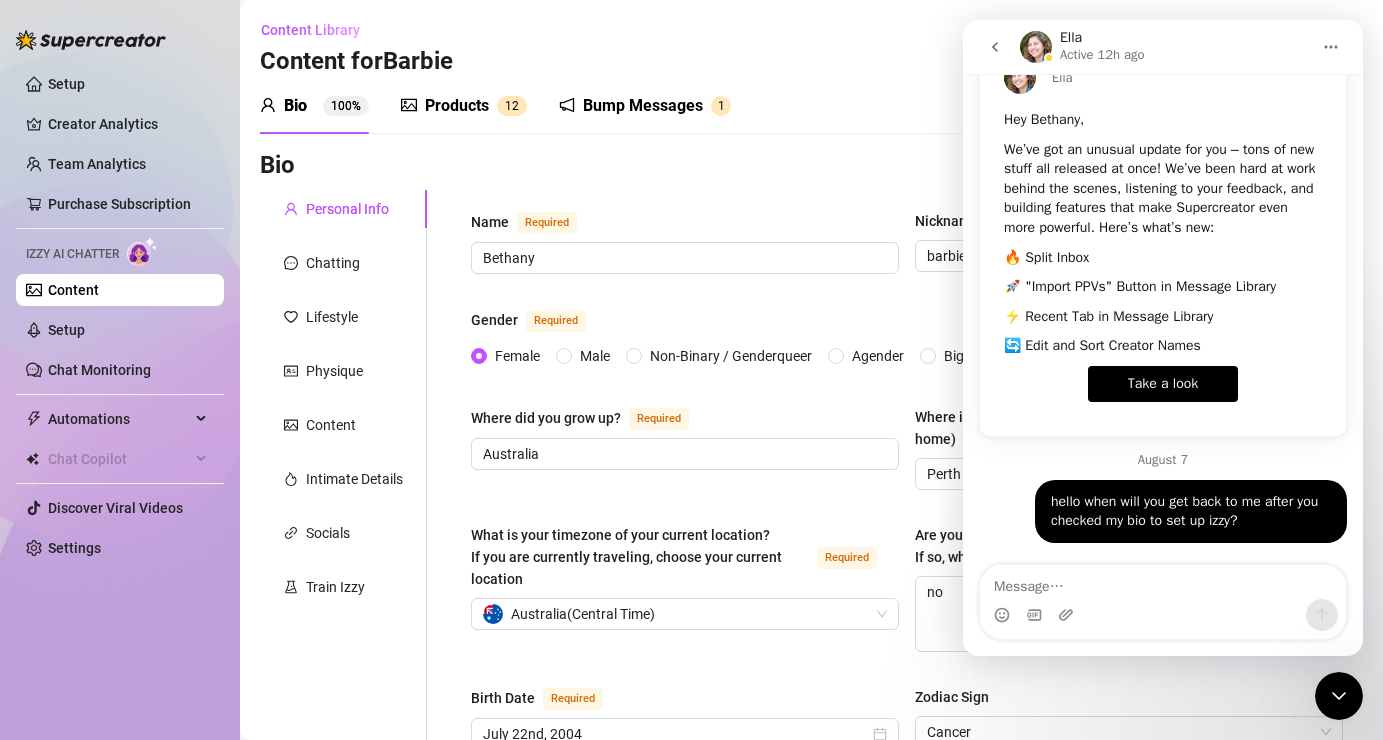 scroll, scrollTop: 117, scrollLeft: 0, axis: vertical 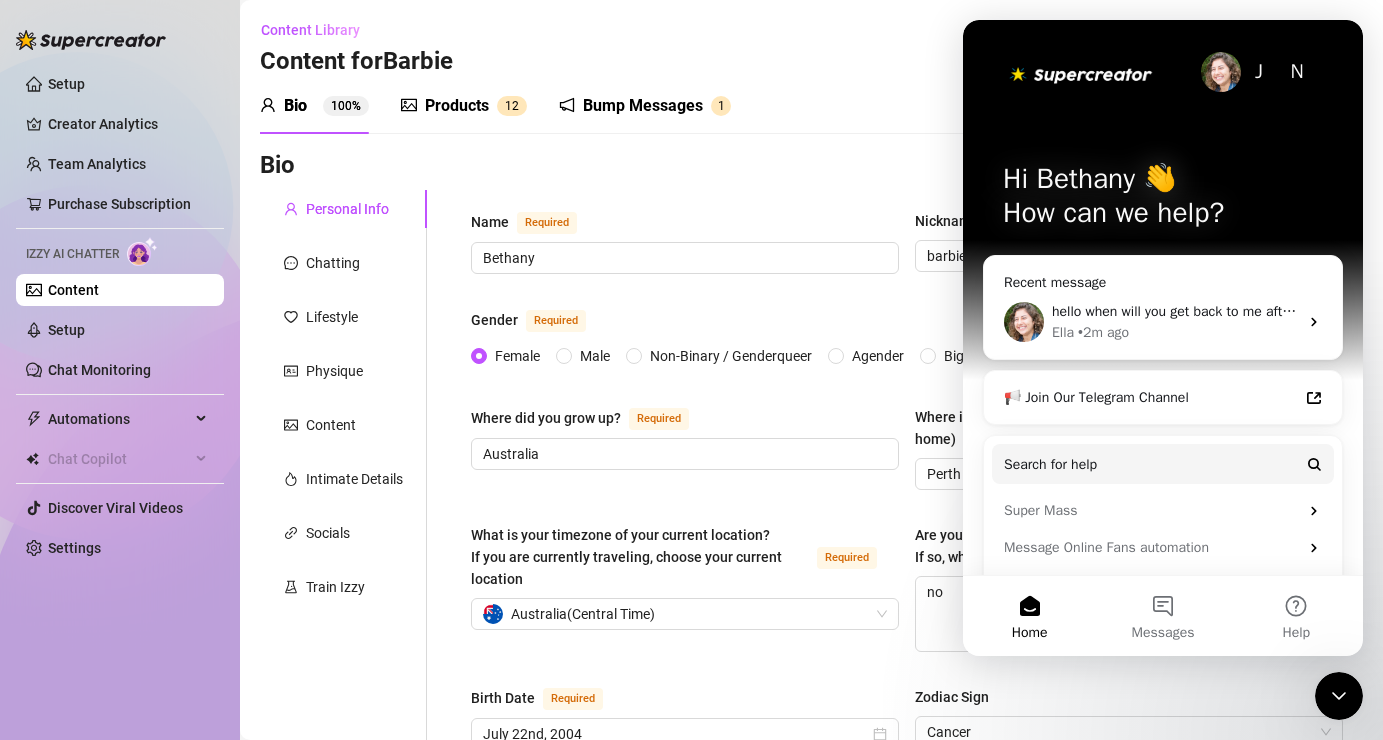 click on "J" at bounding box center [1259, 72] 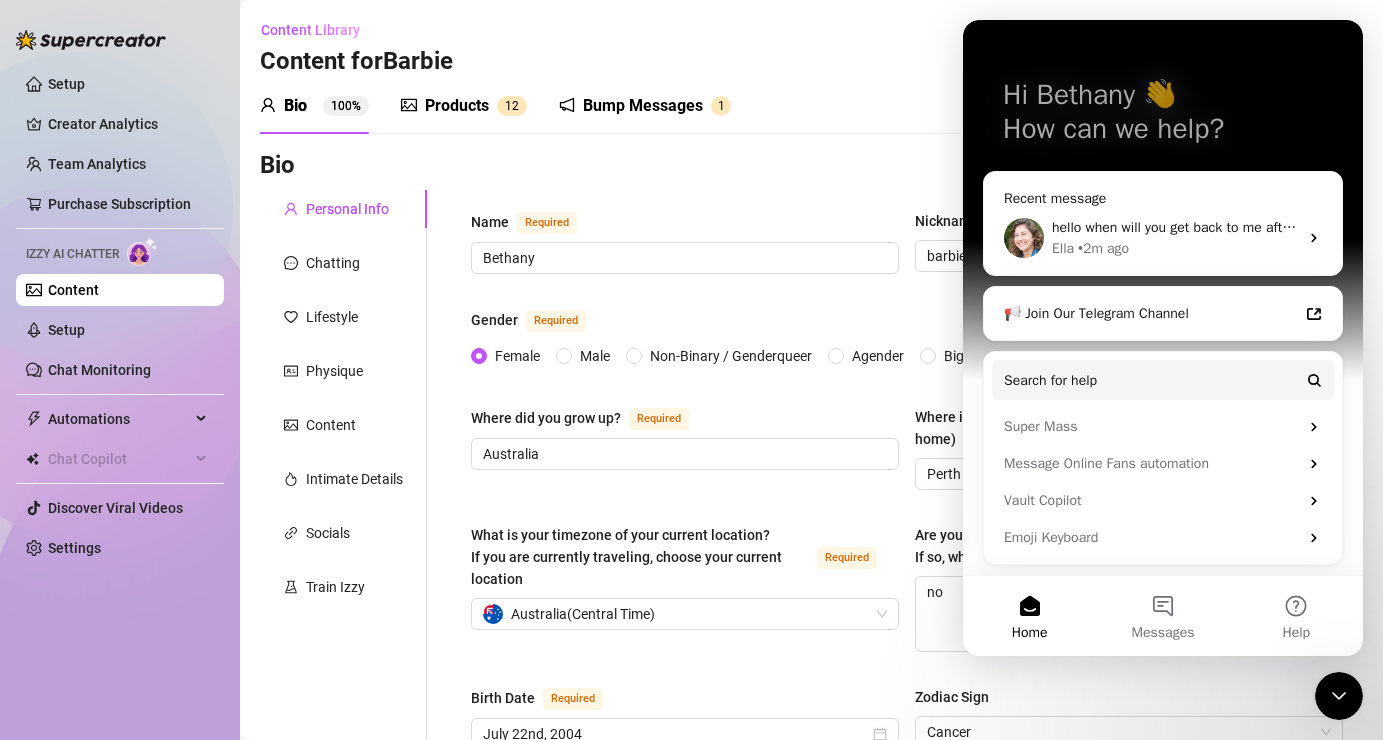 click on "Content Library Content for  Barbie Barbie ([USERNAME])" at bounding box center (811, 46) 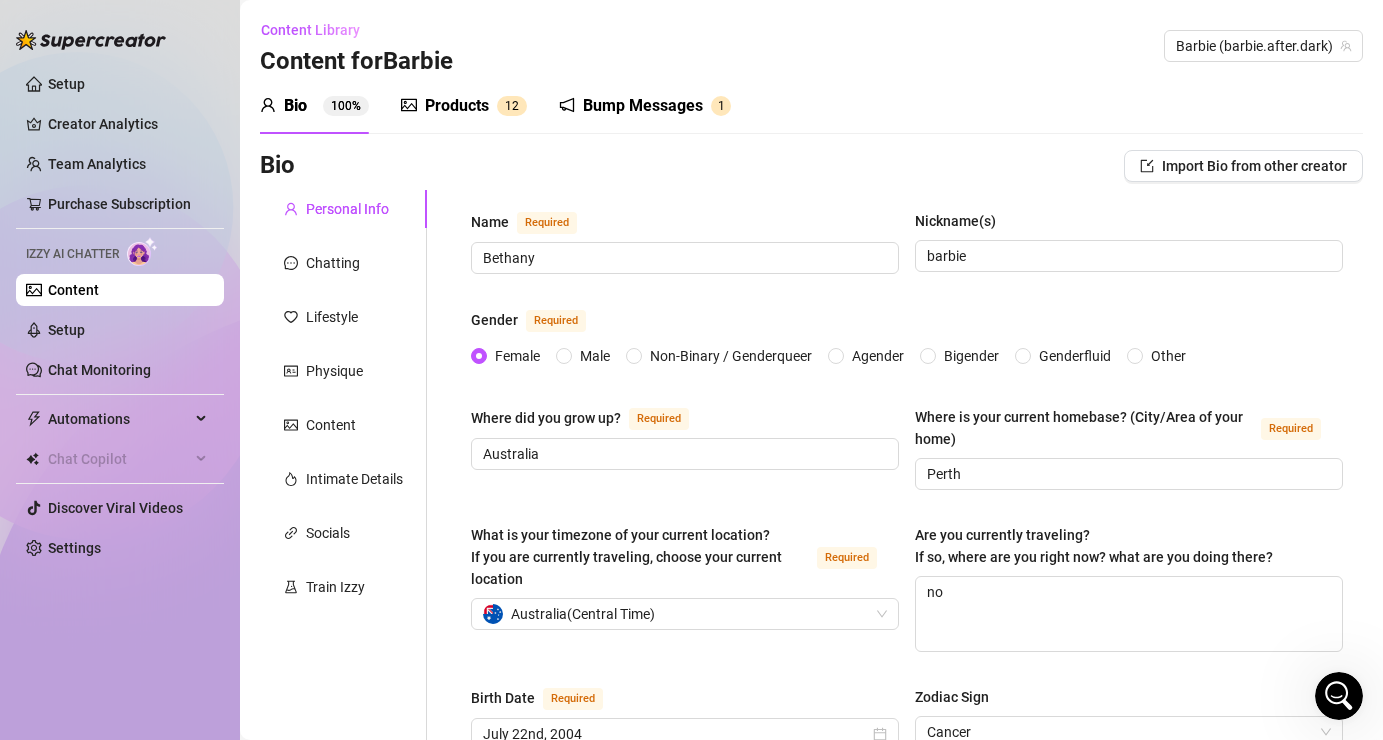 scroll, scrollTop: 0, scrollLeft: 0, axis: both 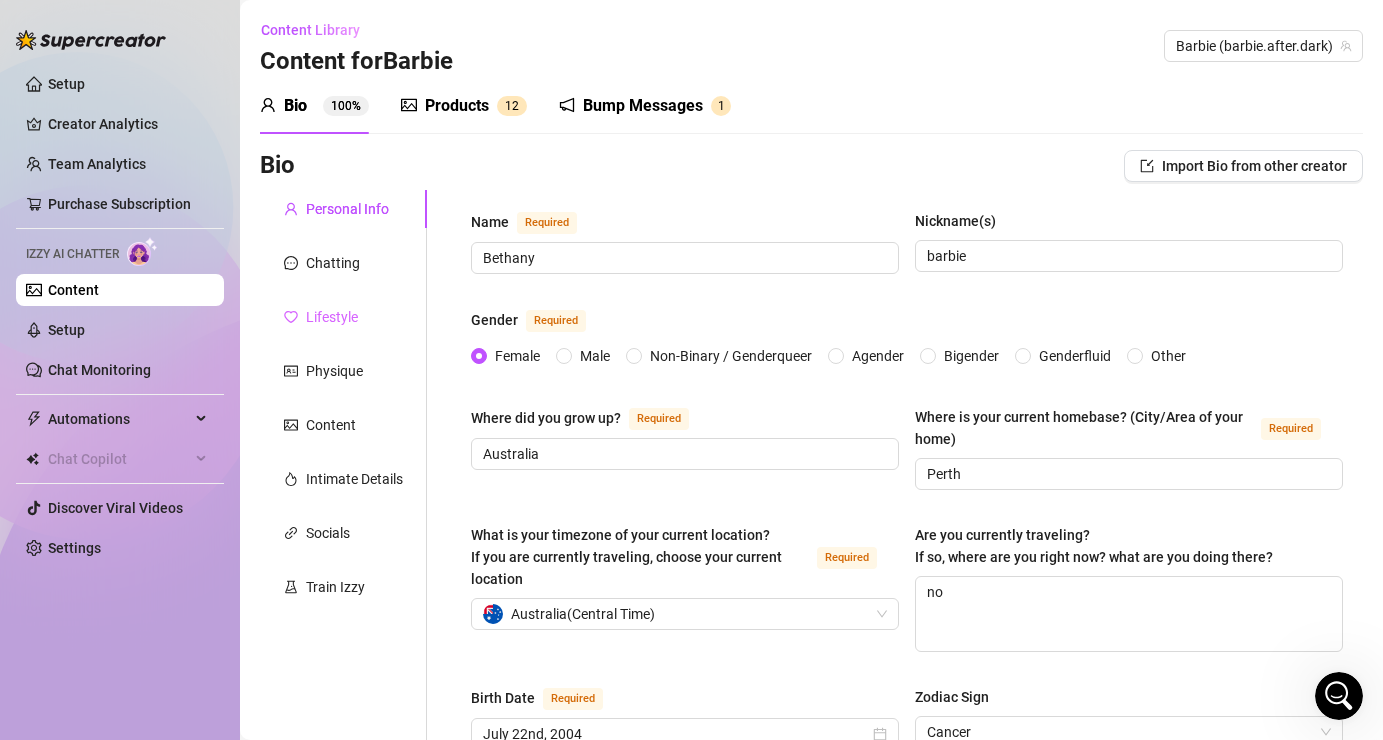 click on "Lifestyle" at bounding box center (343, 317) 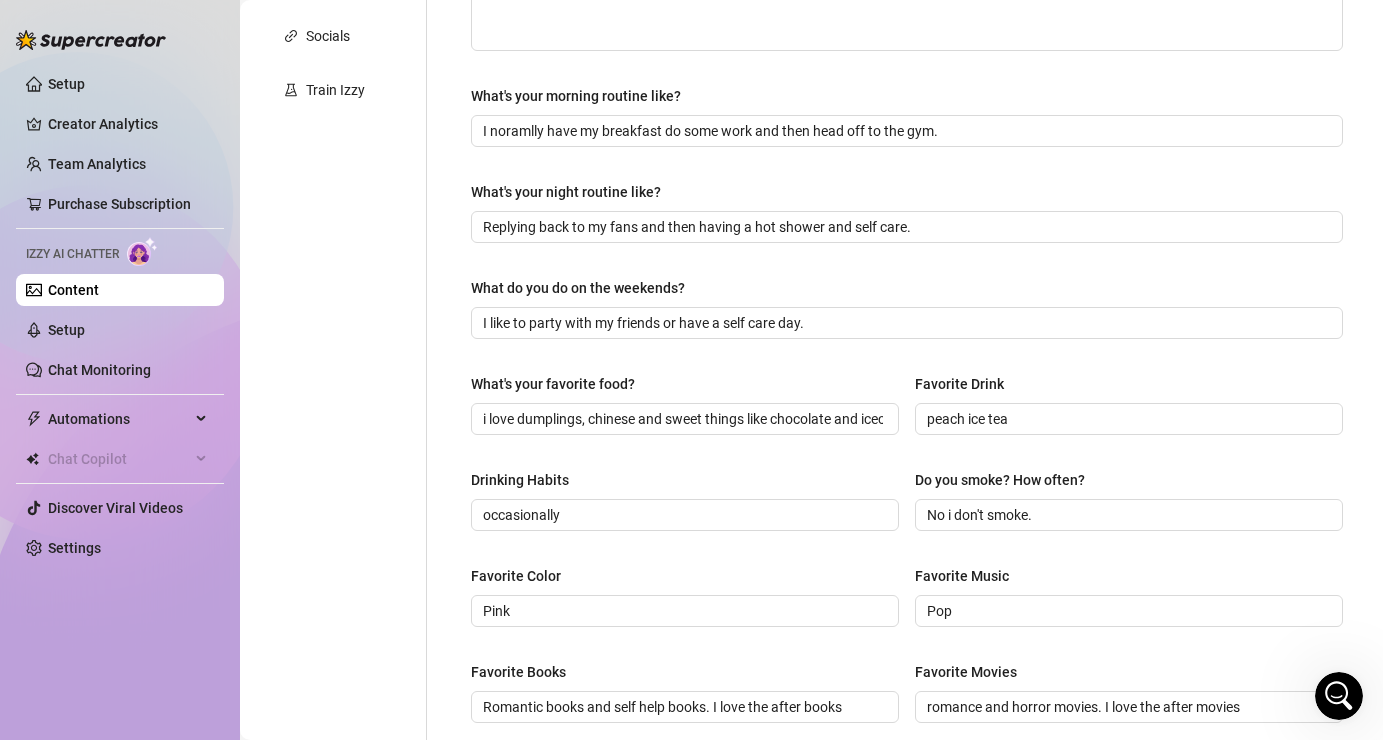 scroll, scrollTop: 0, scrollLeft: 0, axis: both 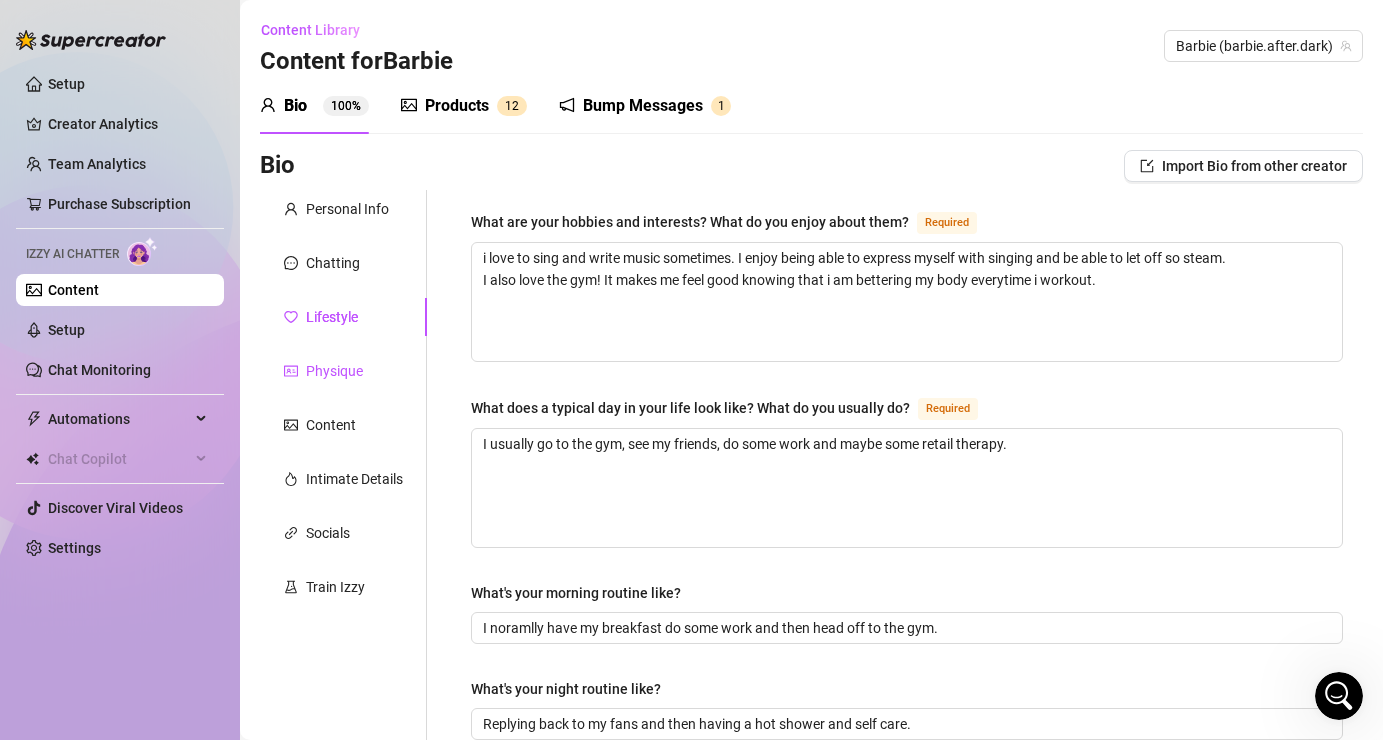click on "Physique" at bounding box center (334, 371) 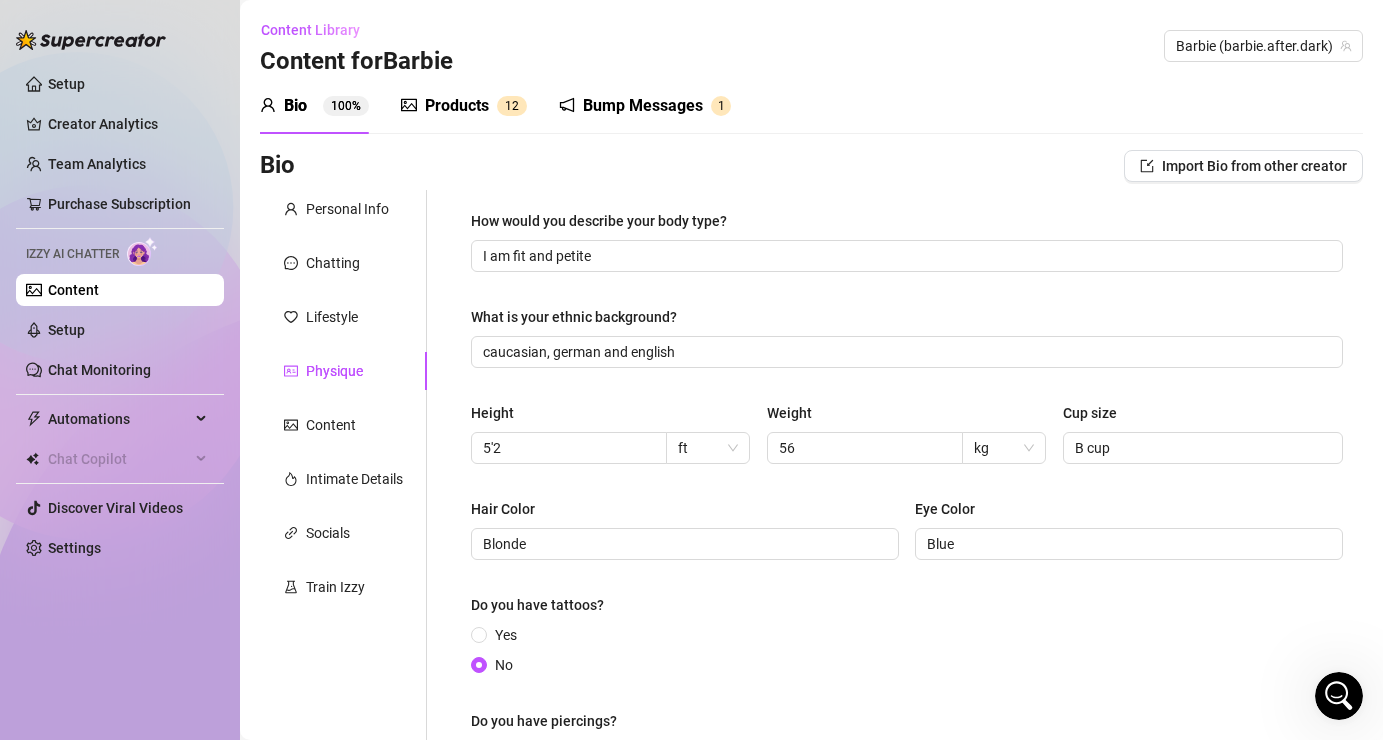 scroll, scrollTop: 275, scrollLeft: 0, axis: vertical 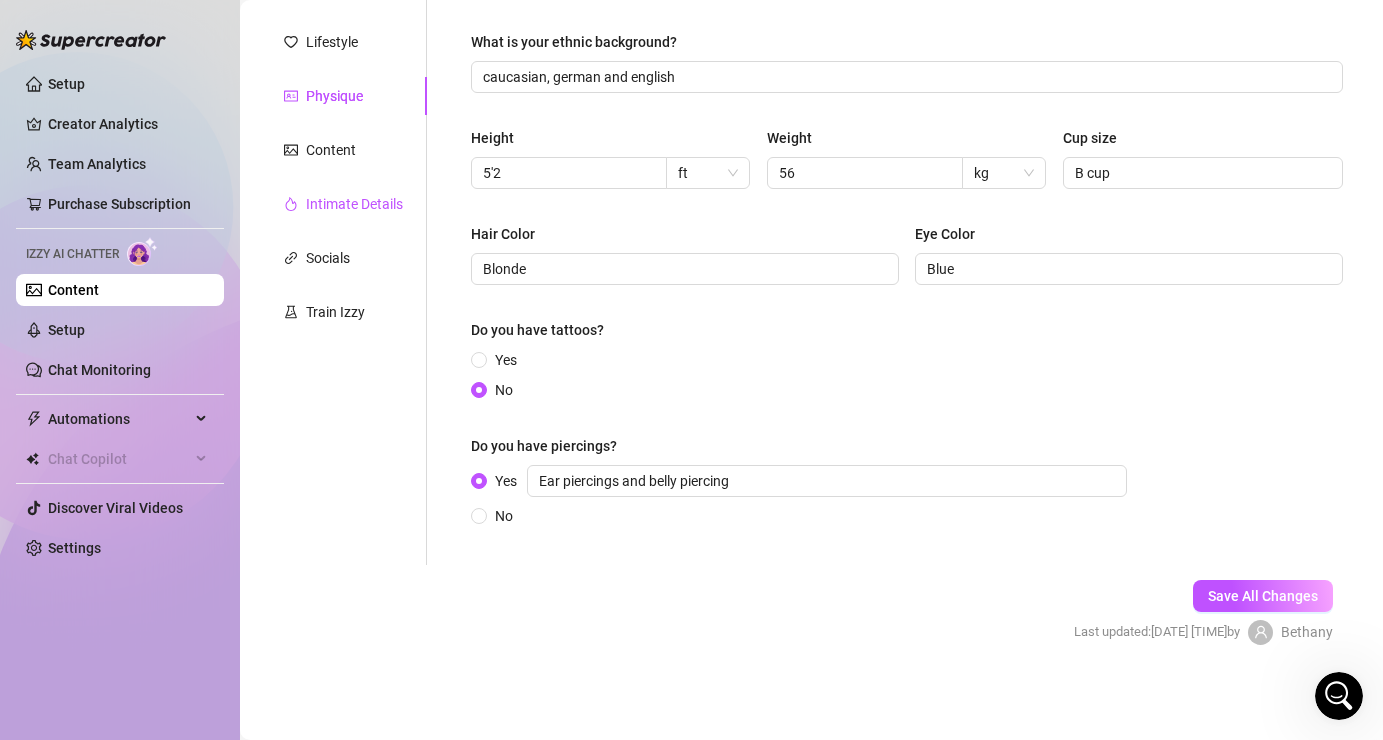 click on "Intimate Details" at bounding box center (354, 204) 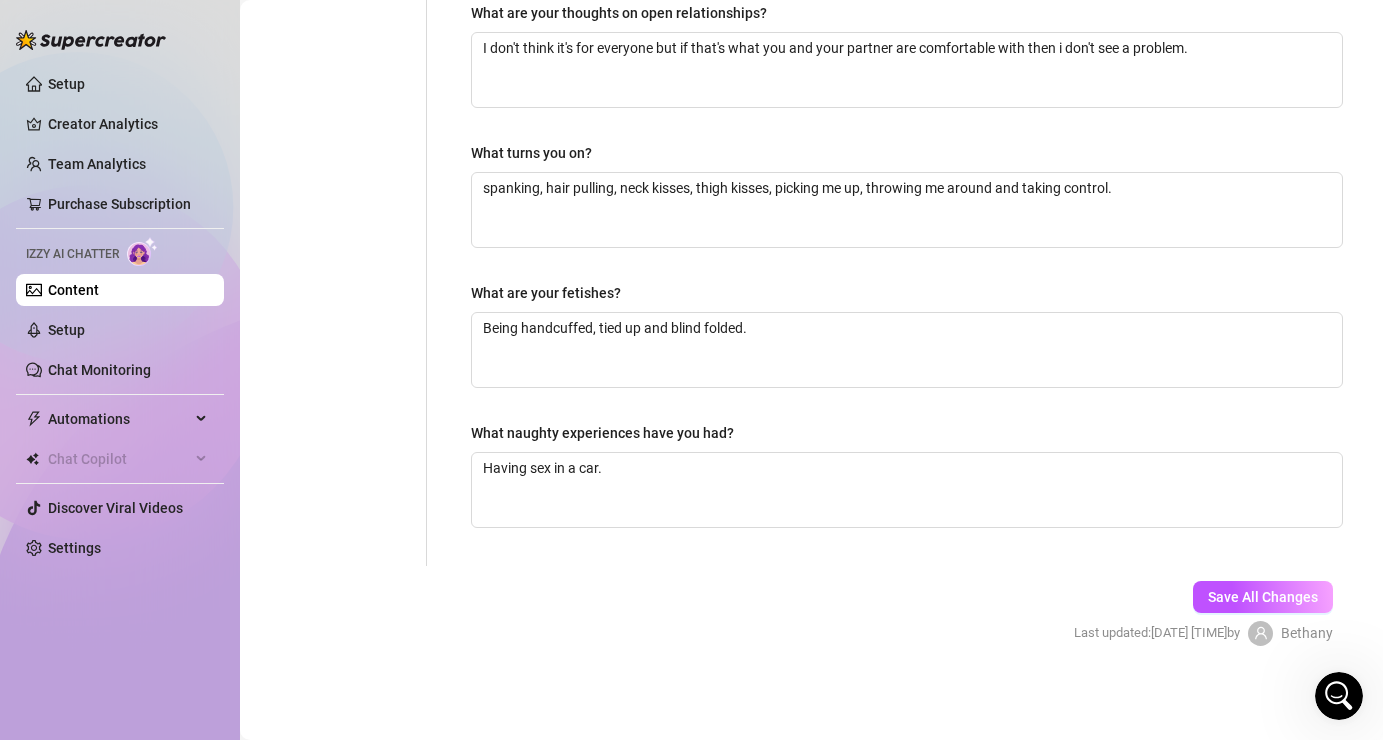 scroll, scrollTop: 0, scrollLeft: 0, axis: both 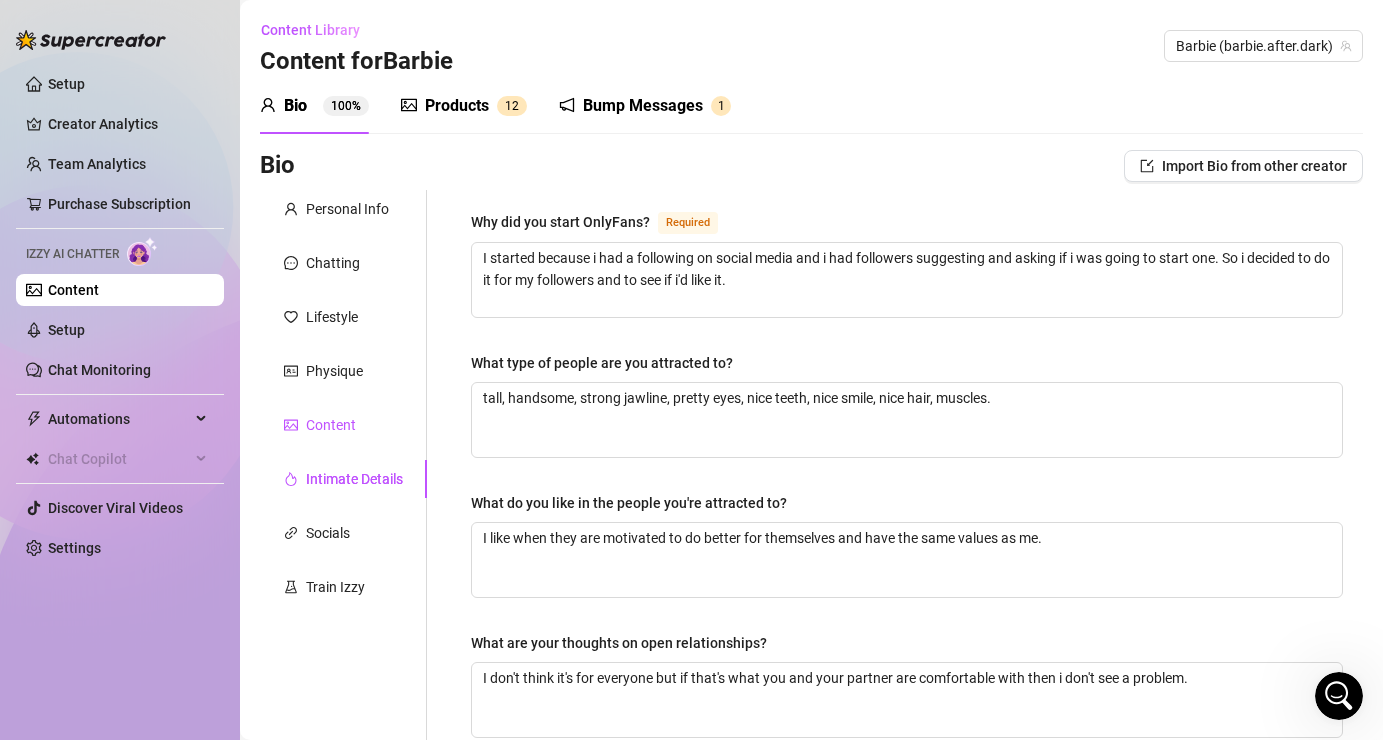 click on "Content" at bounding box center [331, 425] 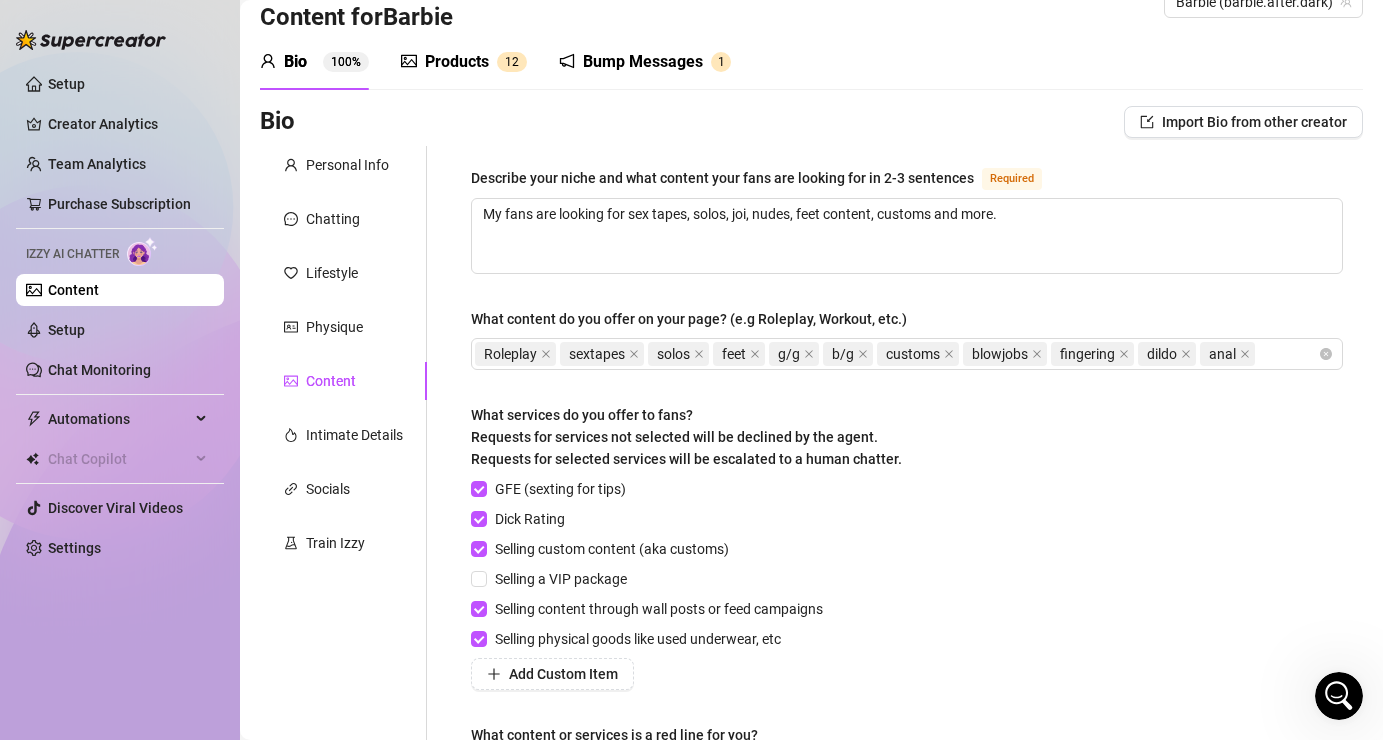 scroll, scrollTop: 0, scrollLeft: 0, axis: both 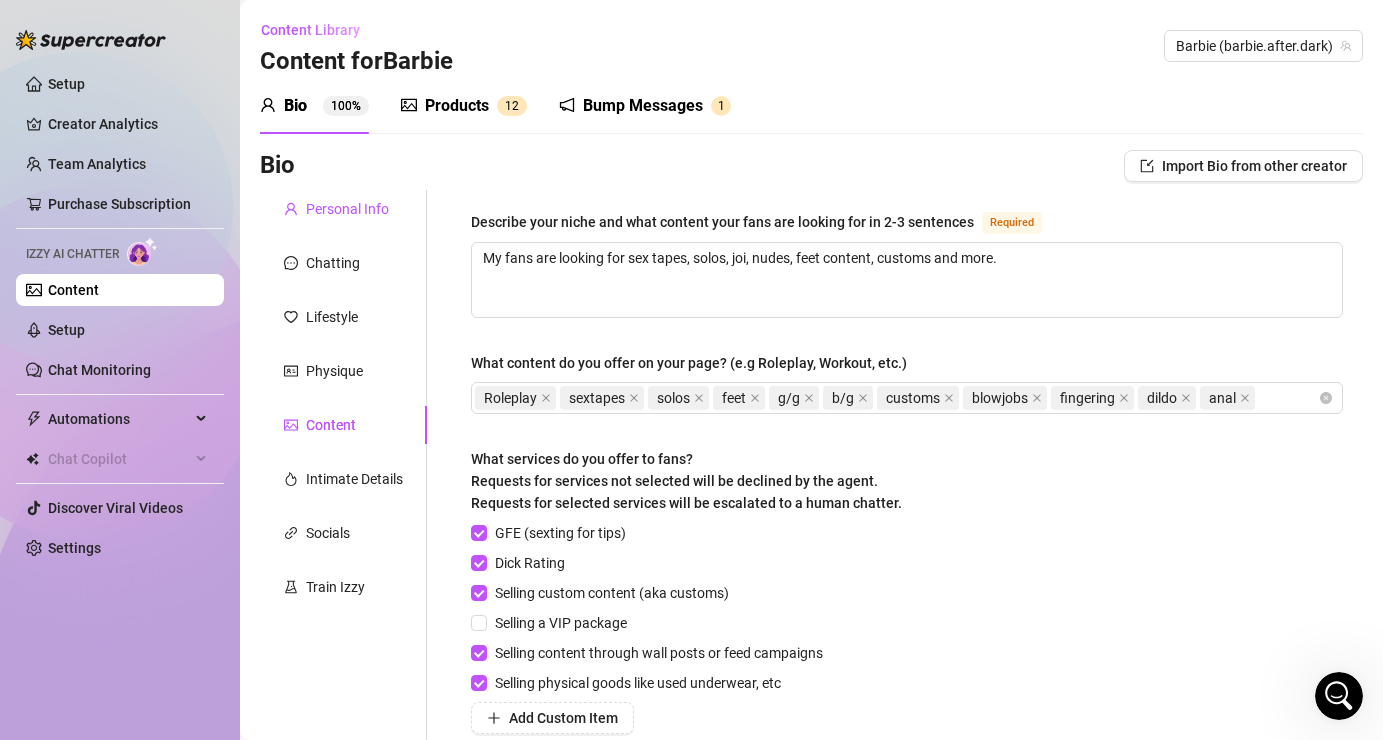 click on "Personal Info" at bounding box center (347, 209) 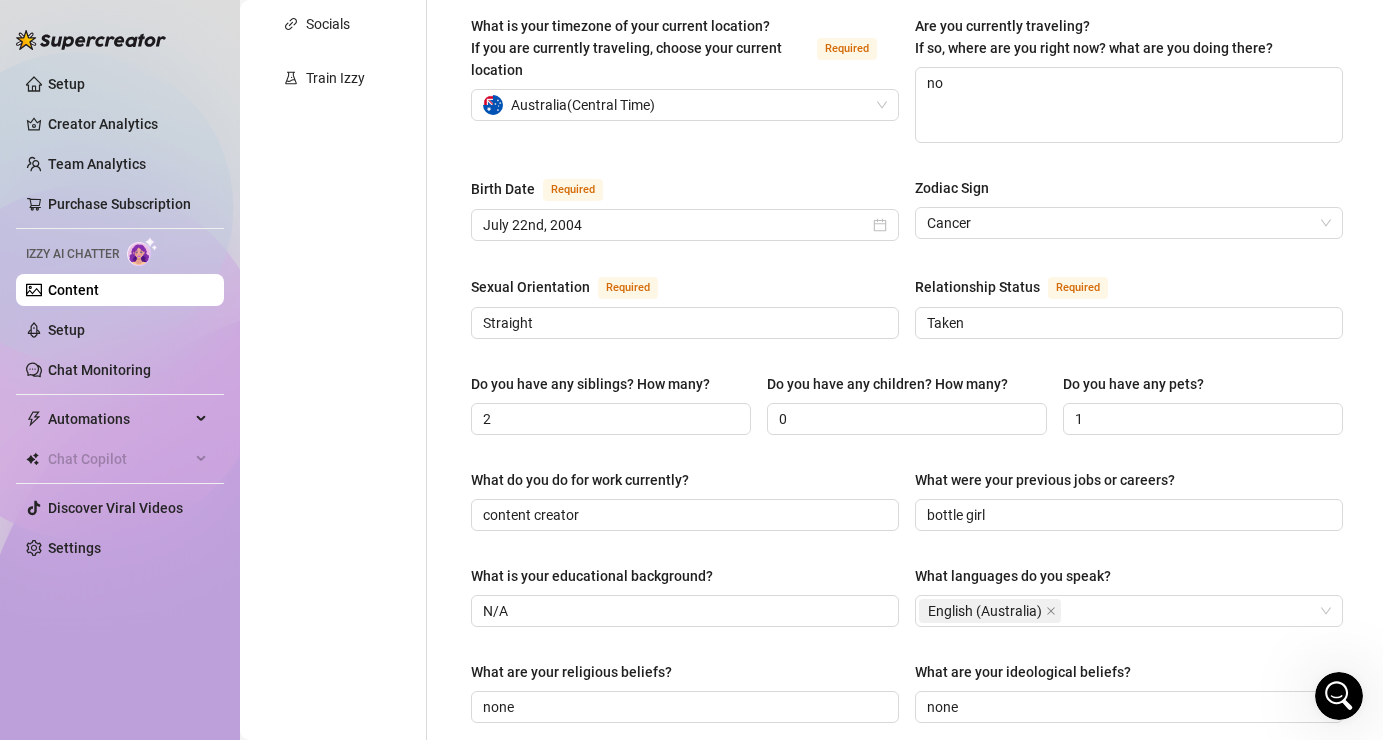 scroll, scrollTop: 0, scrollLeft: 0, axis: both 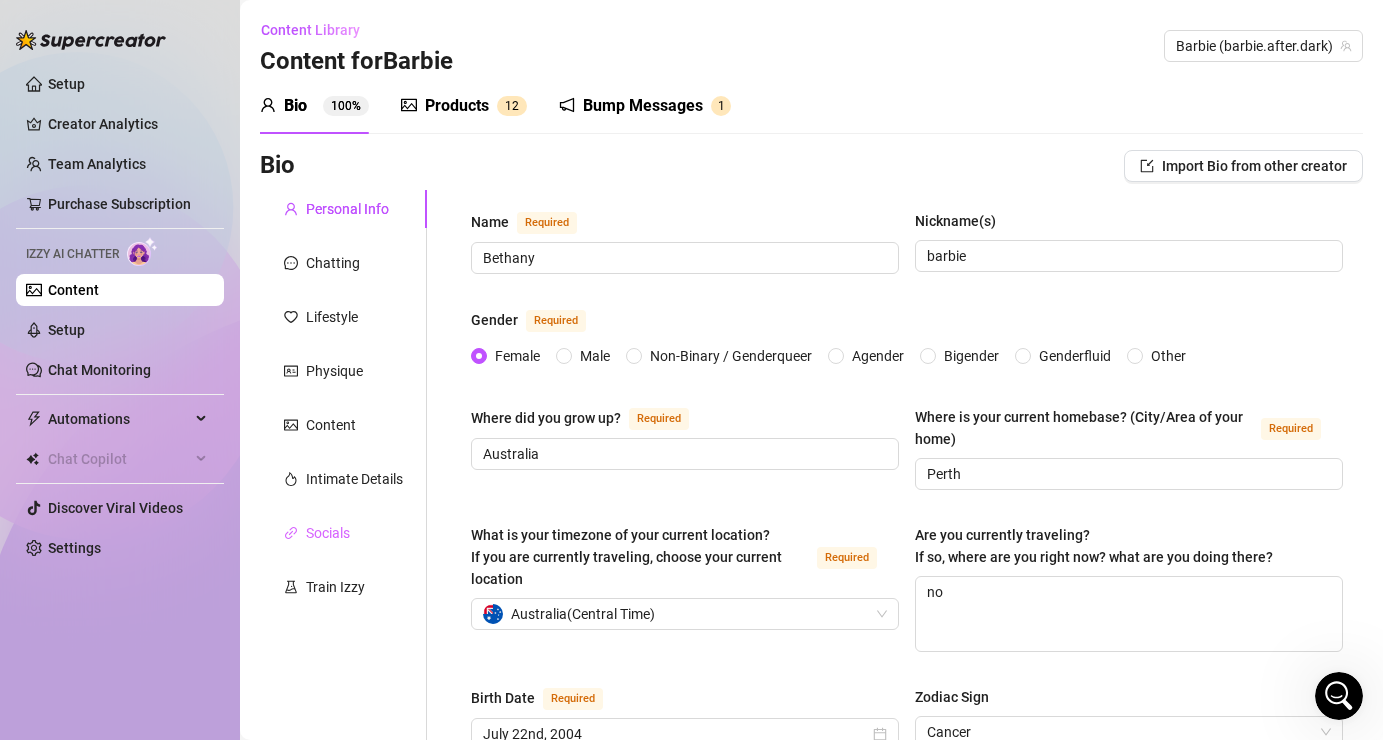click on "Socials" at bounding box center [343, 533] 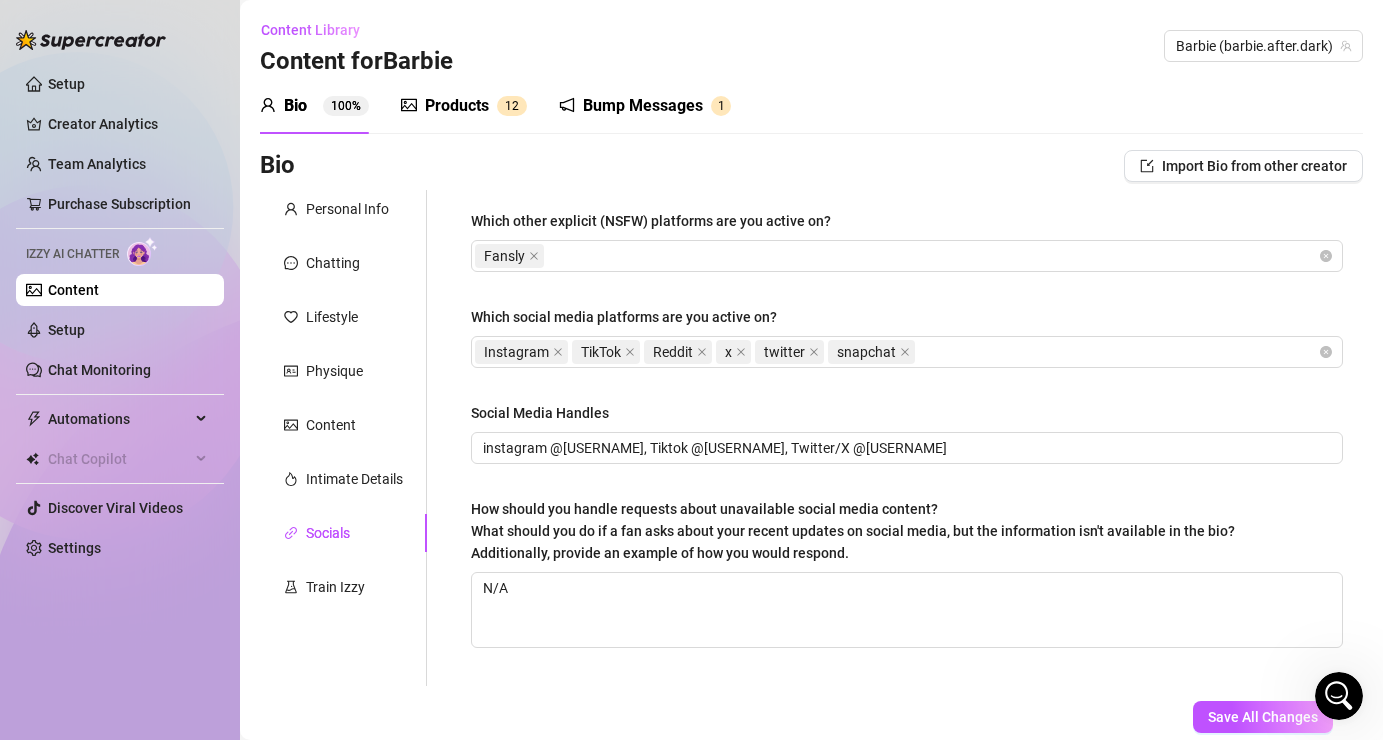 scroll, scrollTop: 121, scrollLeft: 0, axis: vertical 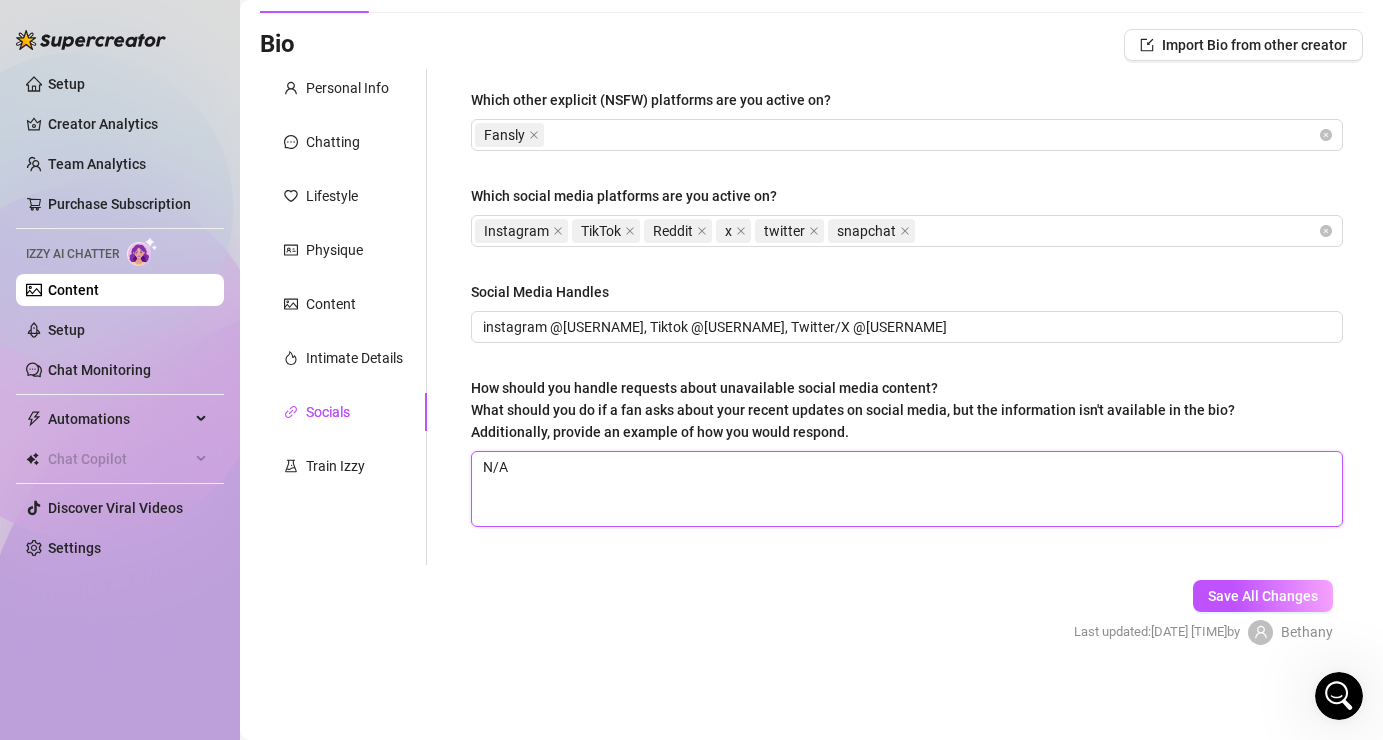 drag, startPoint x: 529, startPoint y: 475, endPoint x: 444, endPoint y: 472, distance: 85.052925 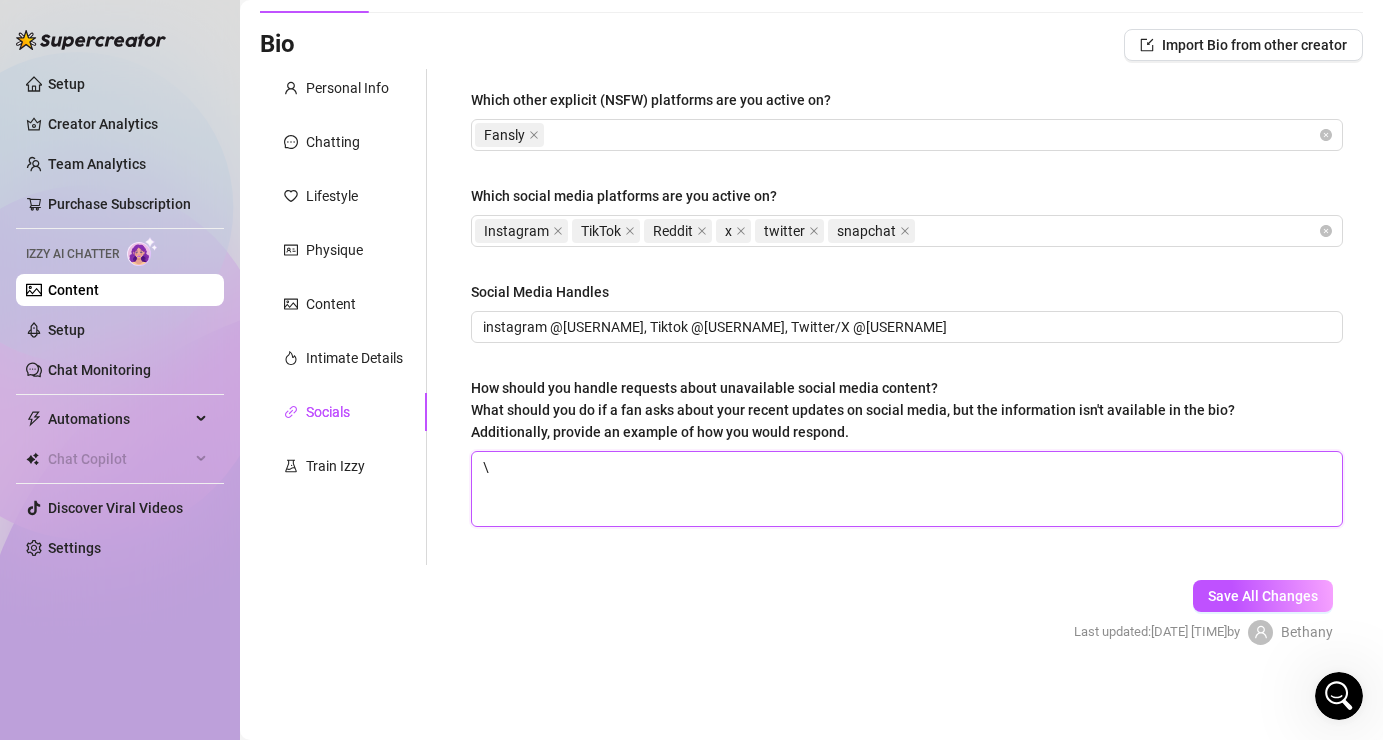 type 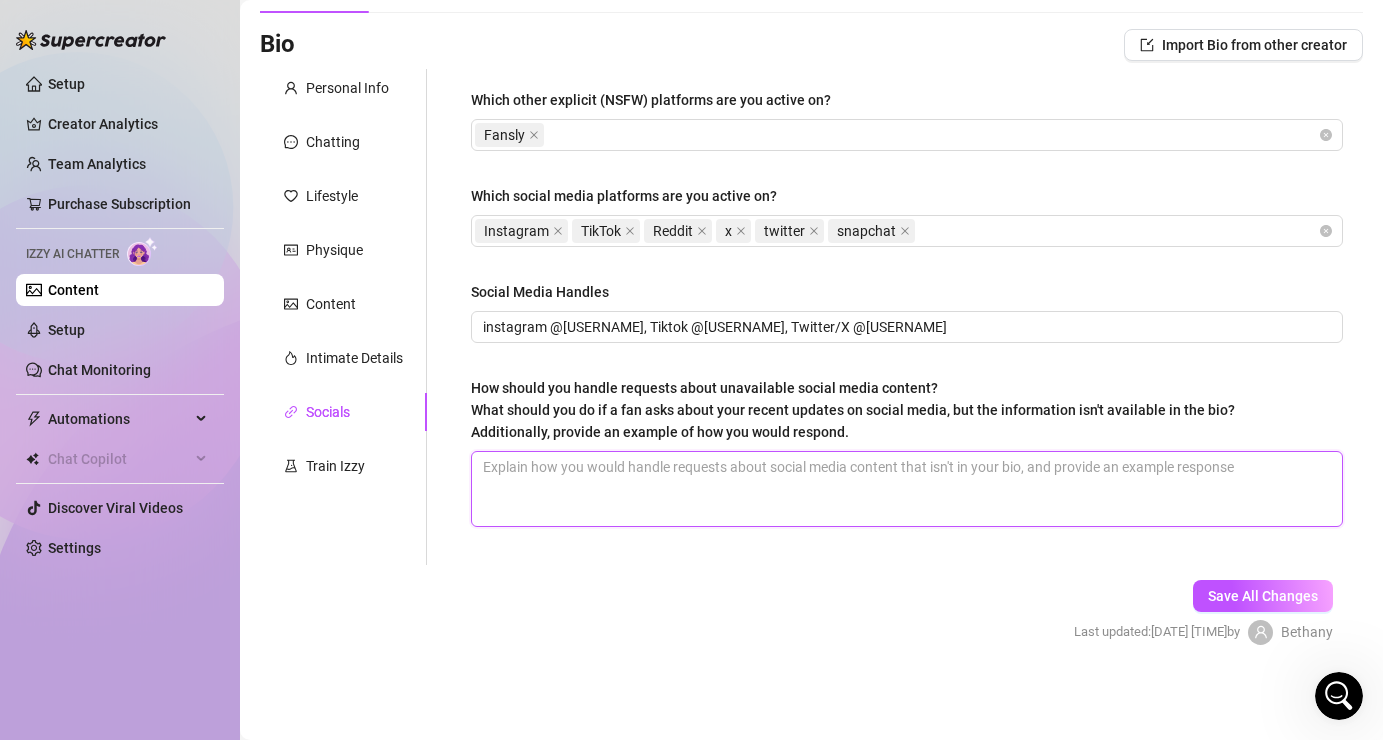 type 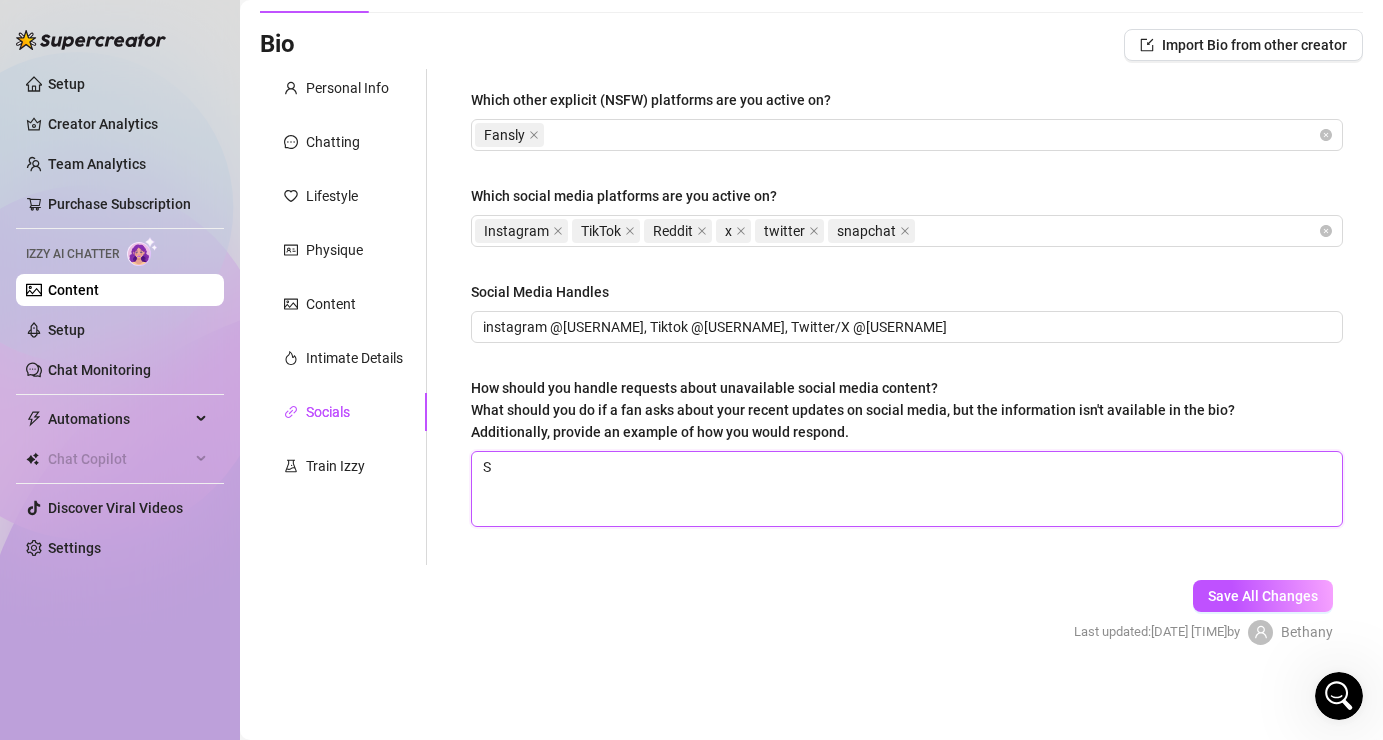 type 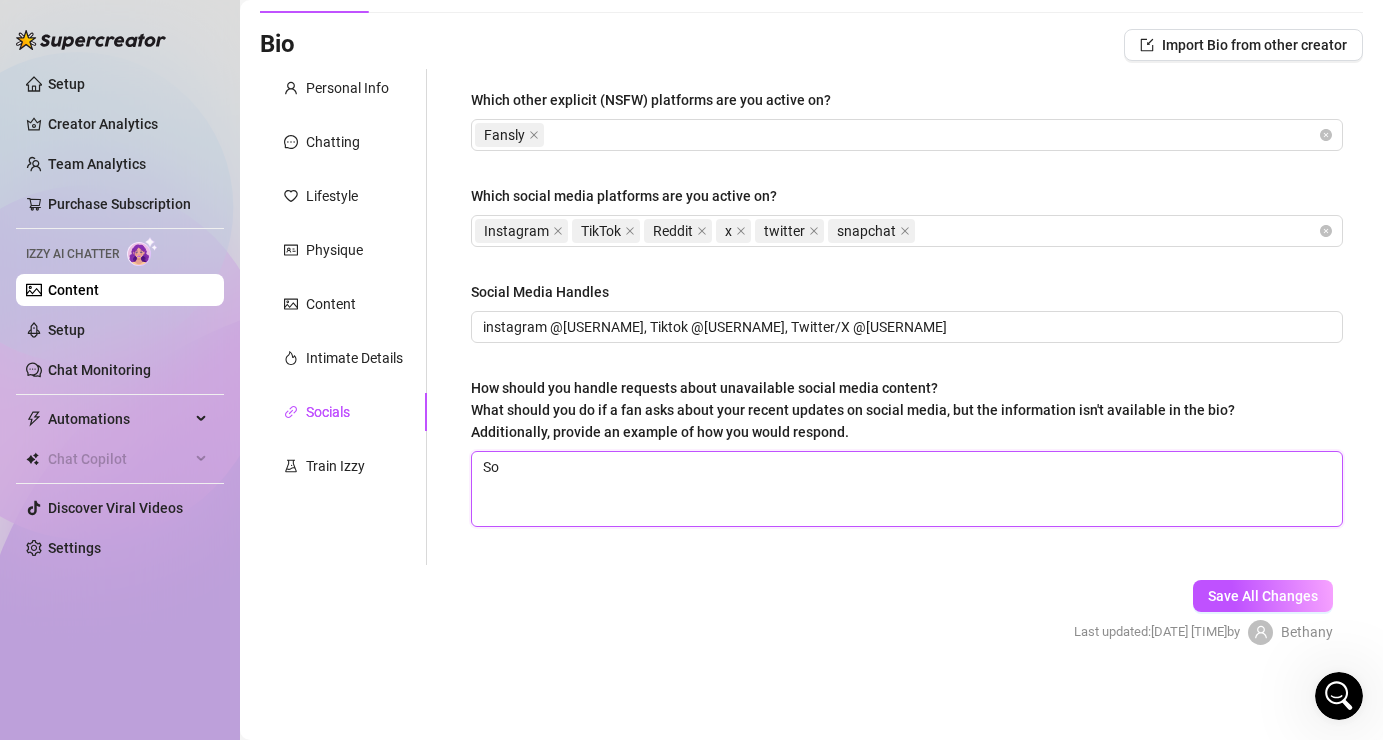 type 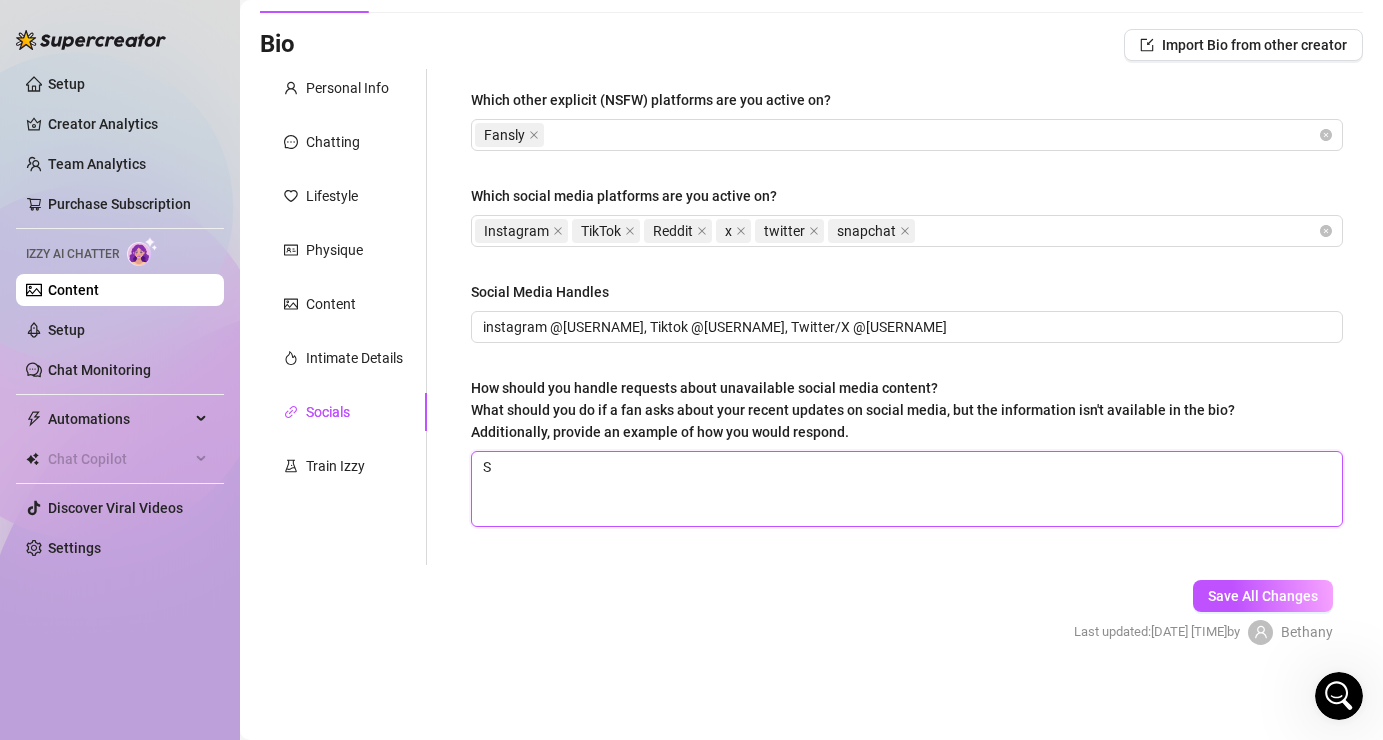 type 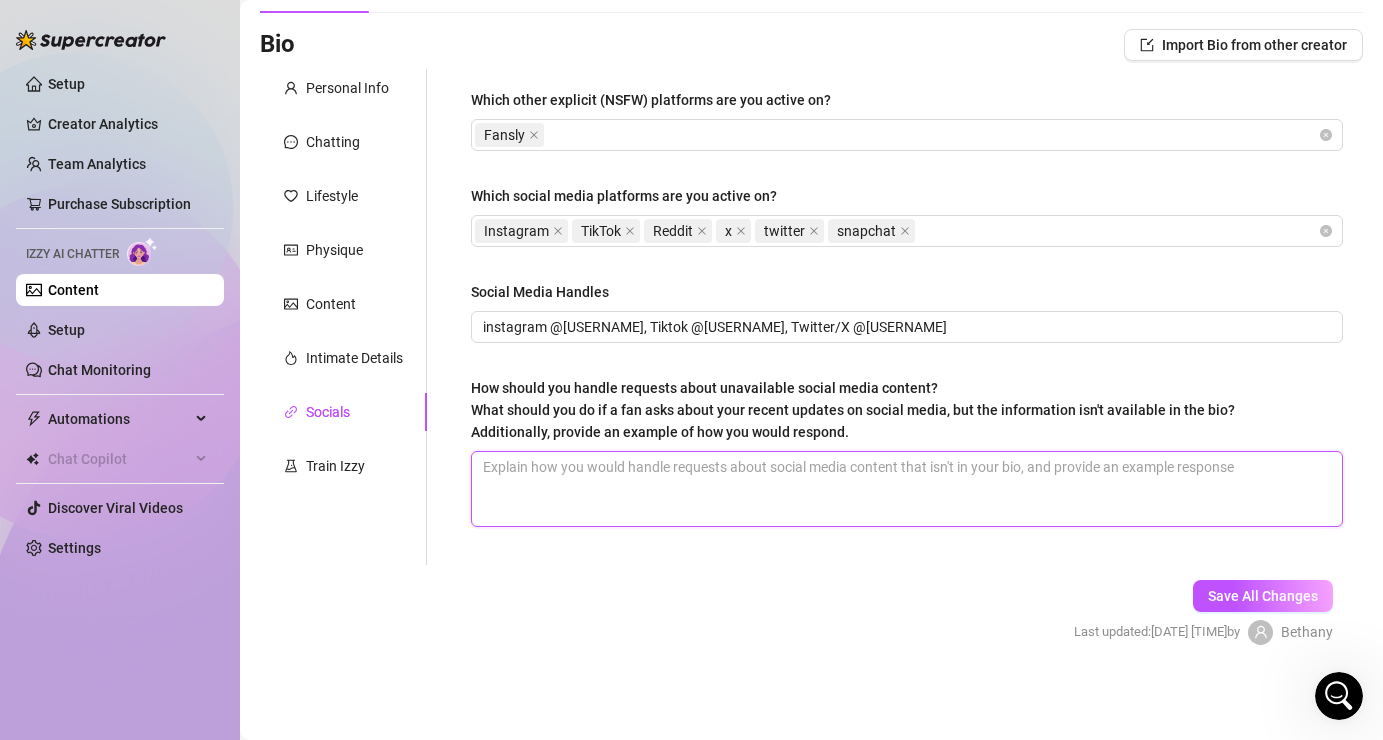 type 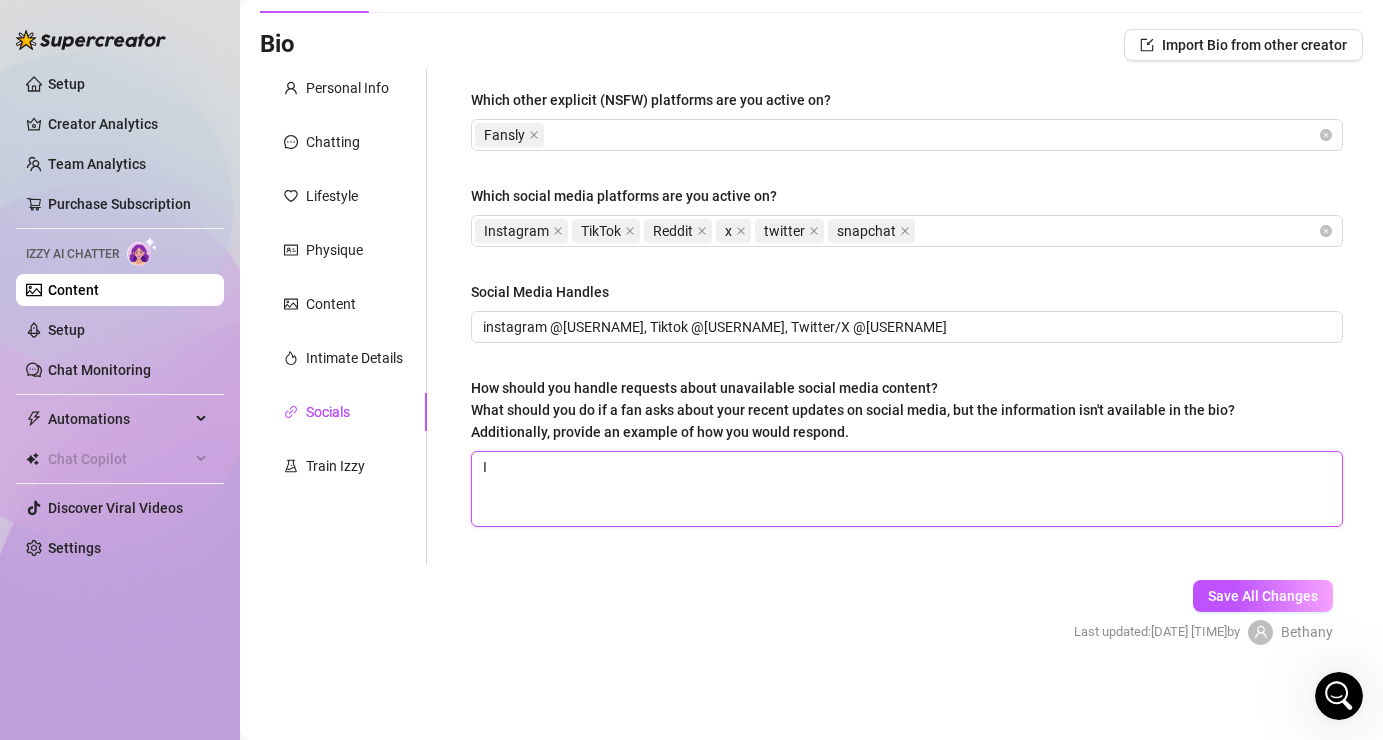 type 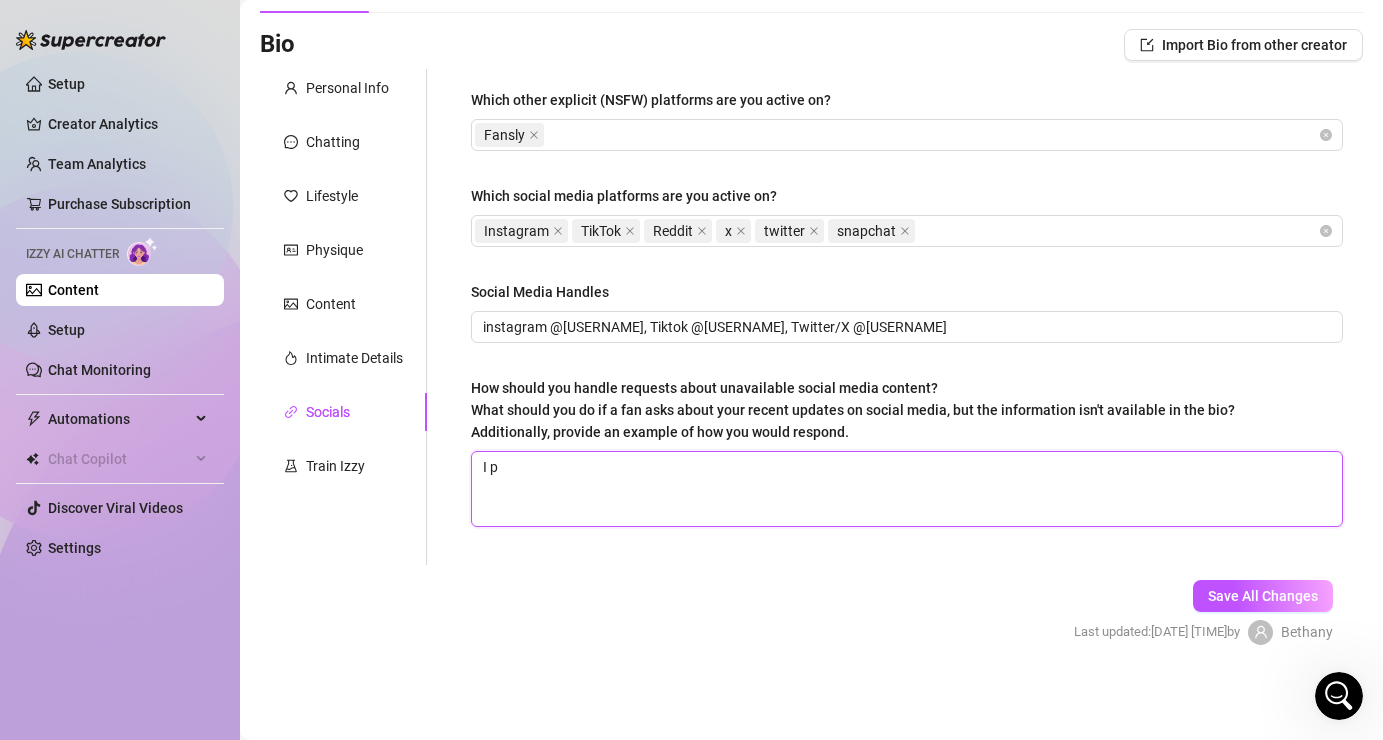 type 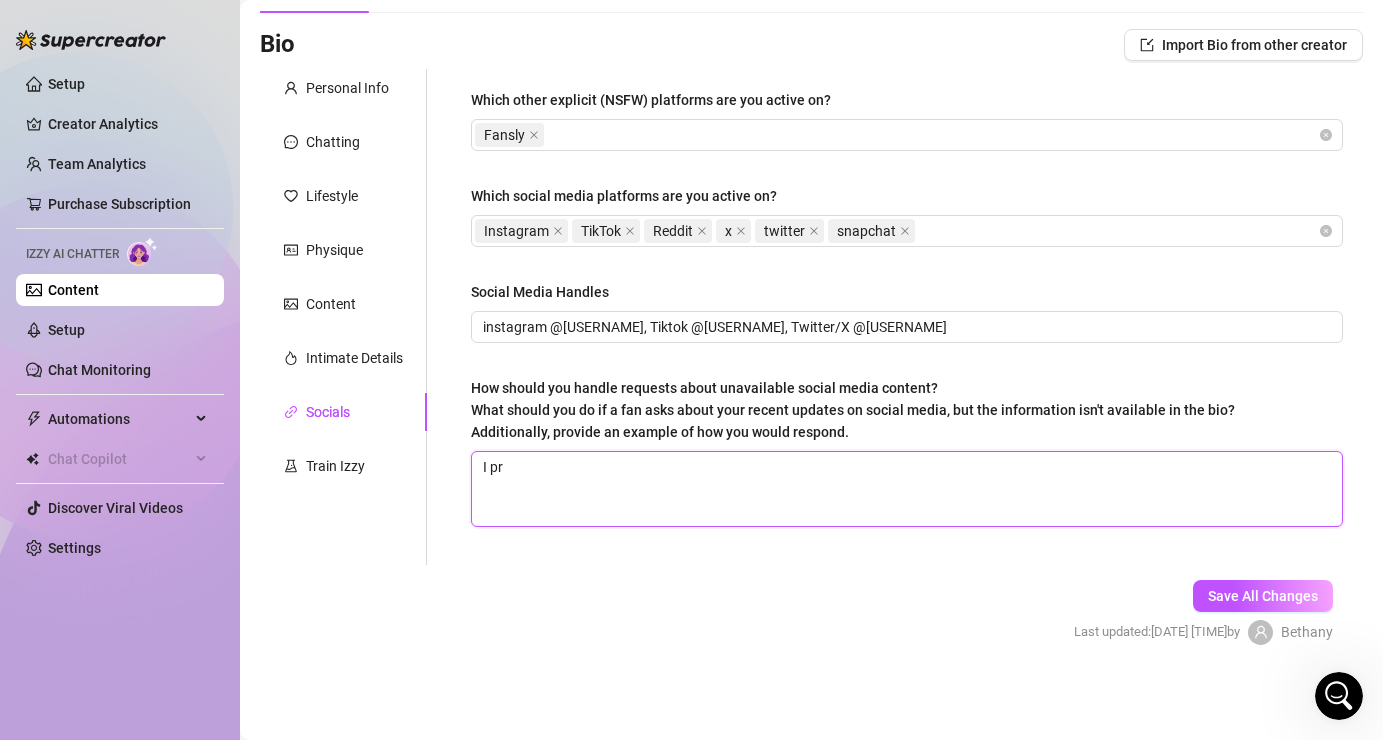 type 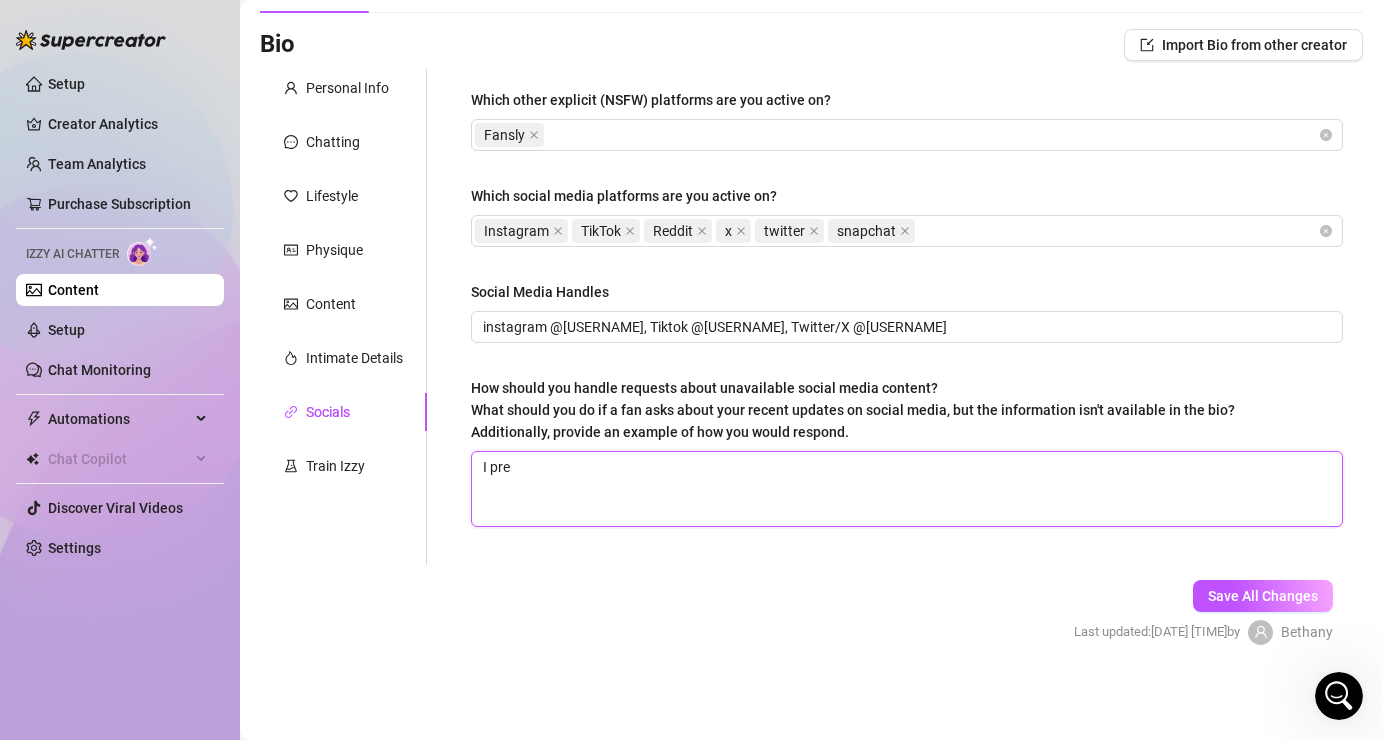 type 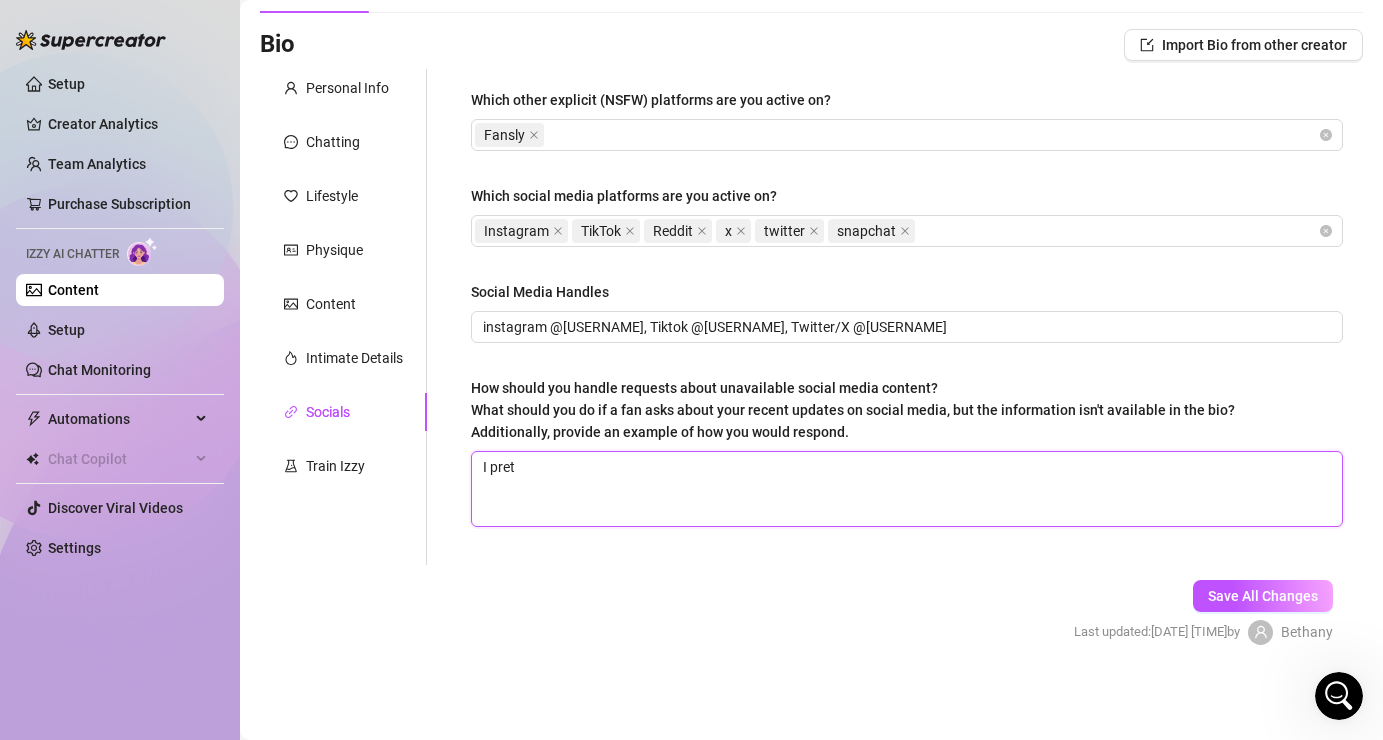 type 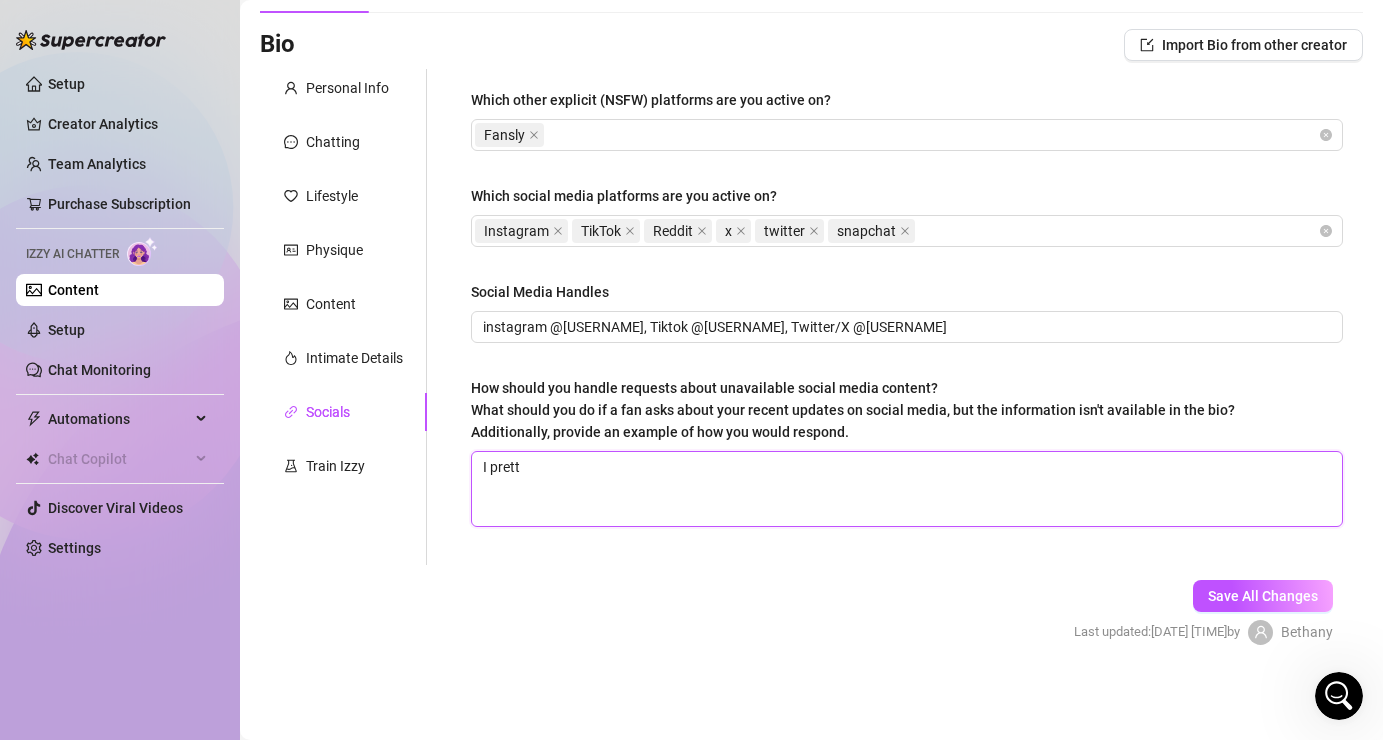 type 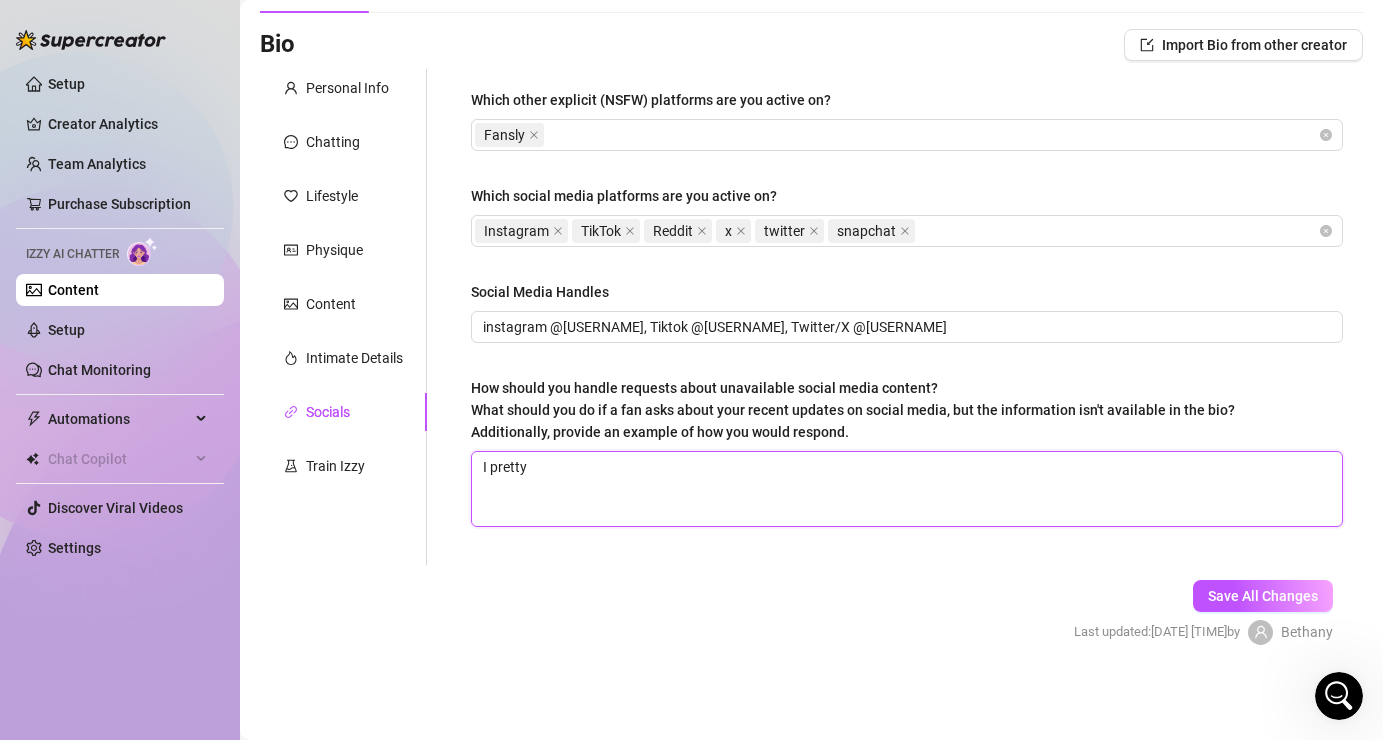 type 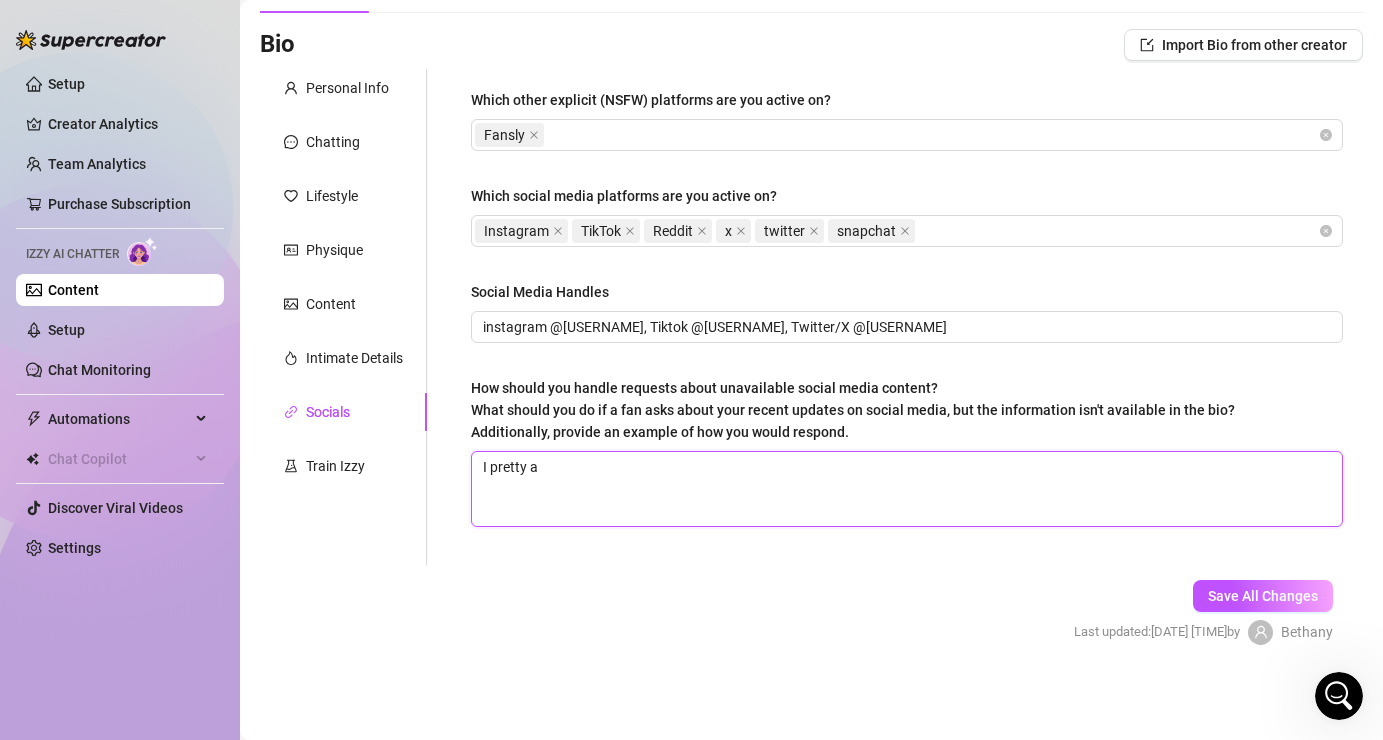 type 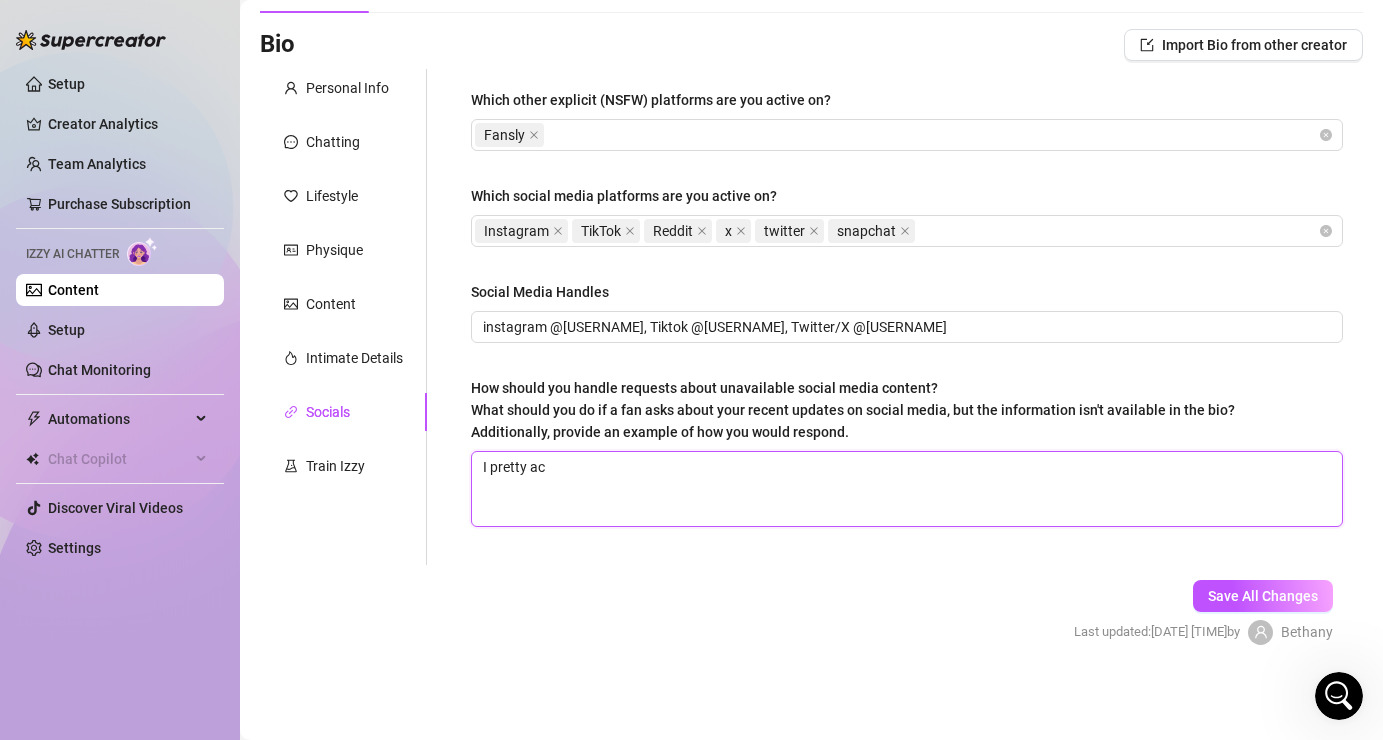 type 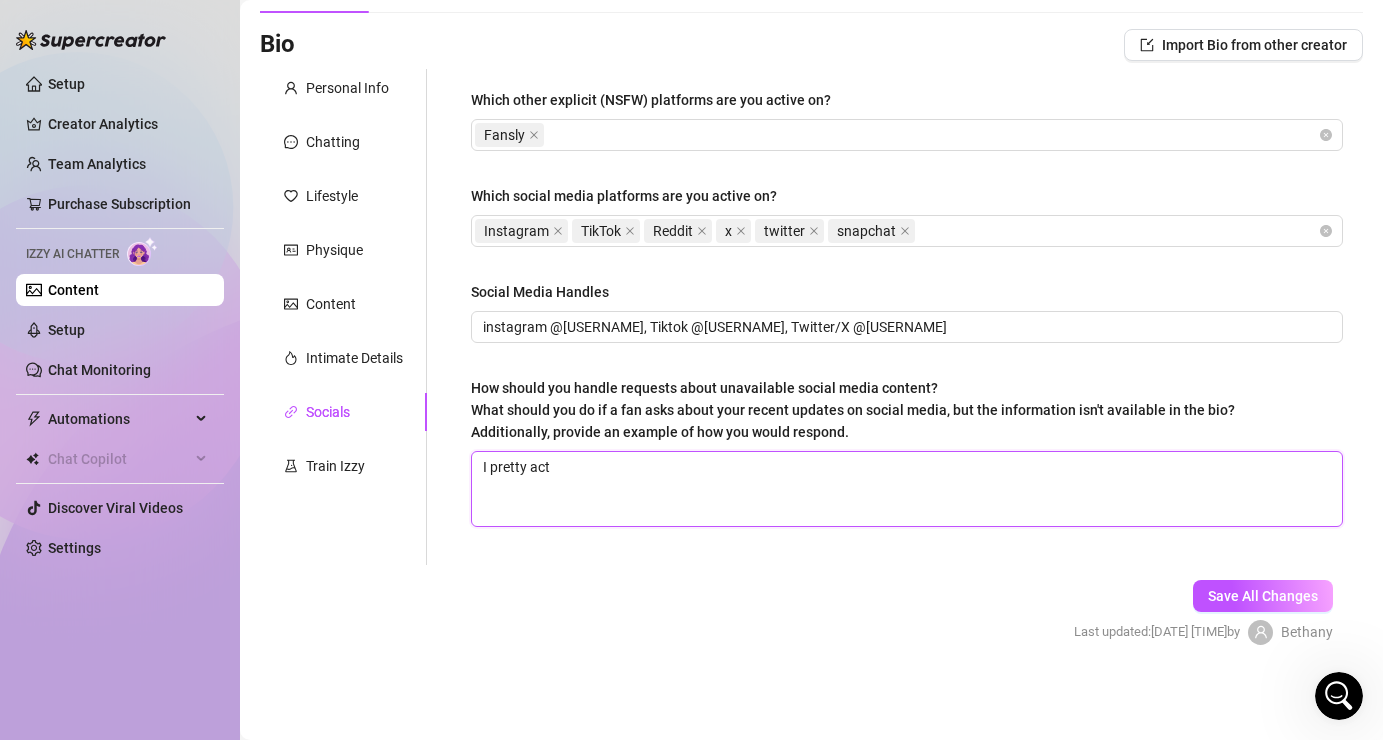 type 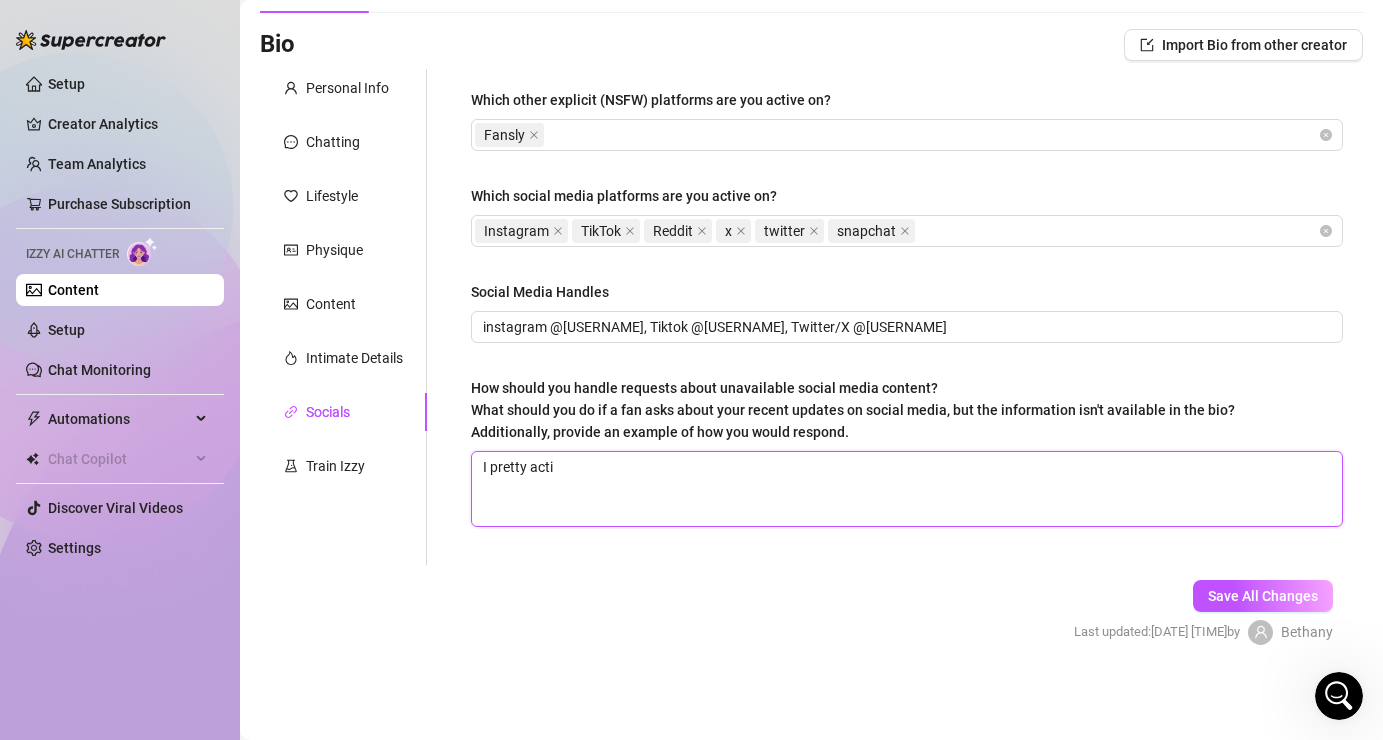 type 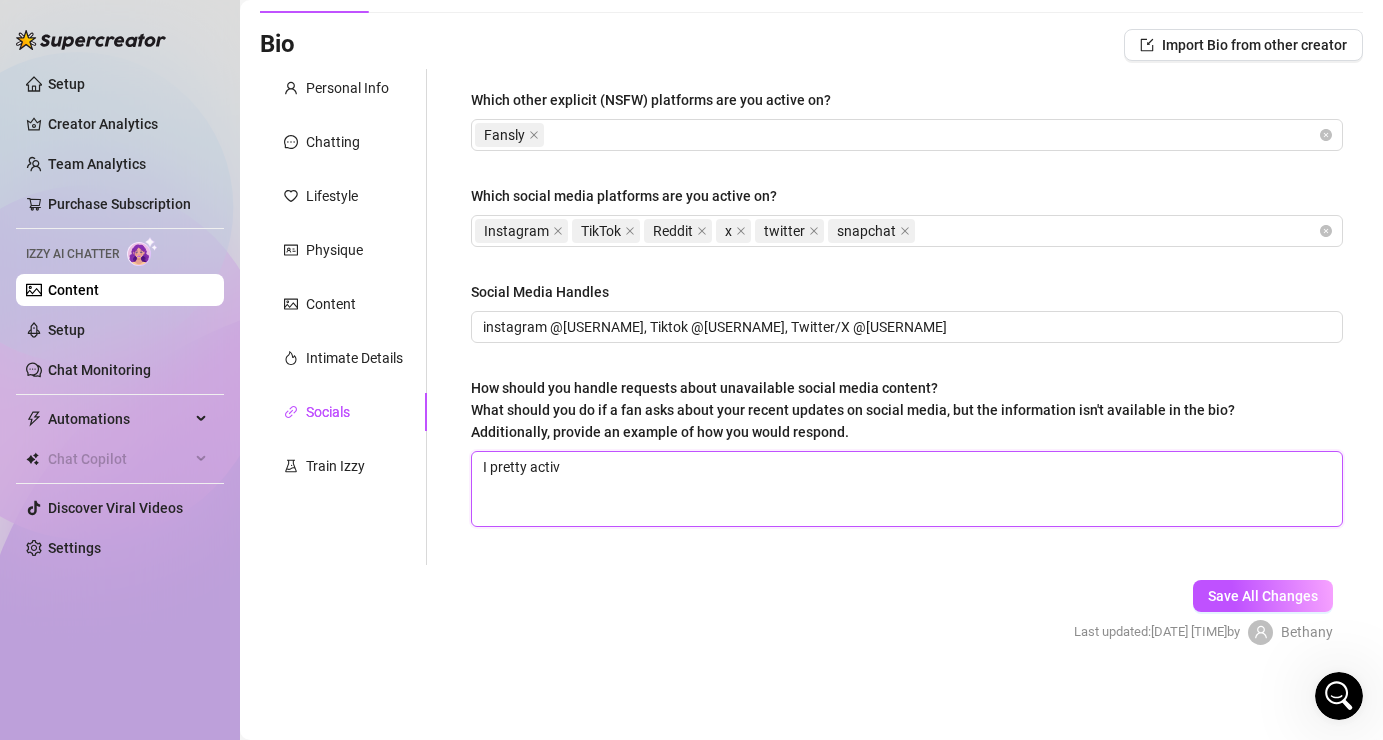 type 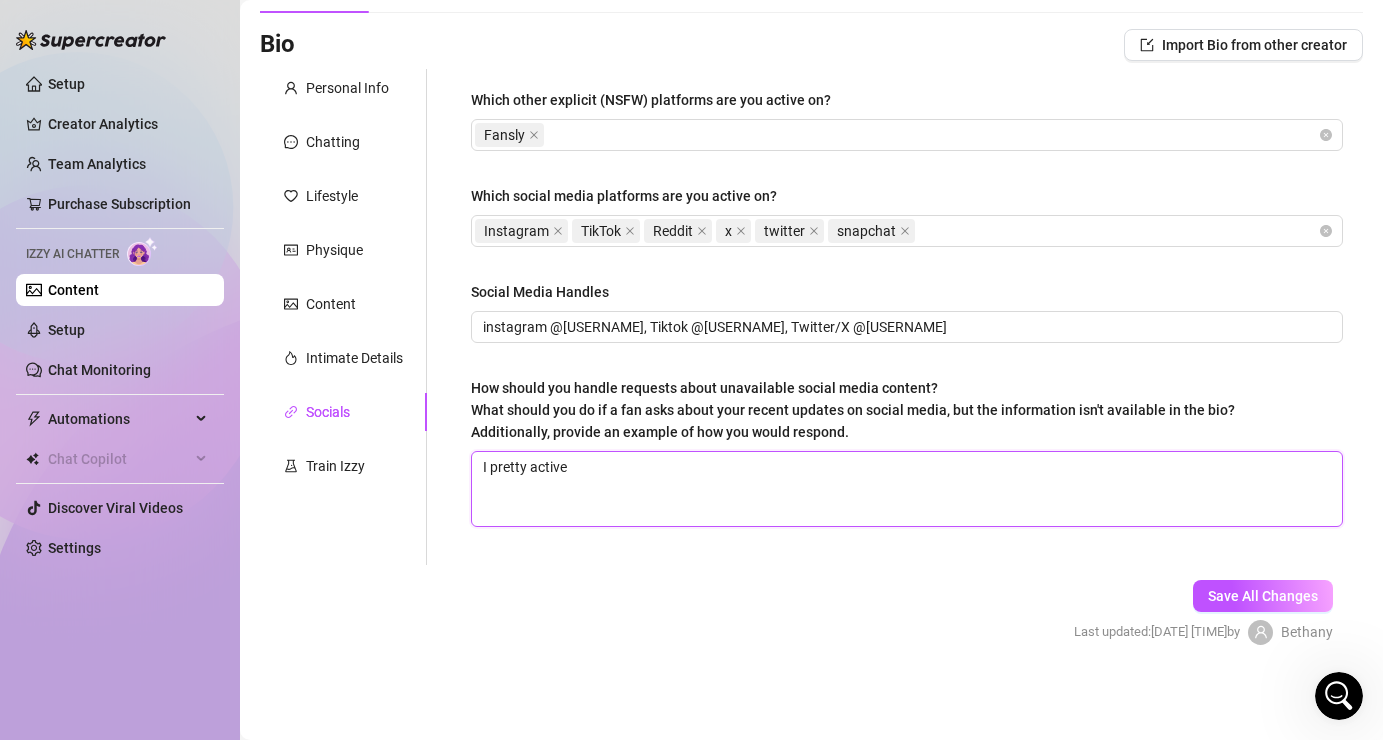 type 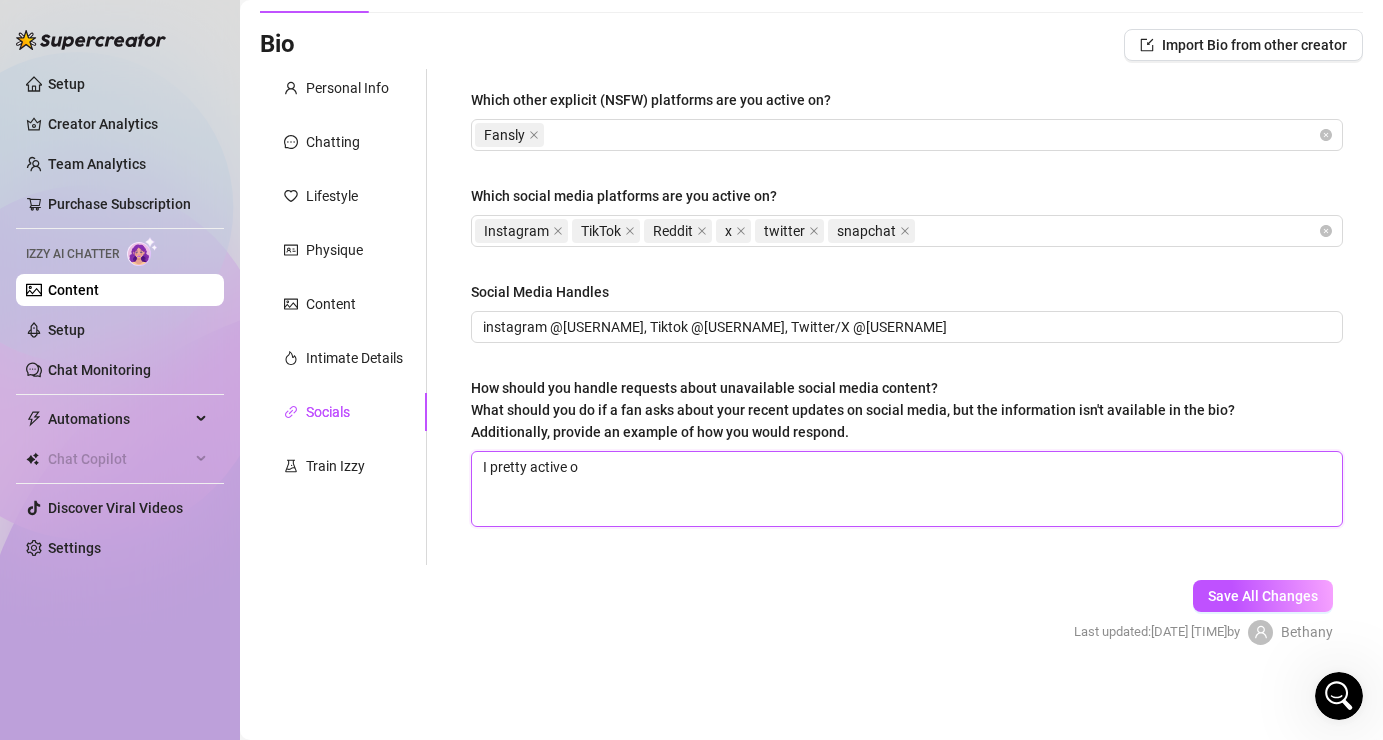 type 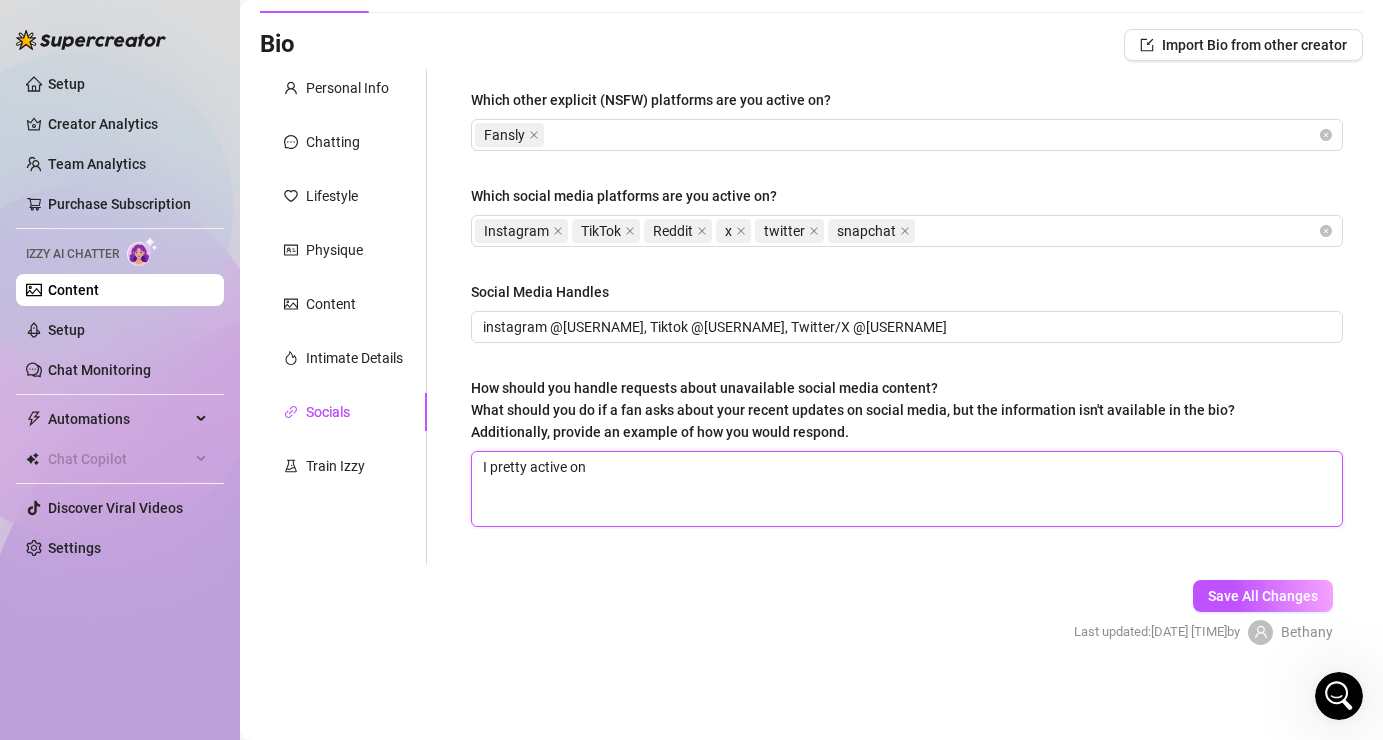 type 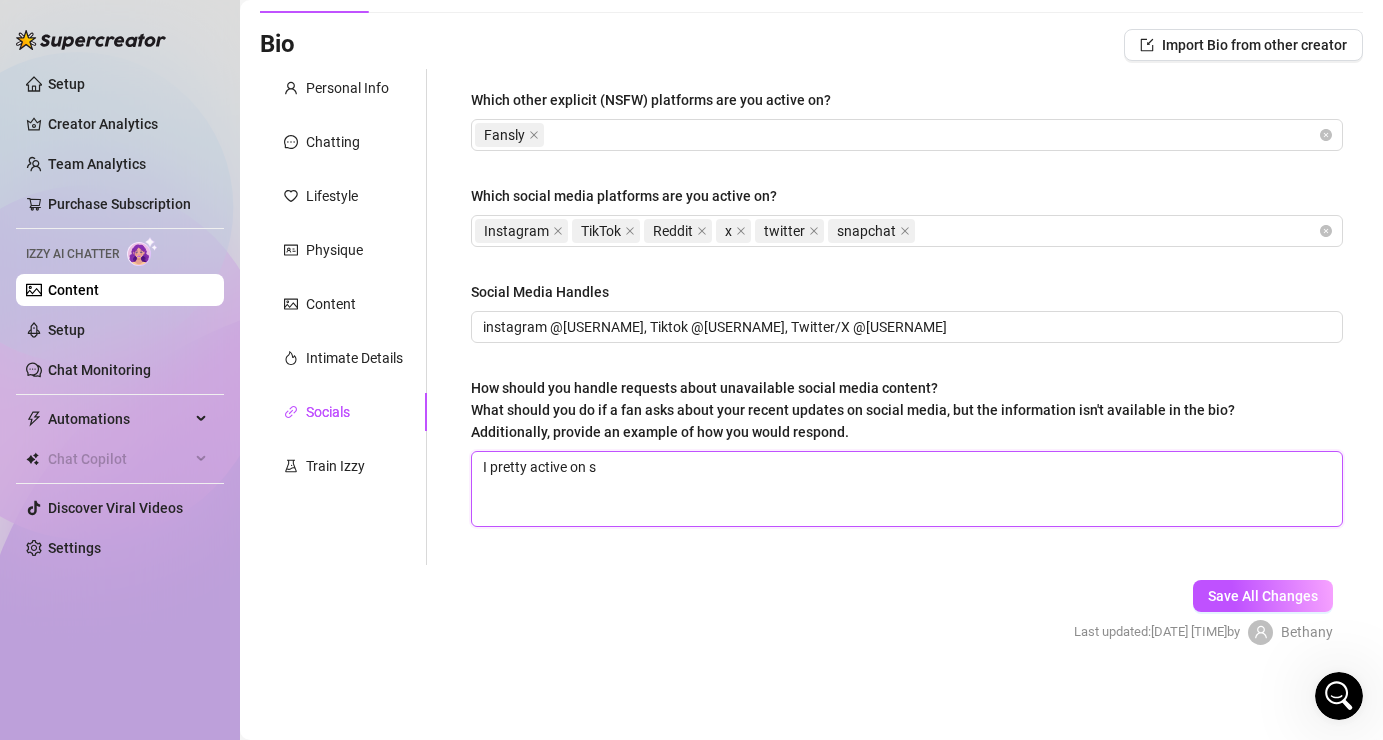type 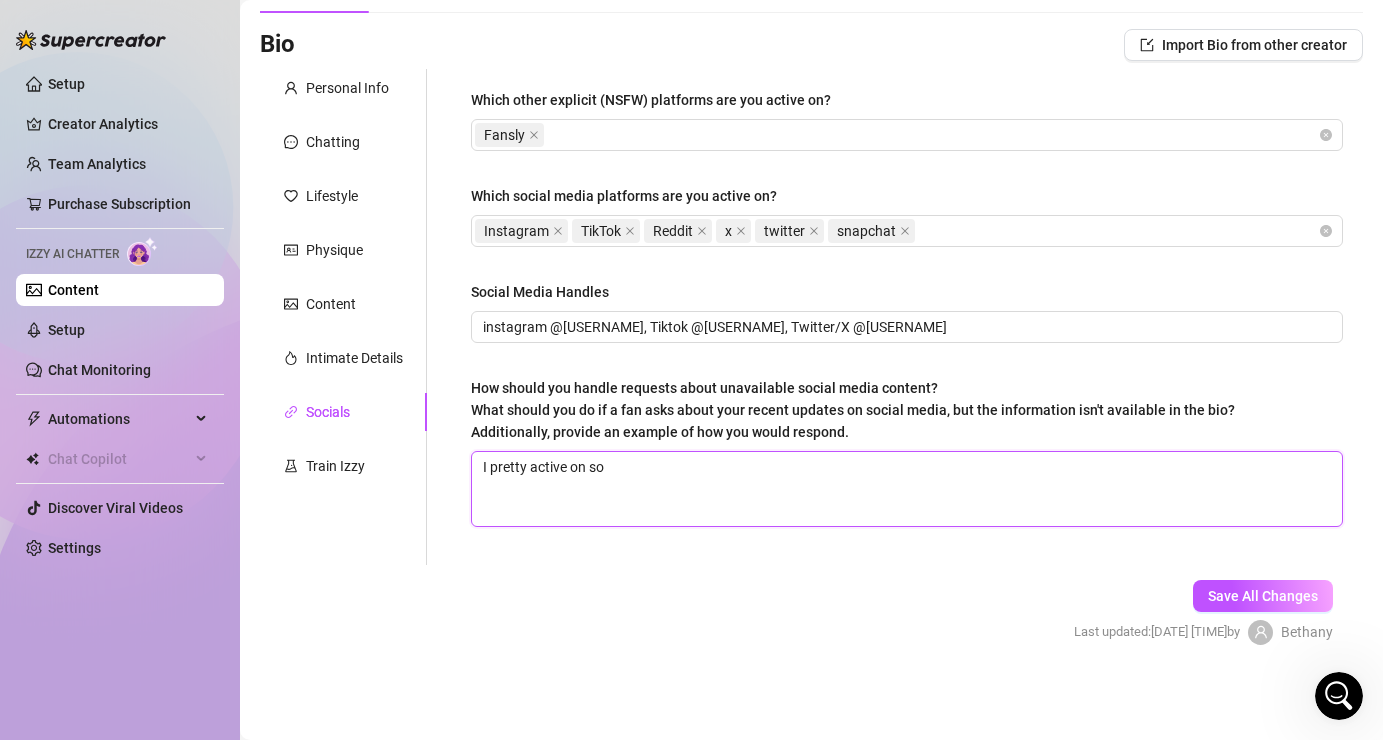 type 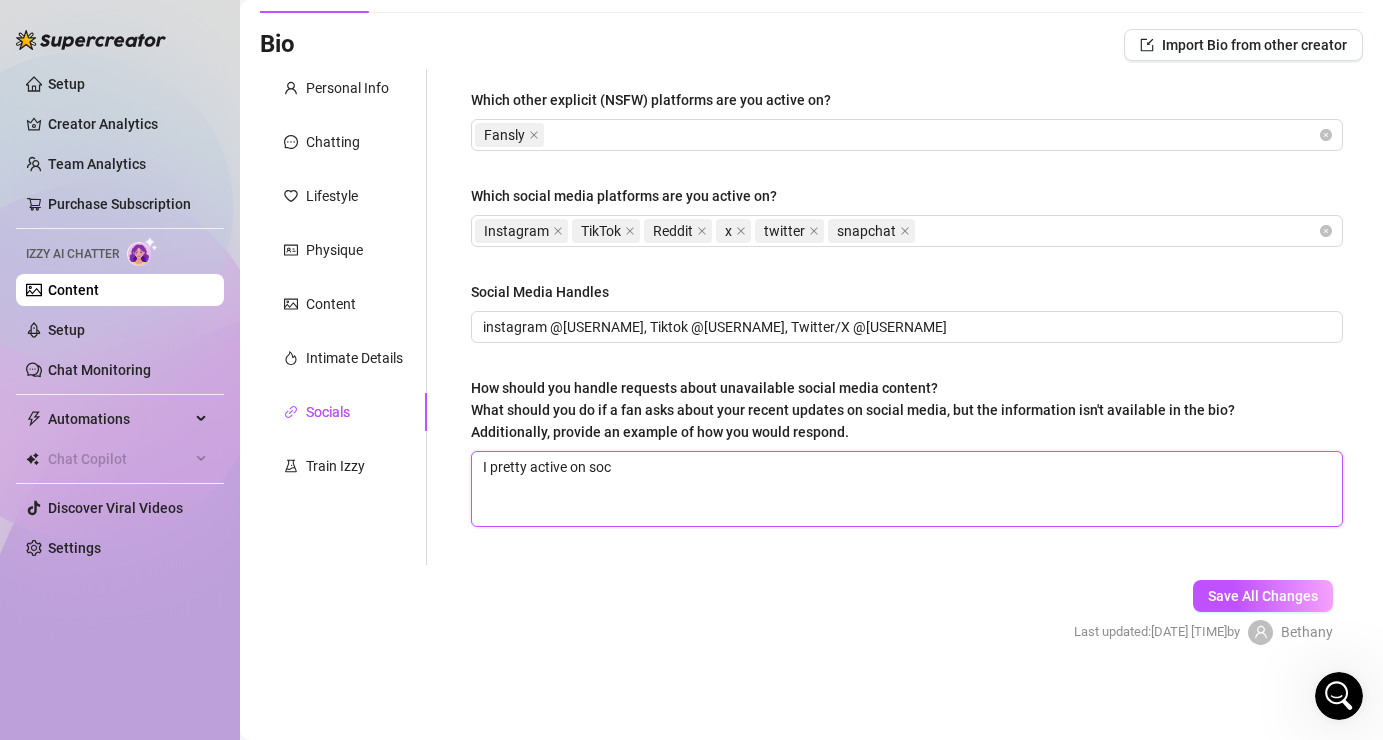 type 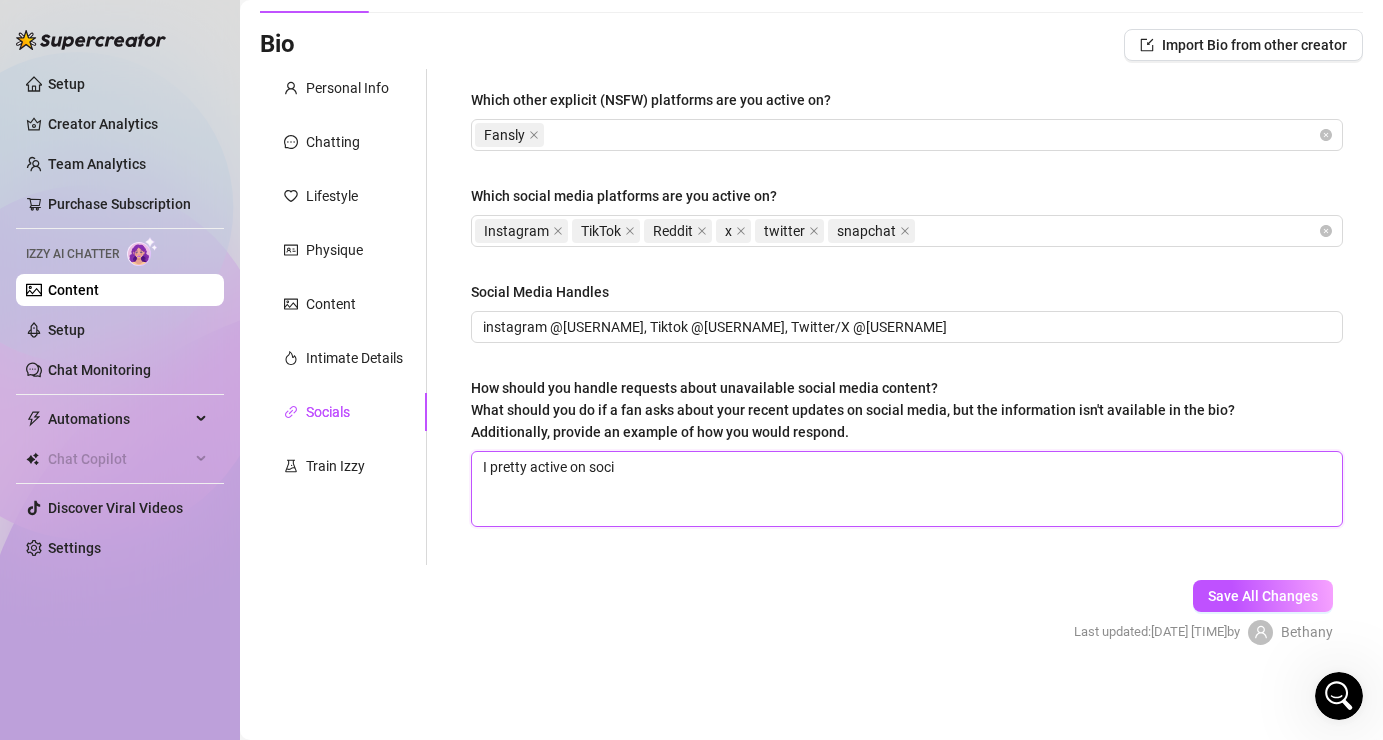 type 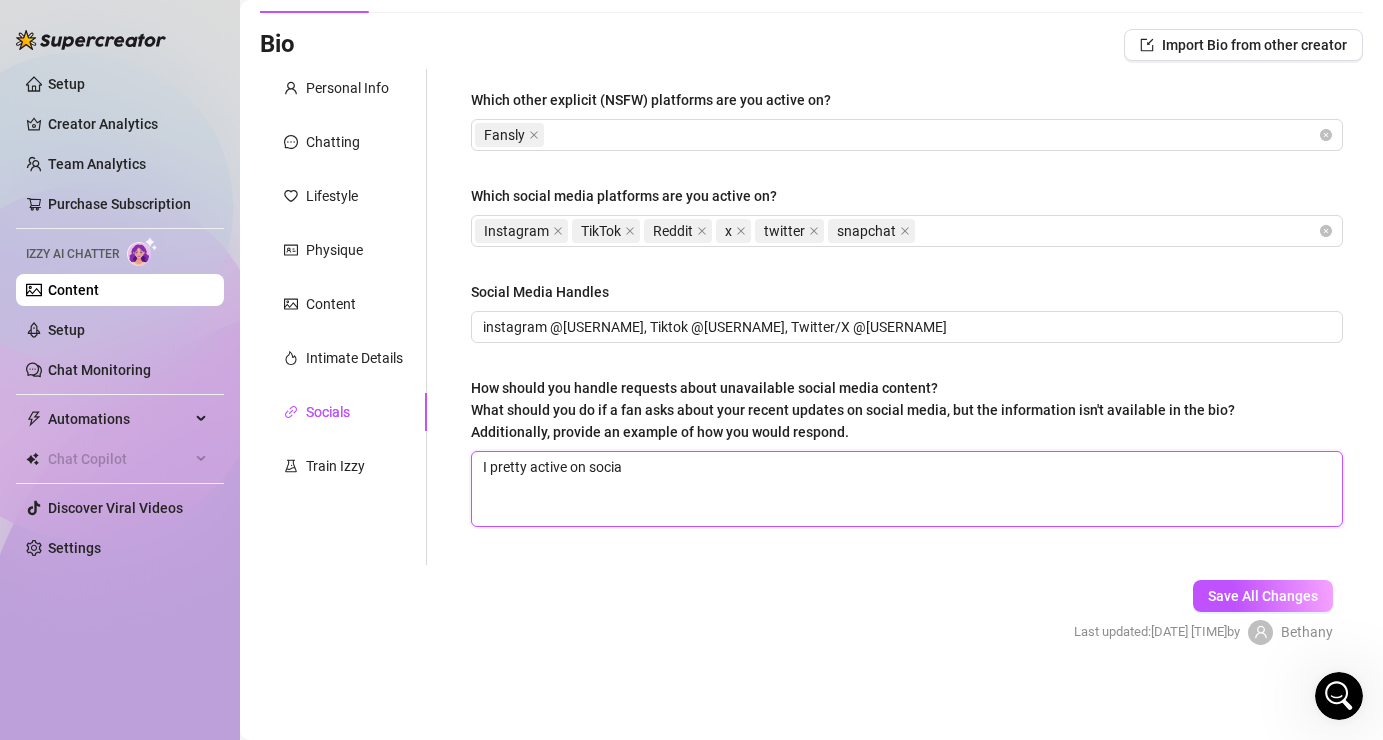 type 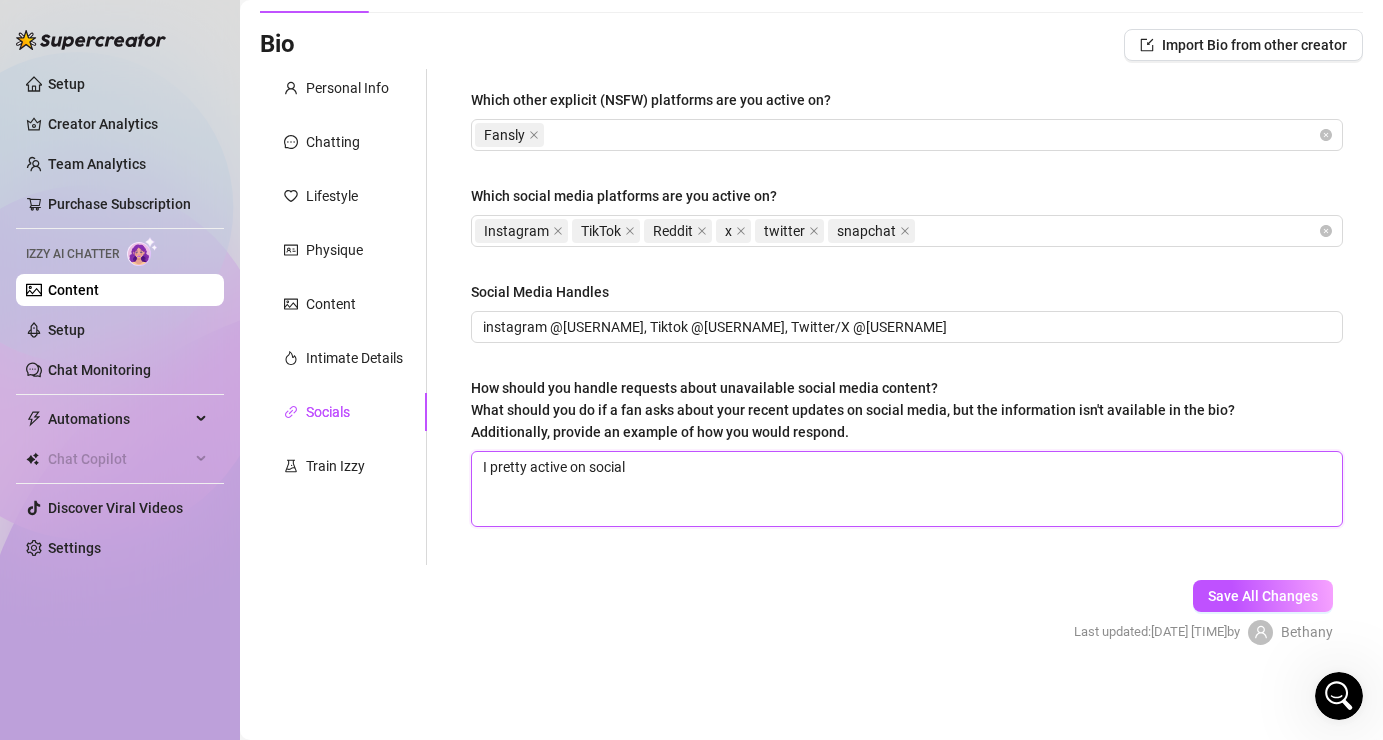 type 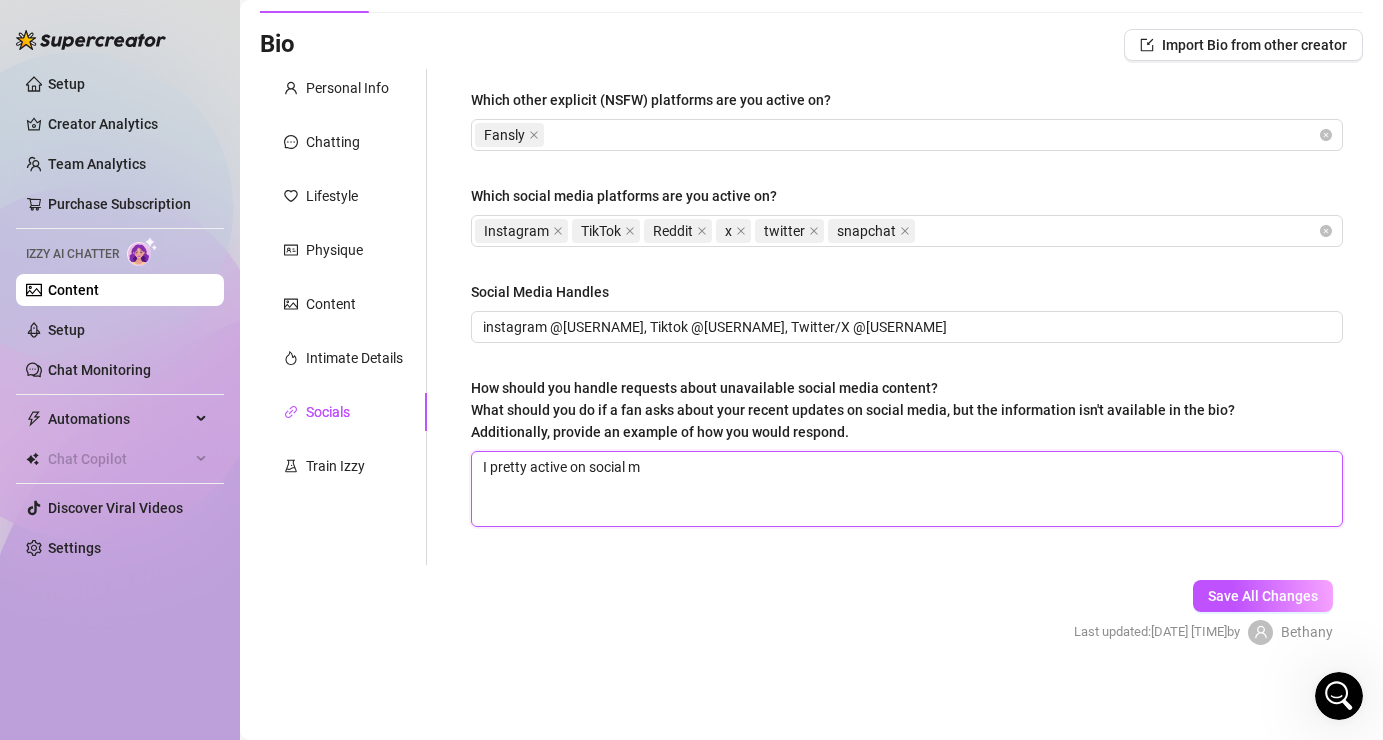 type 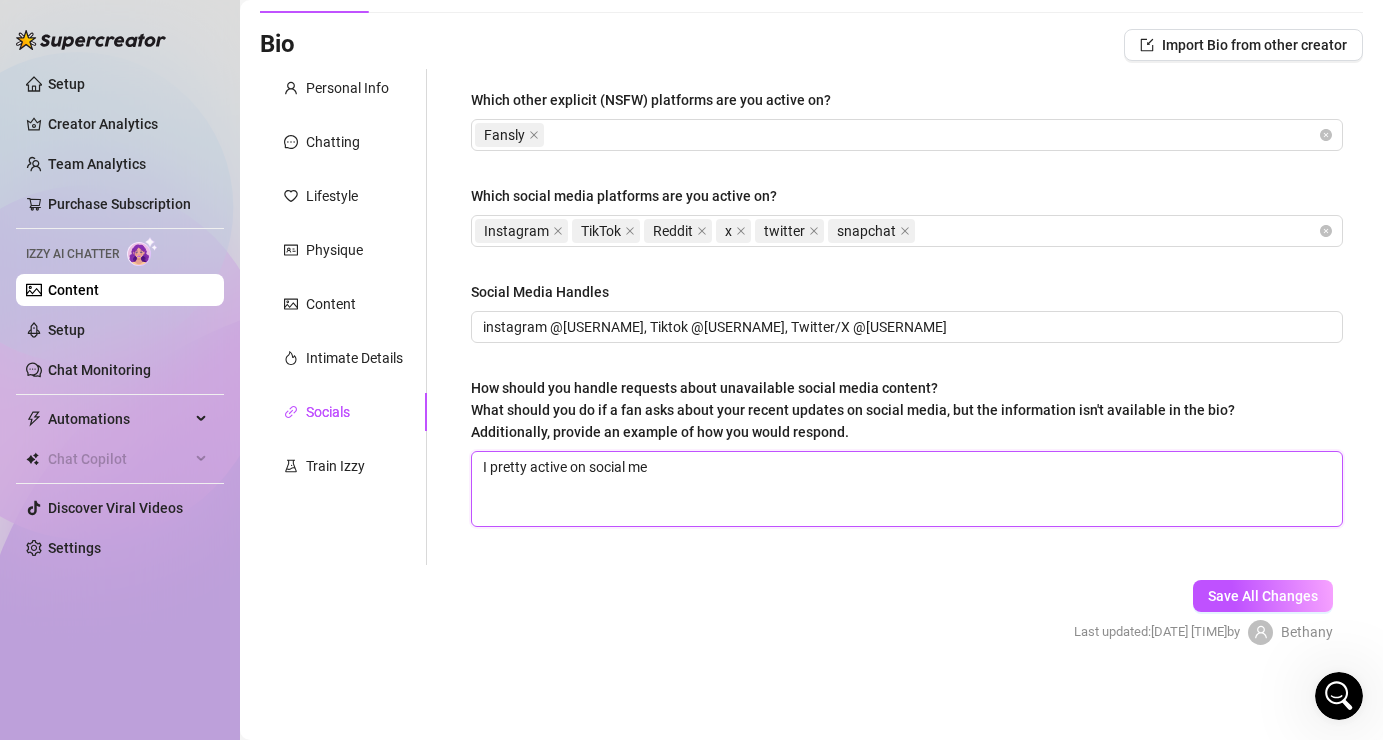 type 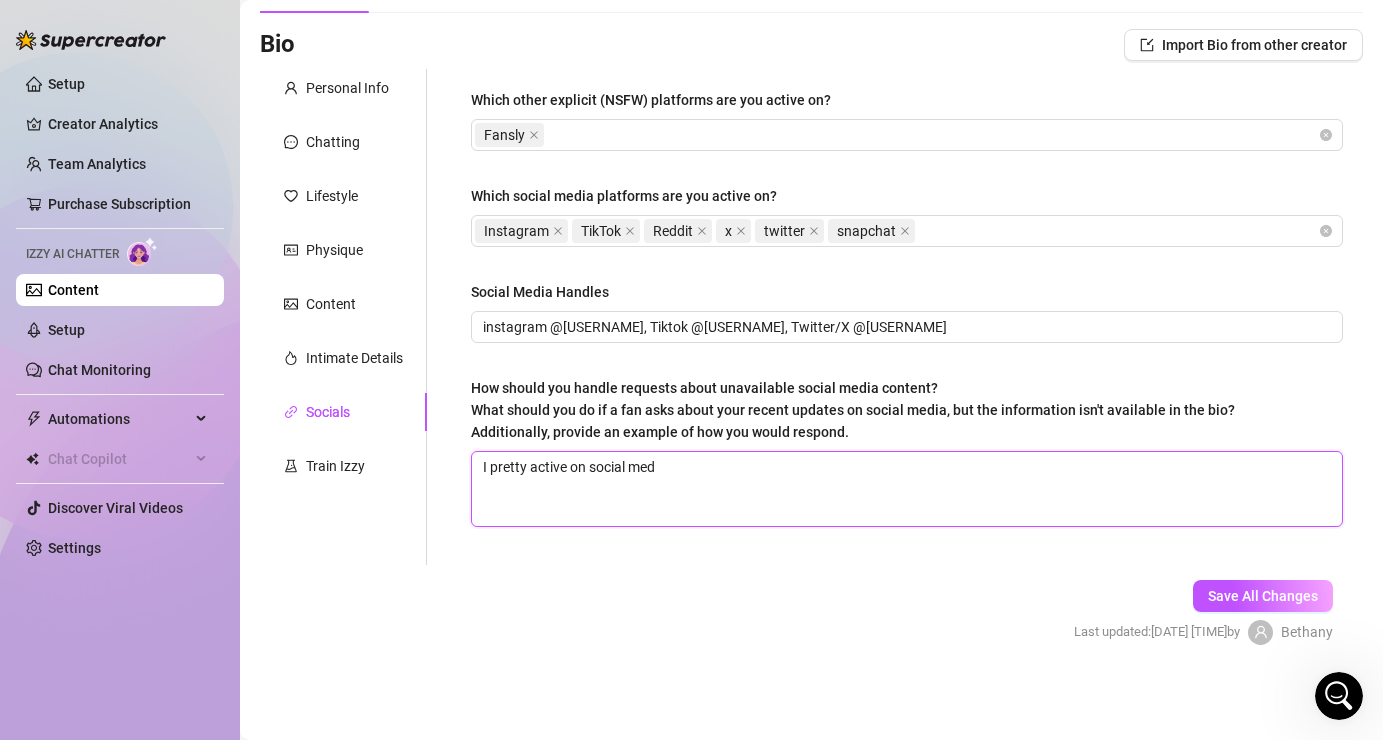 type 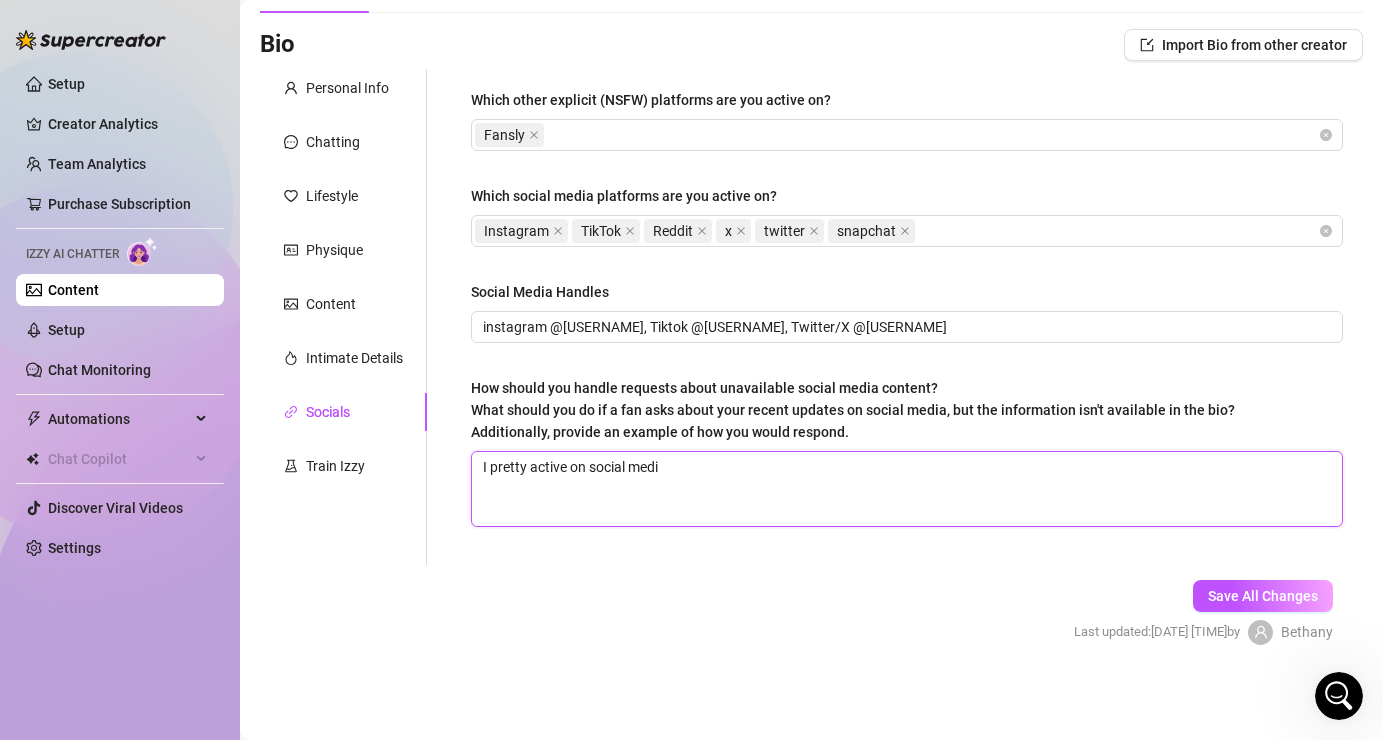 type 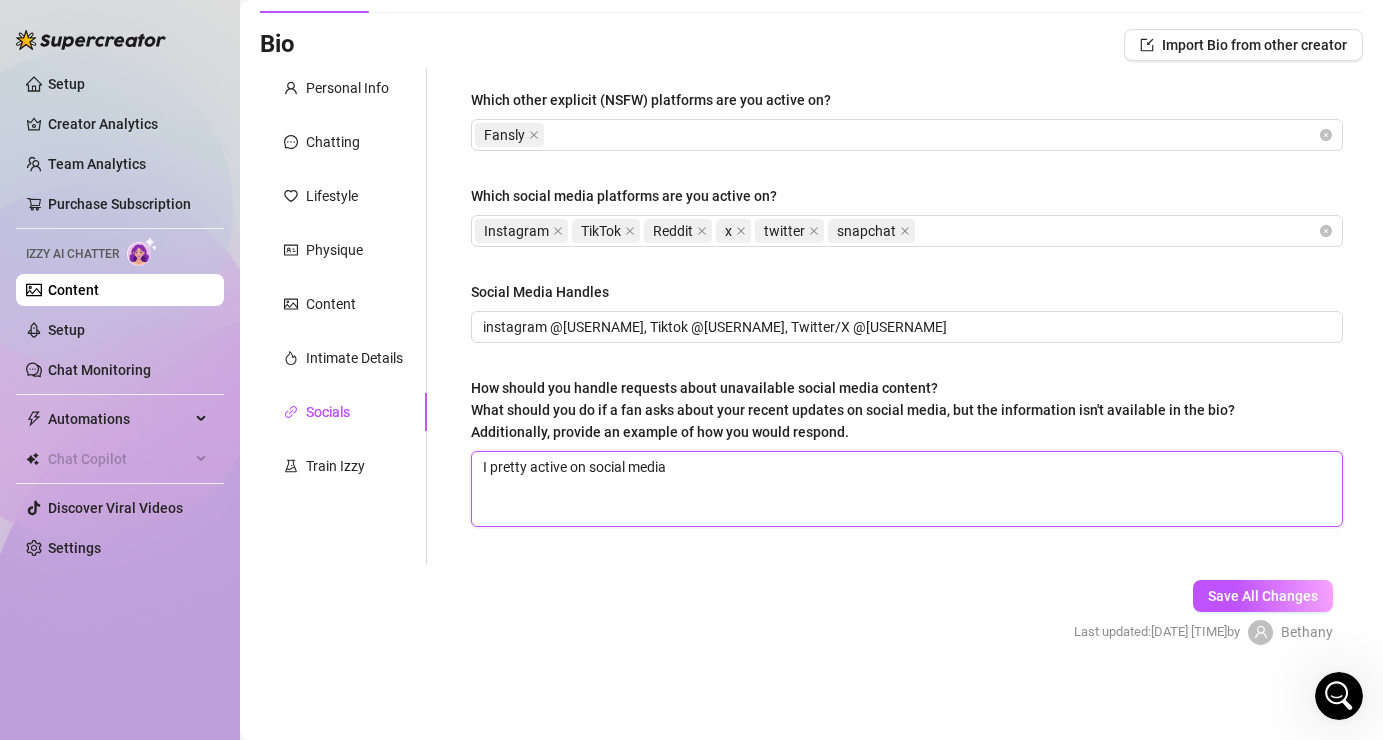 type 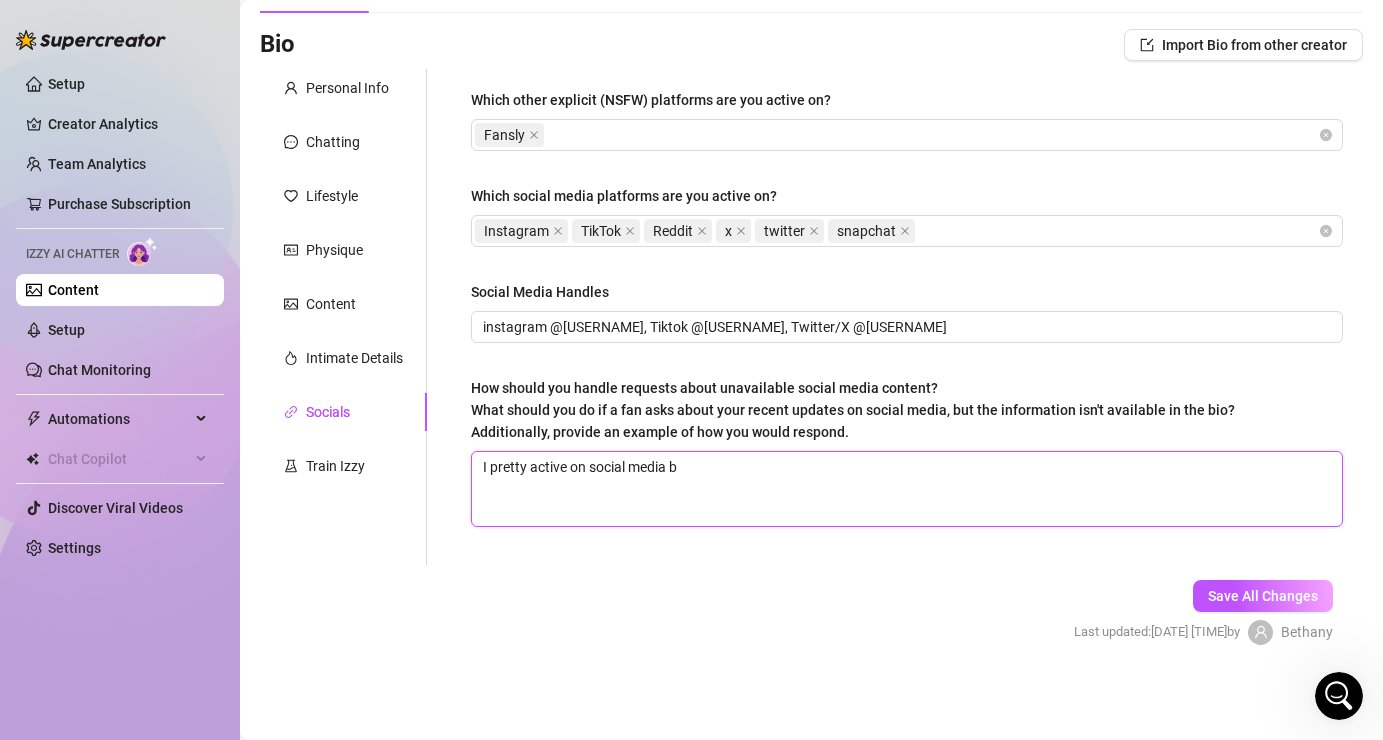 type 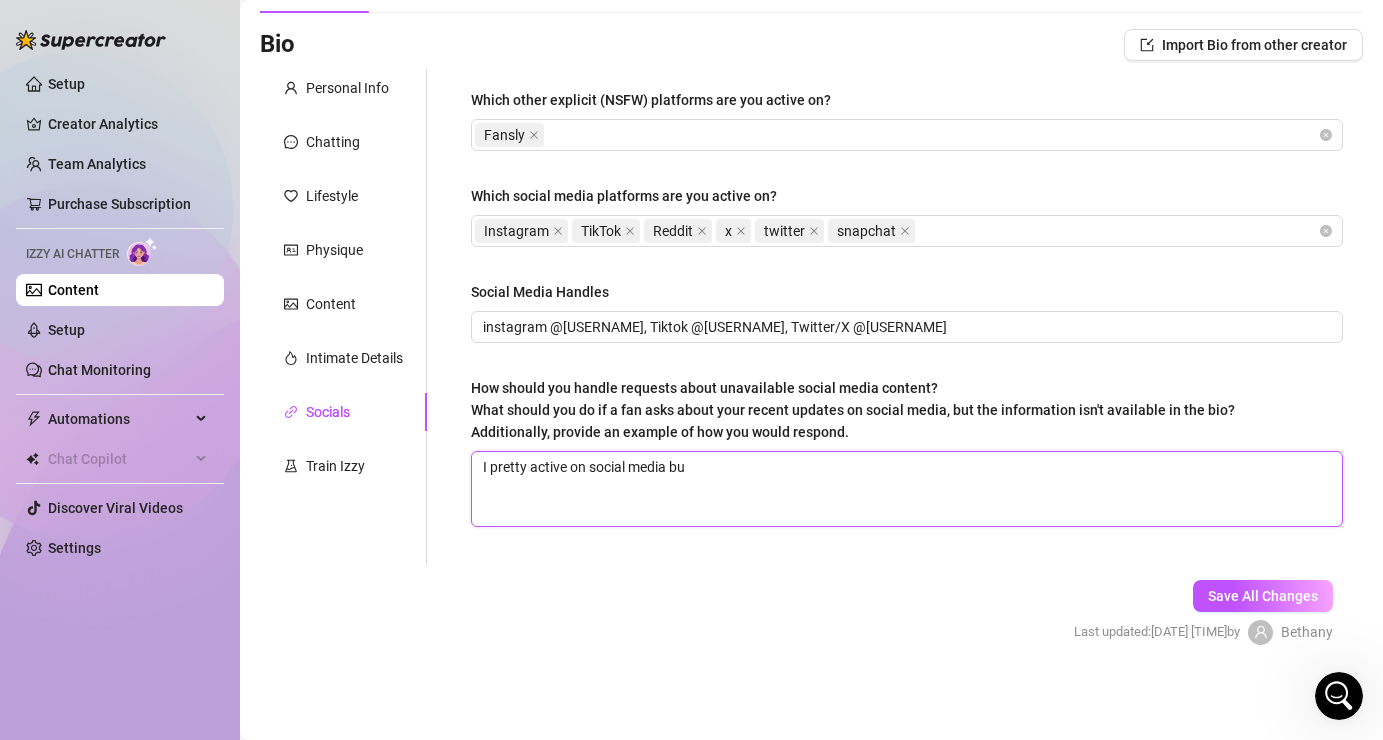 type 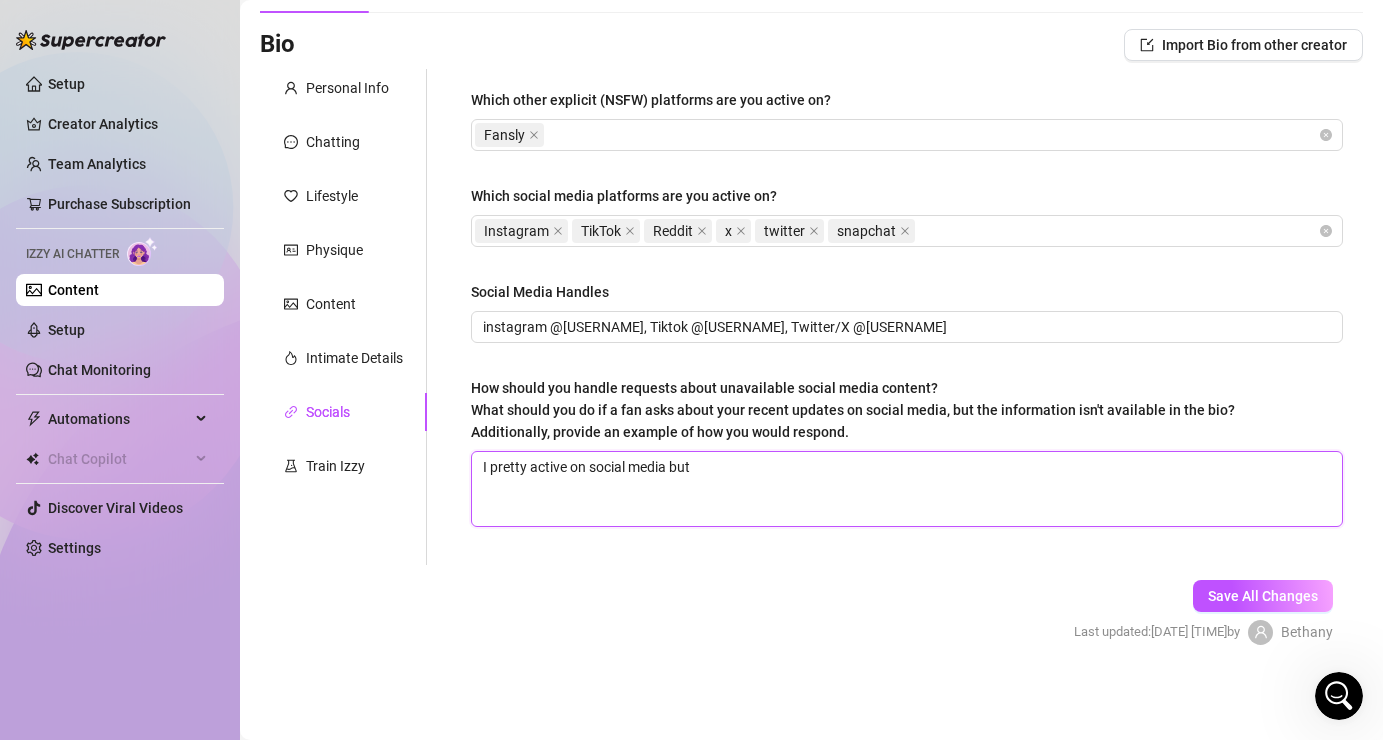 type 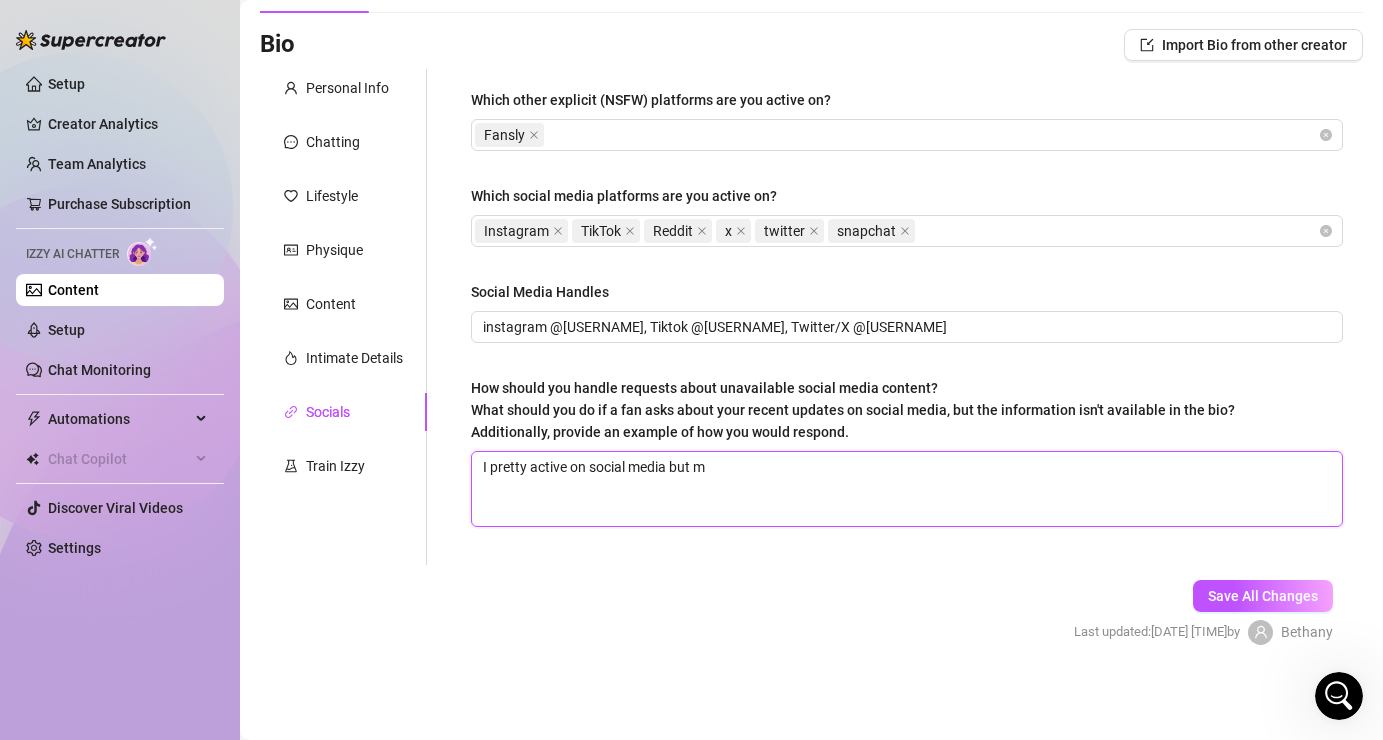 type 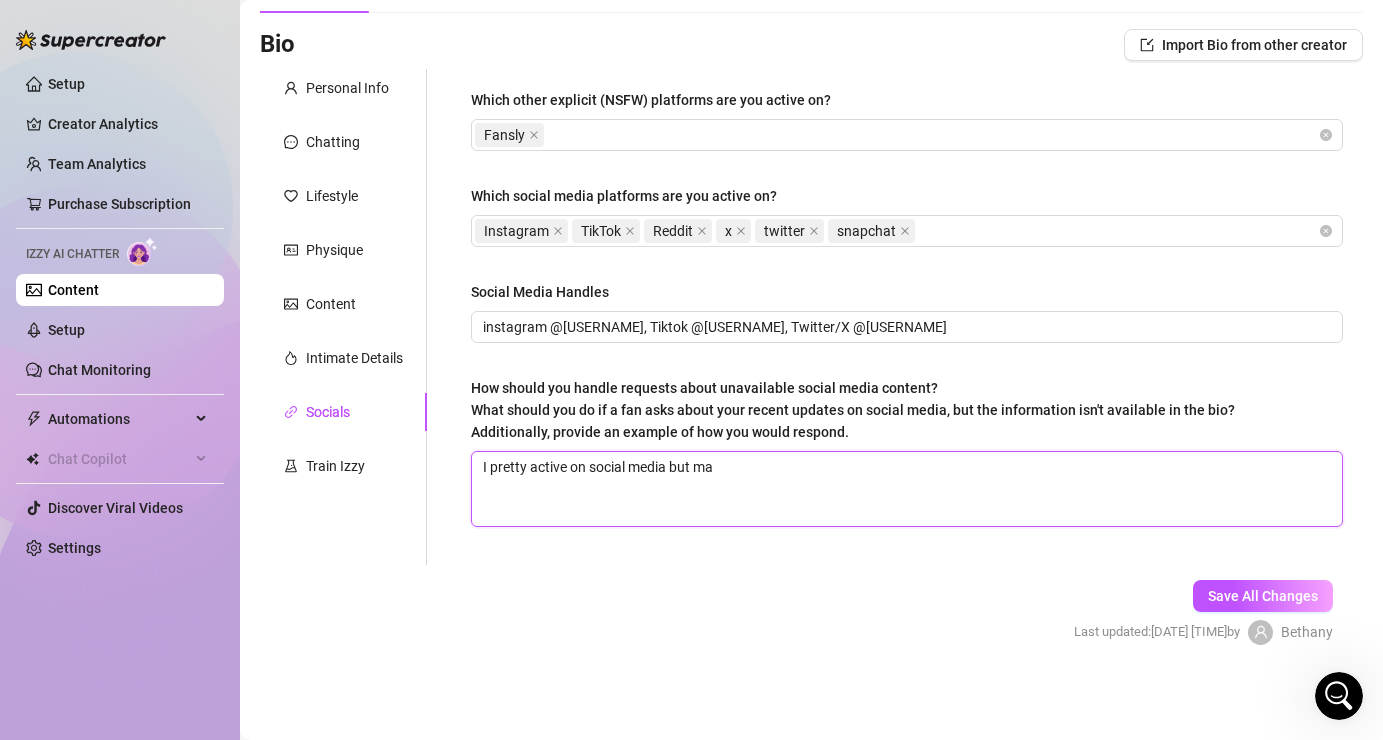 type 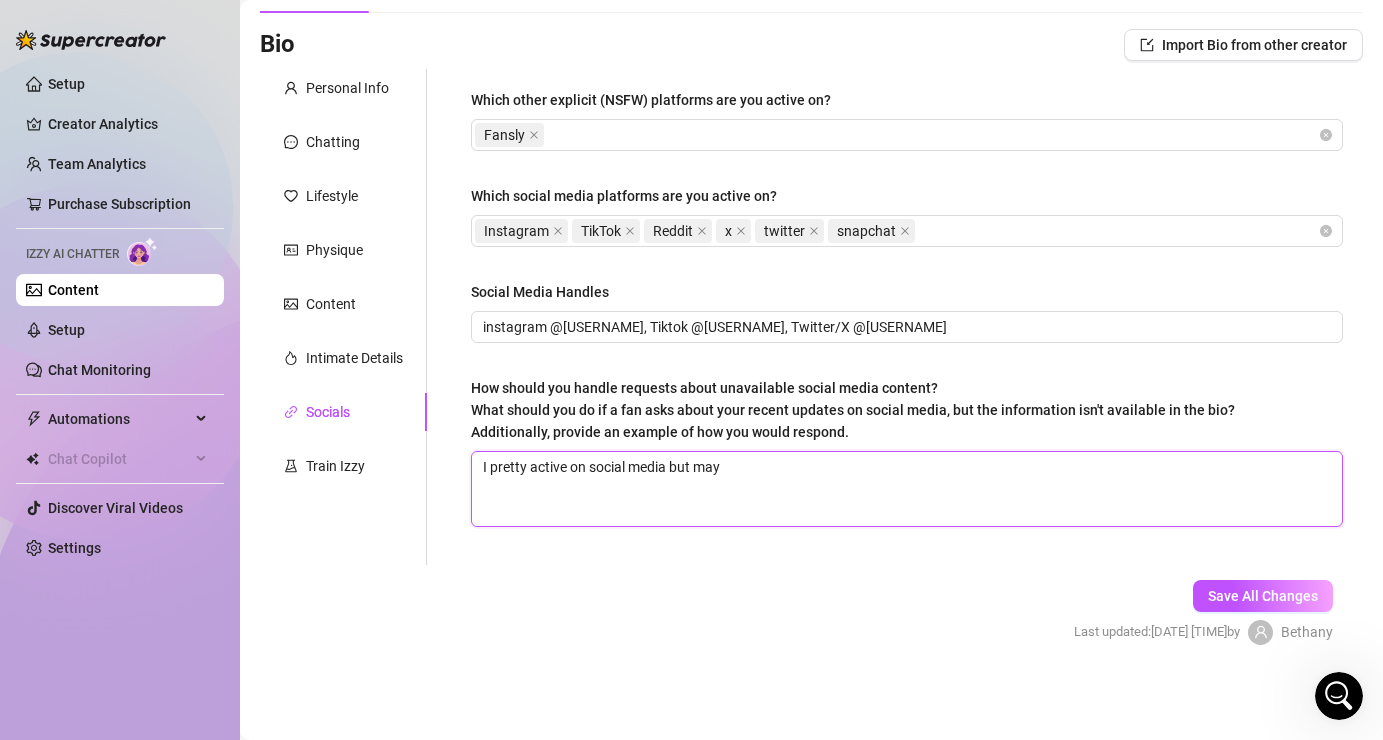 type 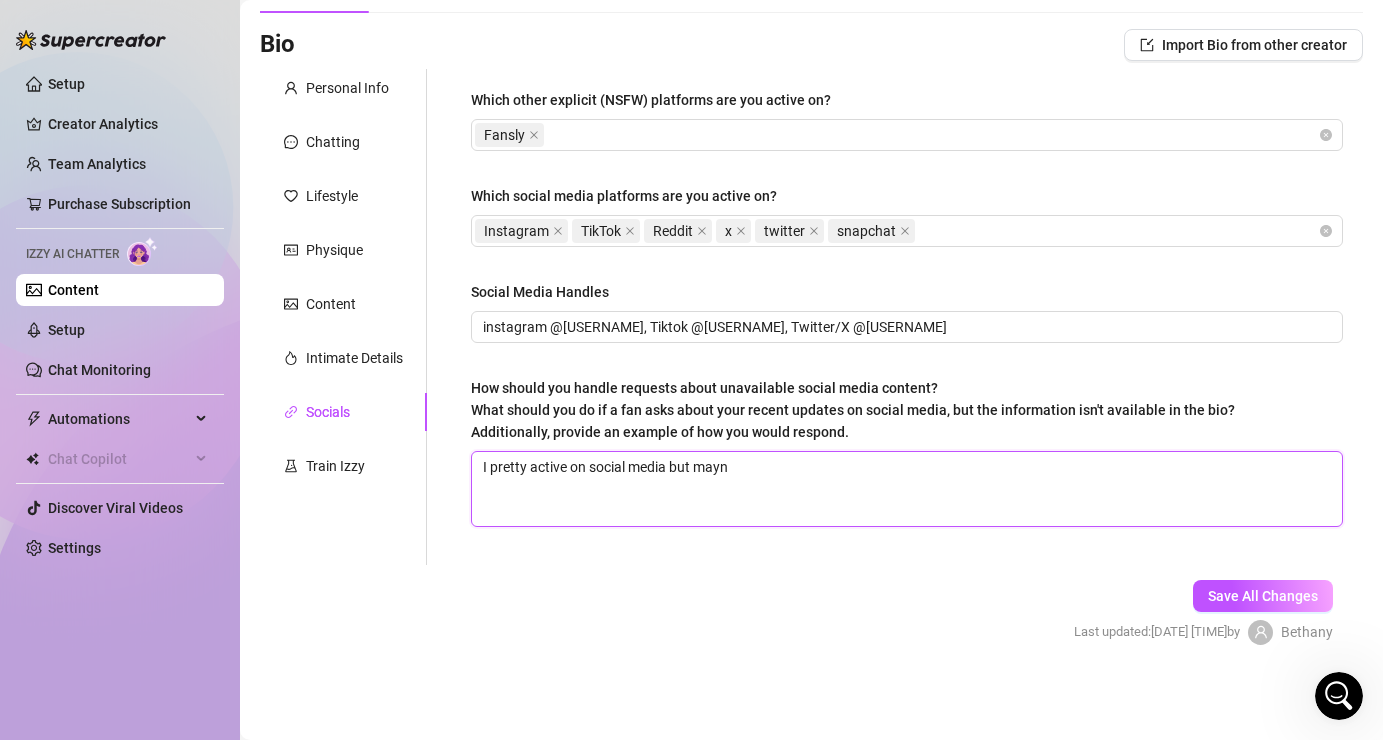 type 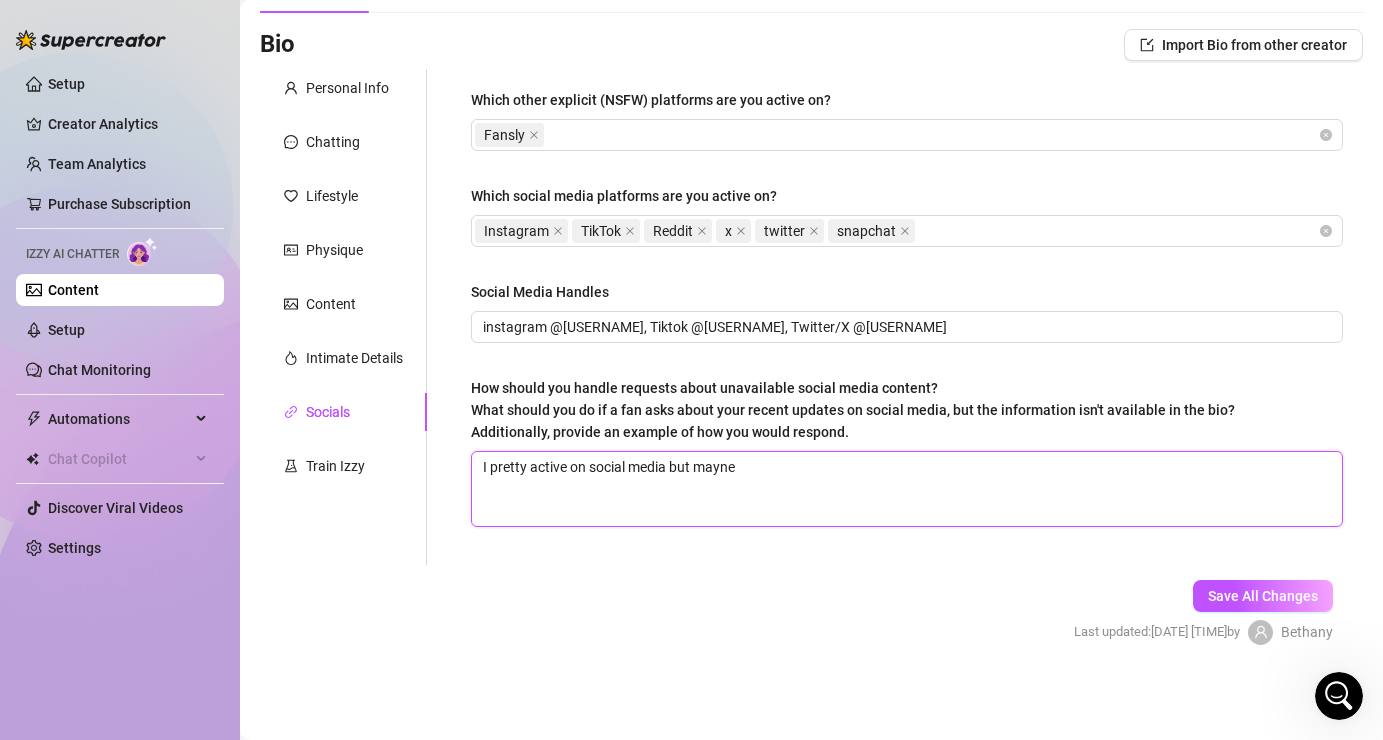 type 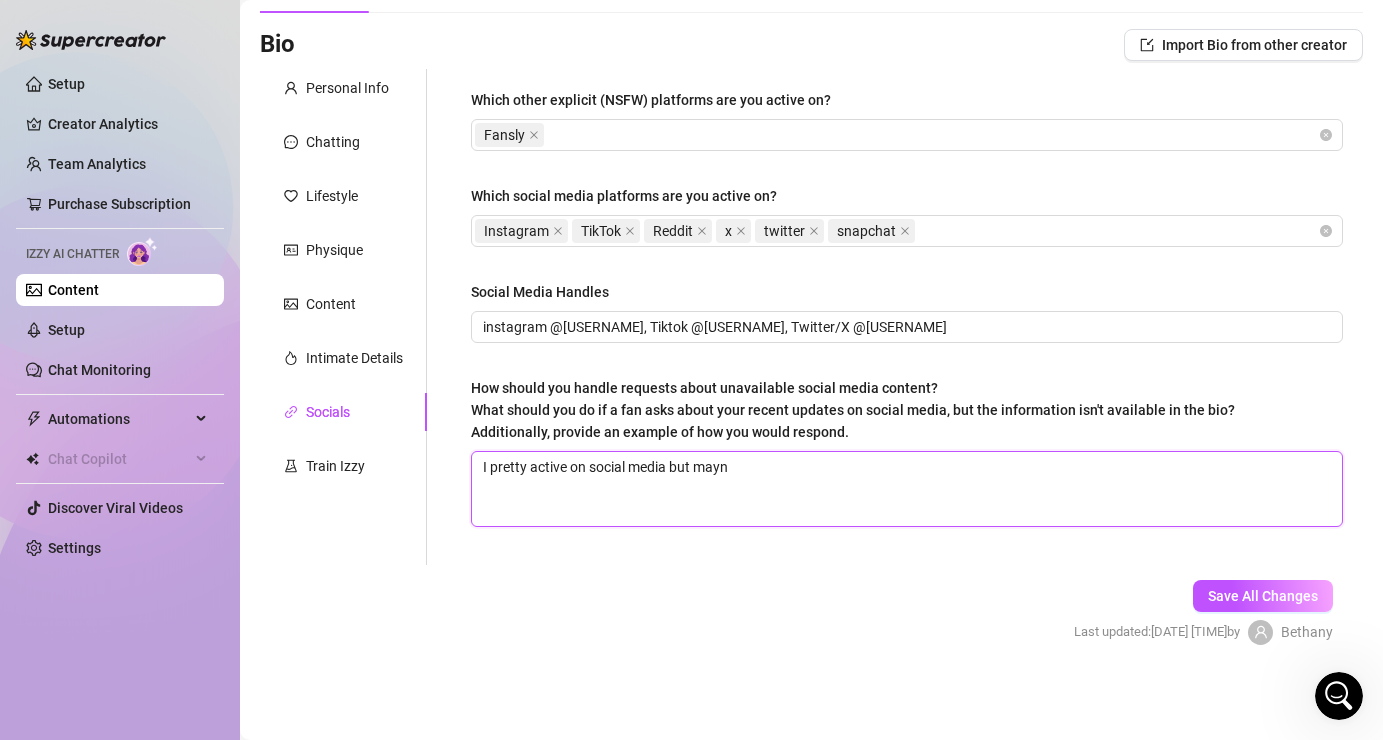 type 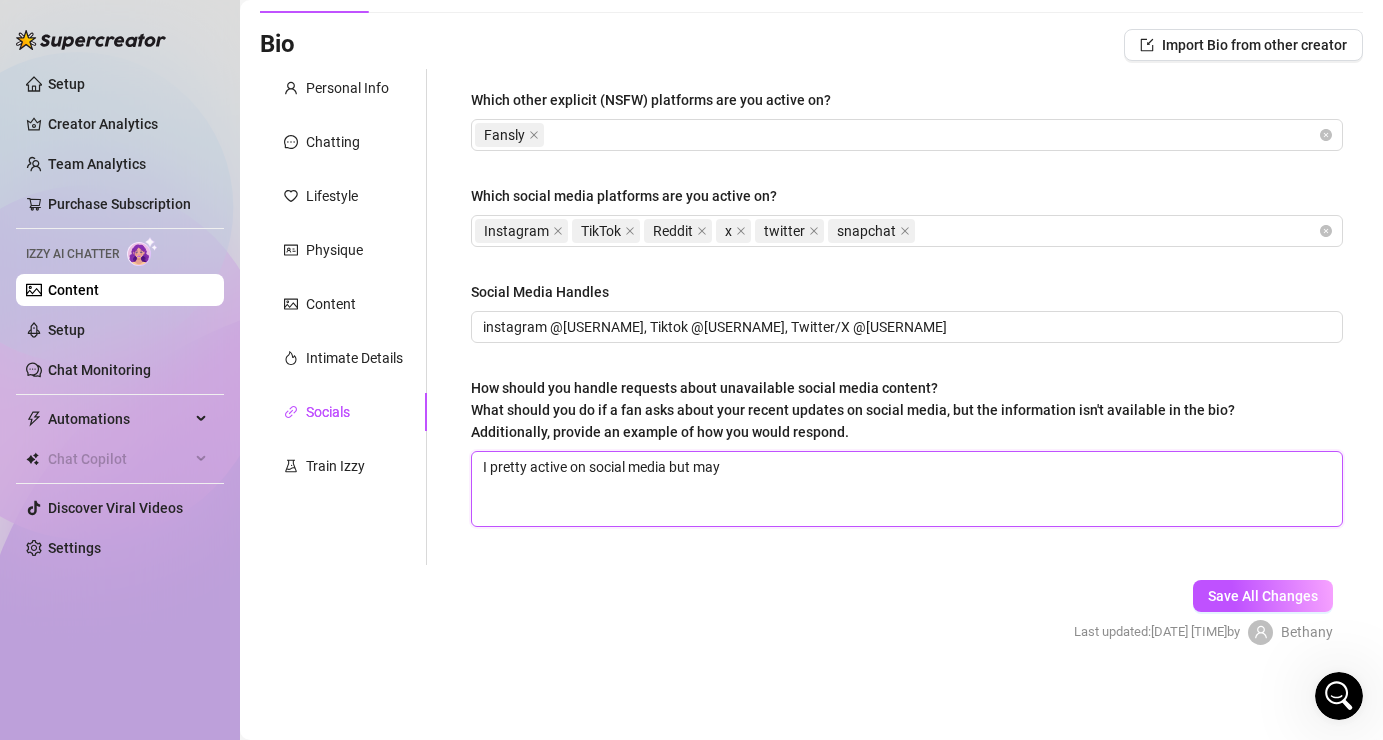 type 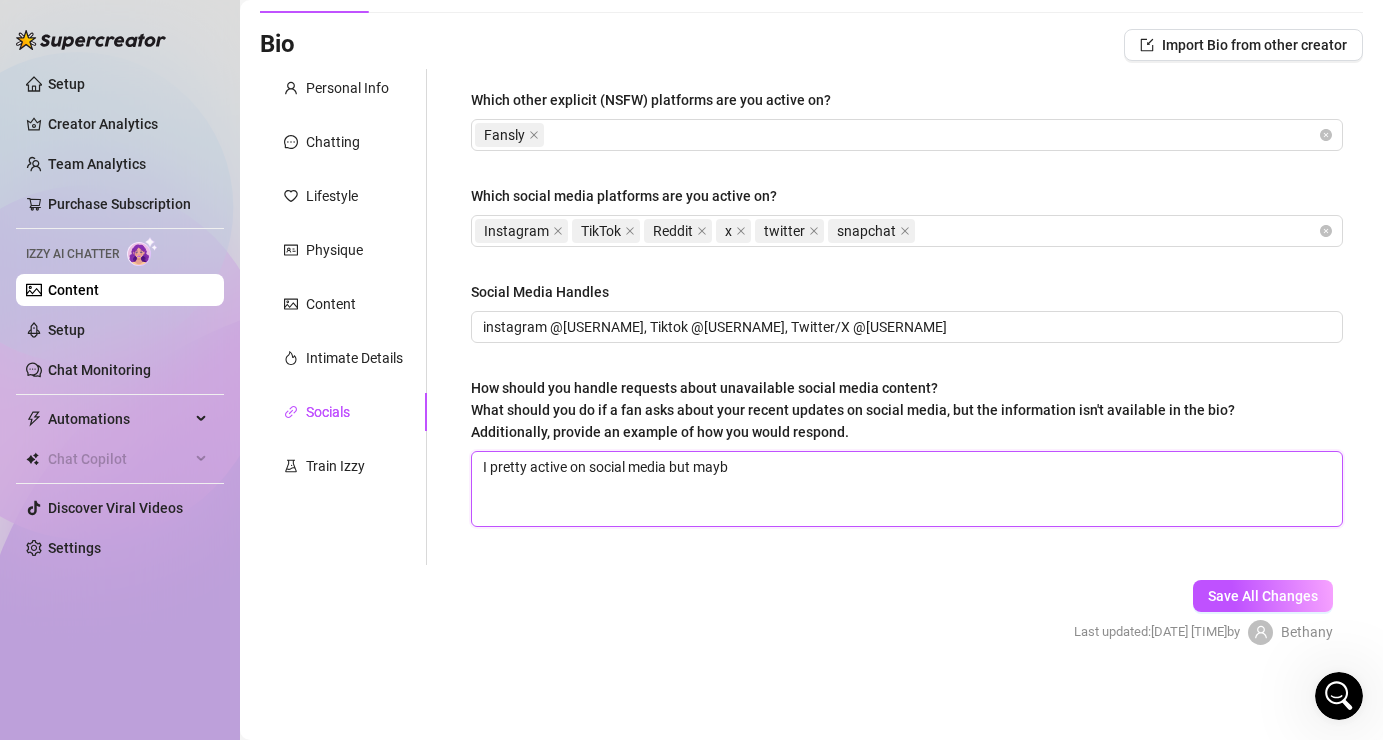 type 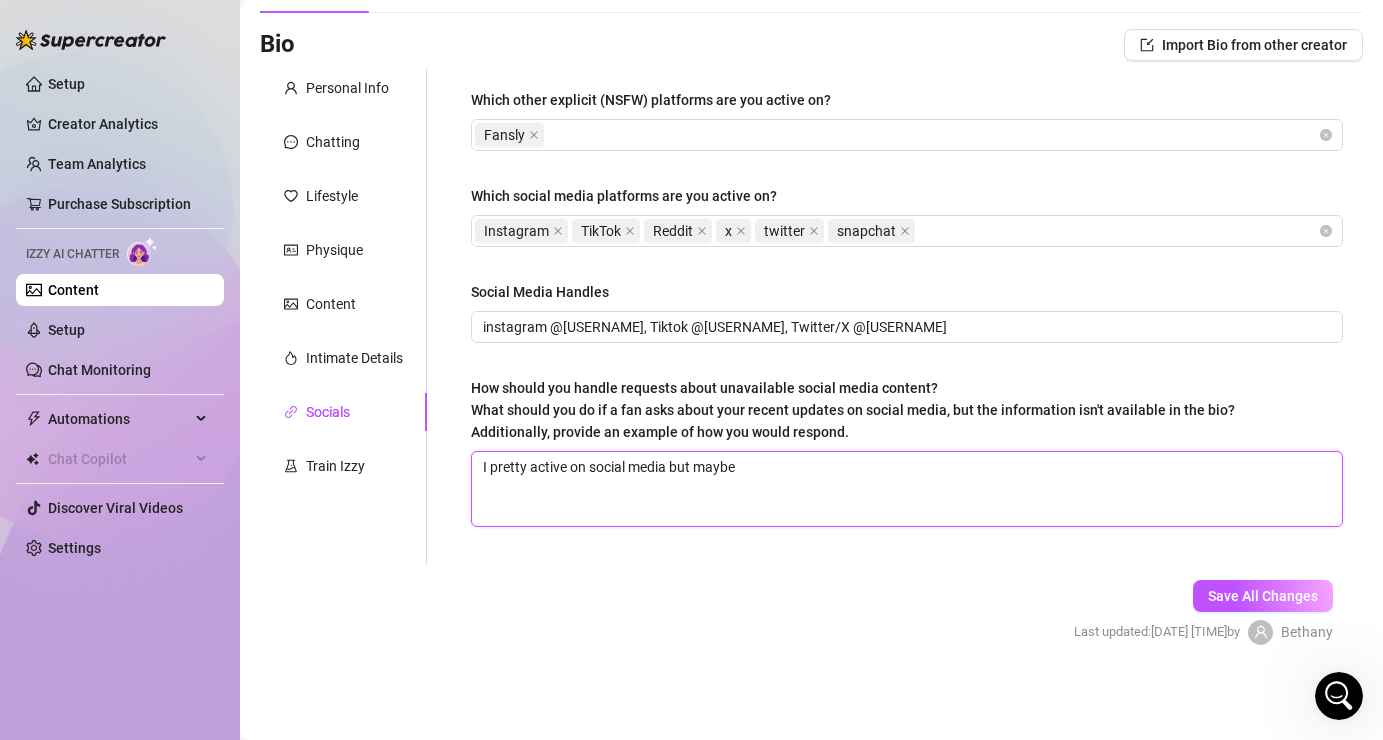 type 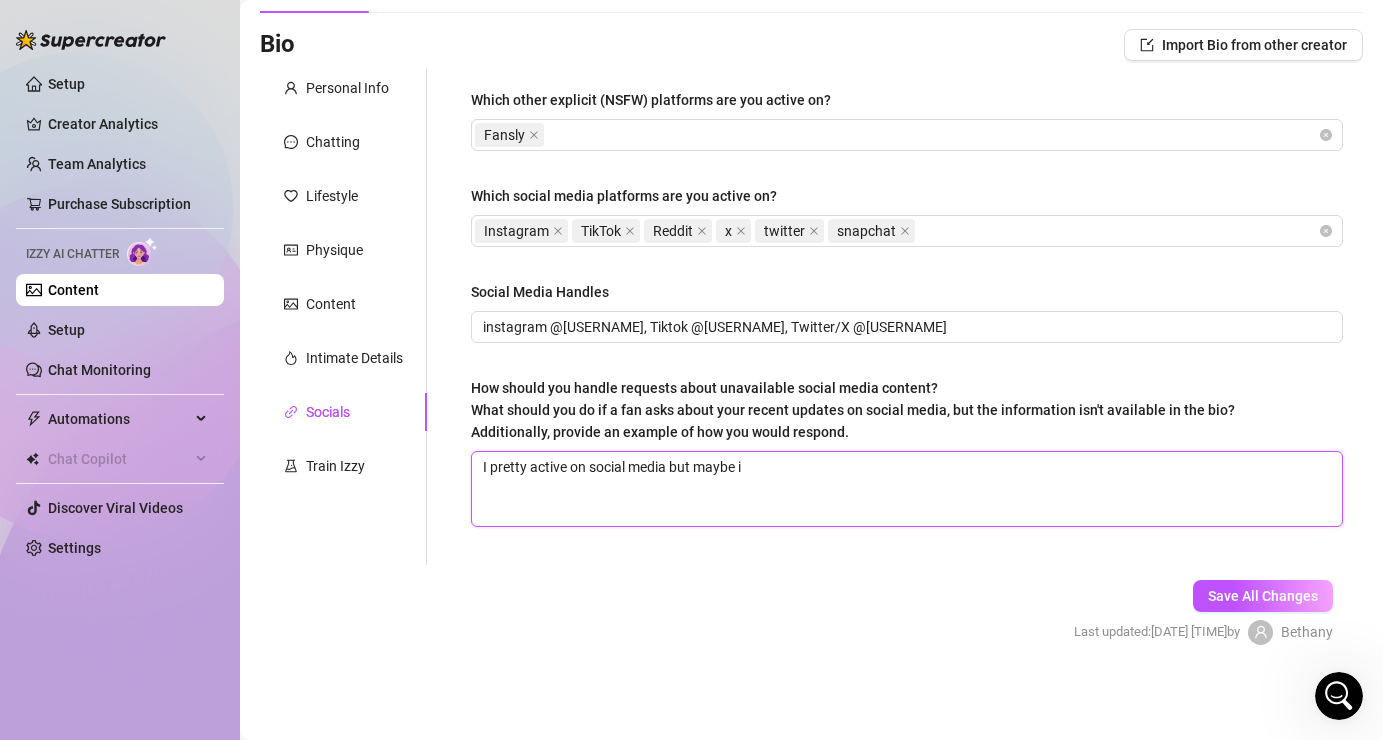 type 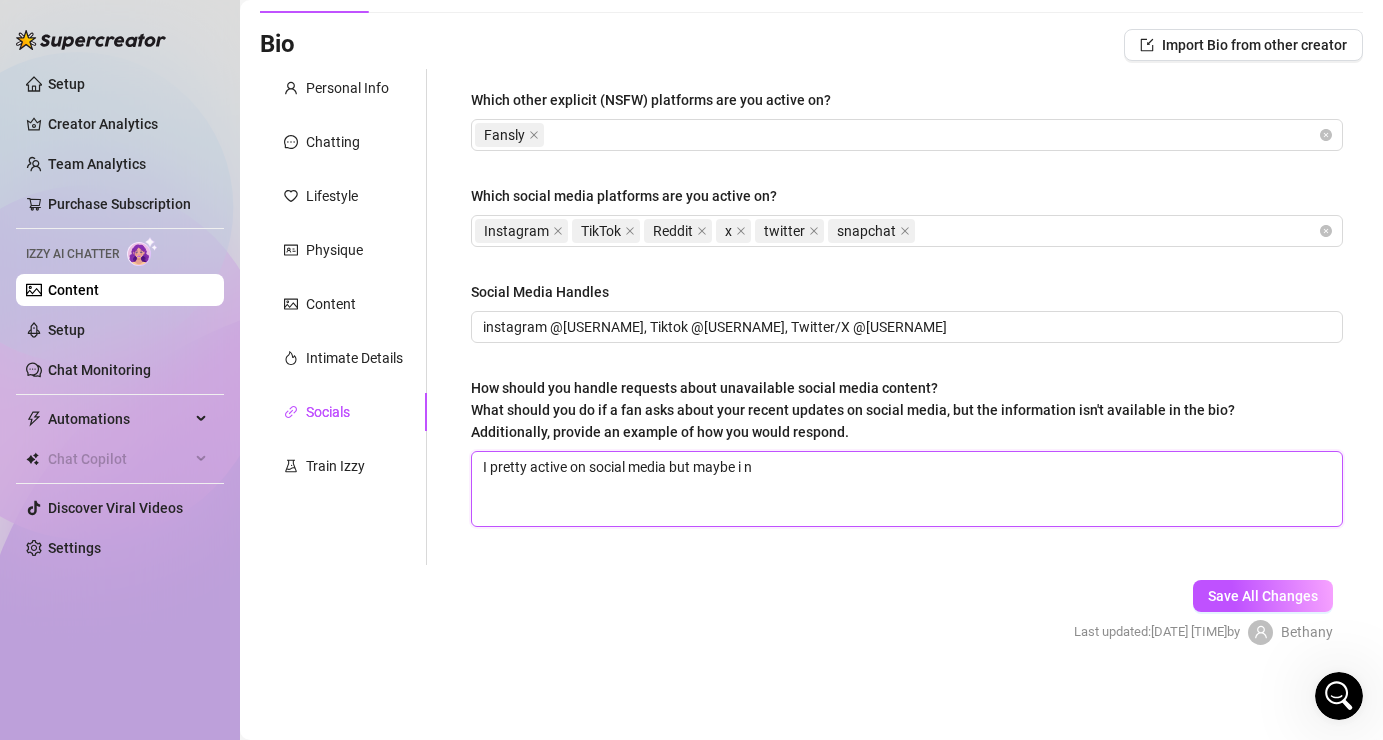 type 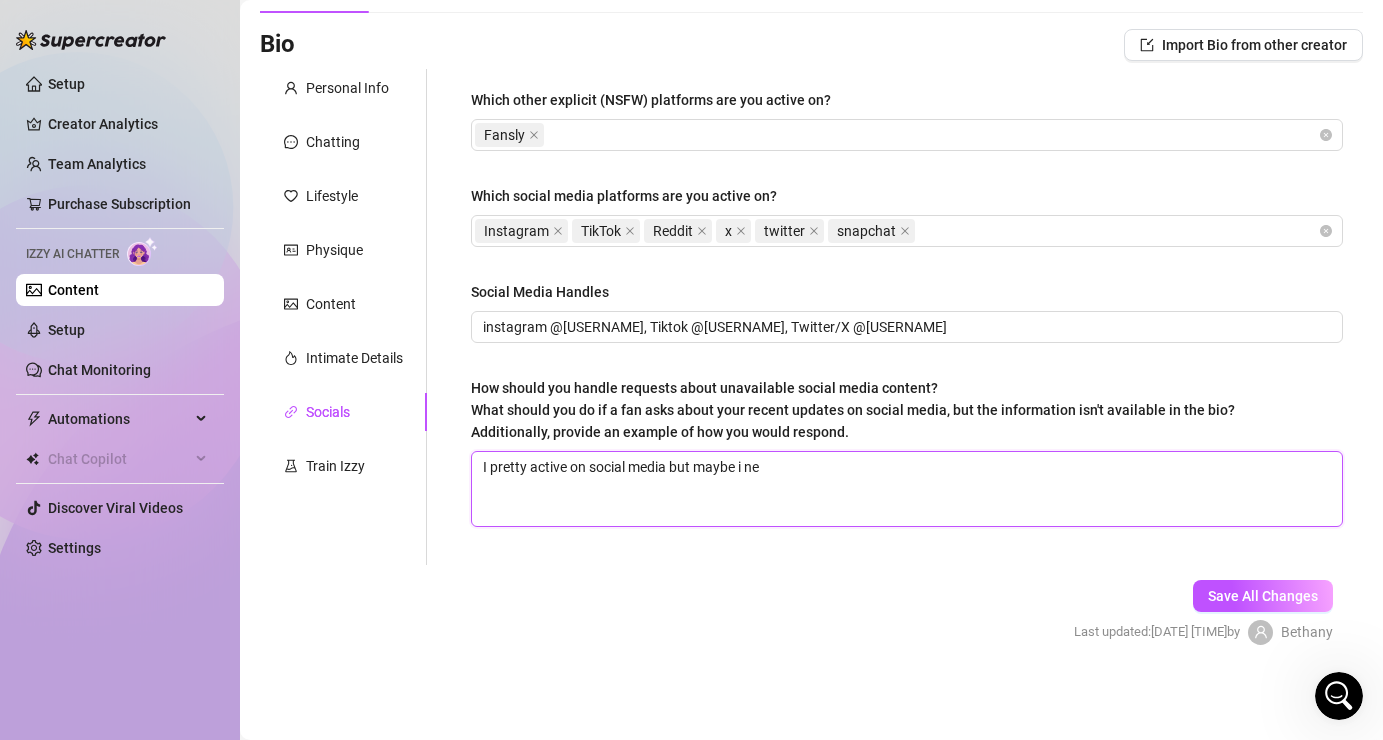 type 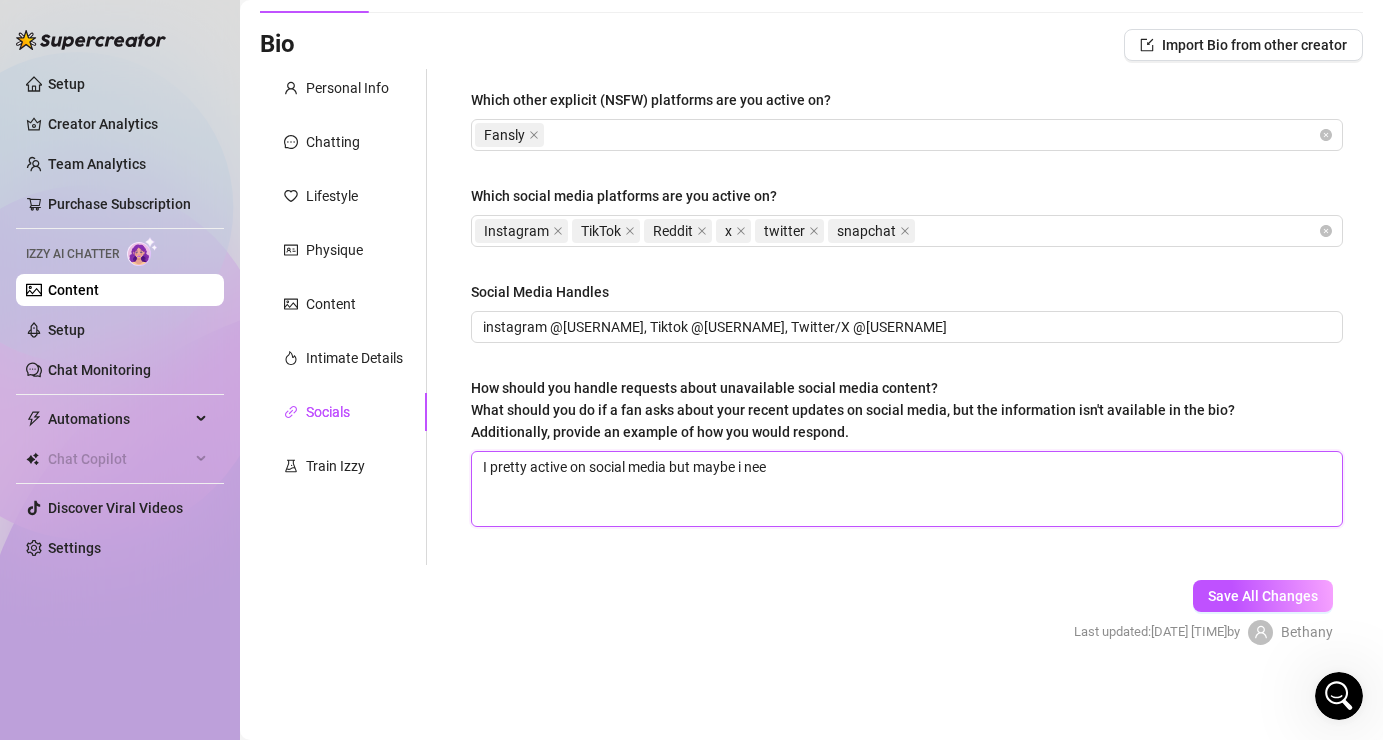 type 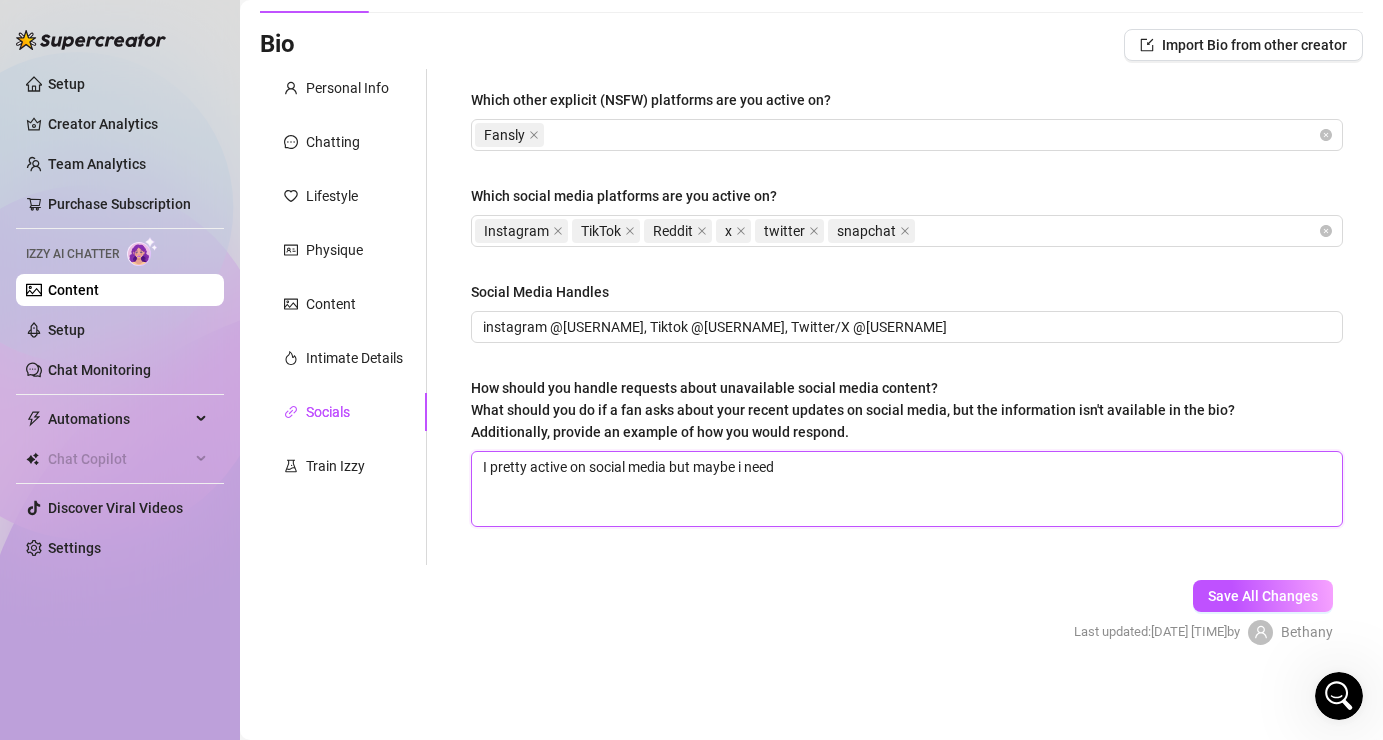 type 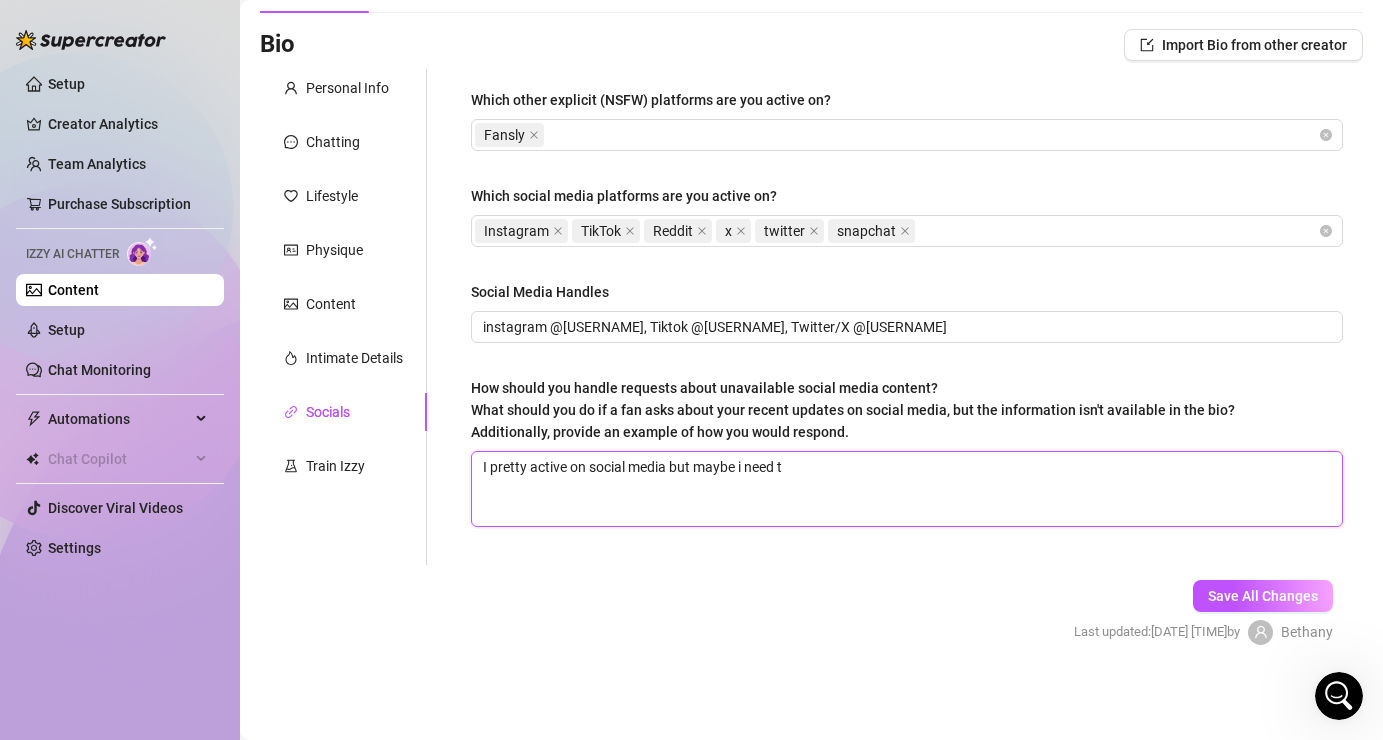 type 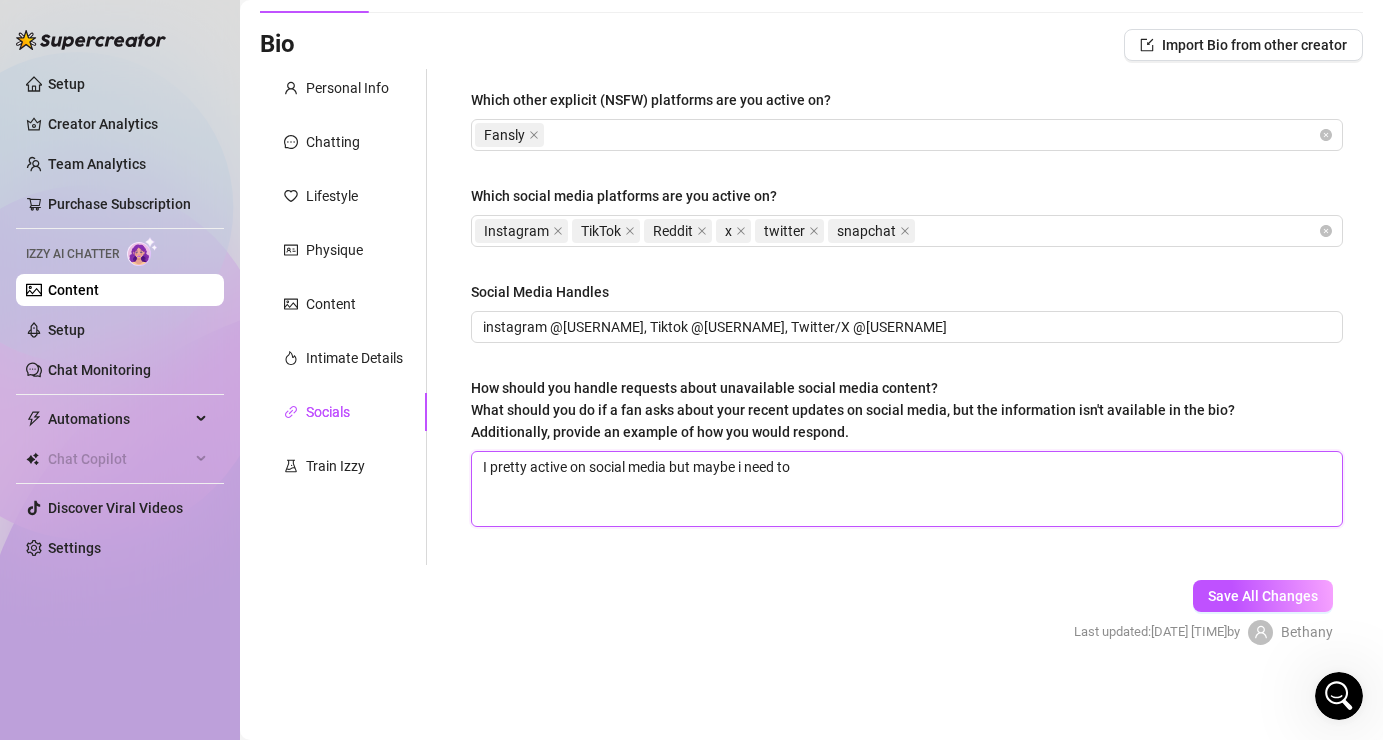 type 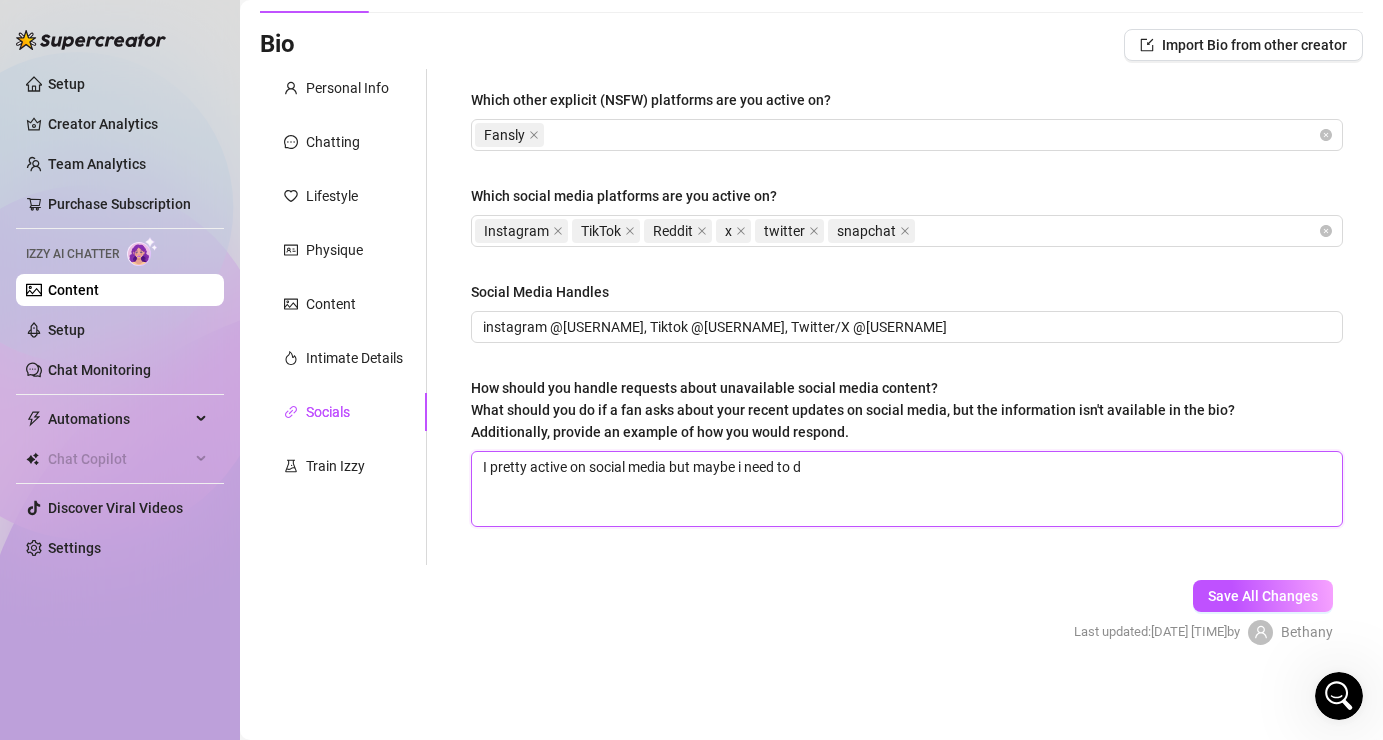type 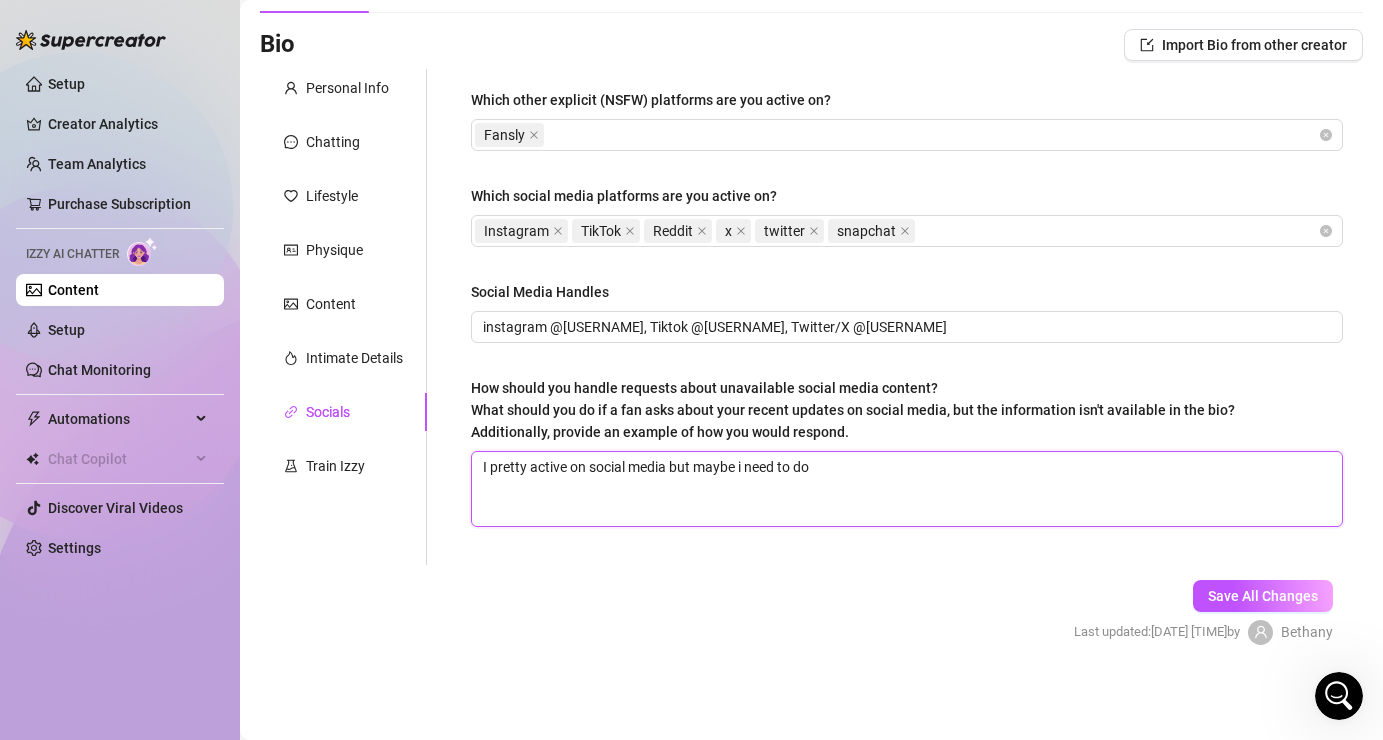 type 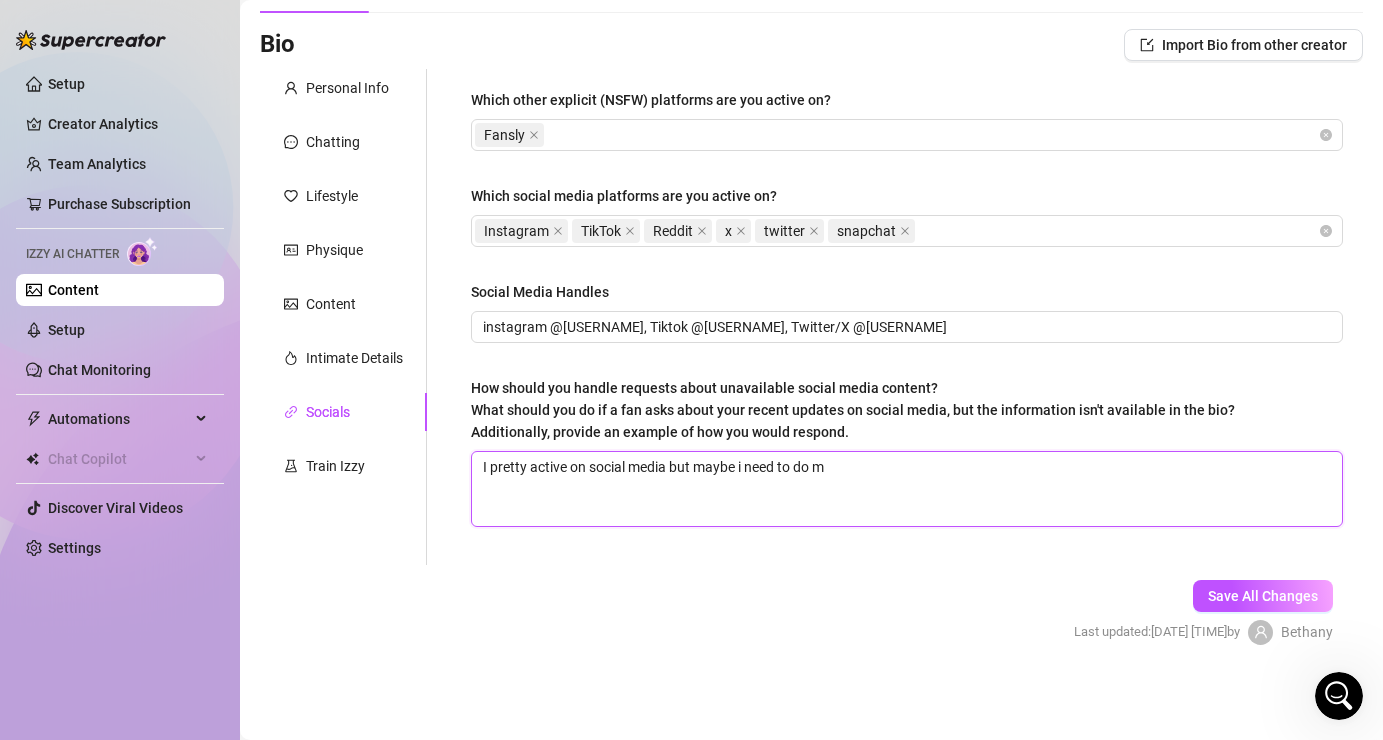 type 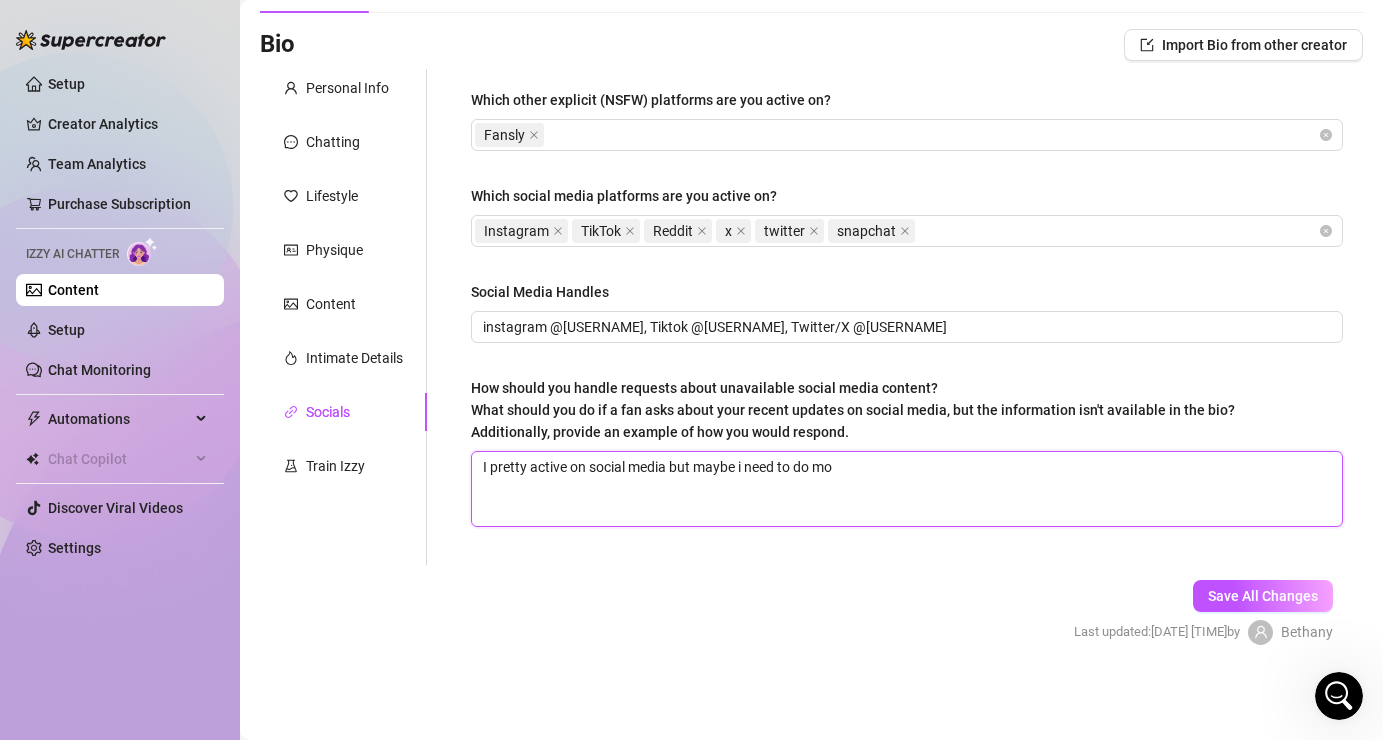type 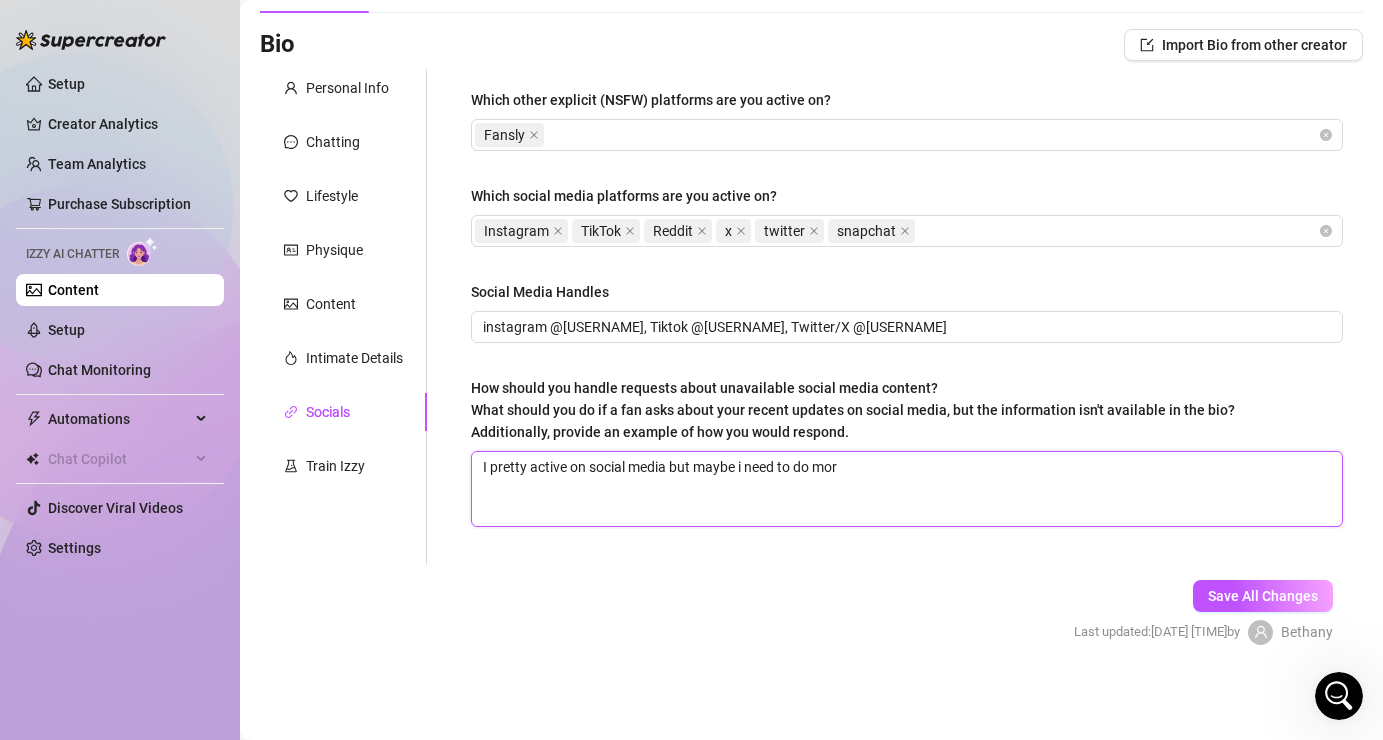 type 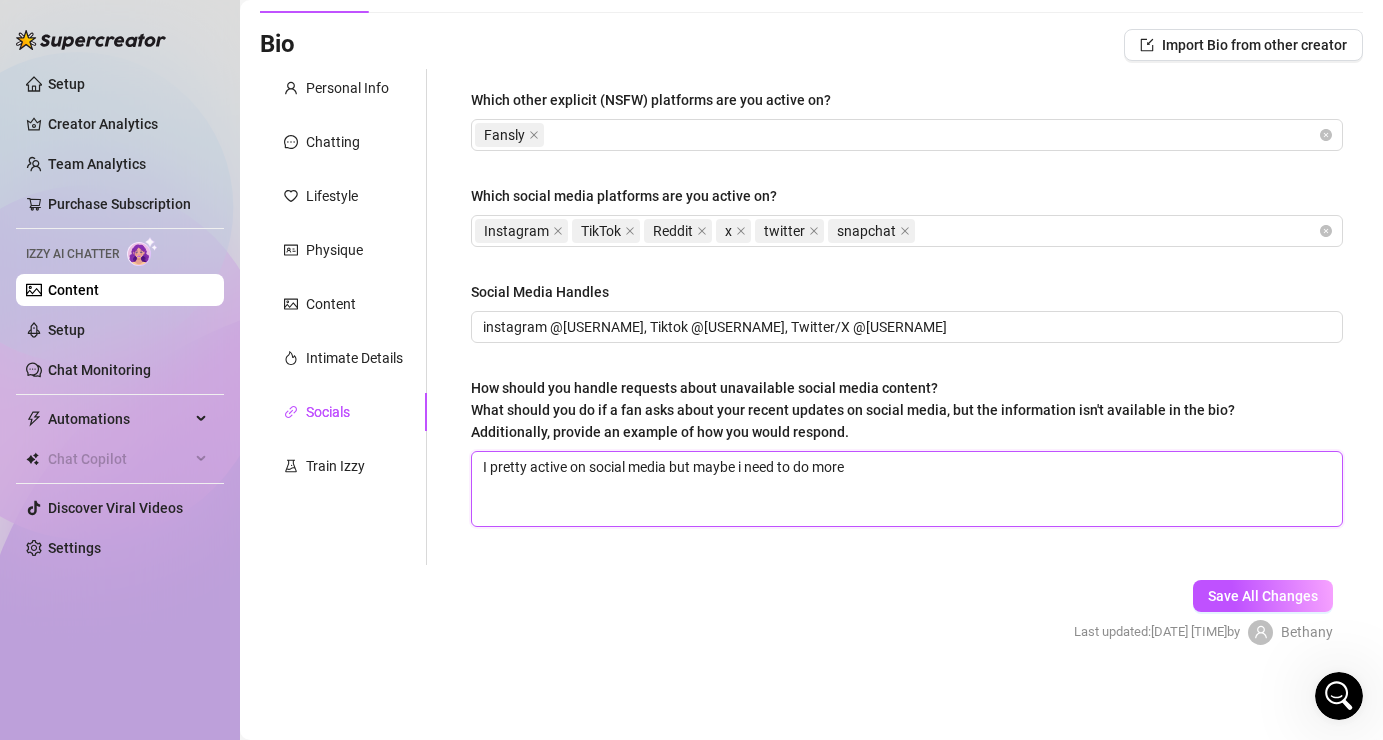 type 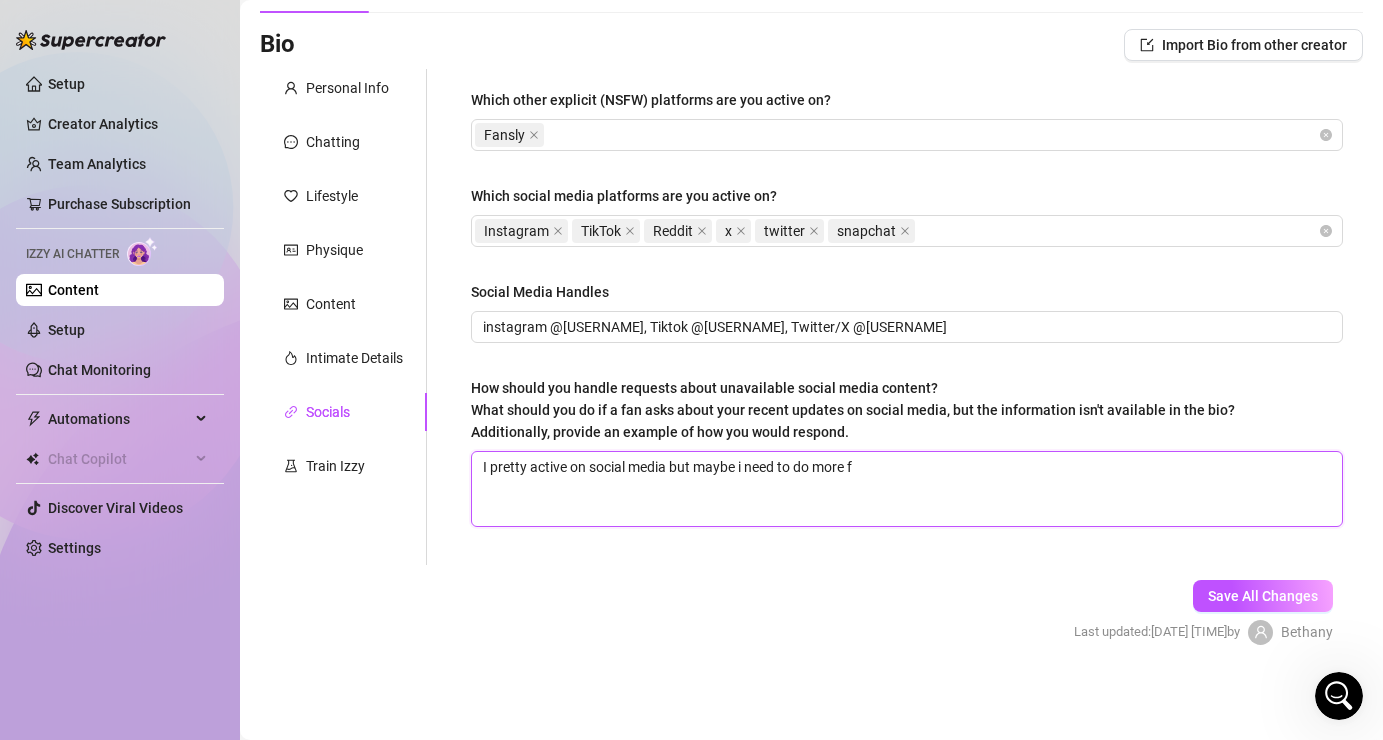 type 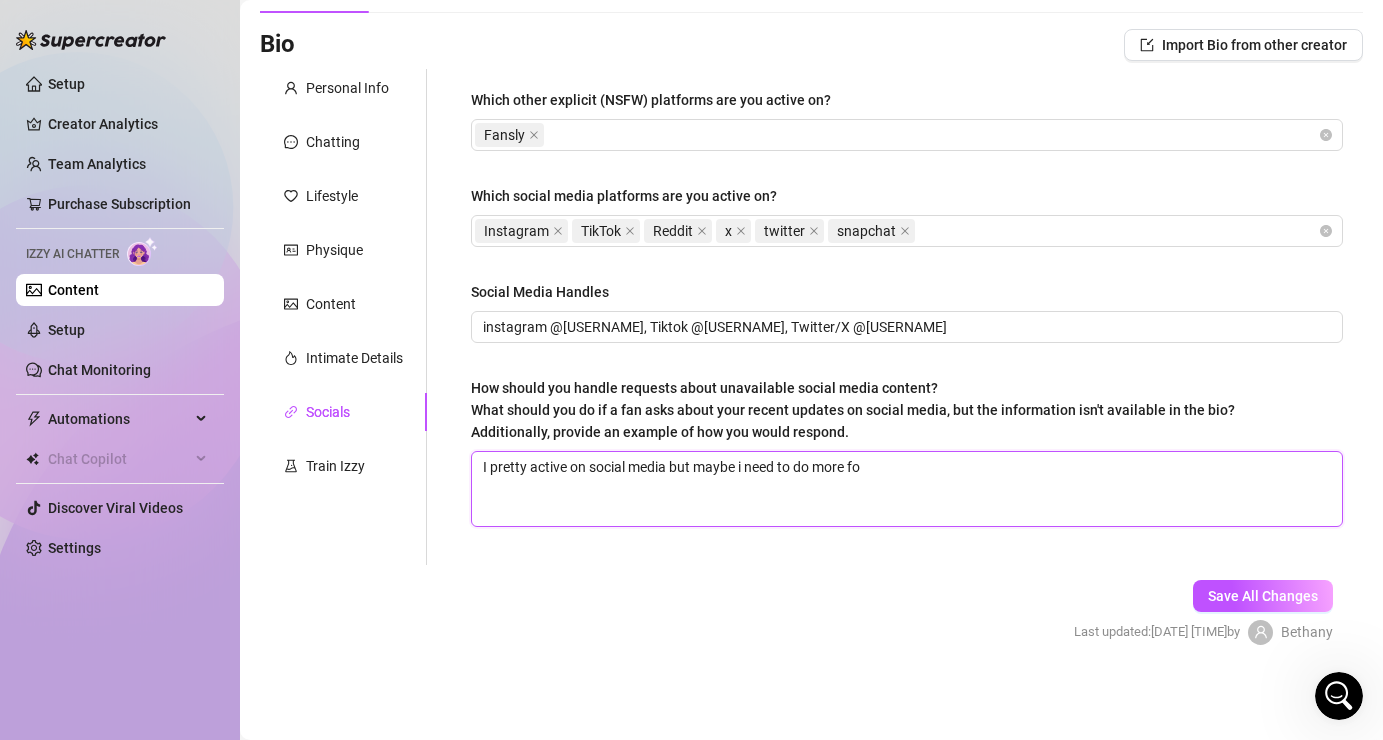 type 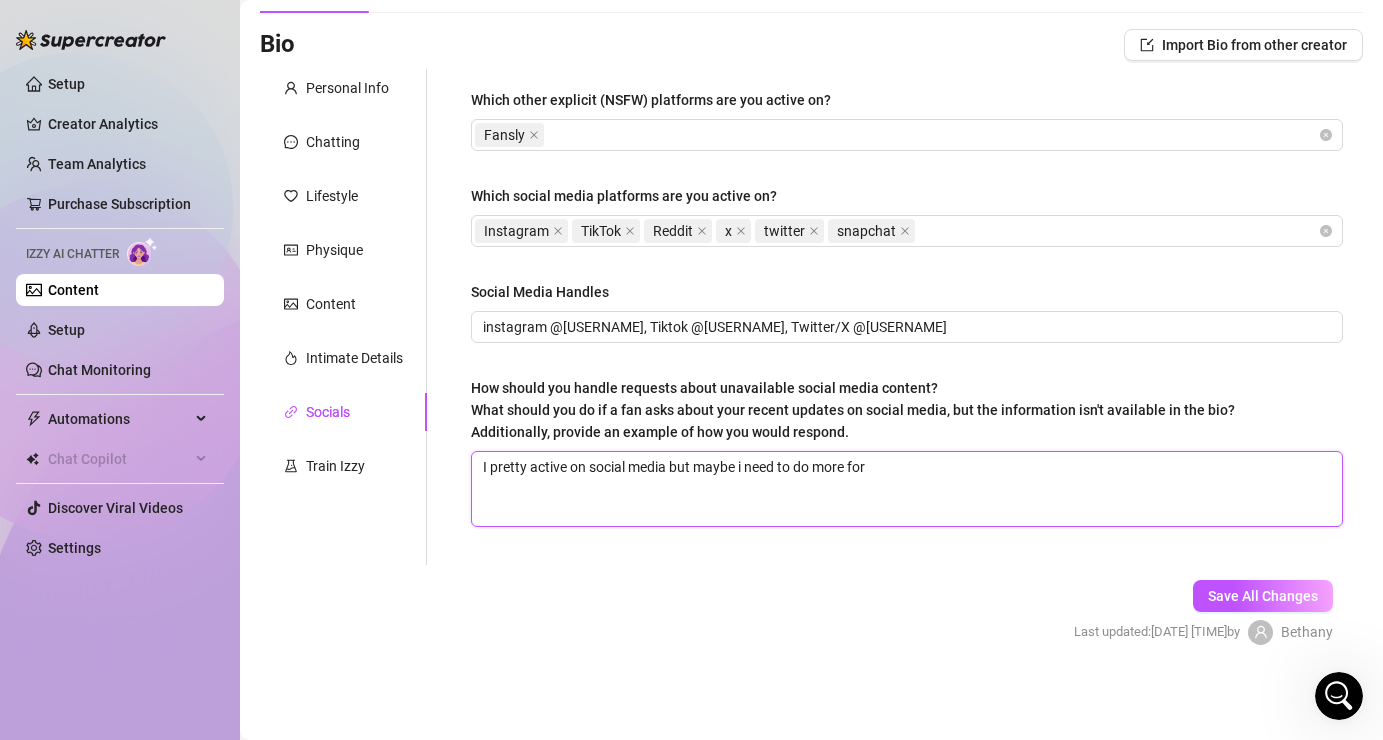 type 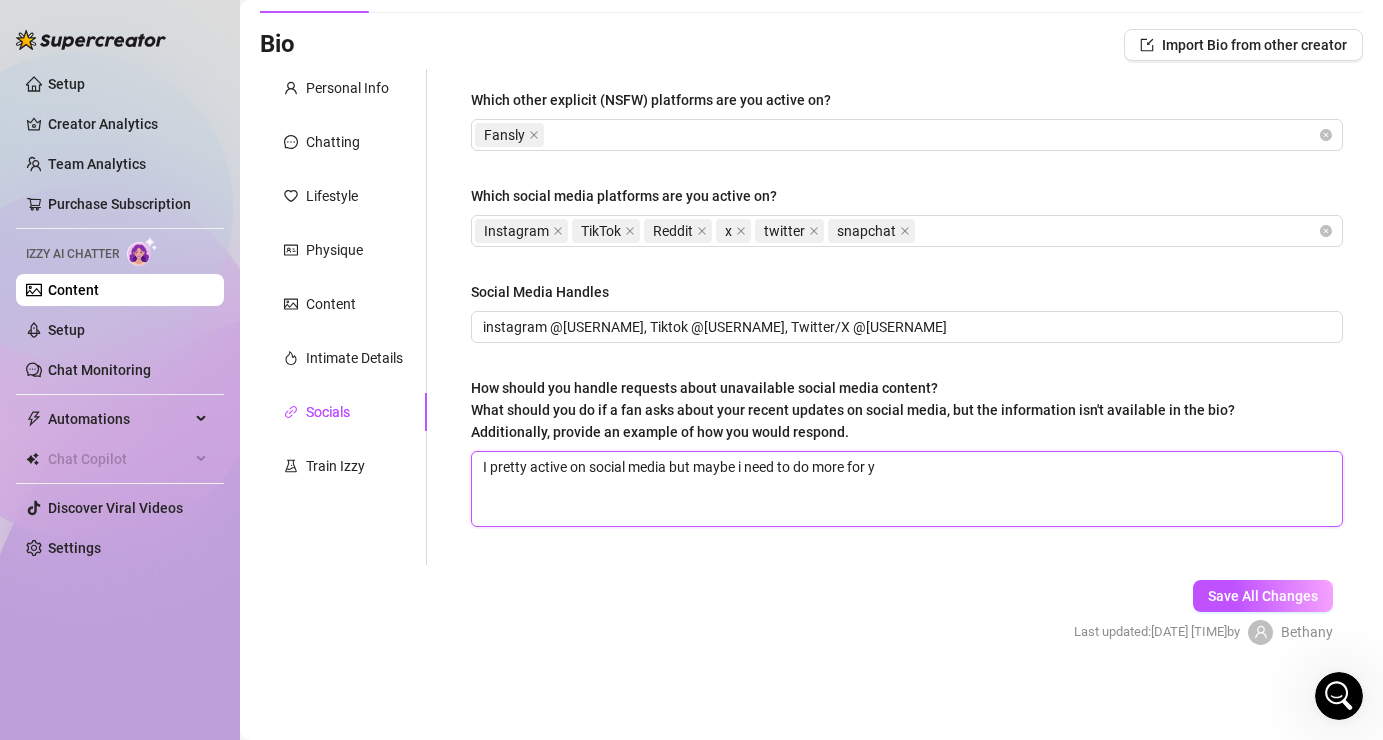 type 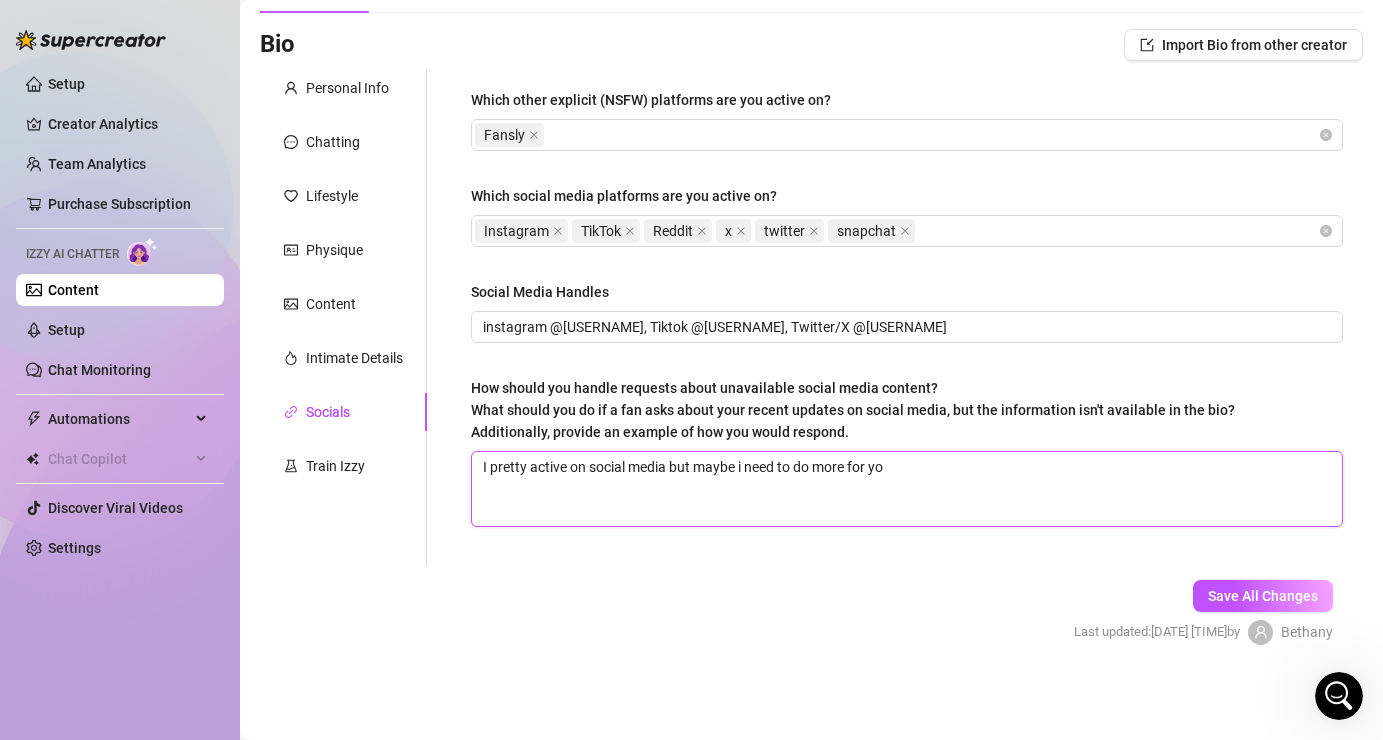type 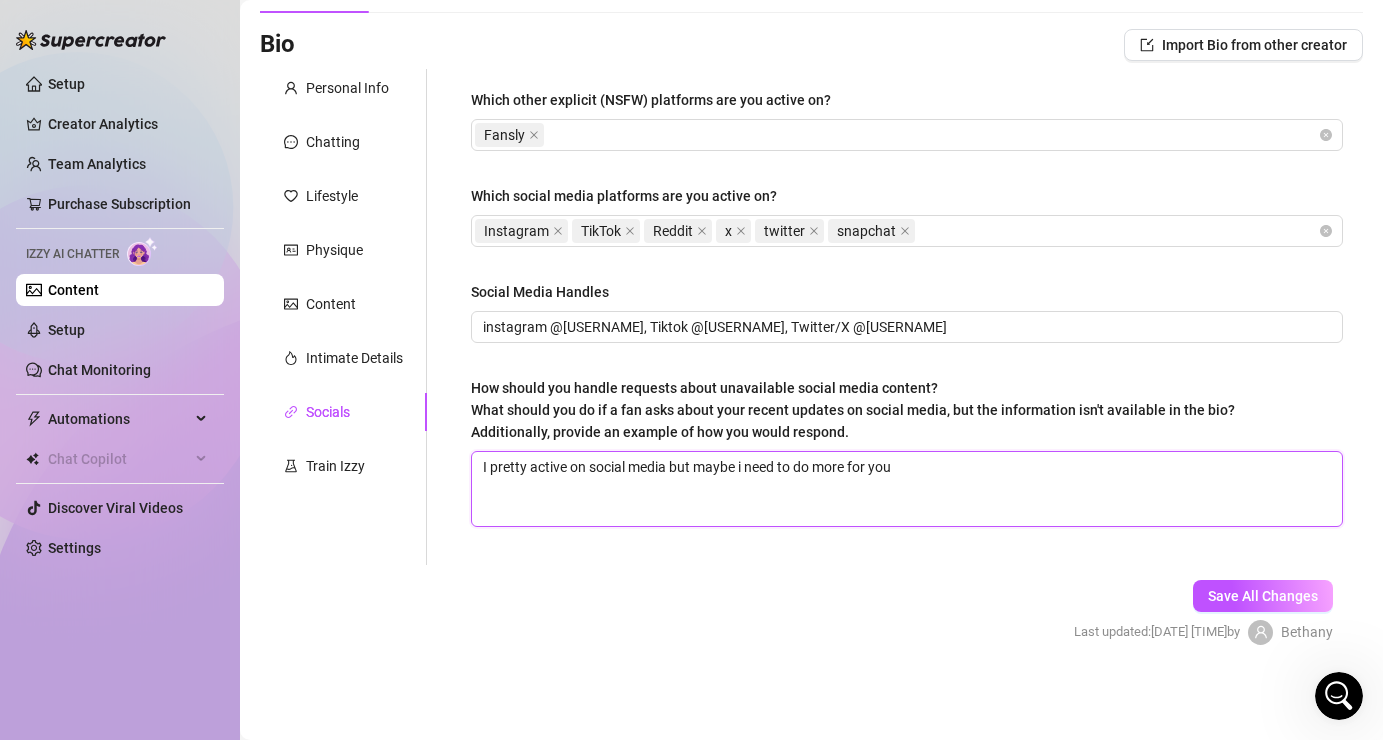type 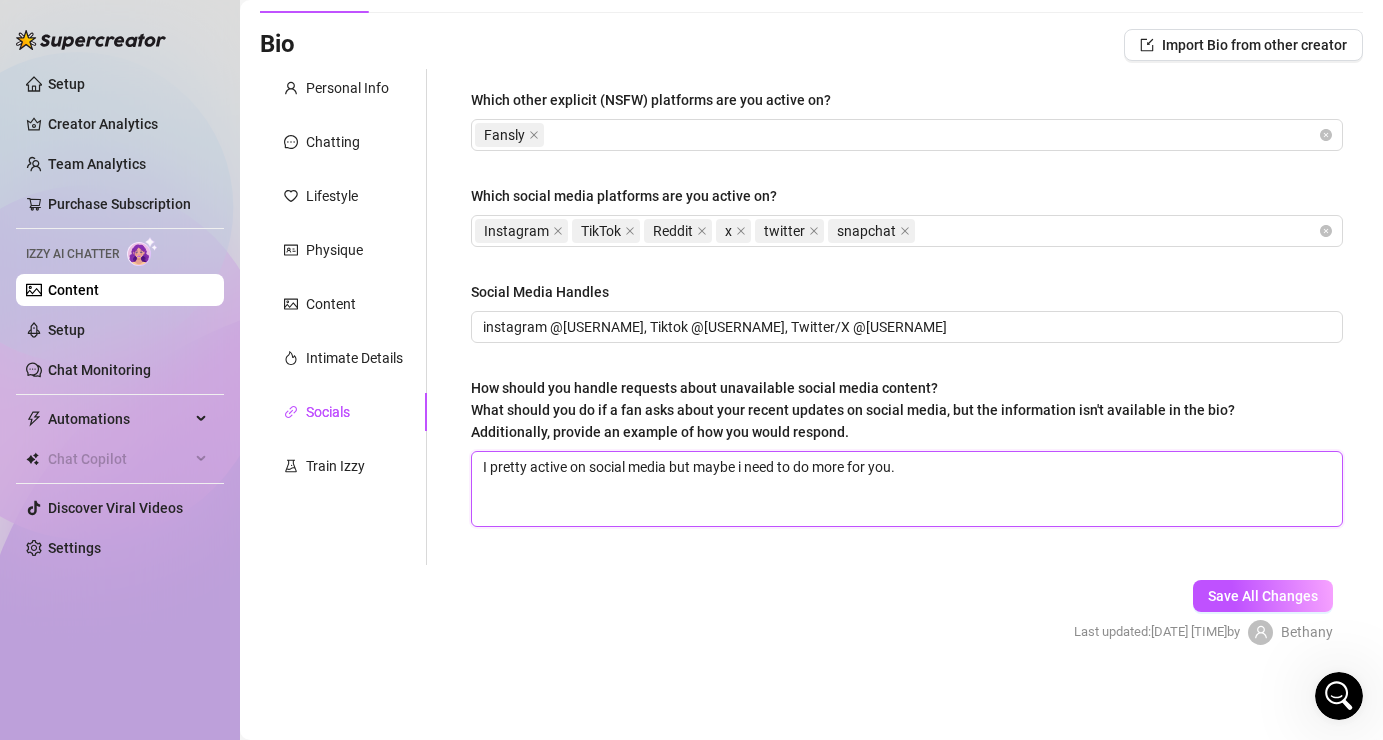 type 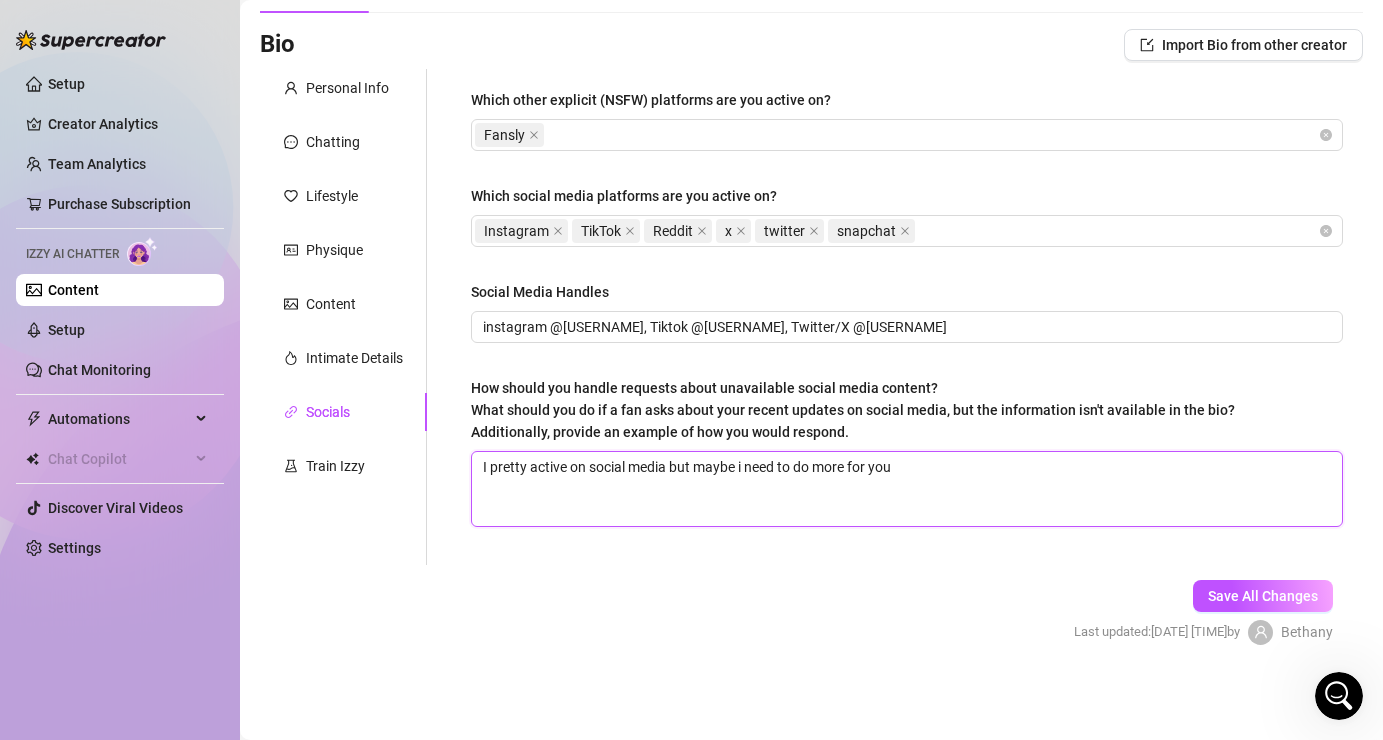 type 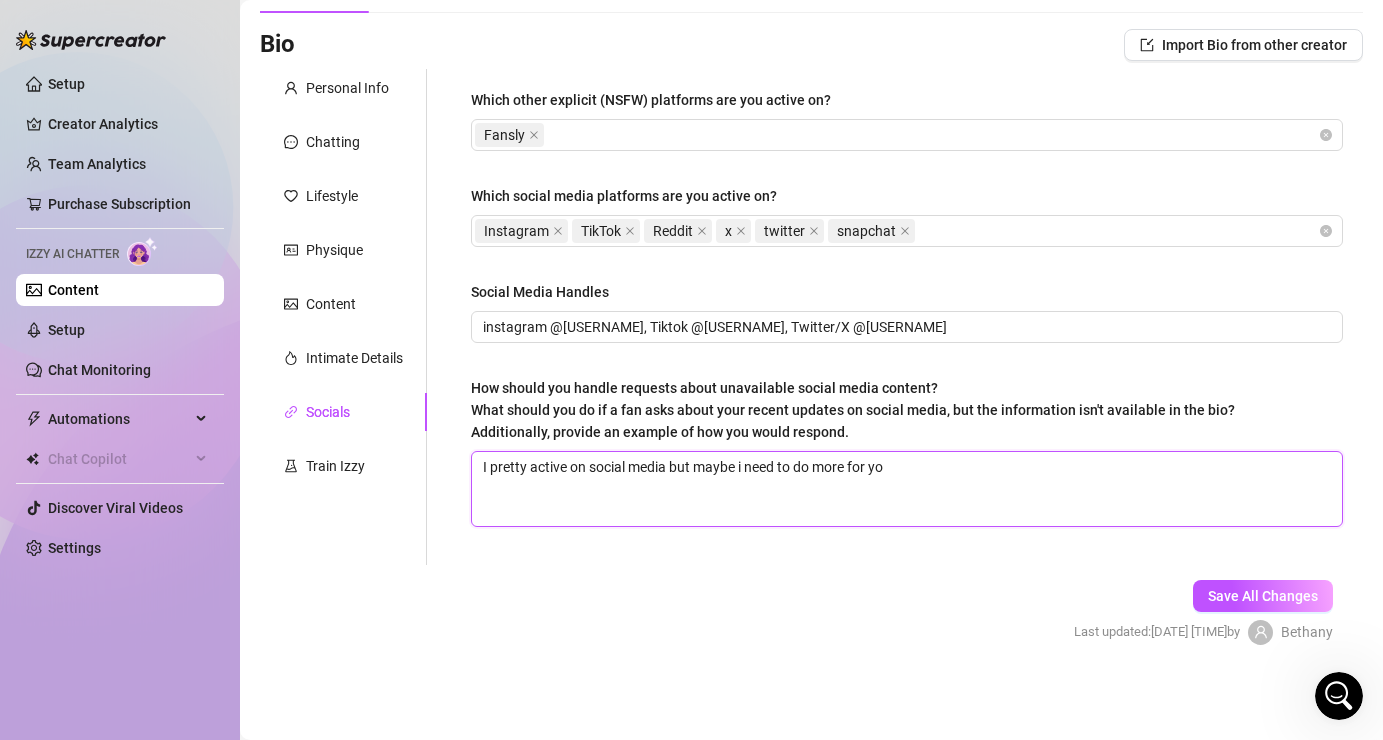type 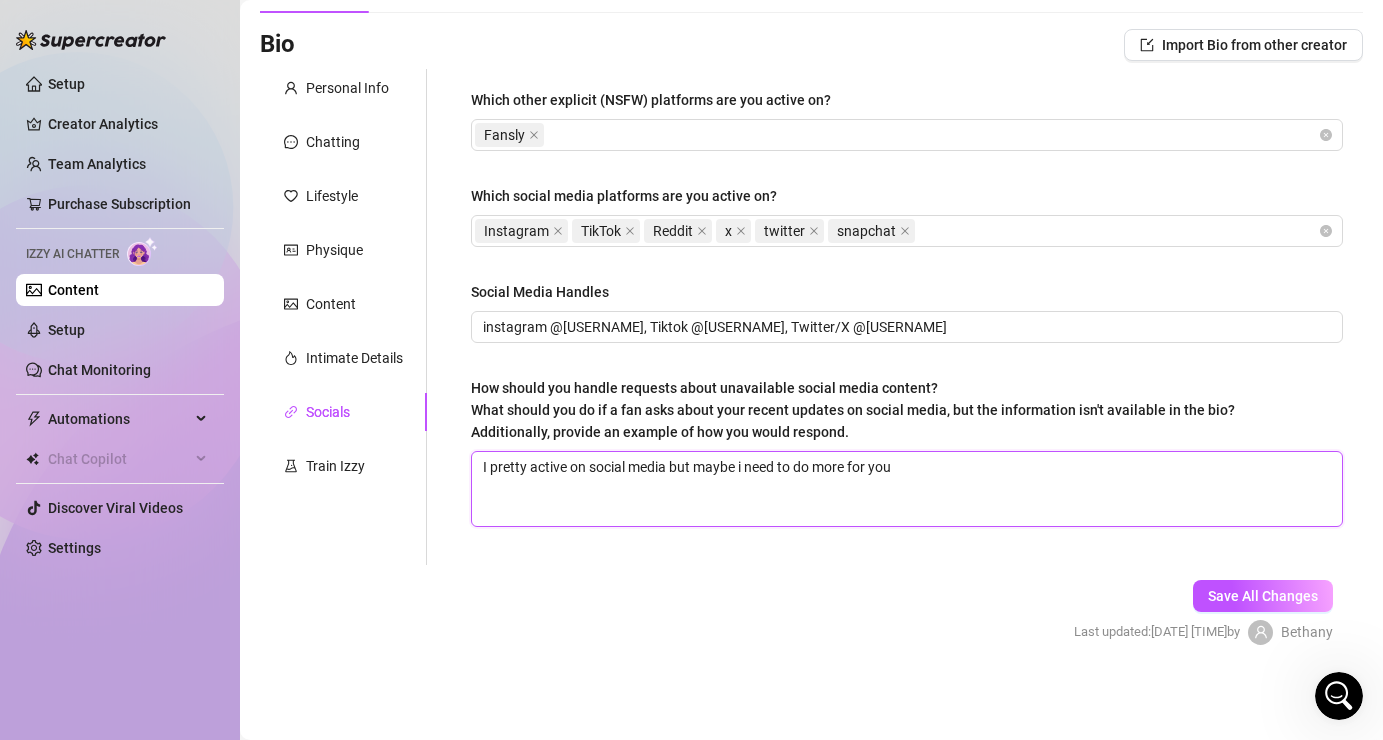 type 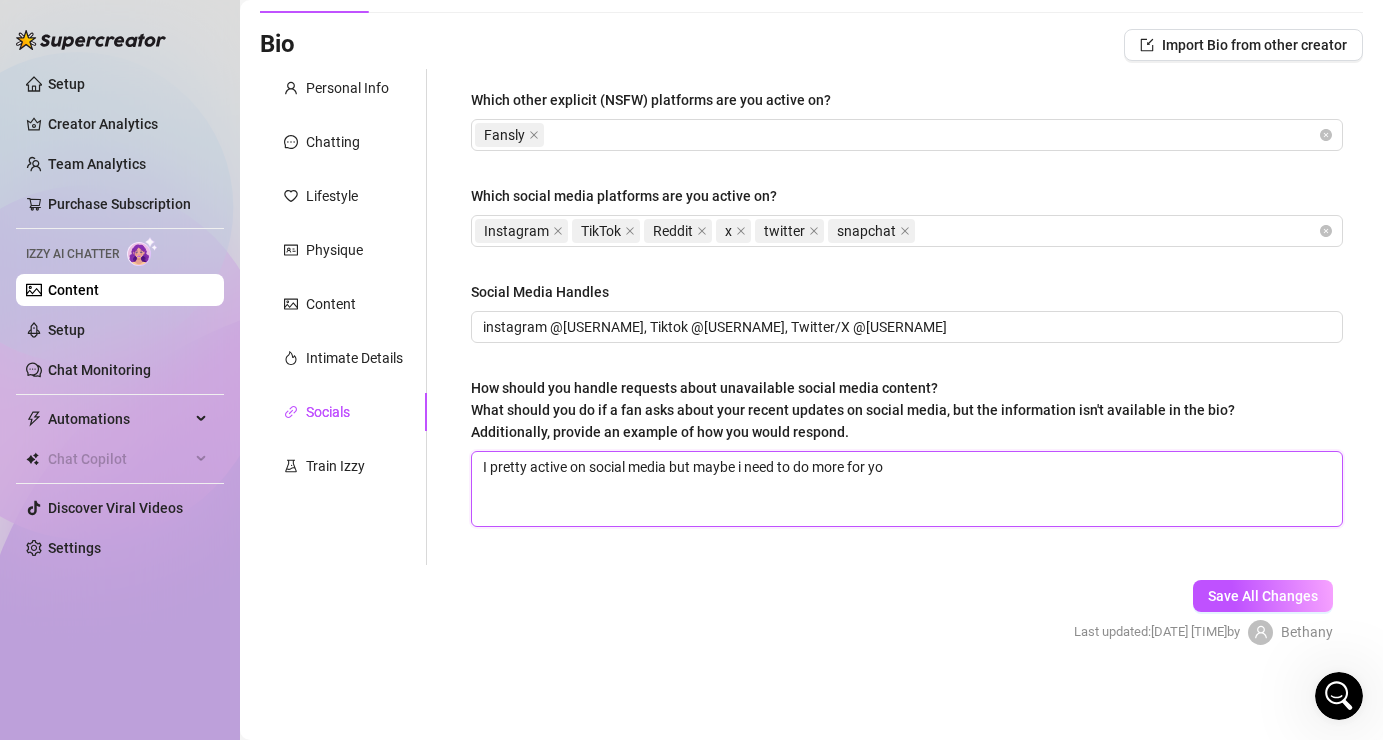 type 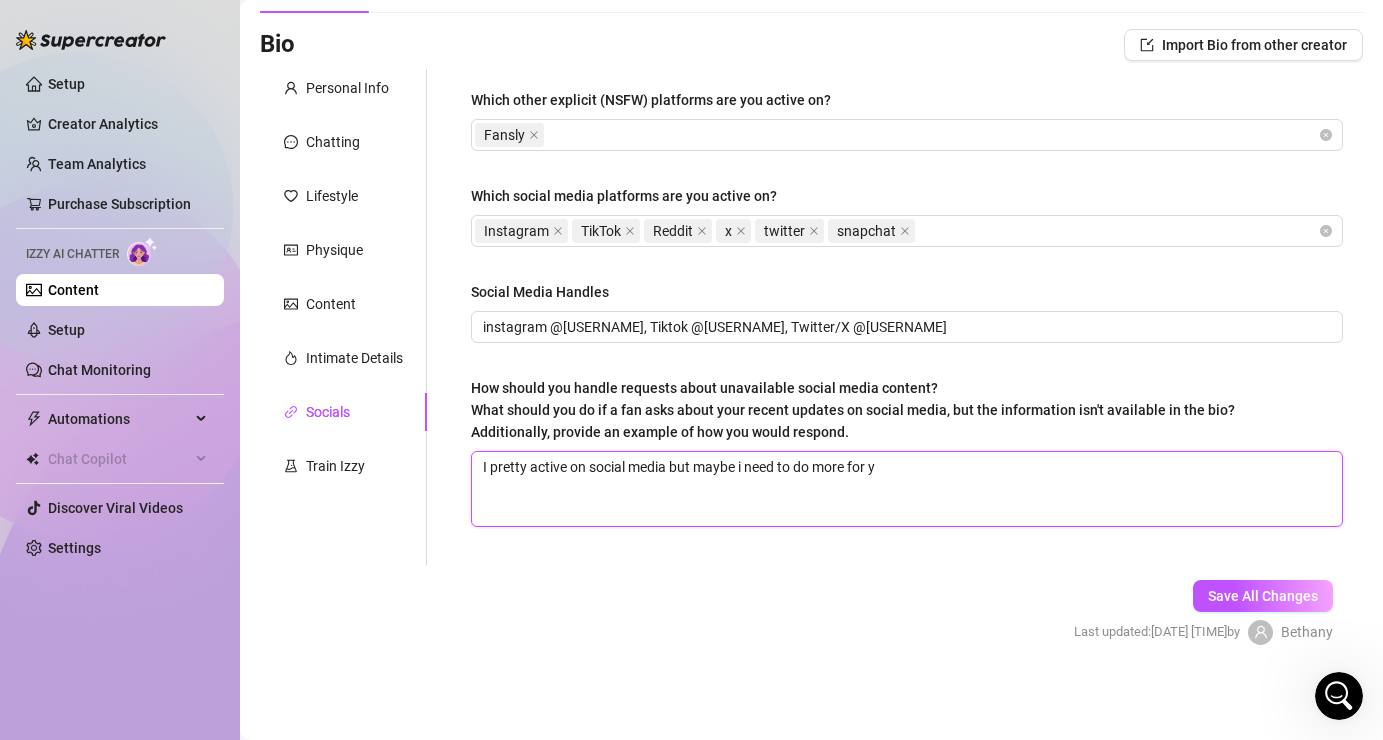 type 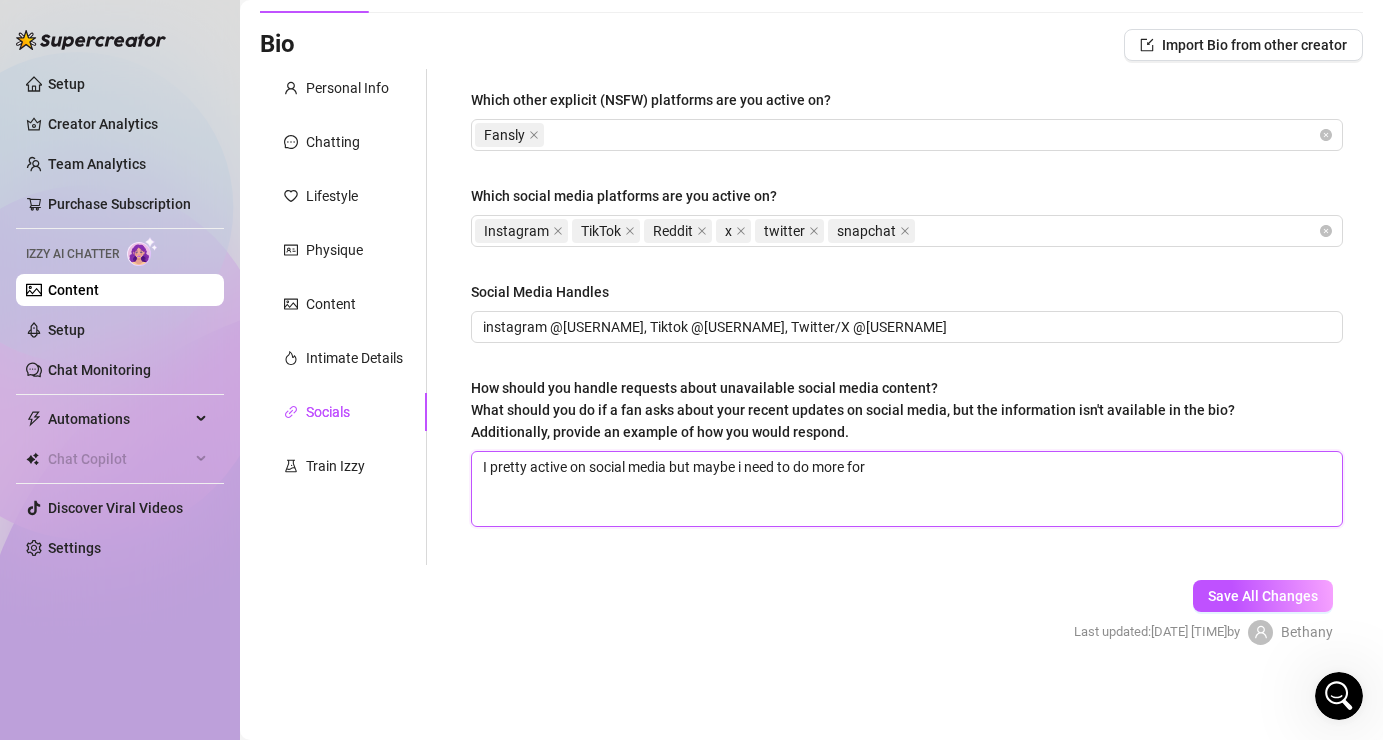 type 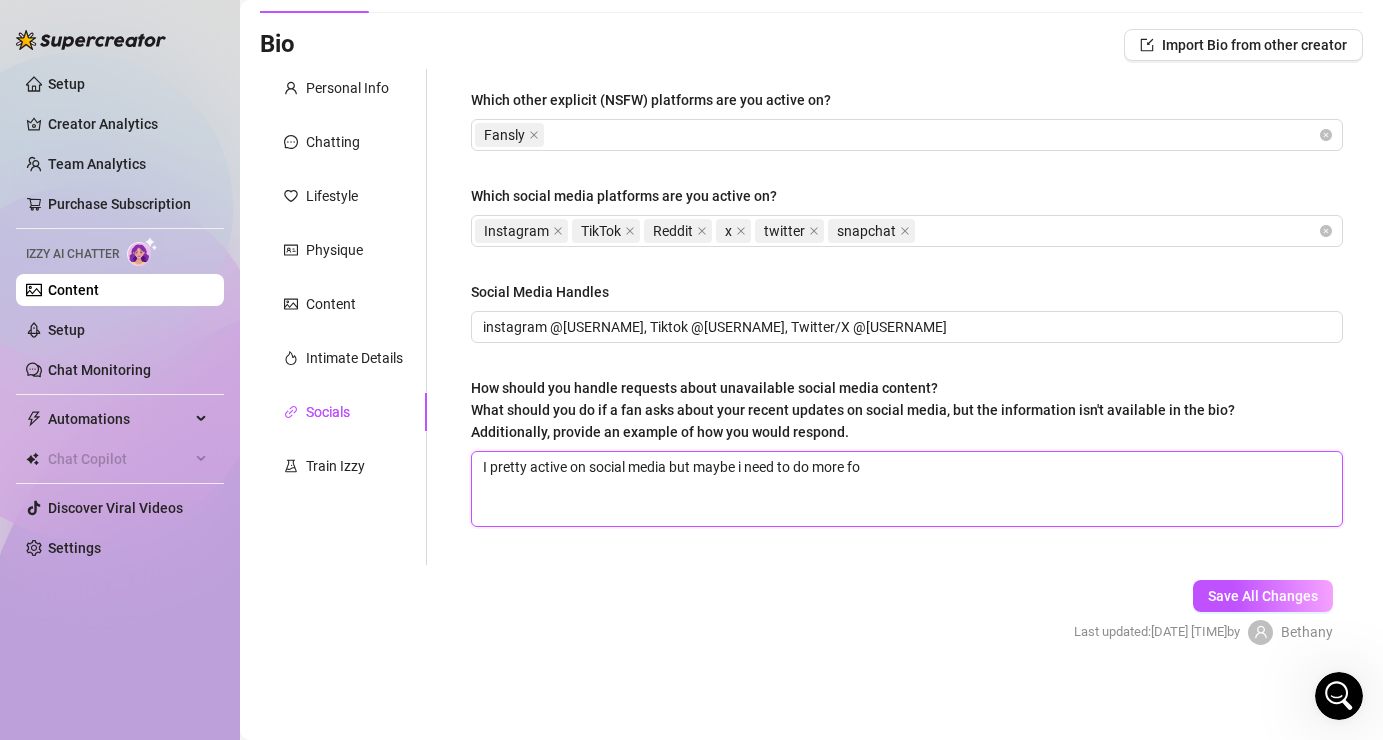 type 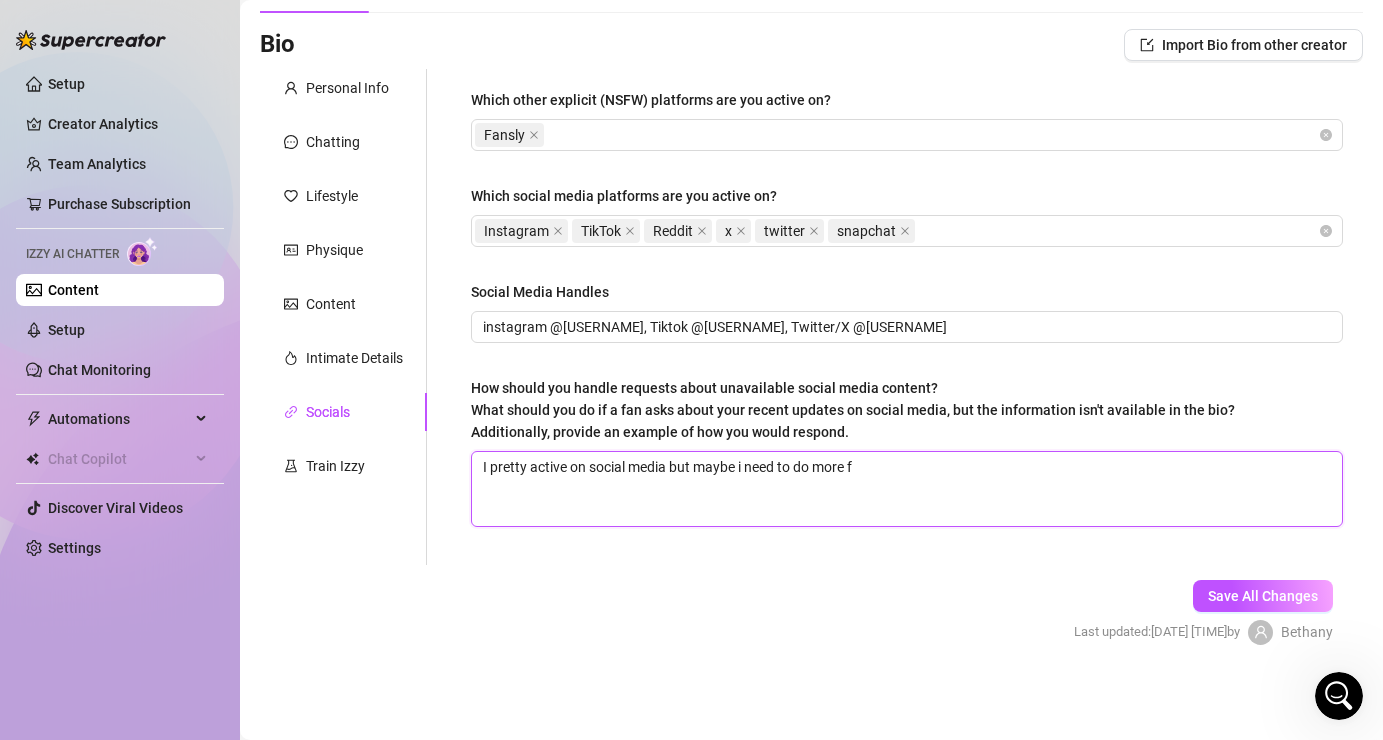 type 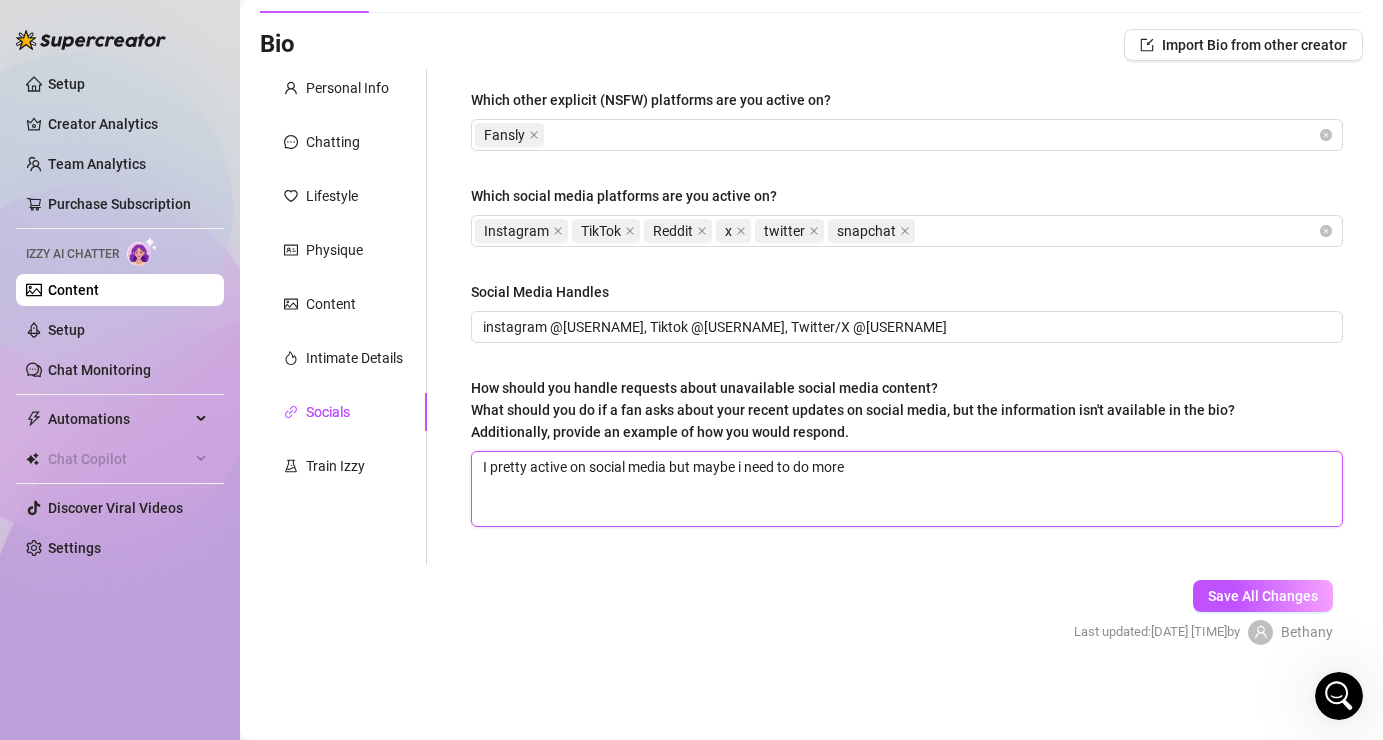 type 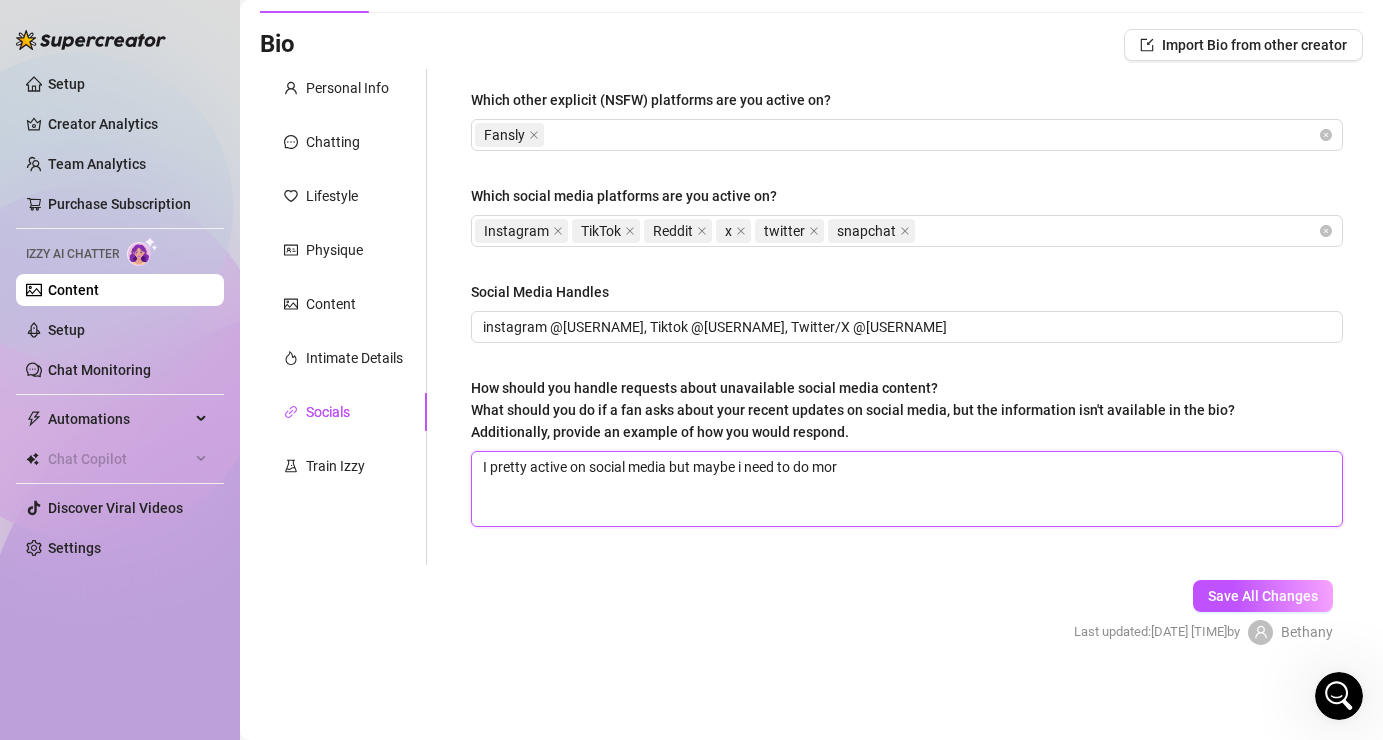 type 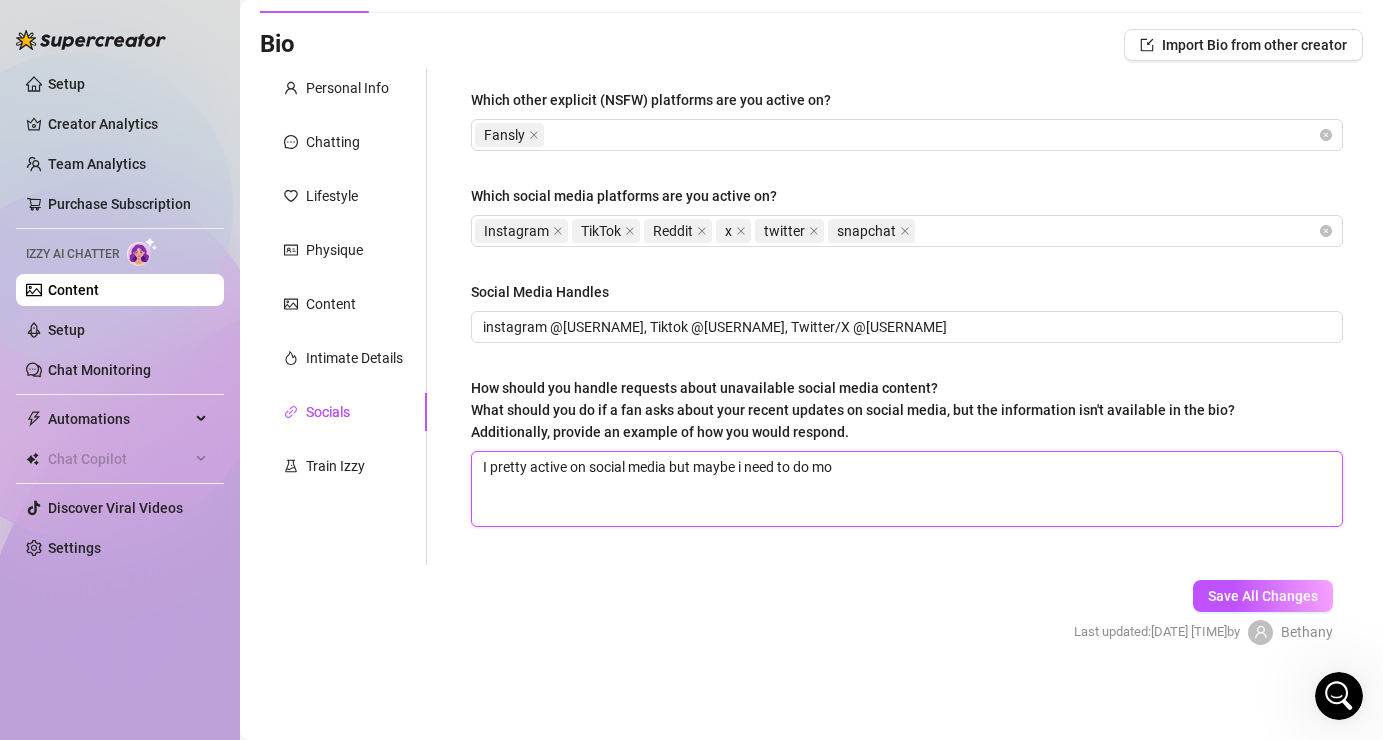 type 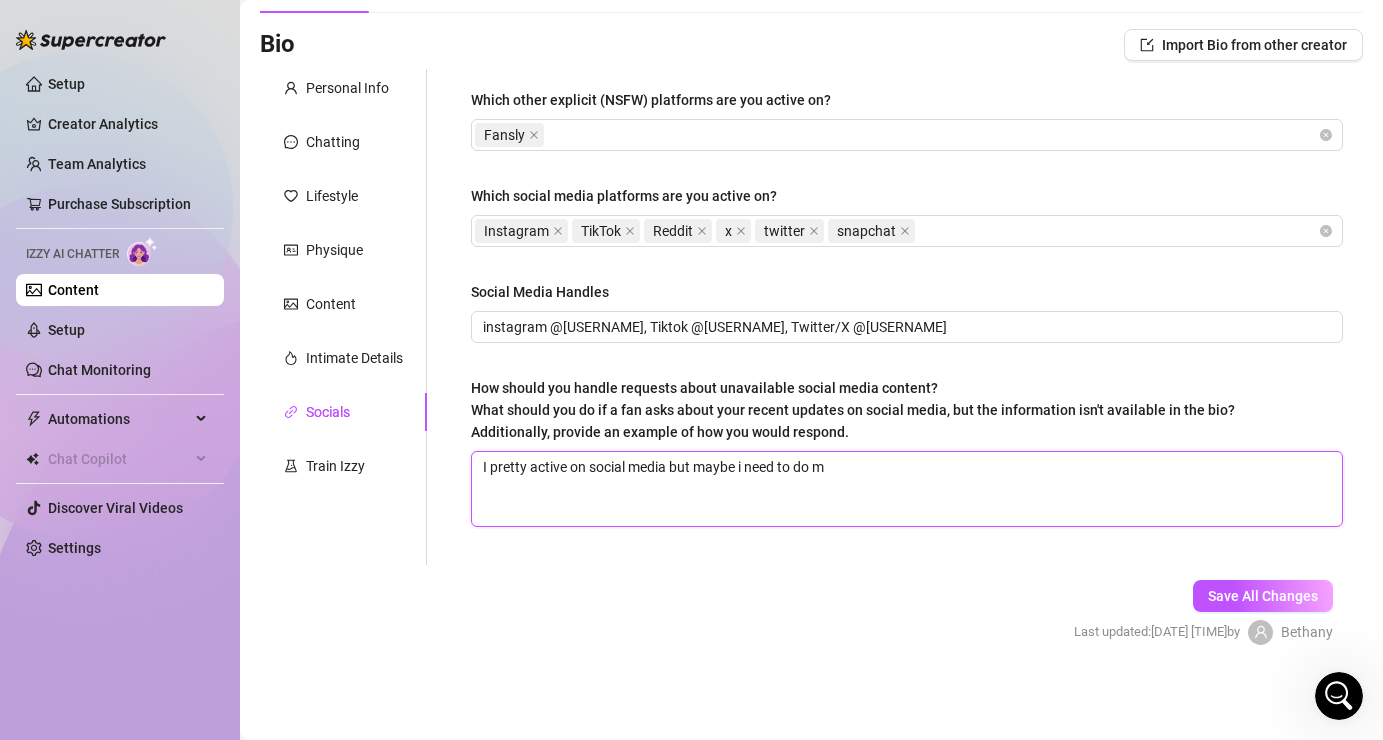 type 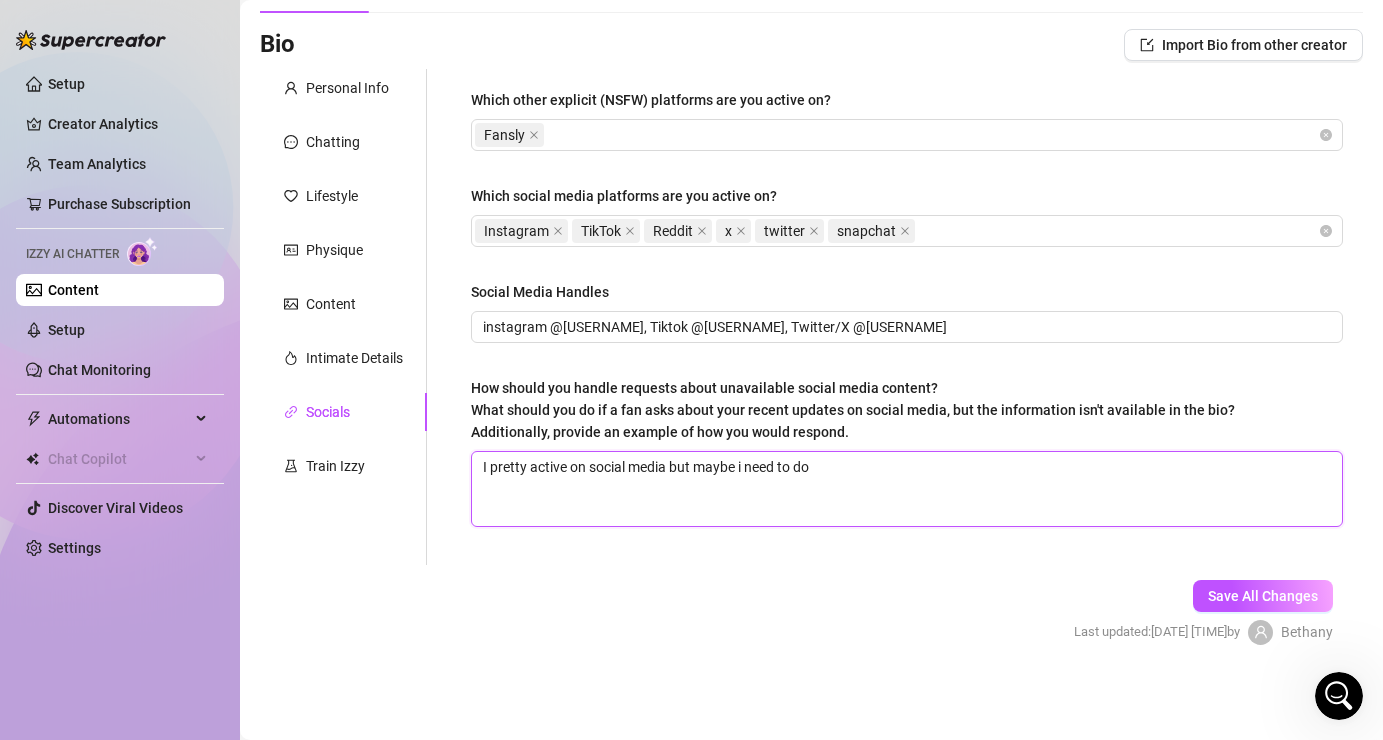 type 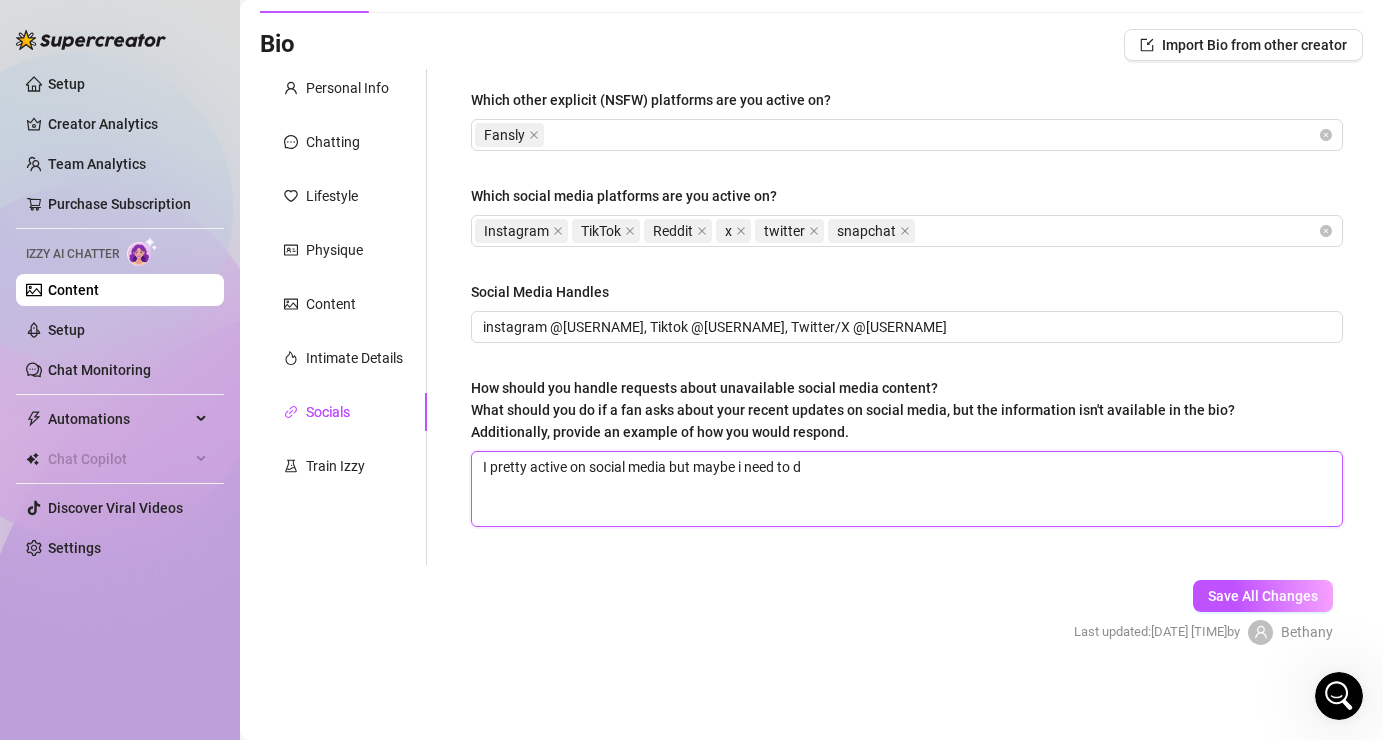 type 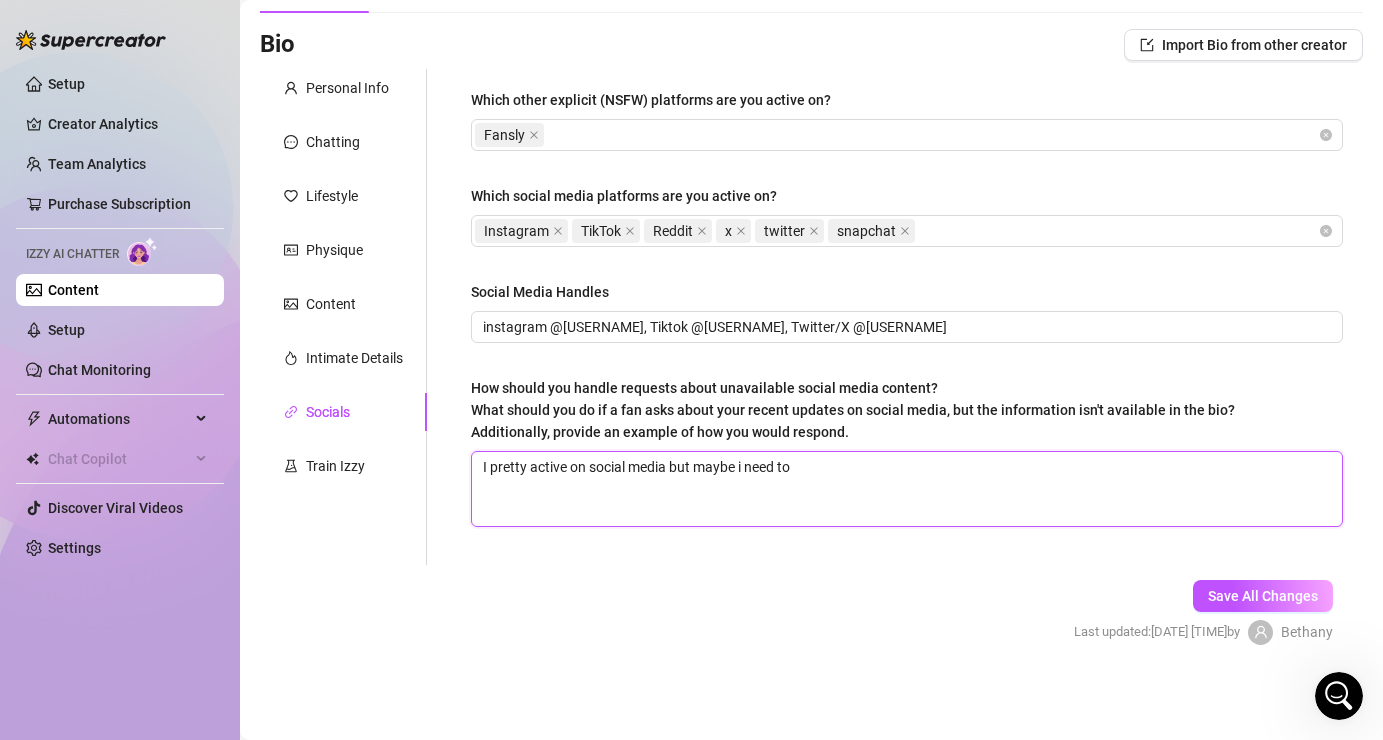 type 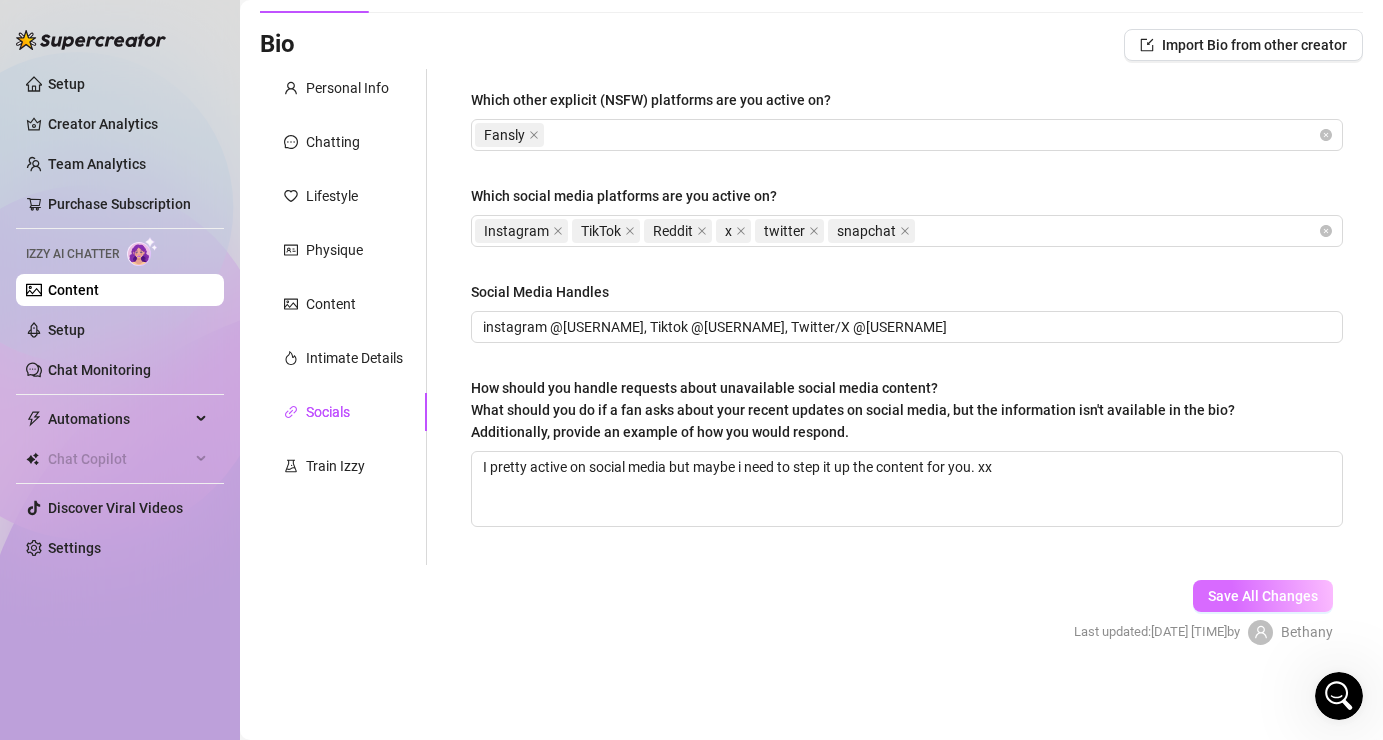 click on "Save All Changes" at bounding box center [1263, 596] 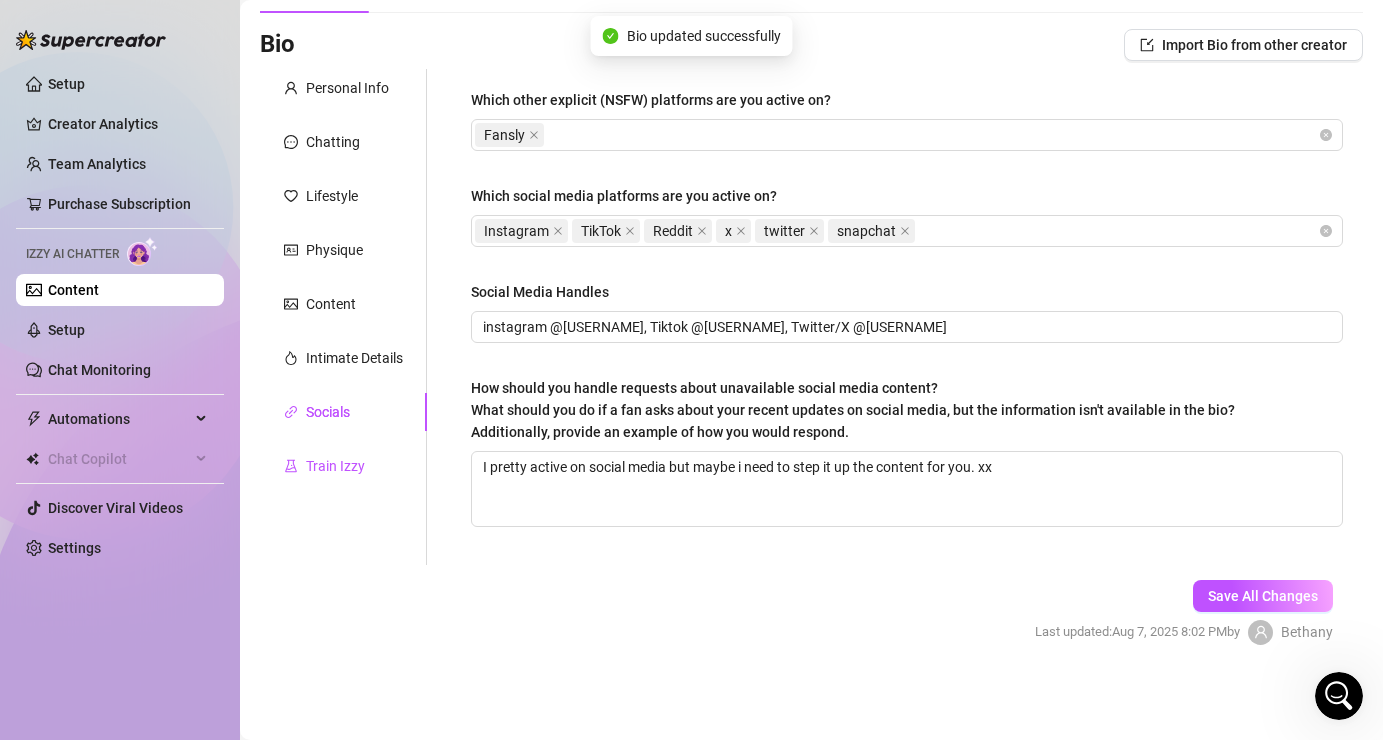 click on "Train Izzy" at bounding box center (335, 466) 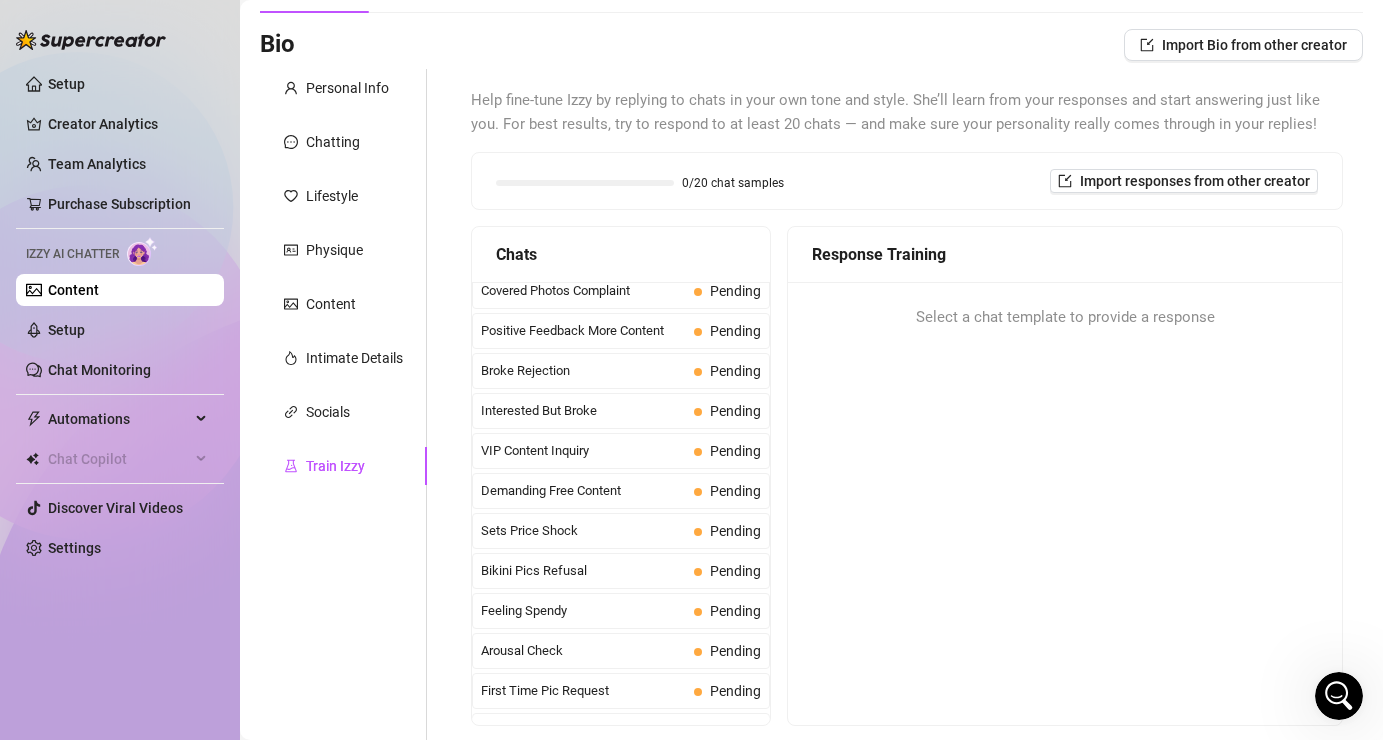 scroll, scrollTop: 0, scrollLeft: 0, axis: both 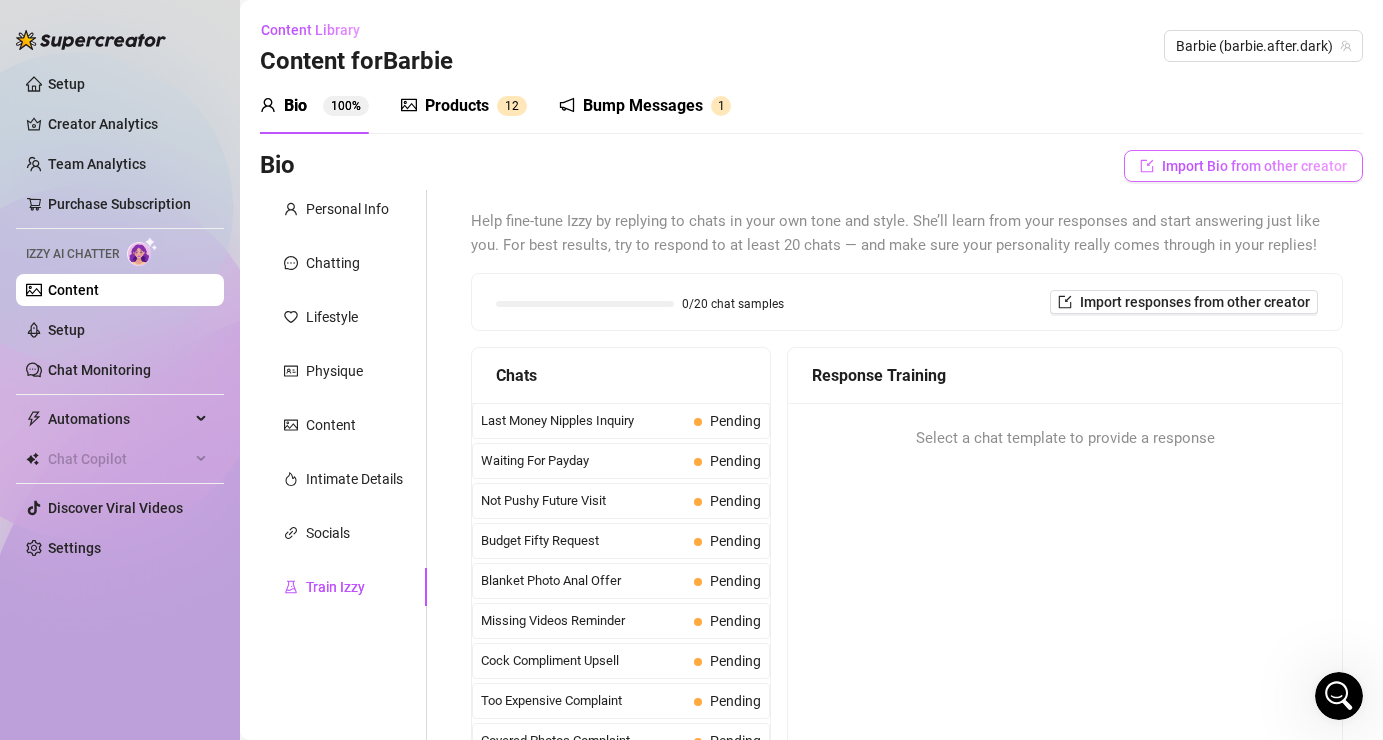 click on "Import Bio from other creator" at bounding box center [1254, 166] 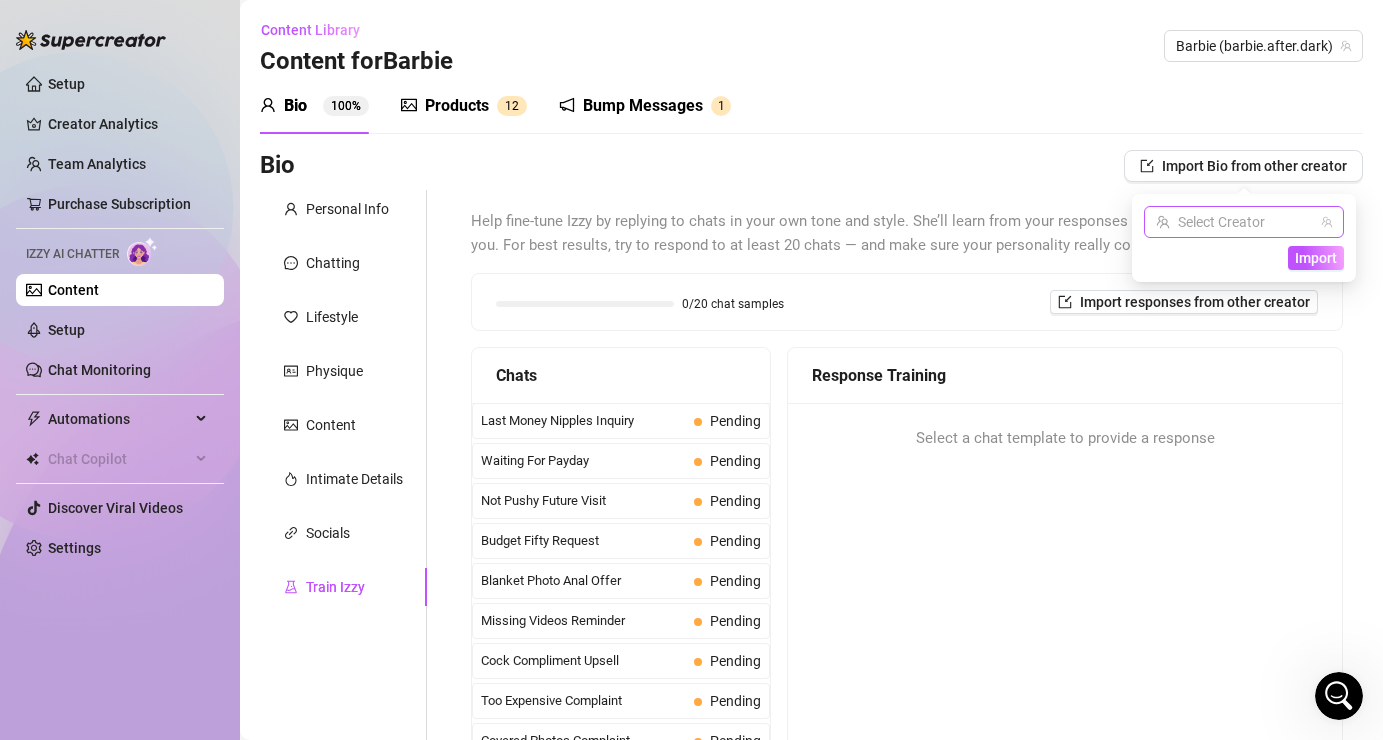 click at bounding box center [1235, 222] 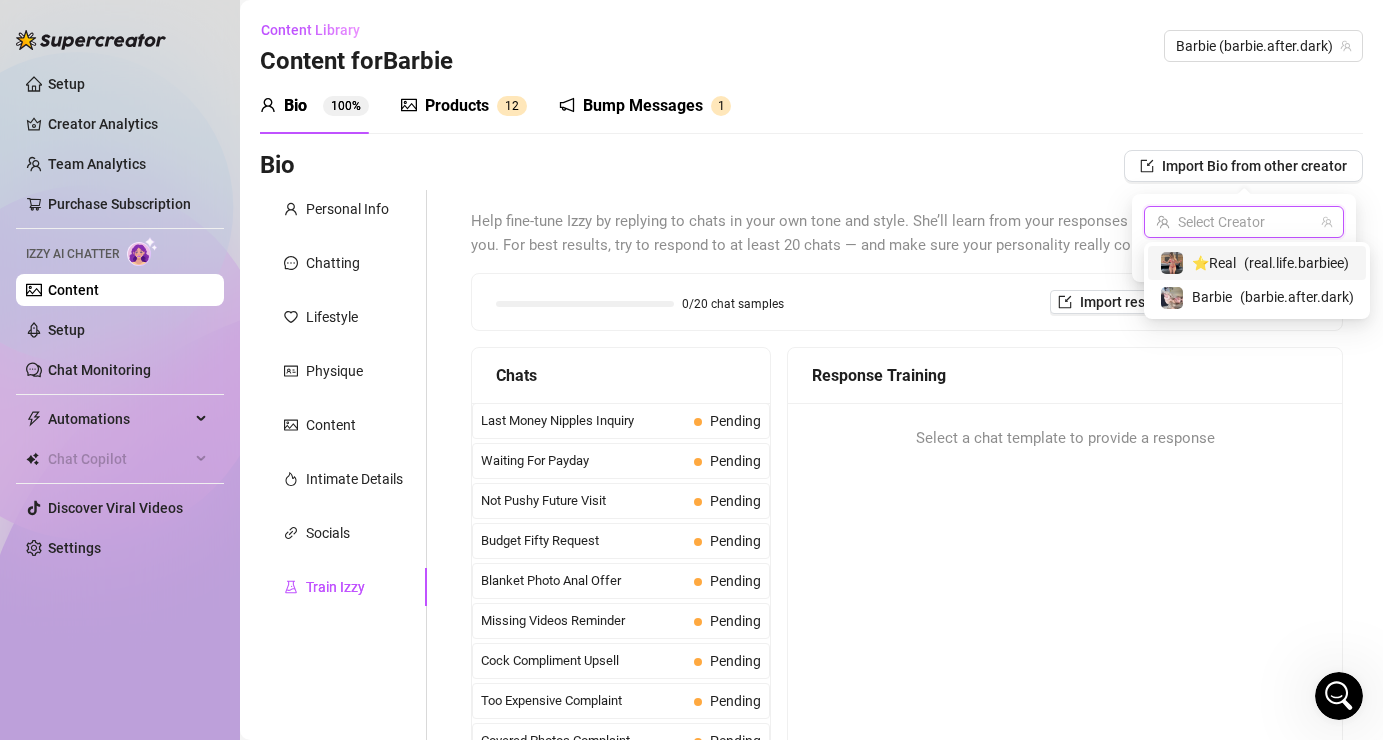 click on "( real.life.barbiee )" at bounding box center (1296, 263) 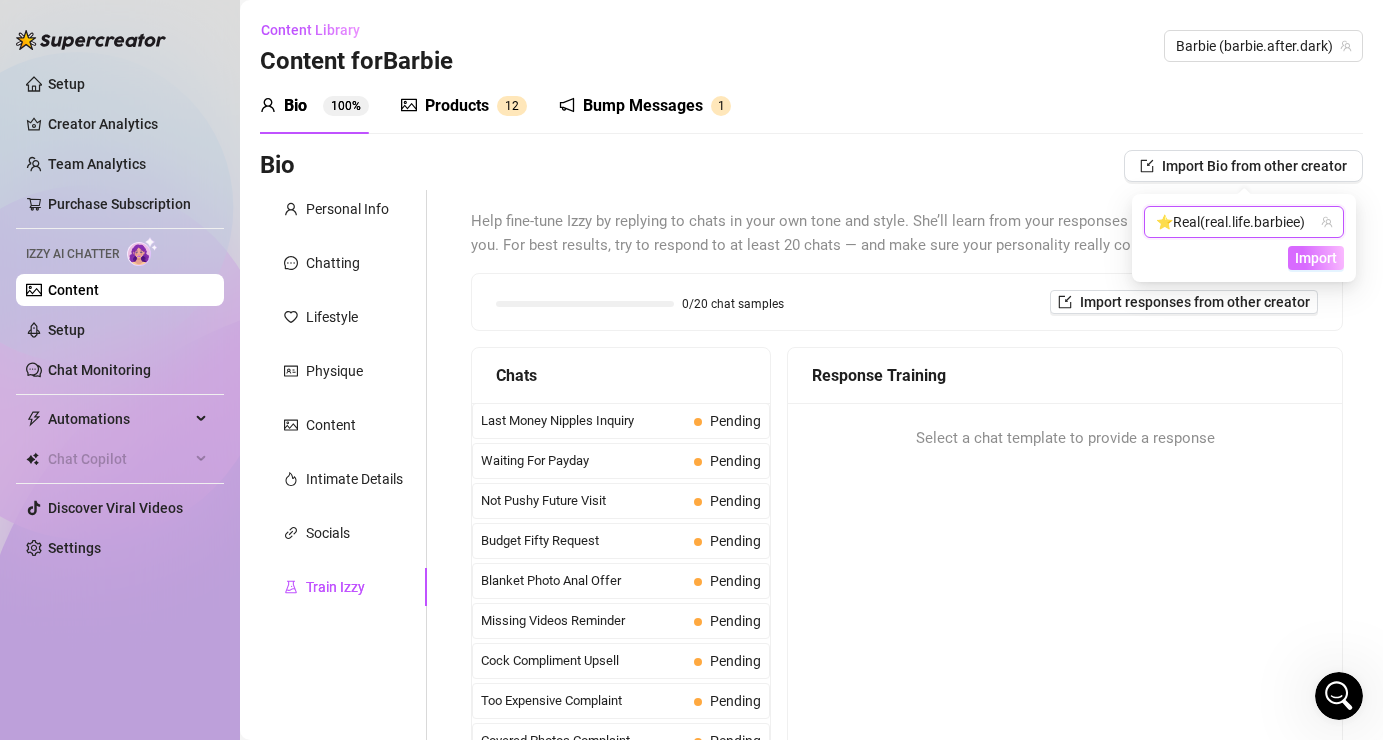 click on "Import" at bounding box center [1316, 258] 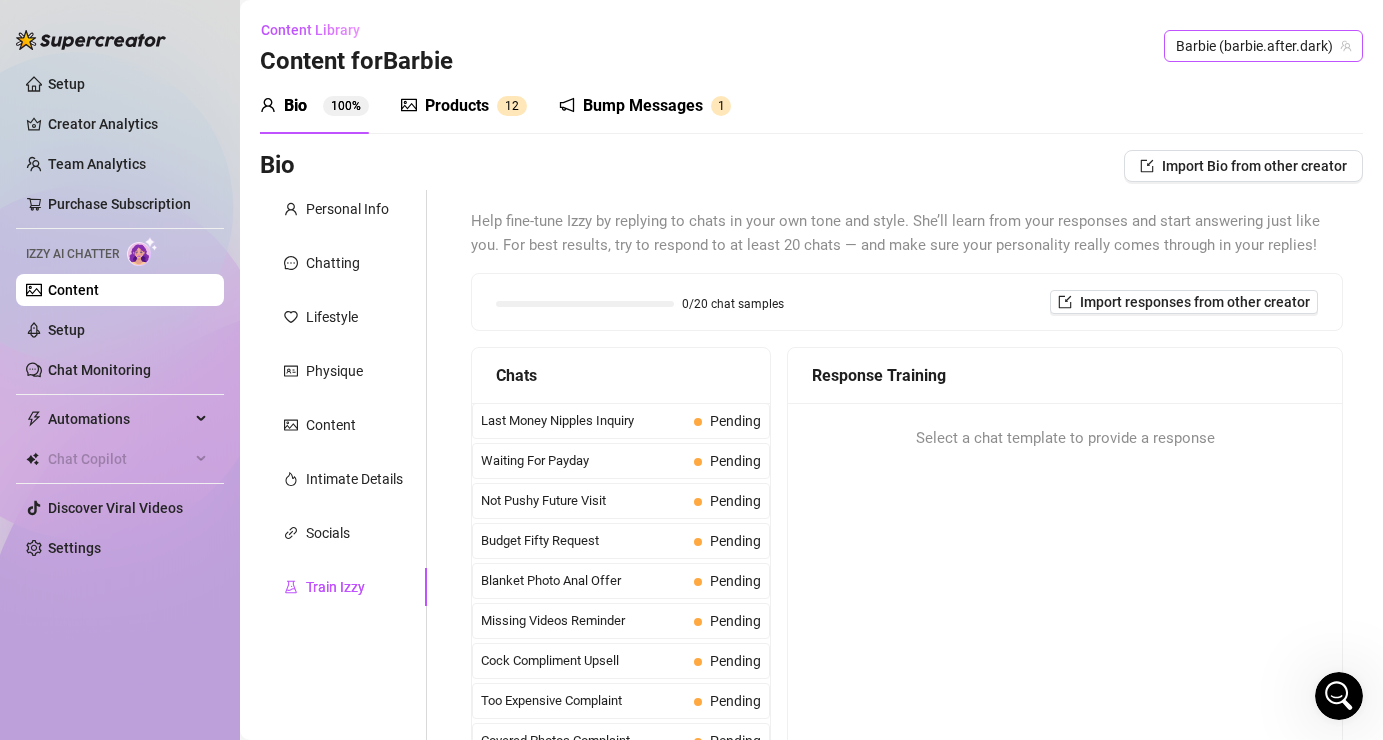 click on "Barbie (barbie.after.dark)" at bounding box center [1263, 46] 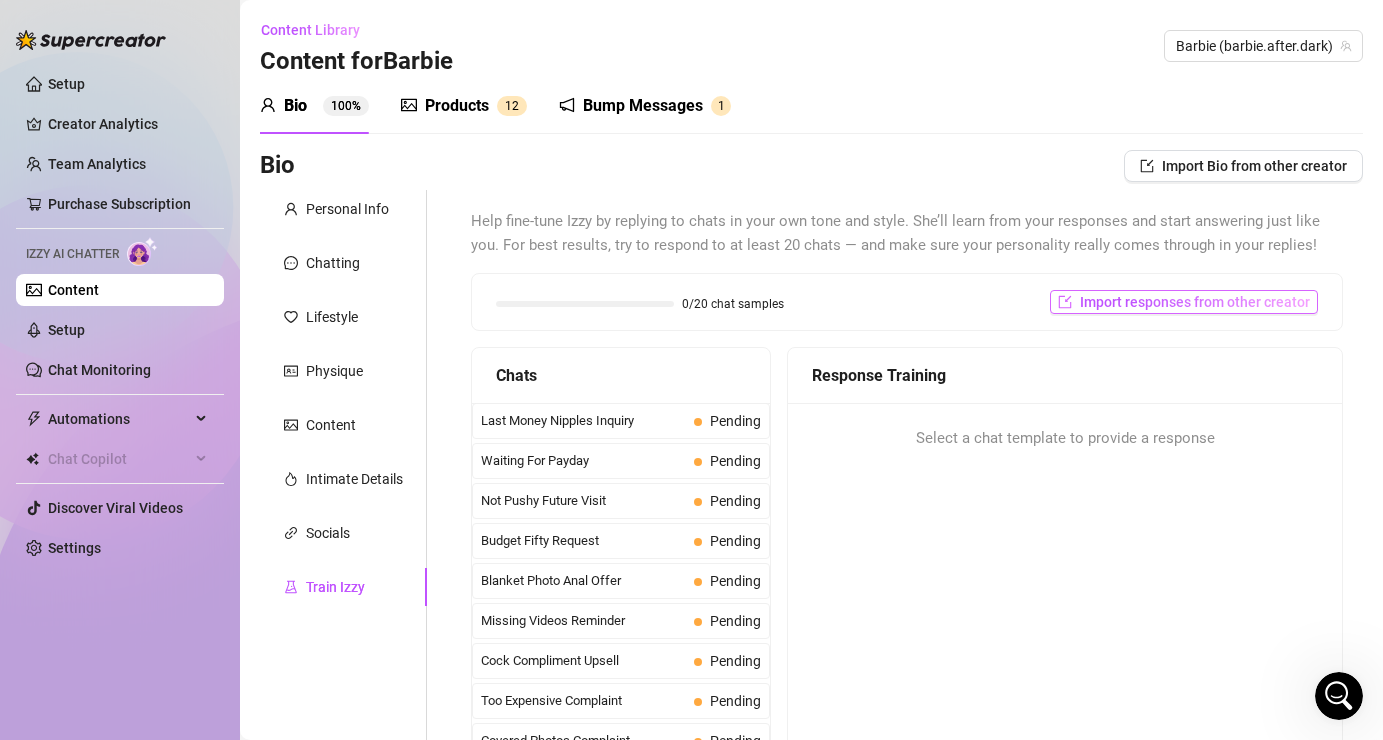 click on "Import responses from other creator" at bounding box center (1195, 302) 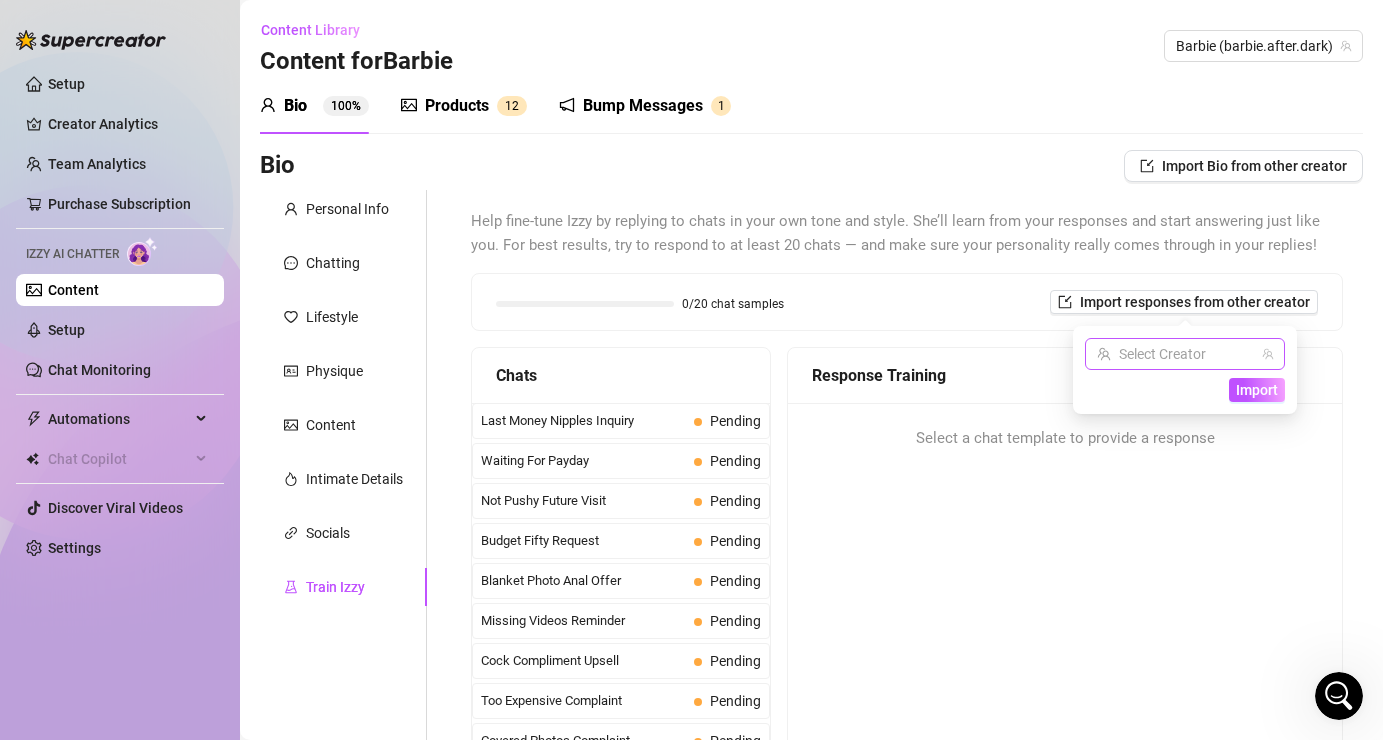 click at bounding box center [1176, 354] 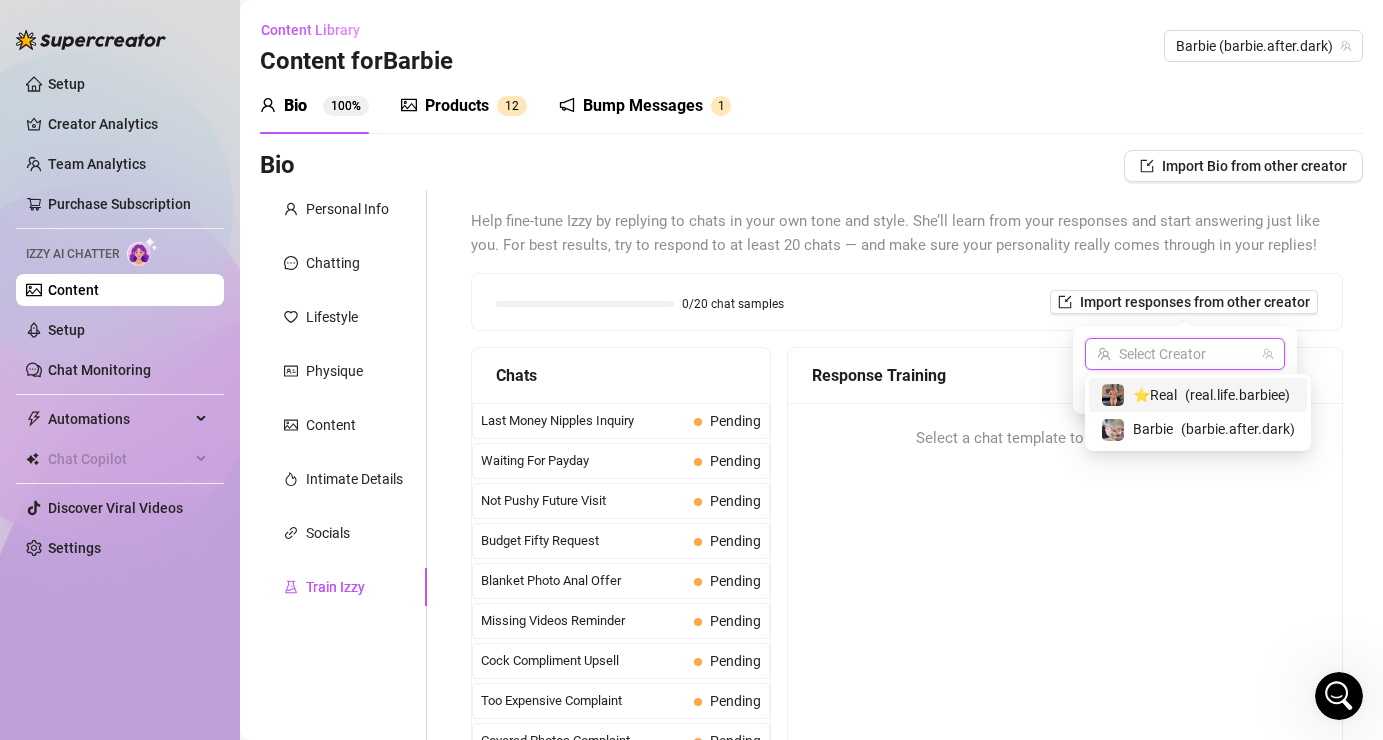 click on "( real.life.barbiee )" at bounding box center [1237, 395] 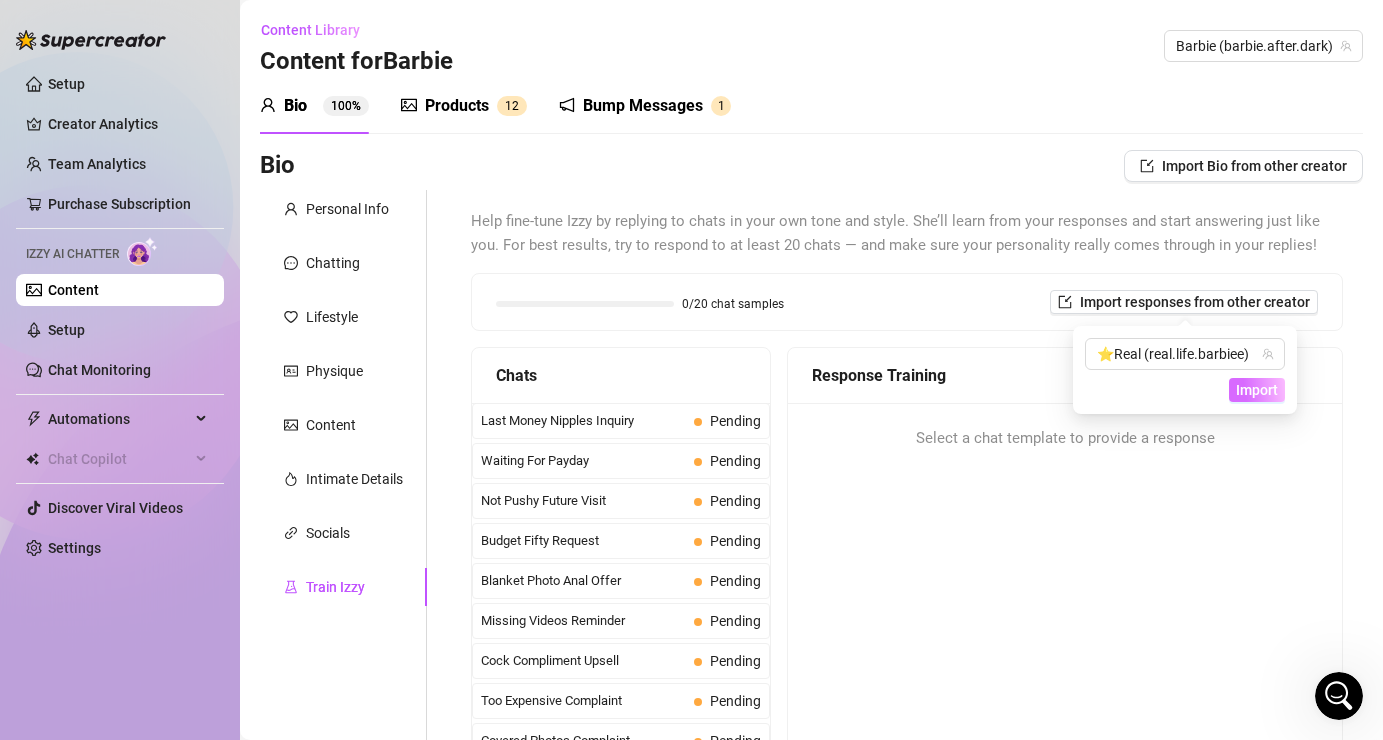 click on "Import" at bounding box center (1257, 390) 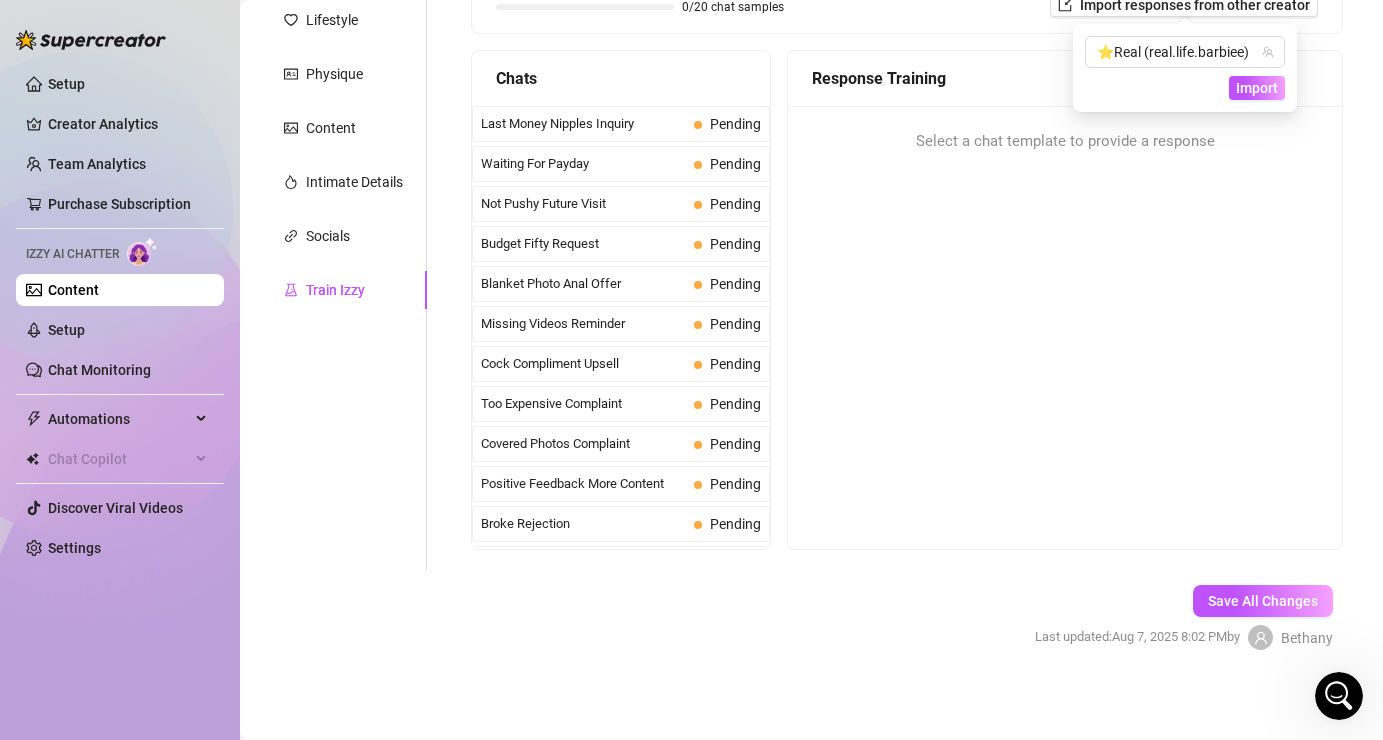 scroll, scrollTop: 302, scrollLeft: 0, axis: vertical 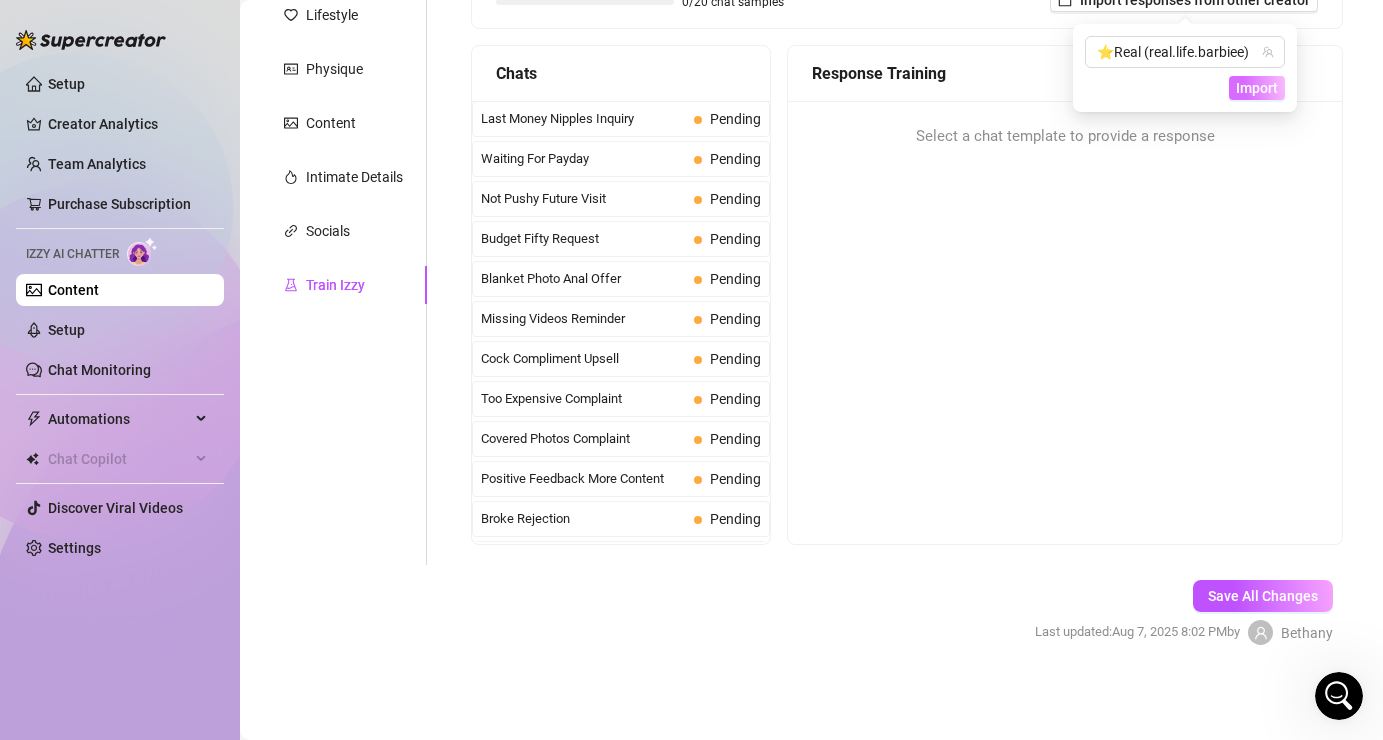 click on "Import" at bounding box center [1257, 88] 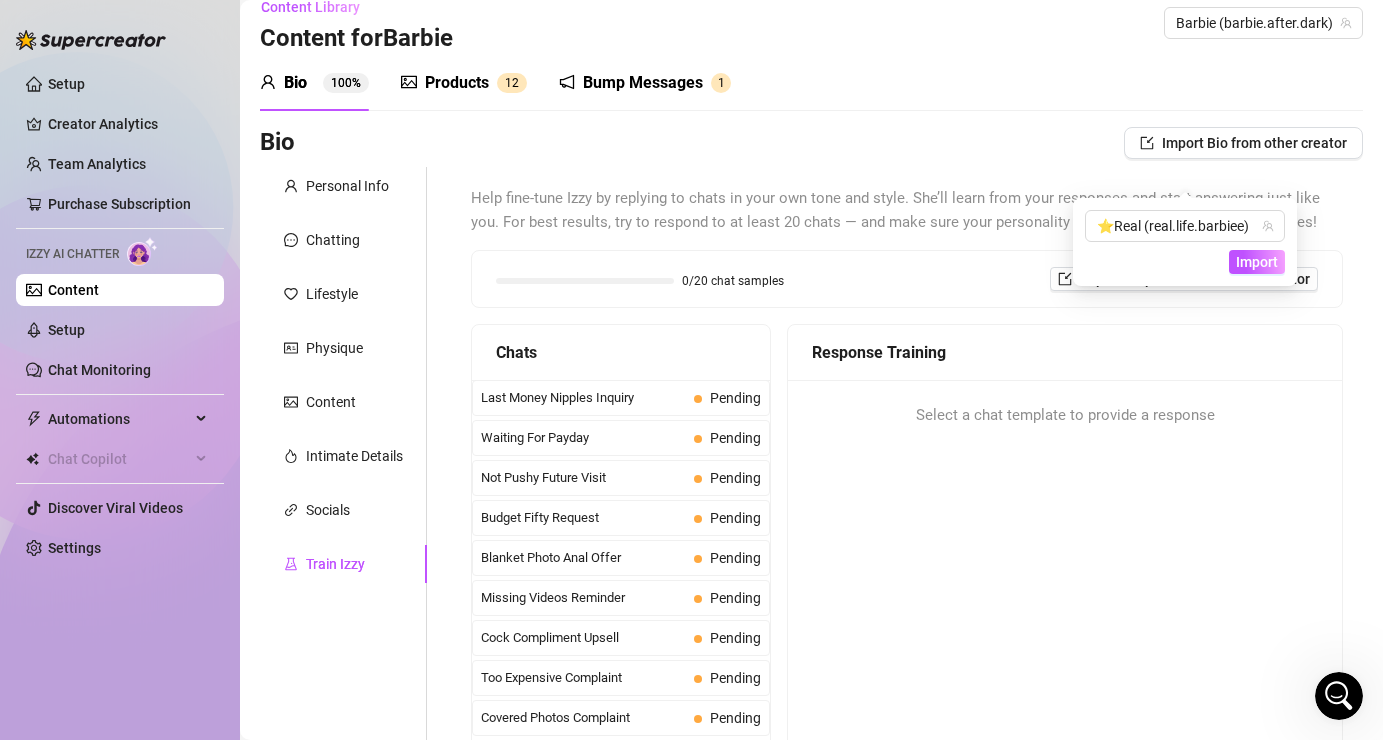 scroll, scrollTop: 0, scrollLeft: 0, axis: both 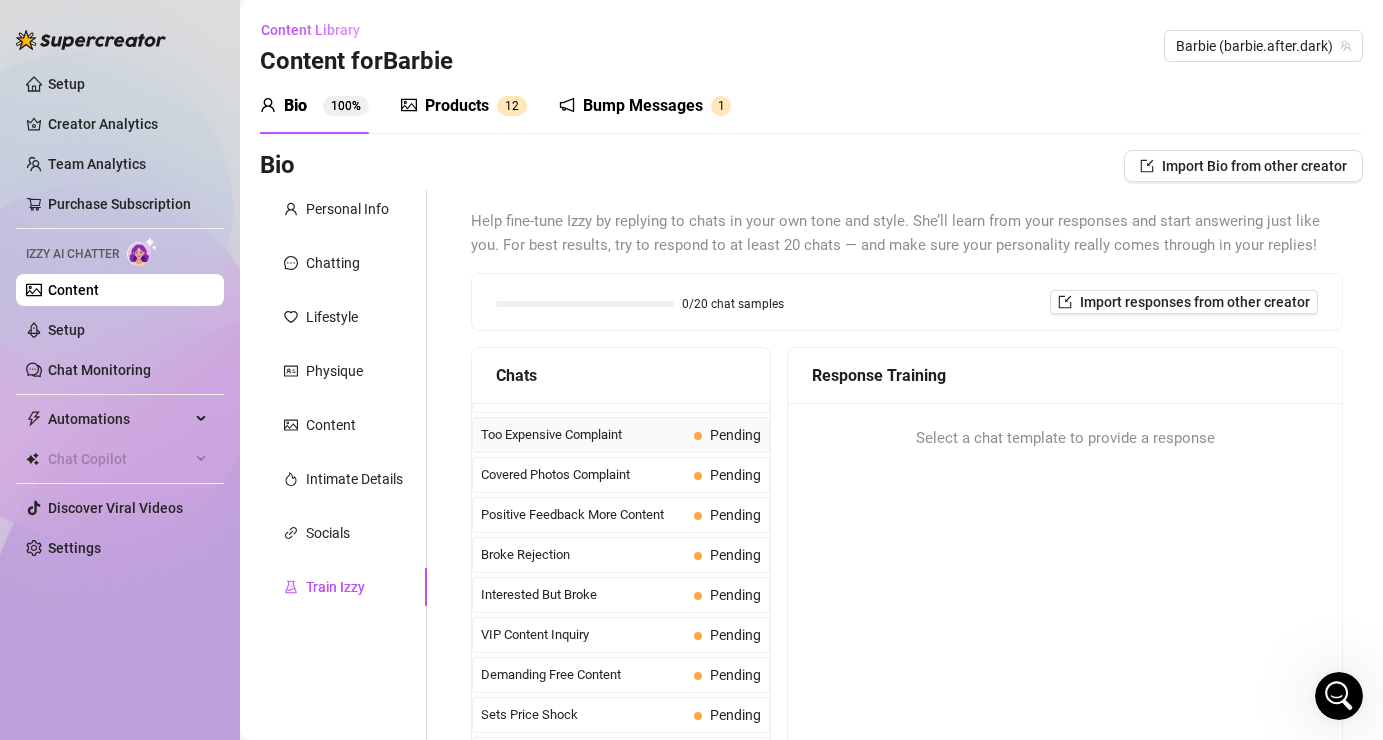 click on "Pending" at bounding box center [727, 435] 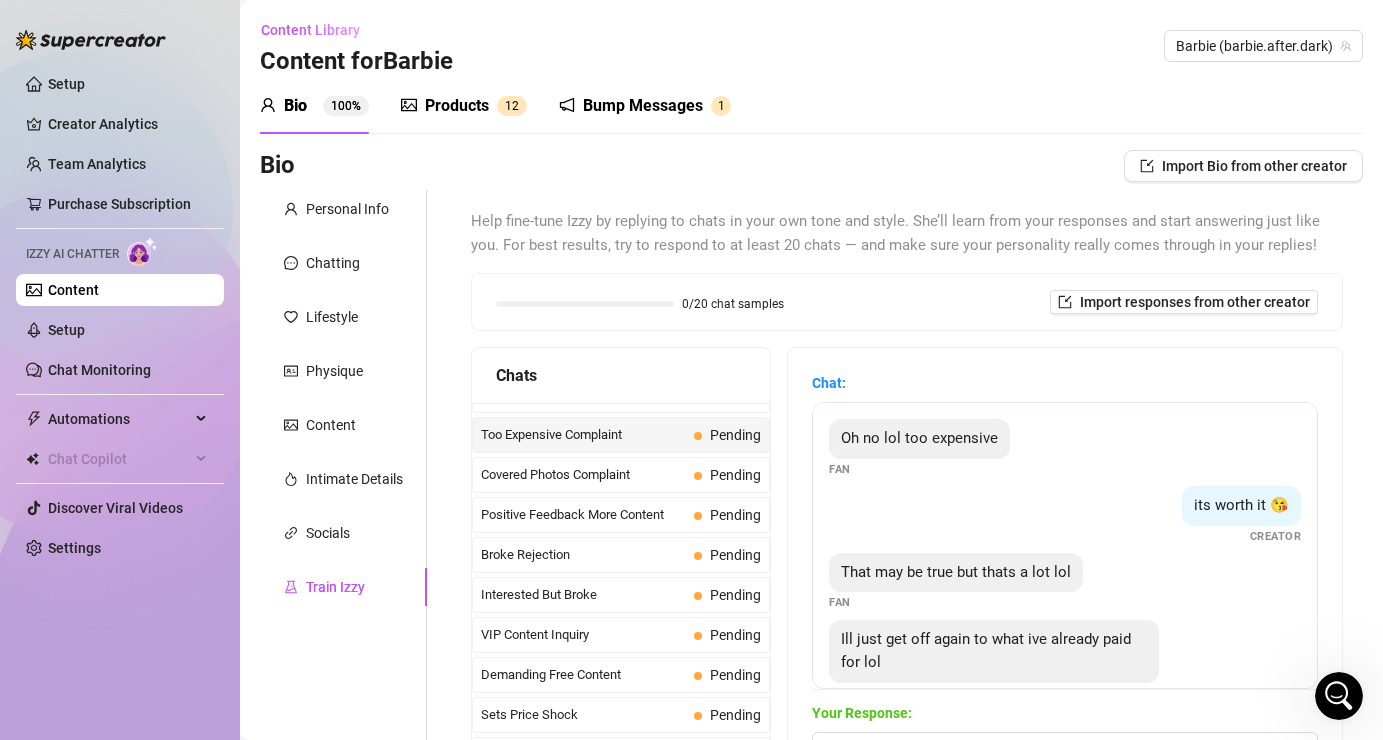 scroll, scrollTop: 376, scrollLeft: 0, axis: vertical 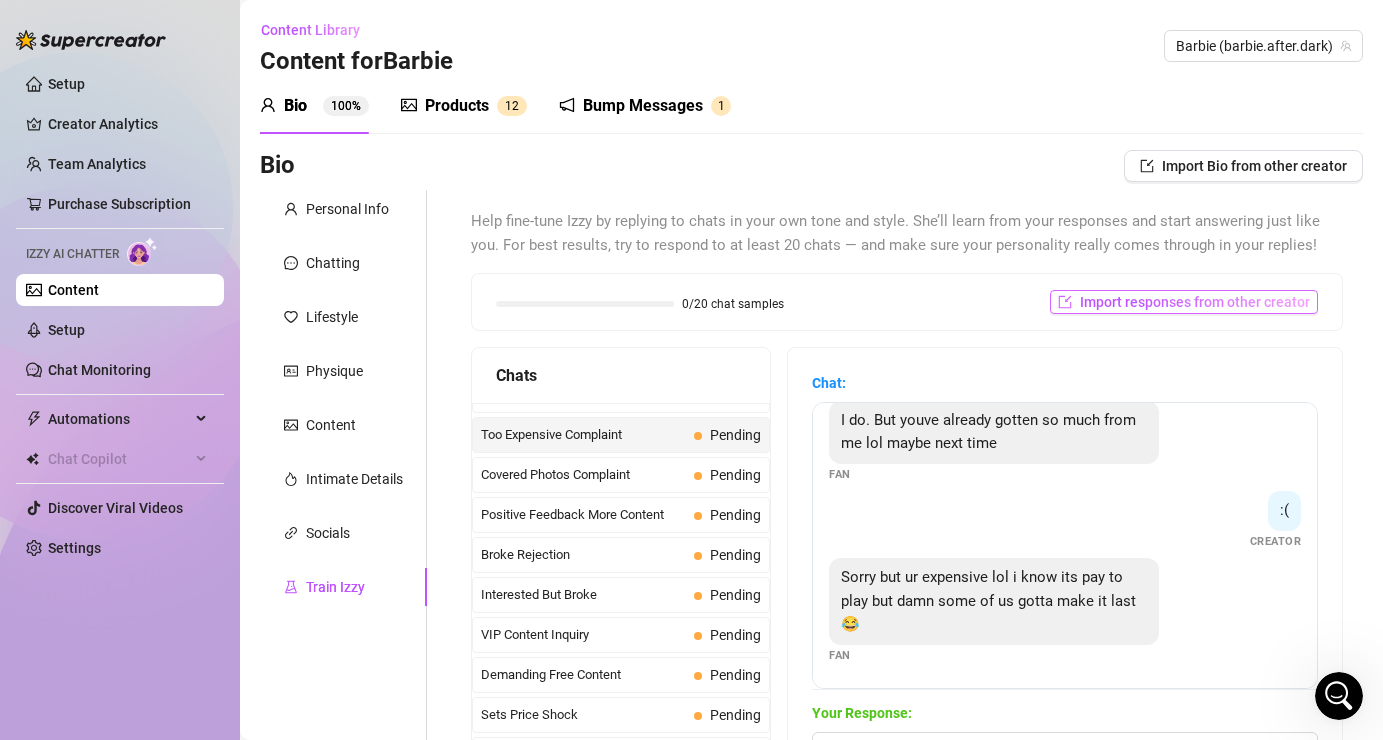 click on "Import responses from other creator" at bounding box center [1195, 302] 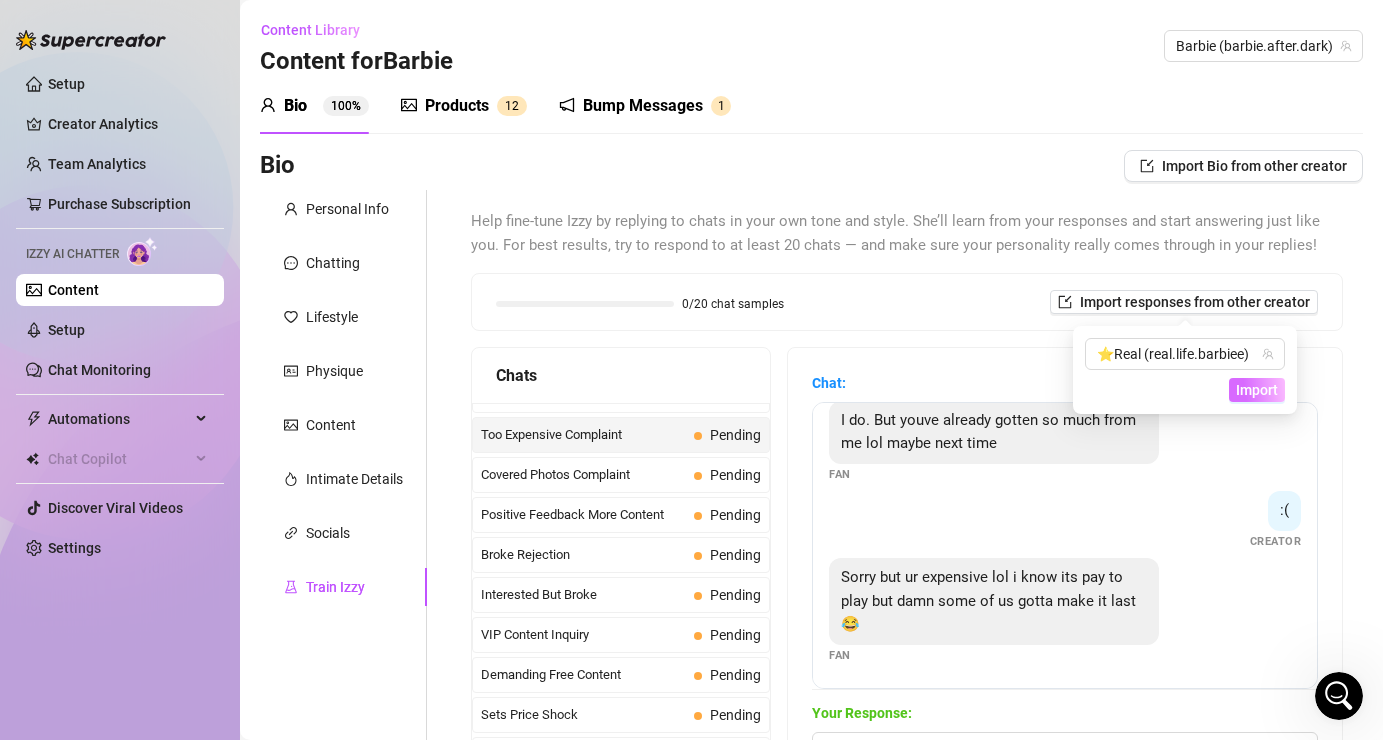 click on "Import" at bounding box center [1257, 390] 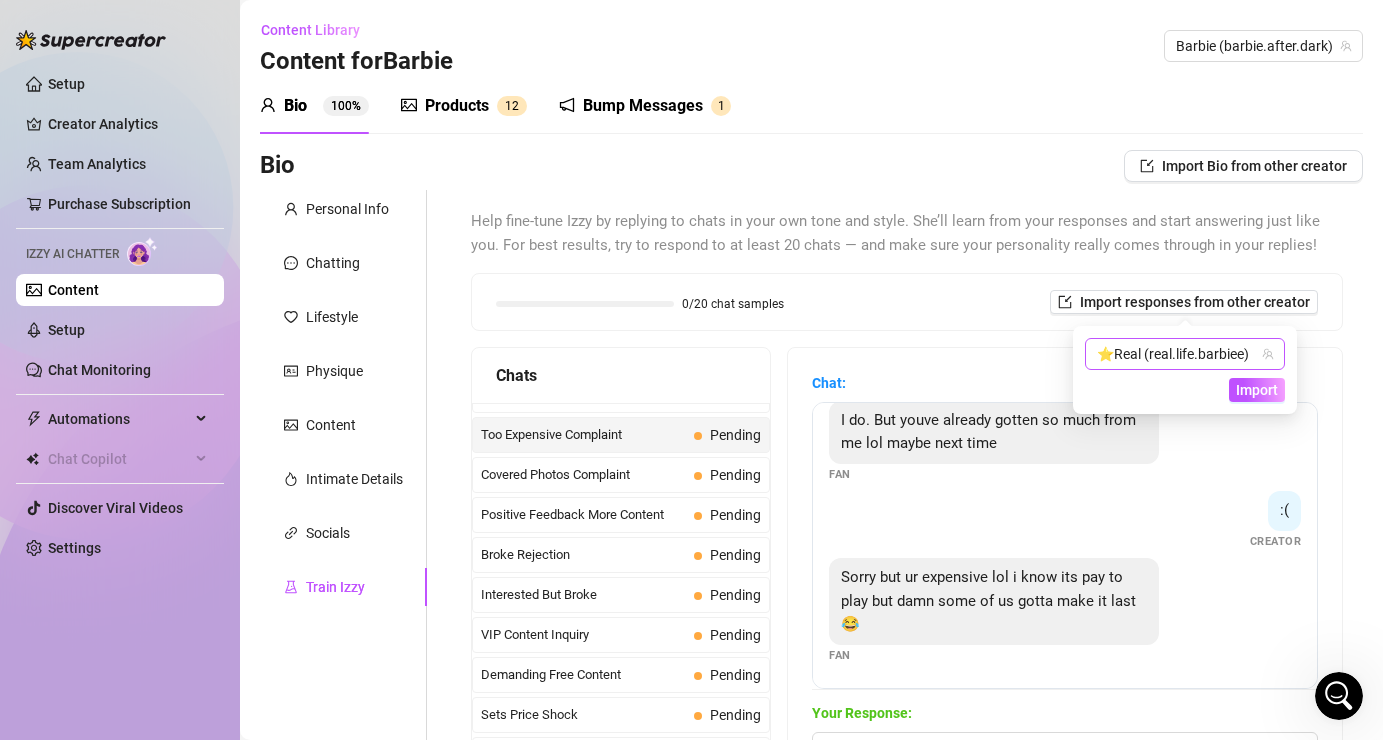 click 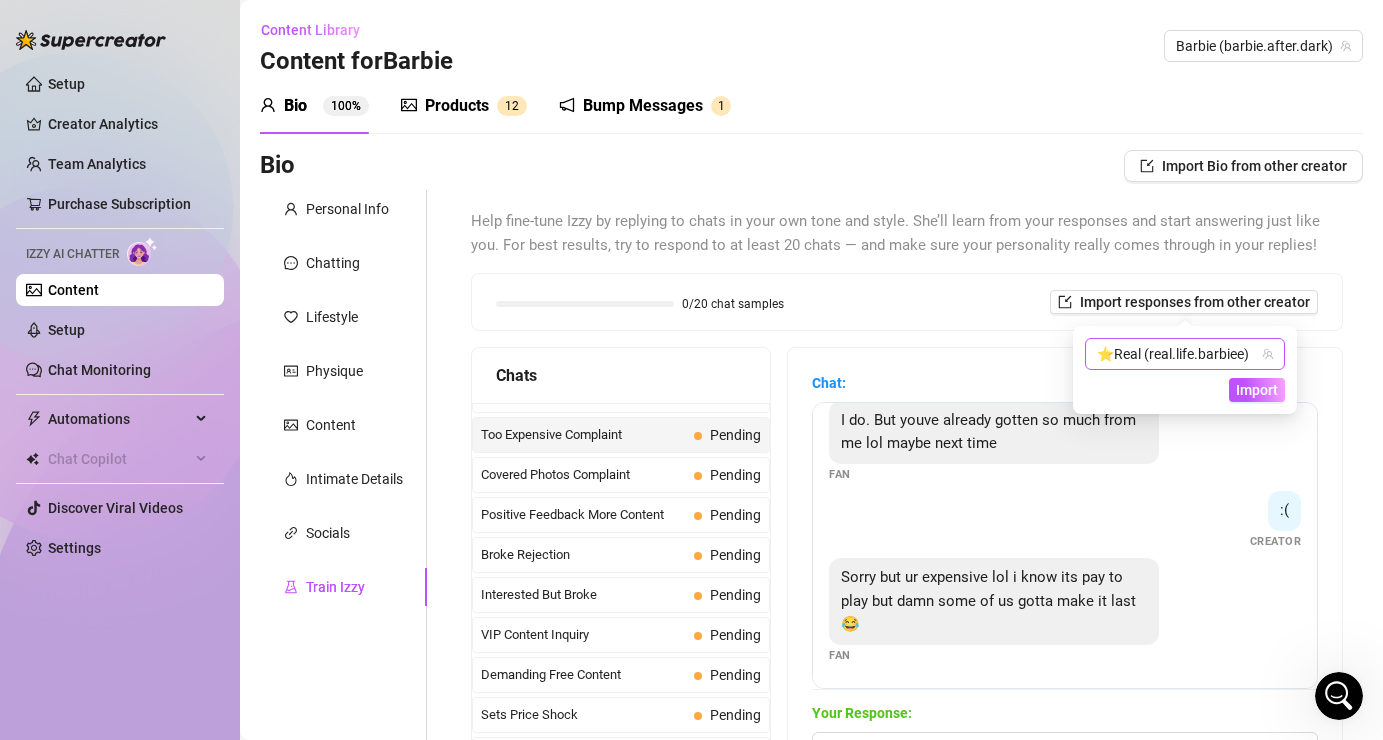 click on "⭐️Real (real.life.barbiee)" at bounding box center [1185, 354] 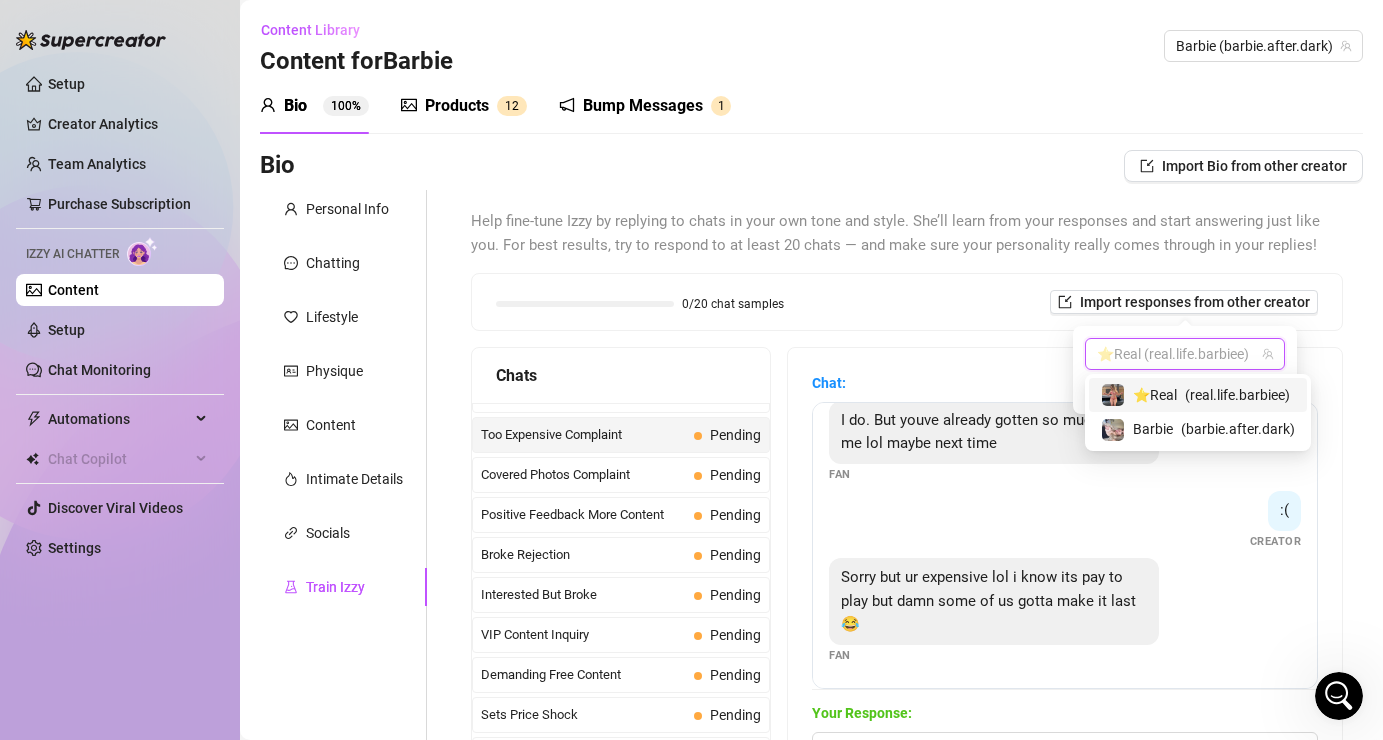 click on "( real.life.barbiee )" at bounding box center (1237, 395) 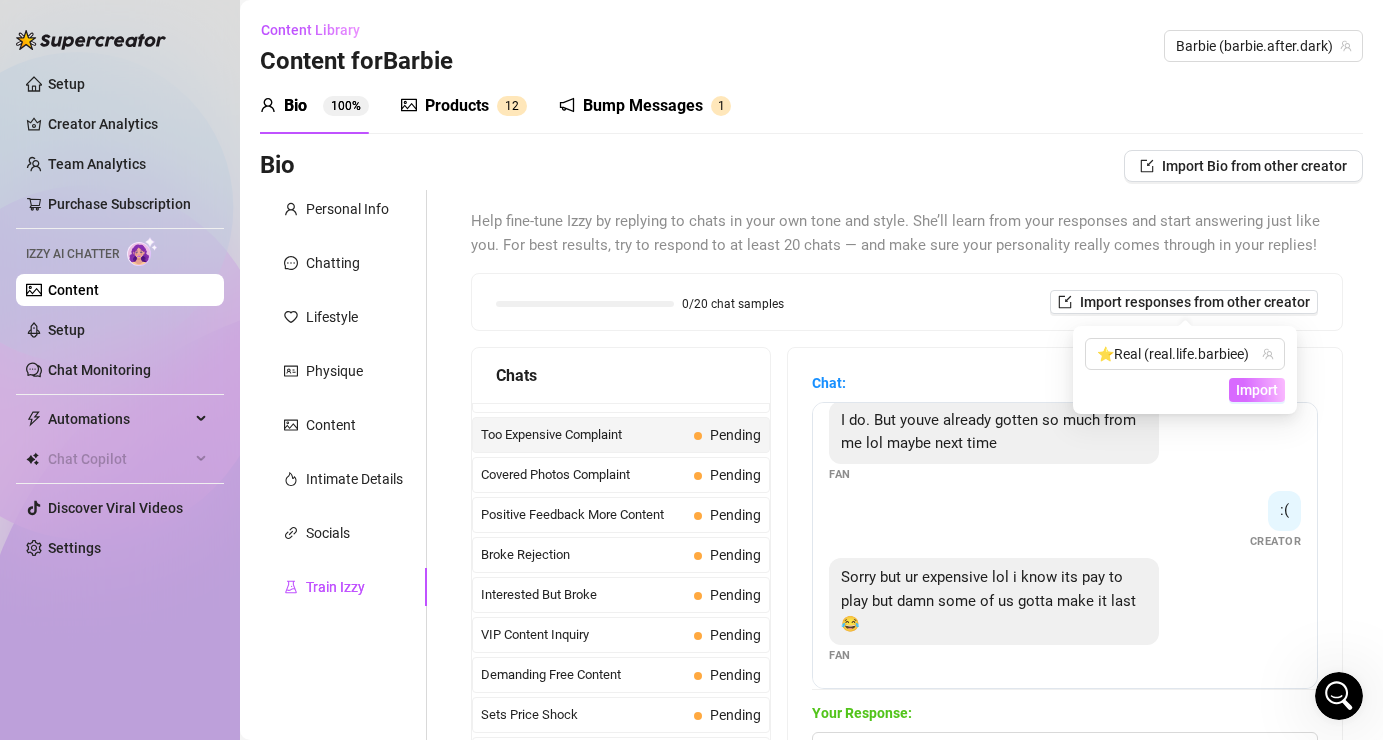 click on "Import" at bounding box center [1257, 390] 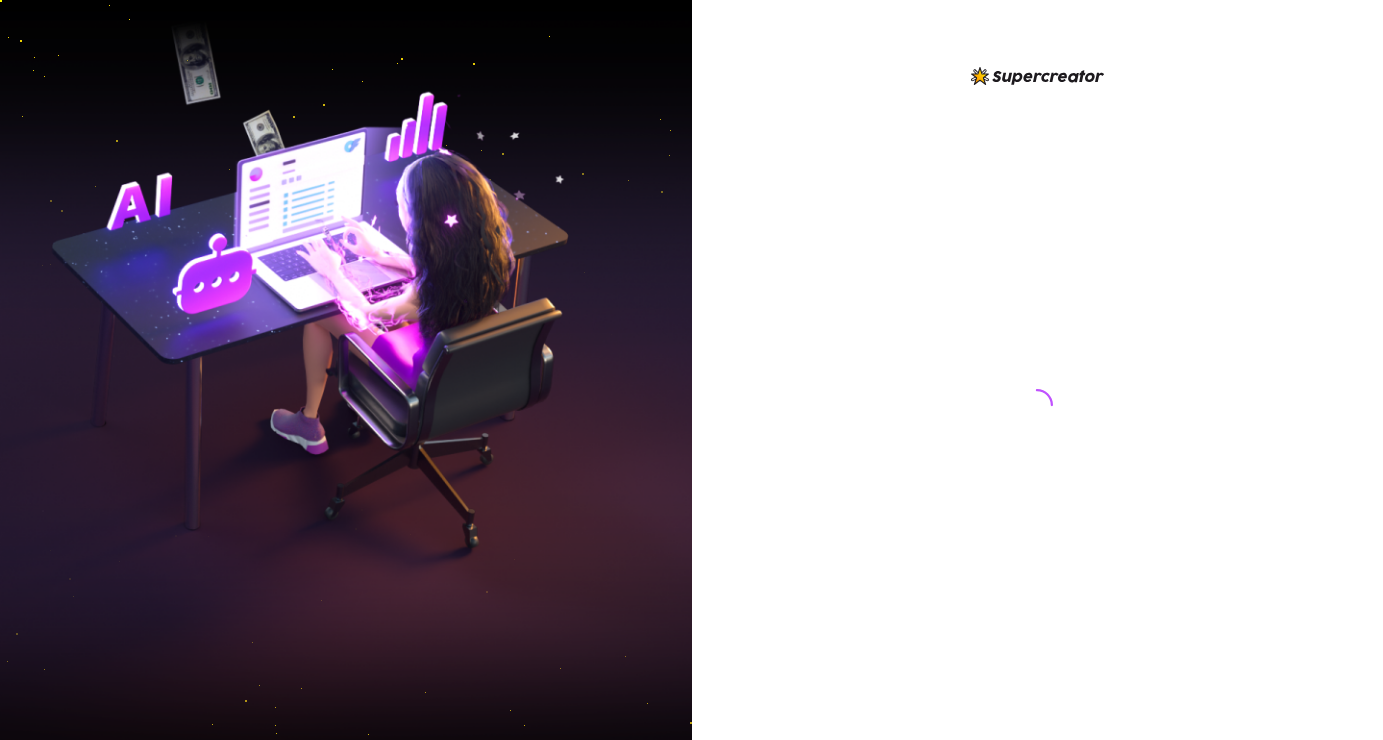 scroll, scrollTop: 0, scrollLeft: 0, axis: both 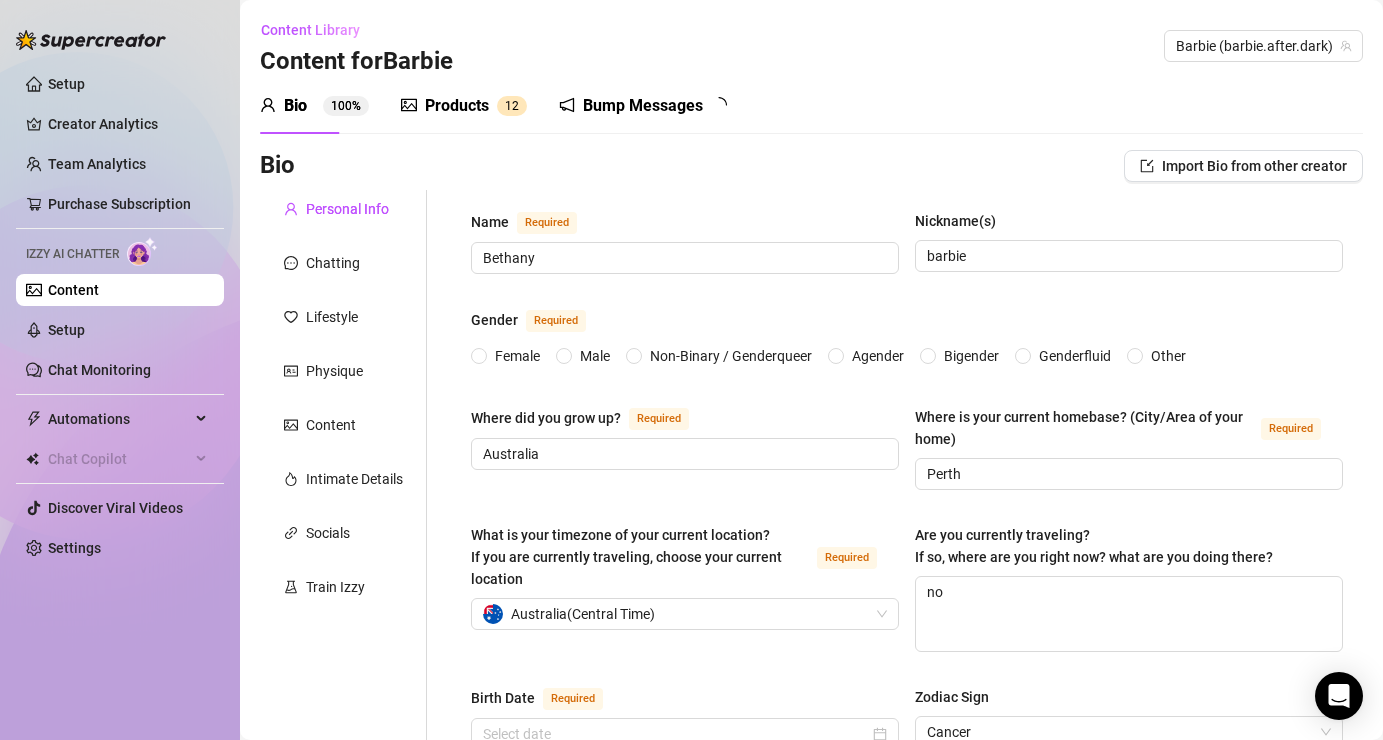 type 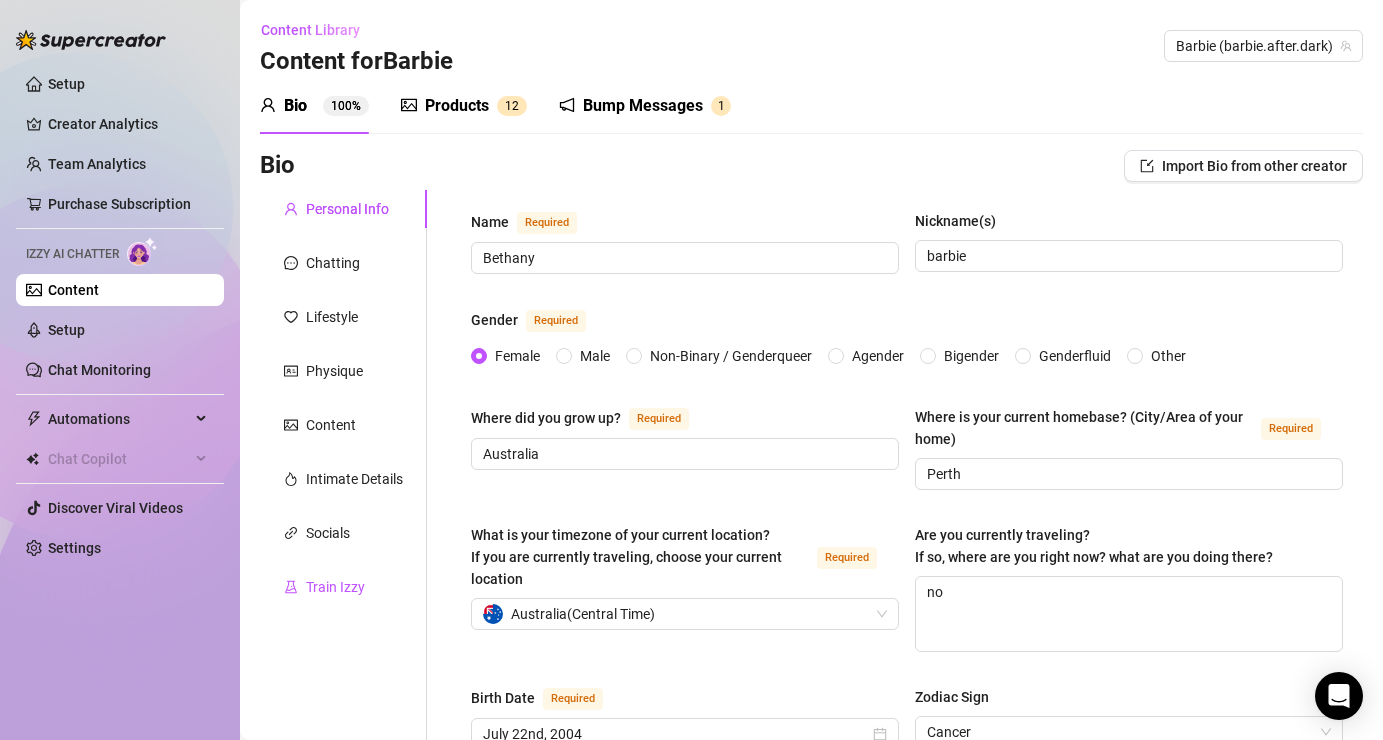 click on "Train Izzy" at bounding box center (335, 587) 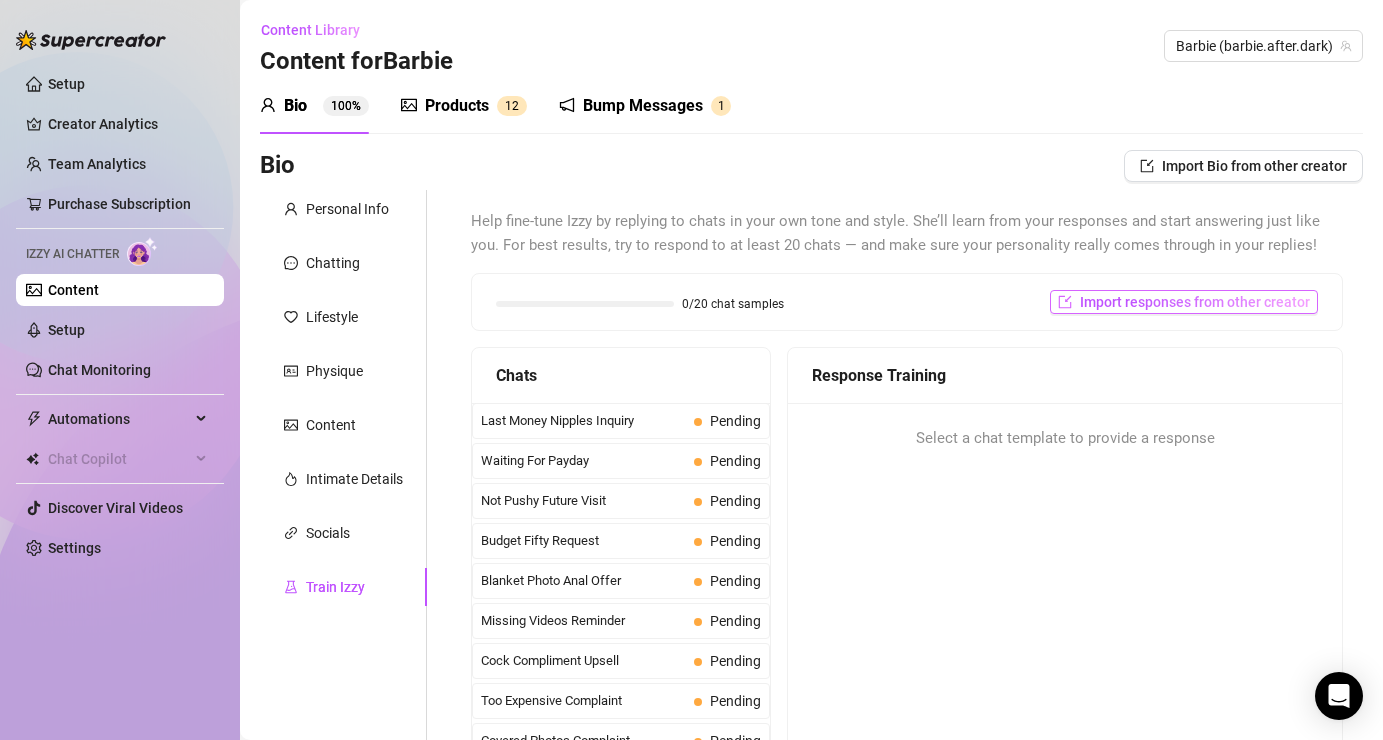 click on "Import responses from other creator" at bounding box center (1195, 302) 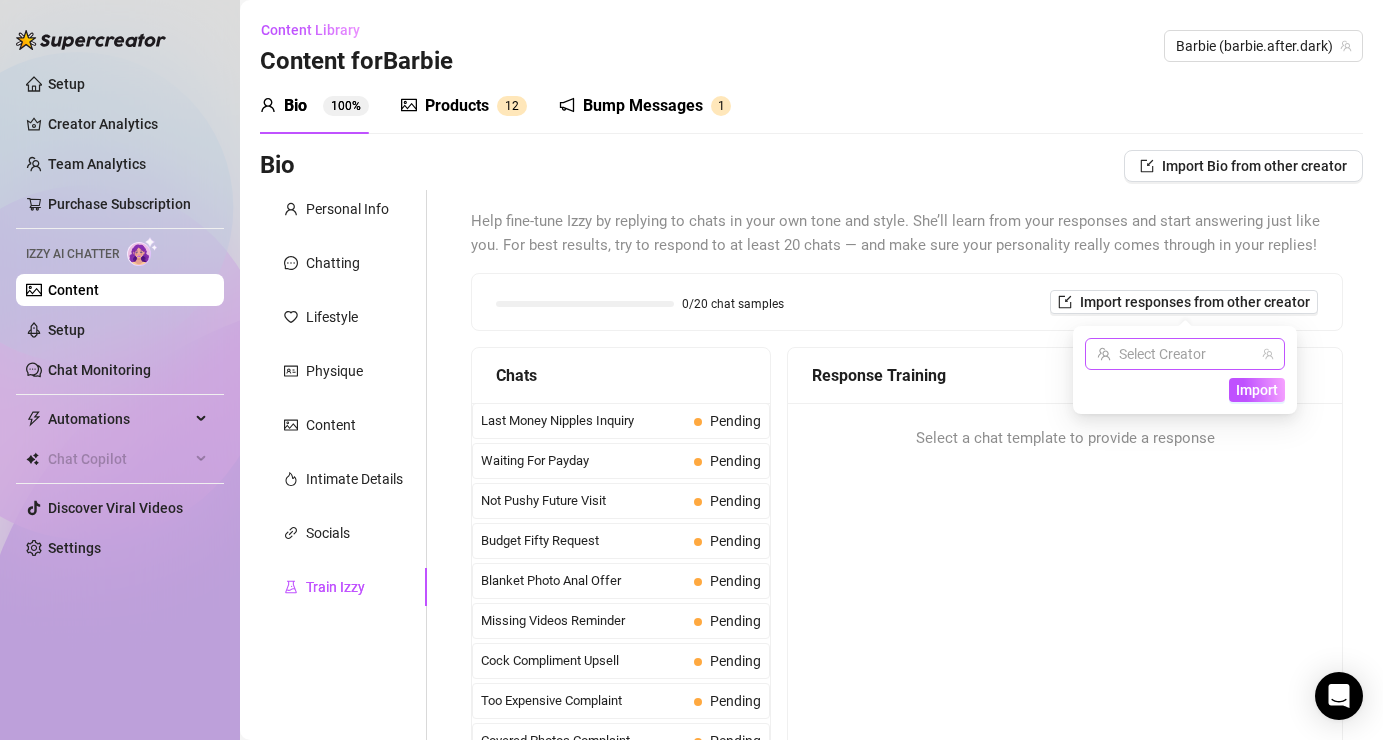 click at bounding box center [1176, 354] 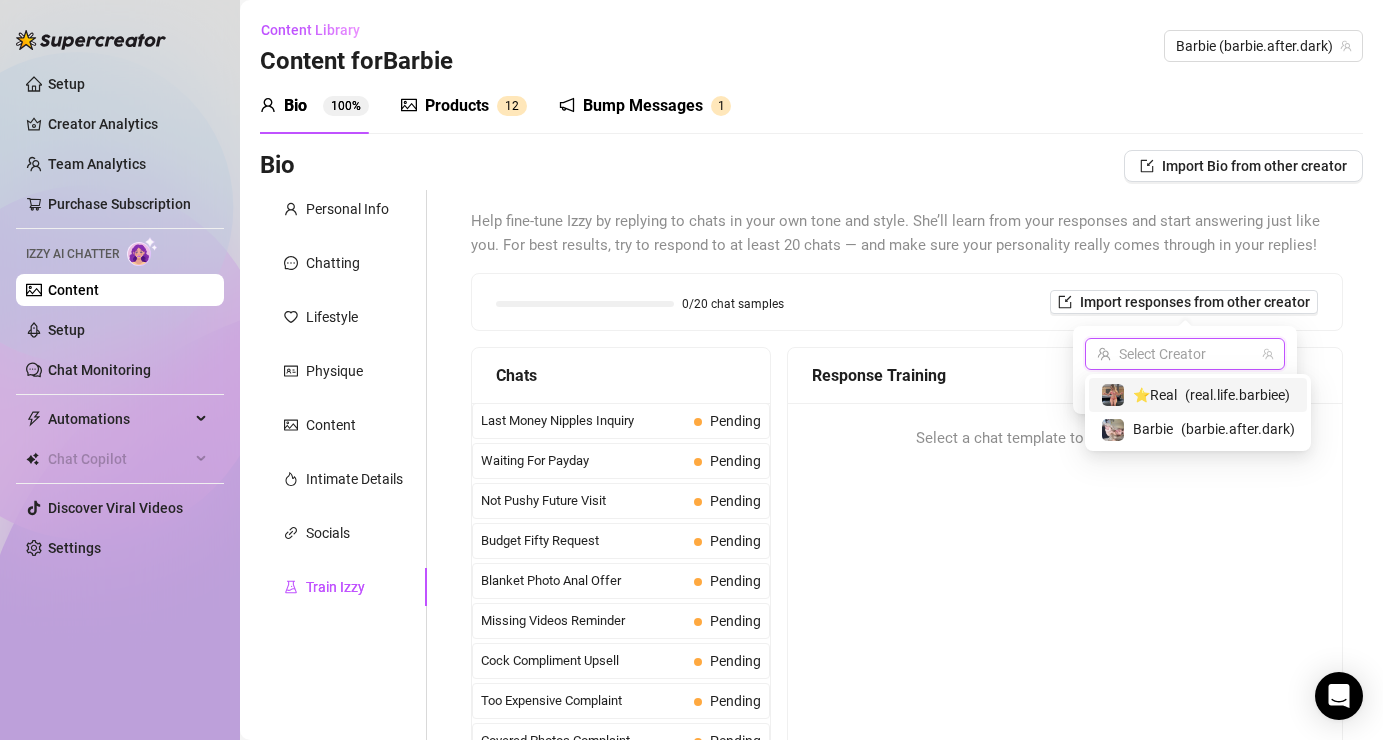 click on "⭐️Real" at bounding box center [1155, 395] 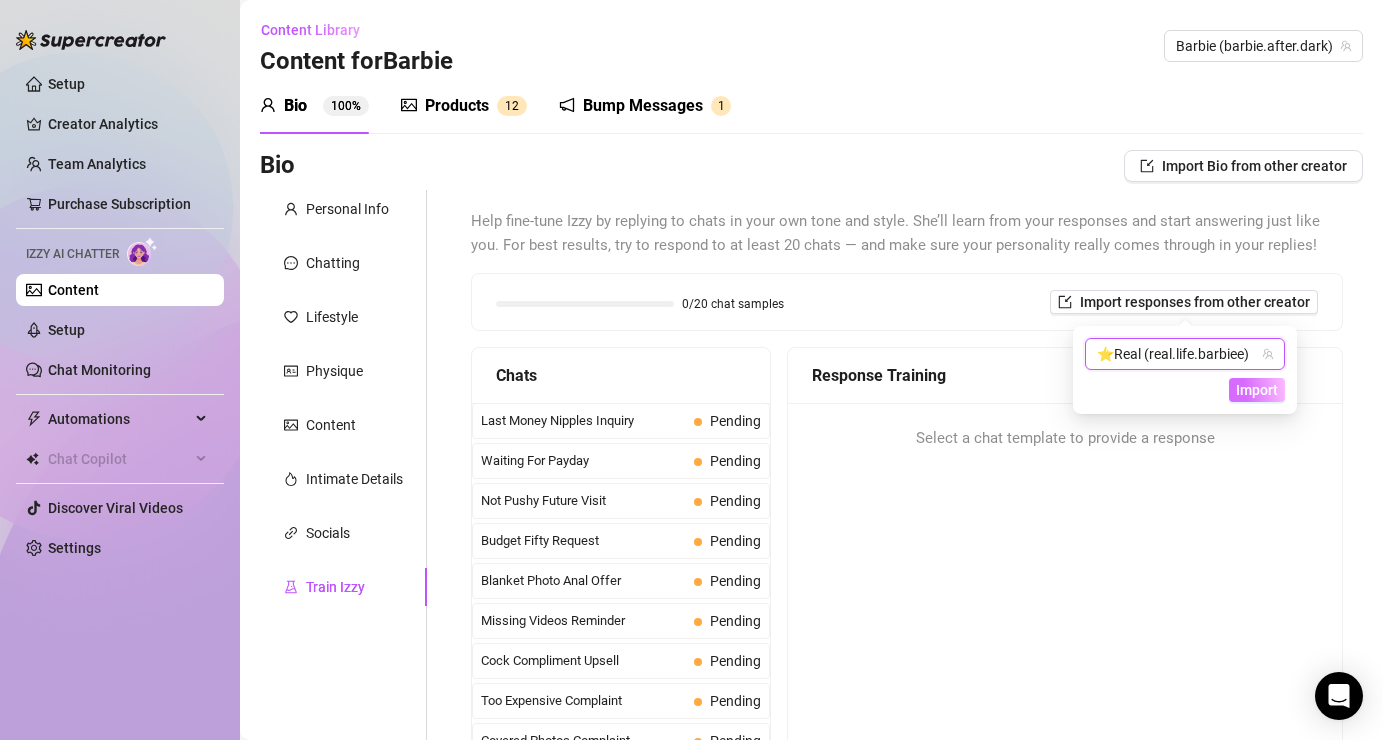 click on "Import" at bounding box center (1257, 390) 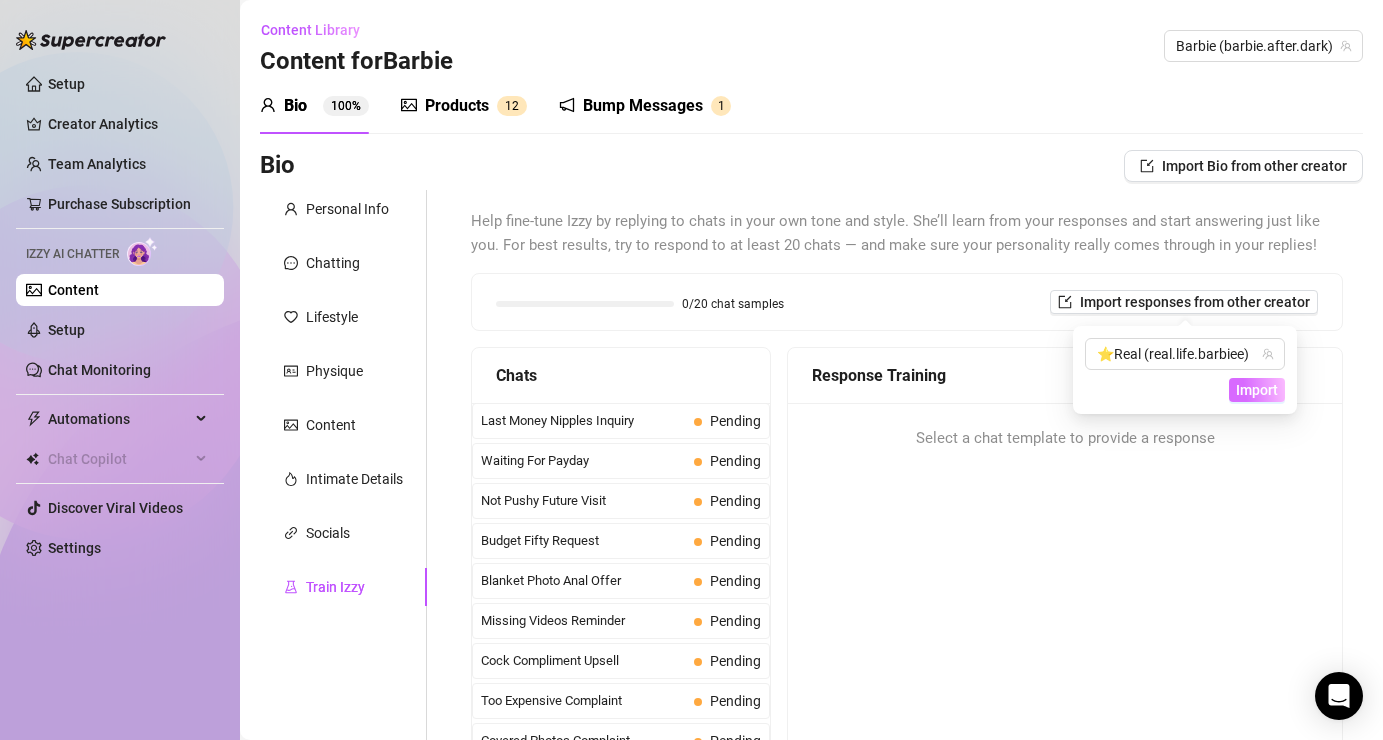click on "Import" at bounding box center [1257, 390] 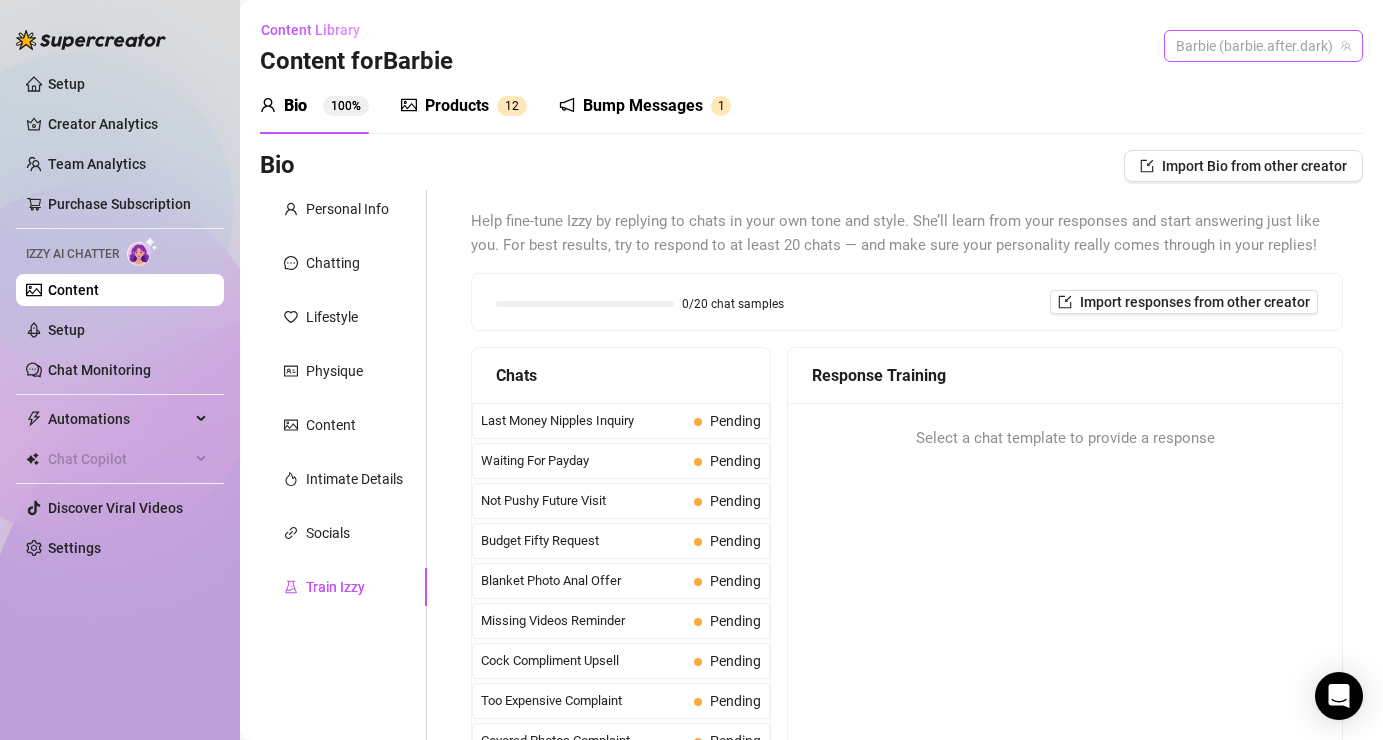 click on "Barbie (barbie.after.dark)" at bounding box center (1263, 46) 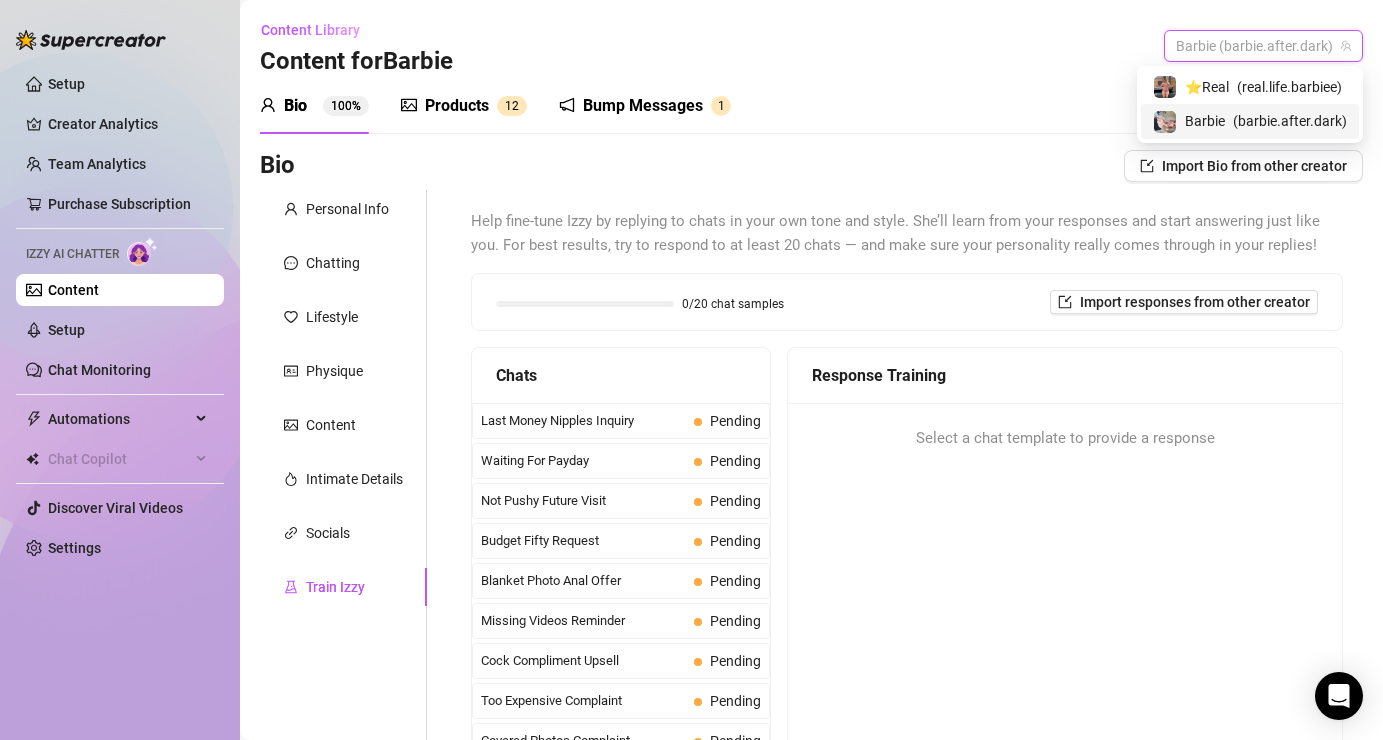 click on "( barbie.after.dark )" at bounding box center (1290, 121) 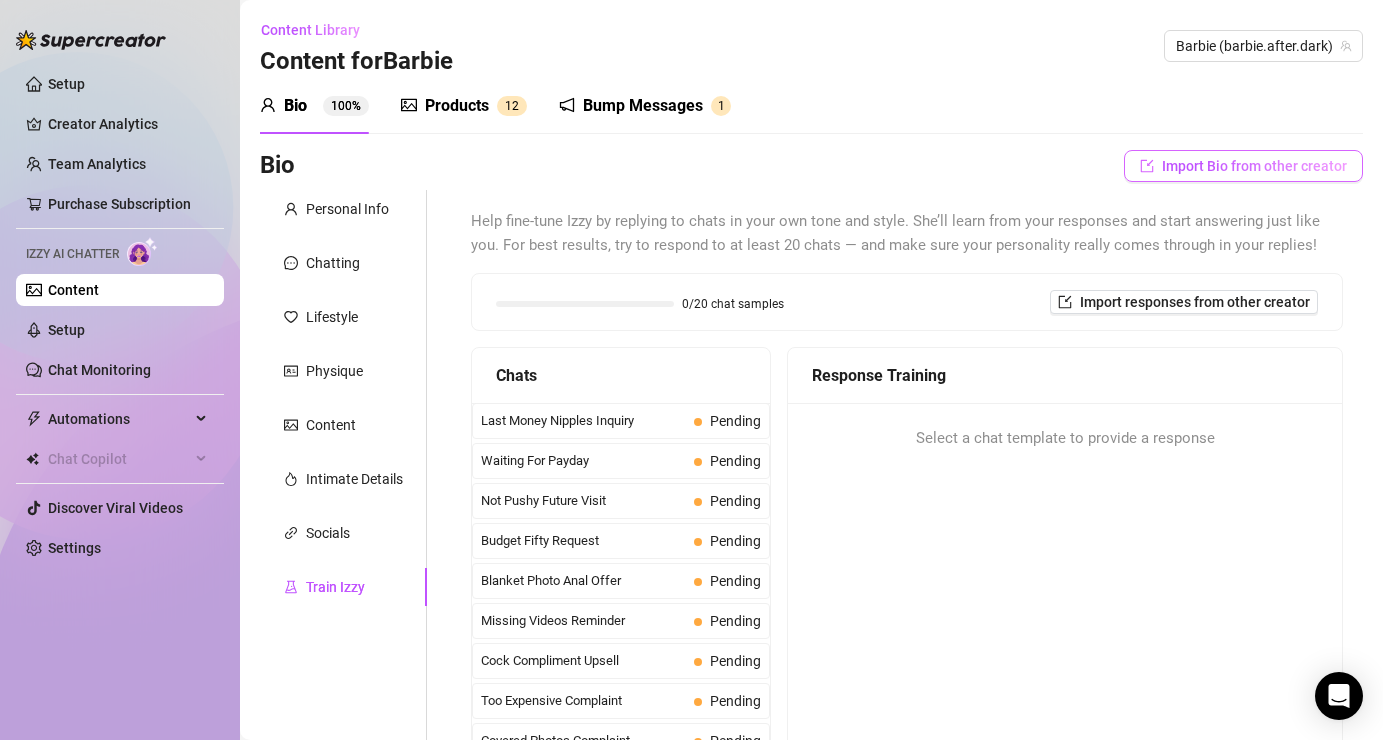 click on "Import Bio from other creator" at bounding box center (1254, 166) 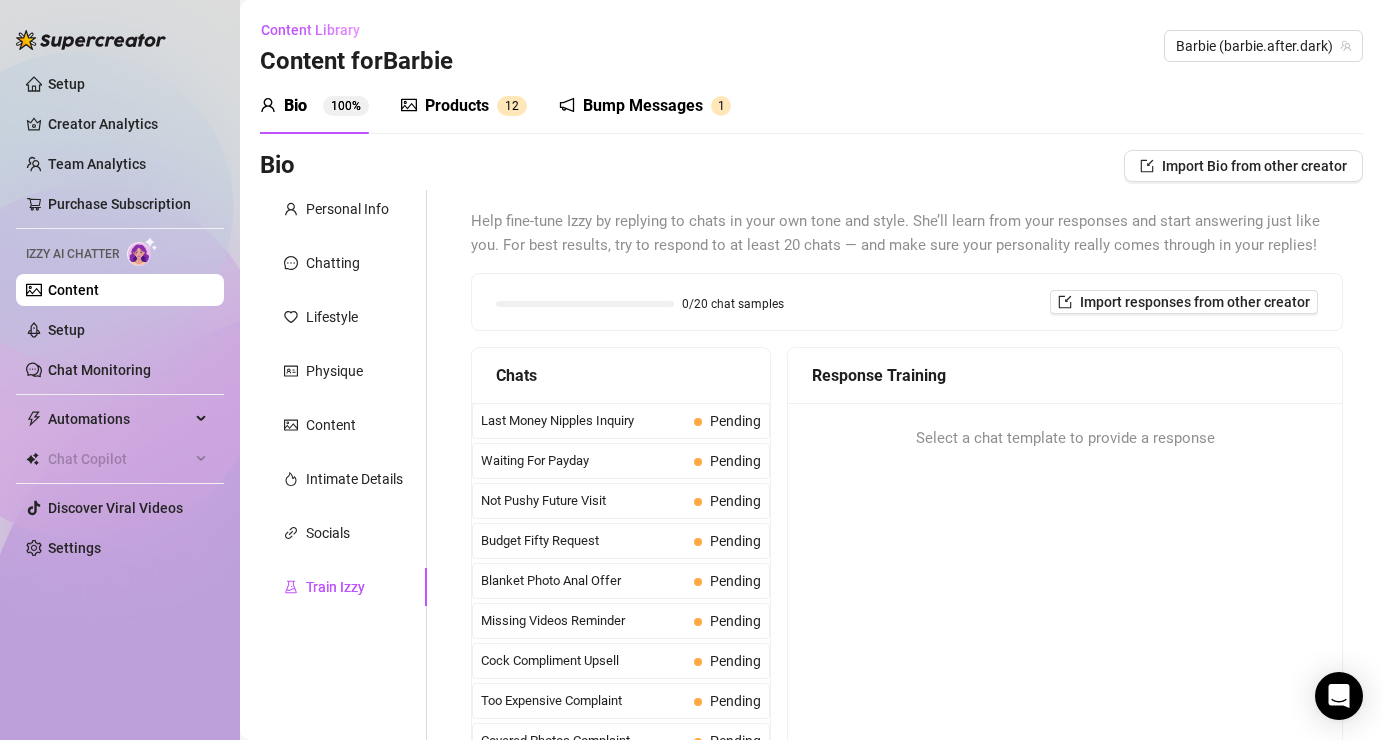 click on "Help fine-tune Izzy by replying to chats in your own tone and style. She’ll learn from your responses and start answering just like you.
For best results, try to respond to at least 20 chats — and make sure your personality really comes through in your replies!" at bounding box center [907, 233] 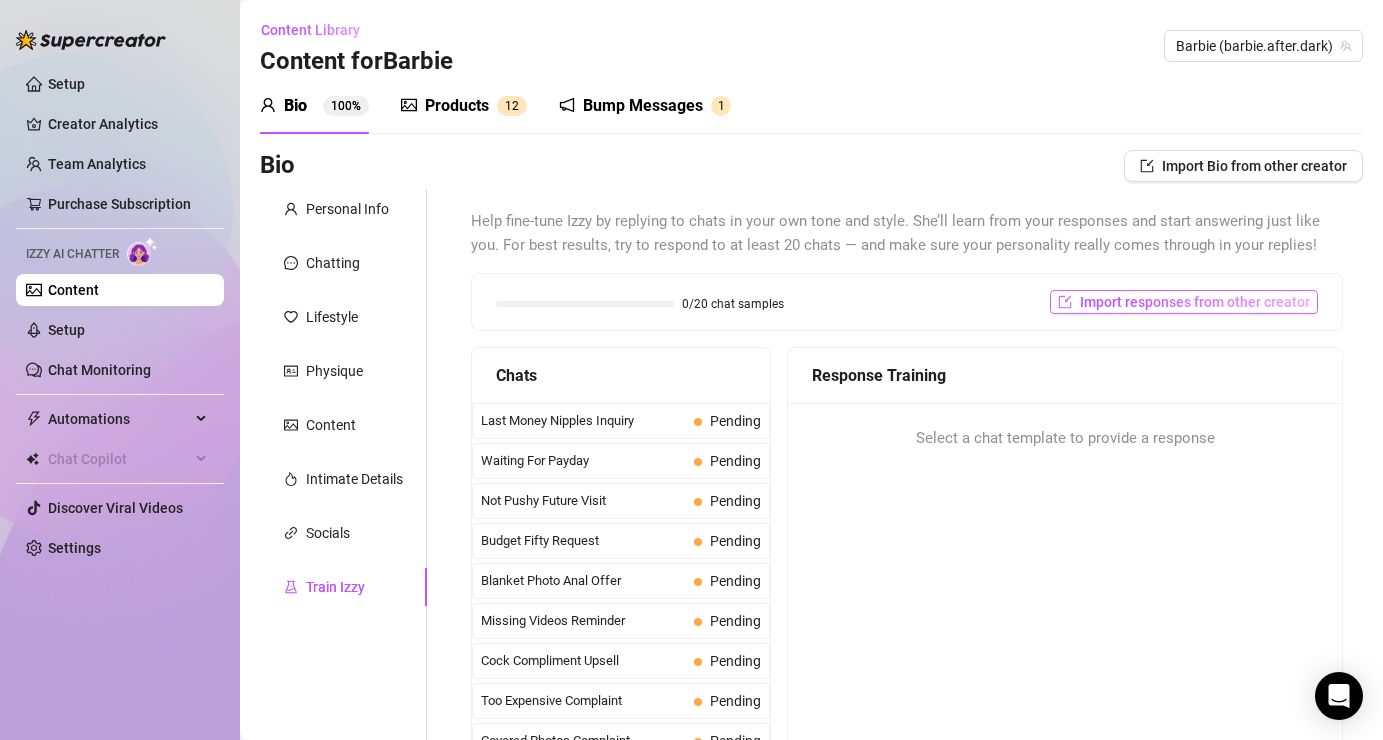 click on "Import responses from other creator" at bounding box center (1195, 302) 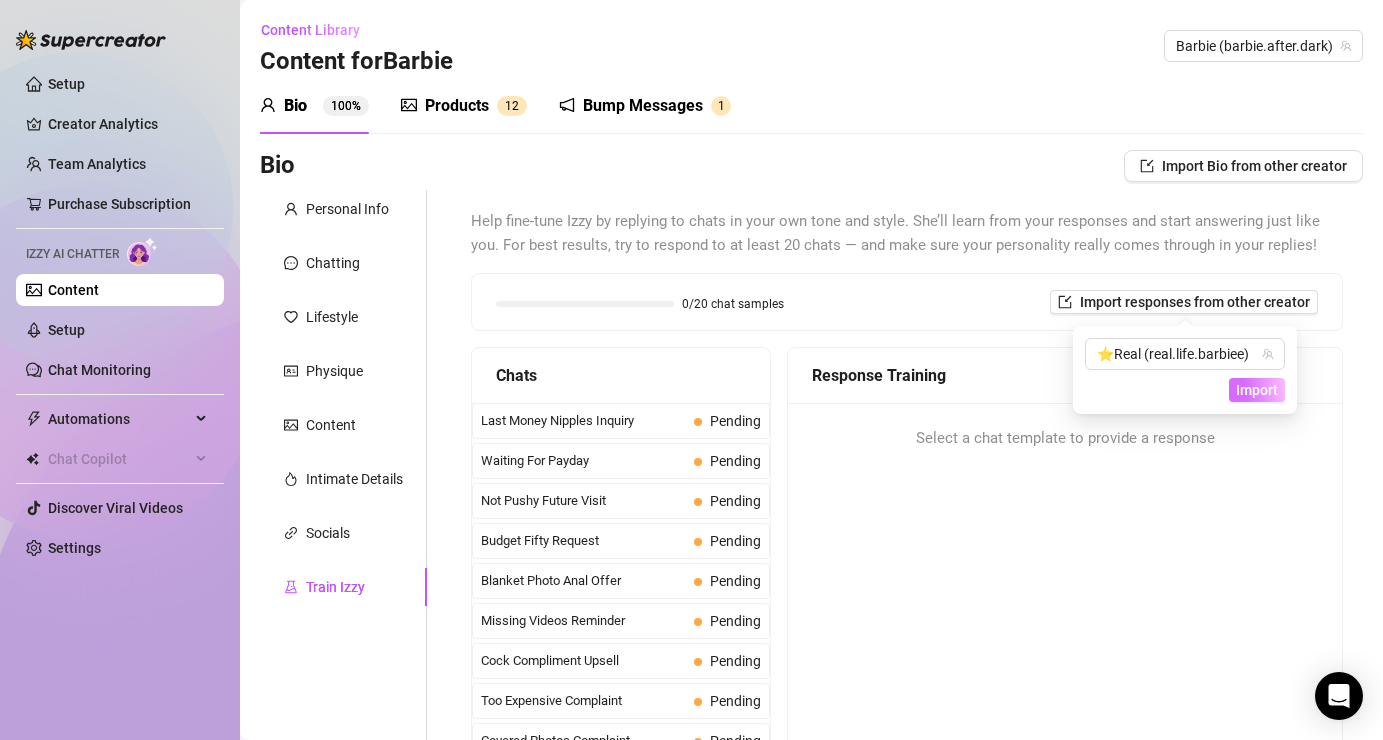 click on "Import" at bounding box center [1257, 390] 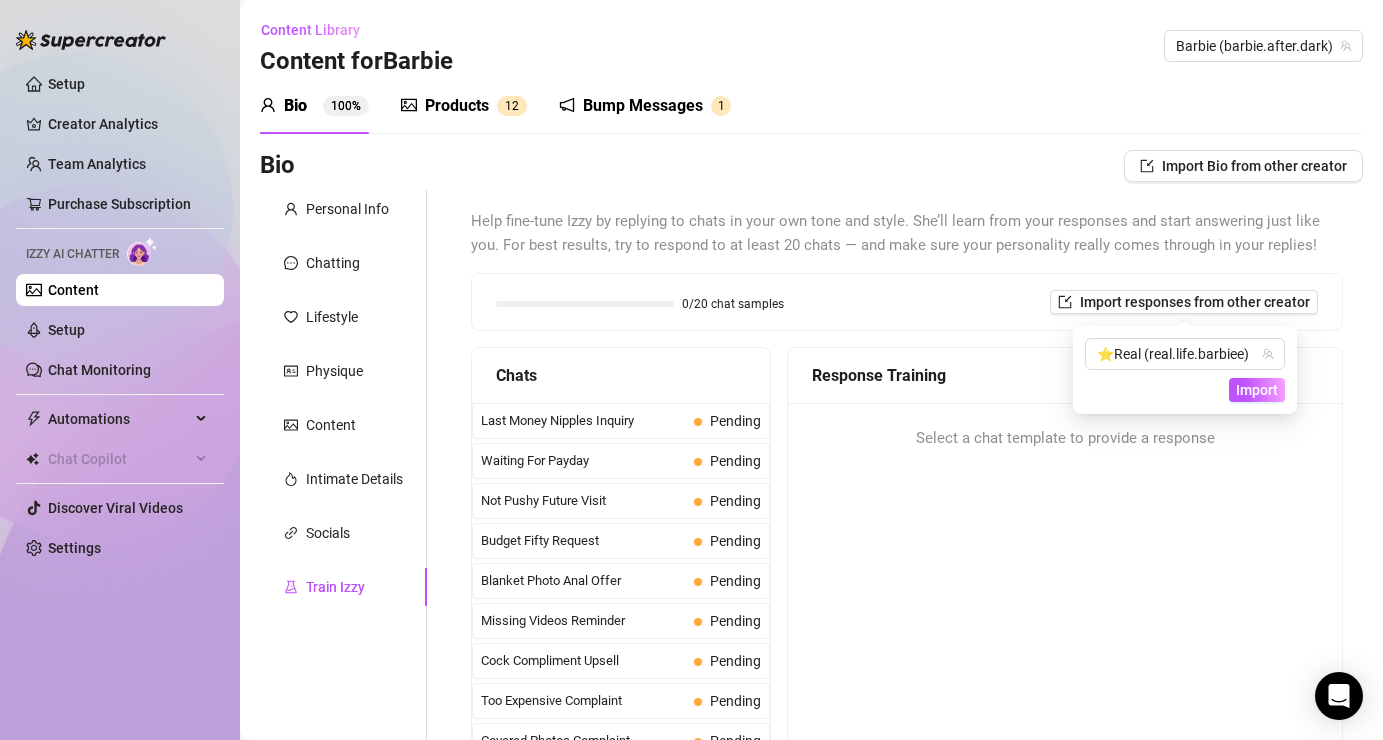 click on "Chats" at bounding box center [621, 376] 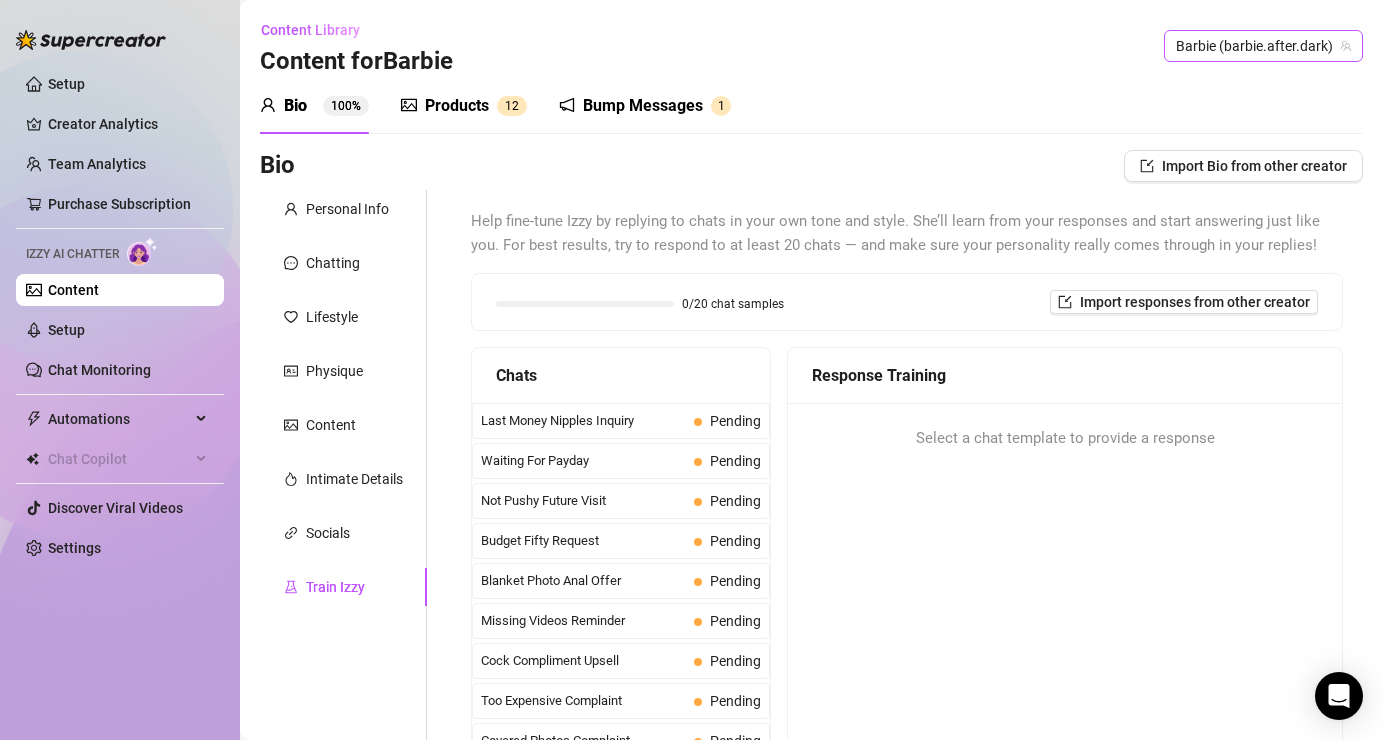 click on "Barbie (barbie.after.dark)" at bounding box center (1263, 46) 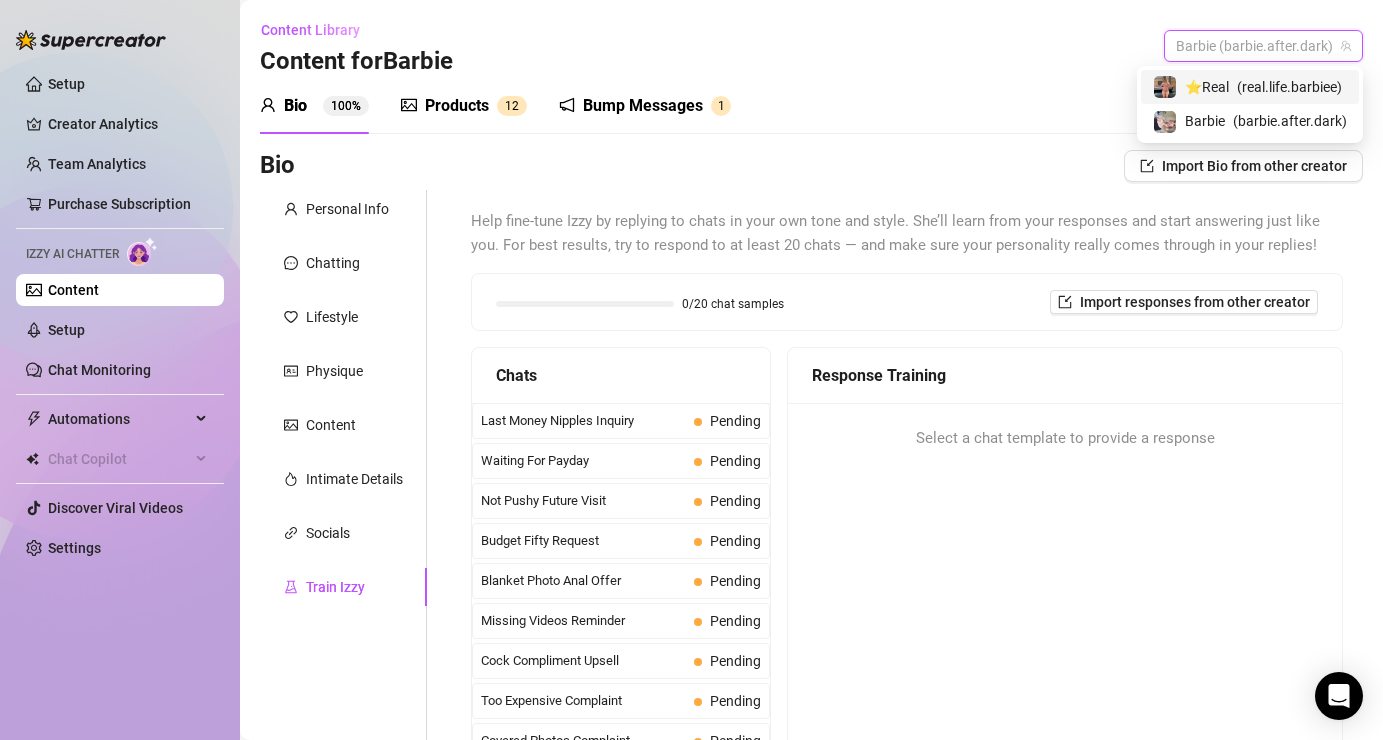 click on "( real.life.barbiee )" at bounding box center (1289, 87) 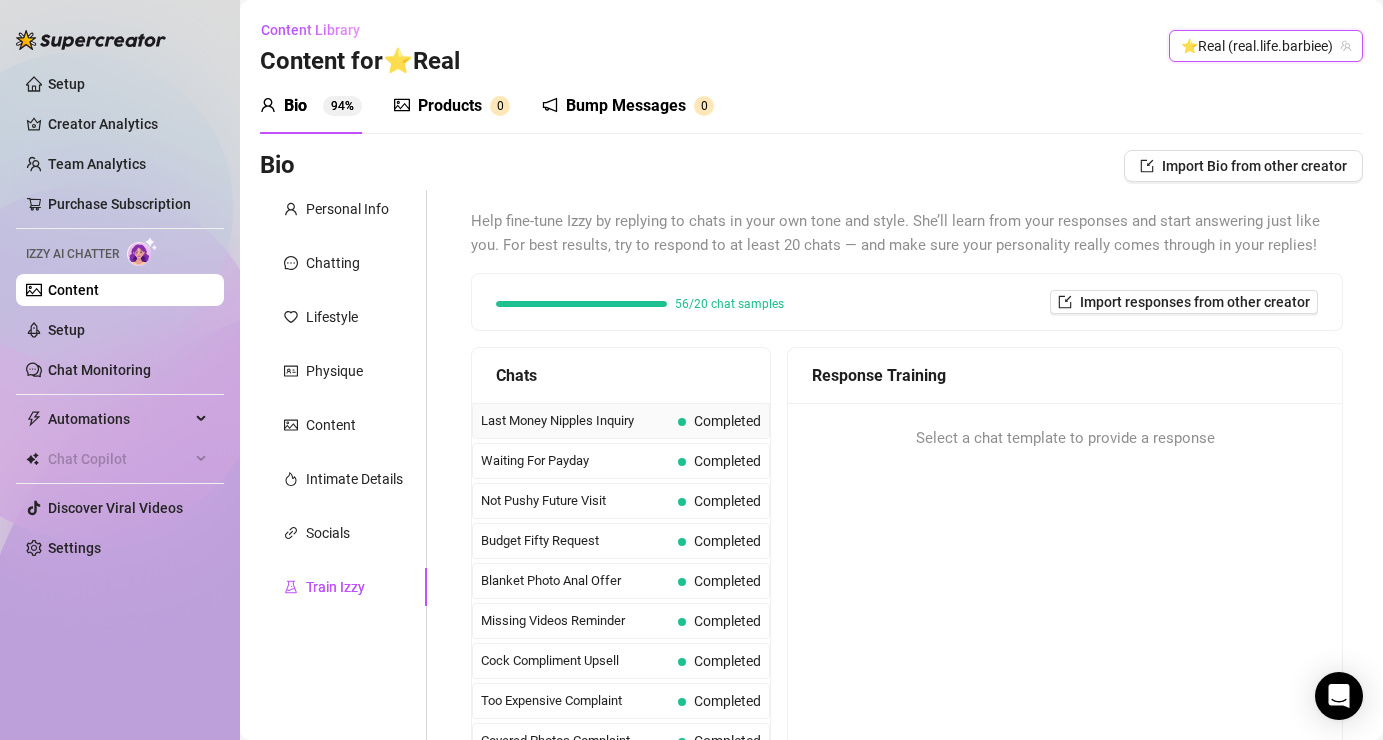 click on "Last Money Nipples Inquiry Completed" at bounding box center [621, 421] 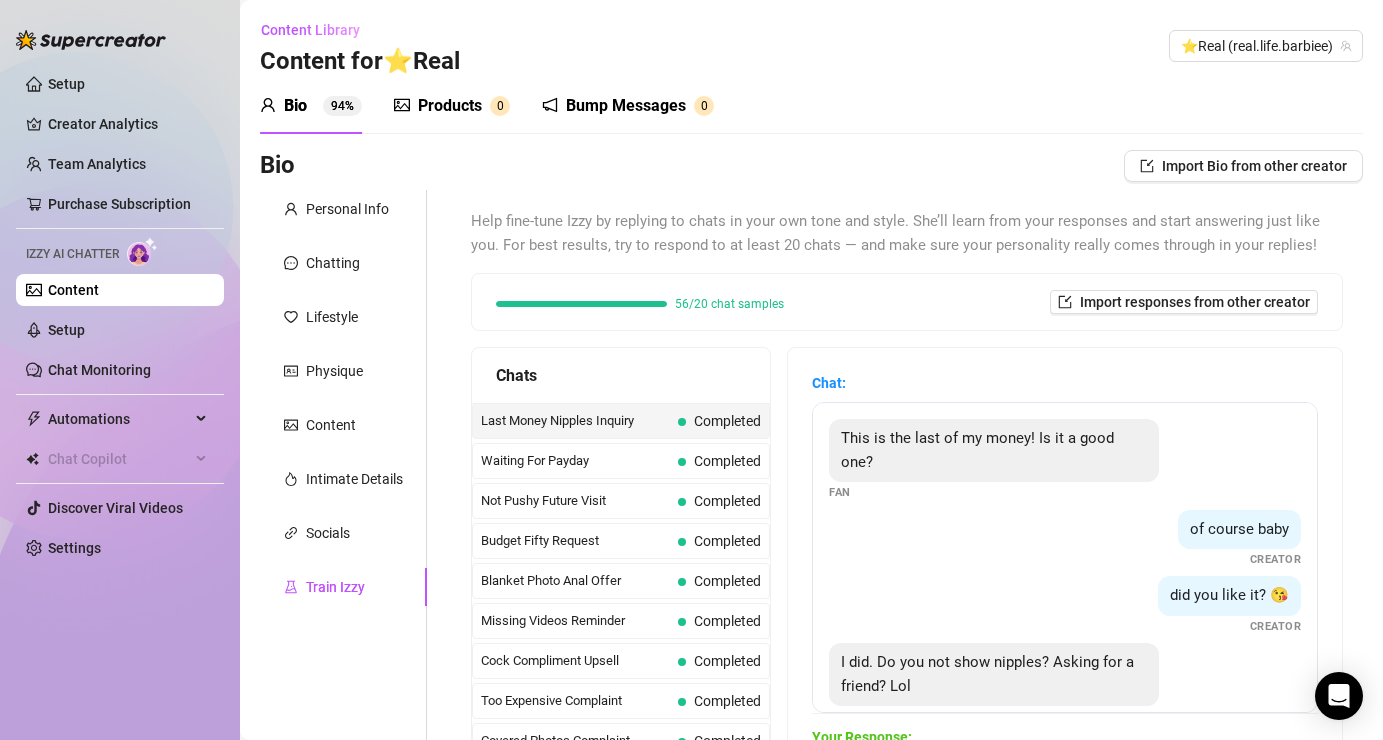 scroll, scrollTop: 14, scrollLeft: 0, axis: vertical 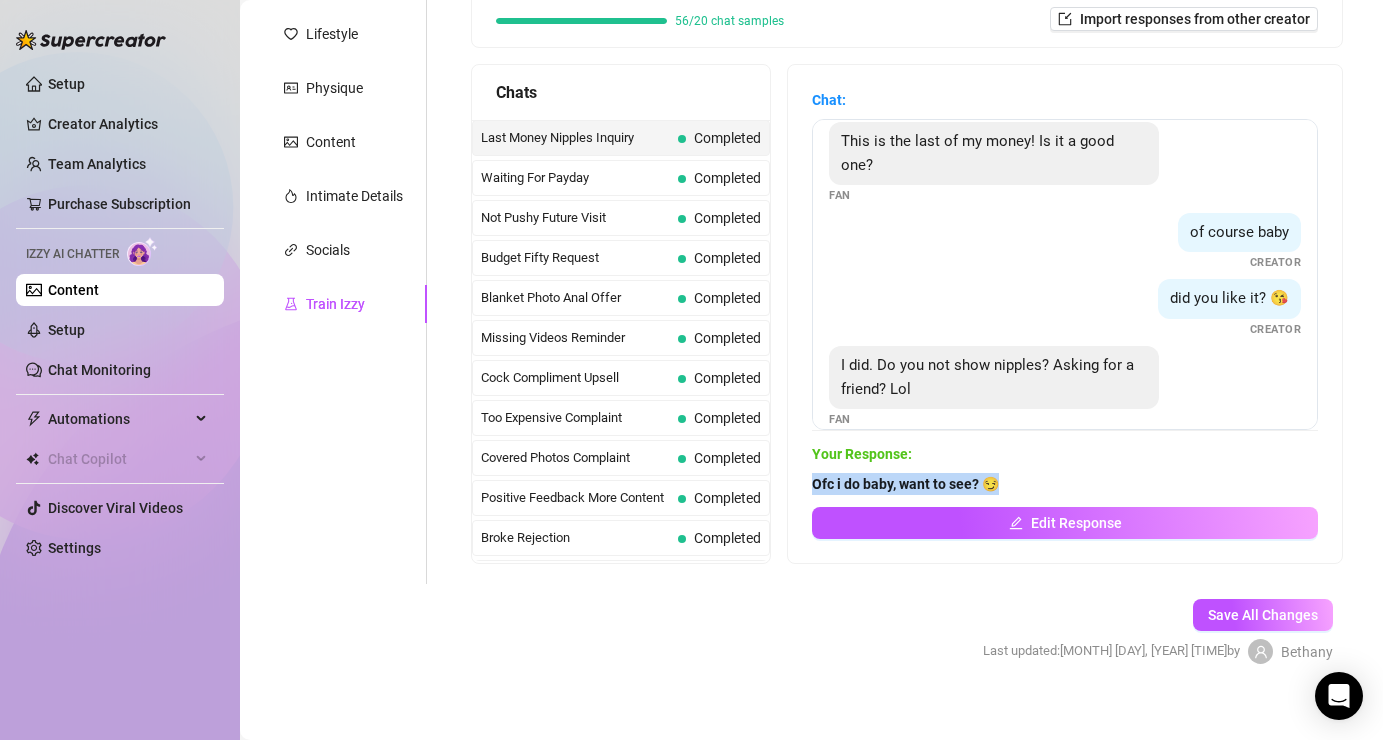 drag, startPoint x: 1004, startPoint y: 479, endPoint x: 810, endPoint y: 478, distance: 194.00258 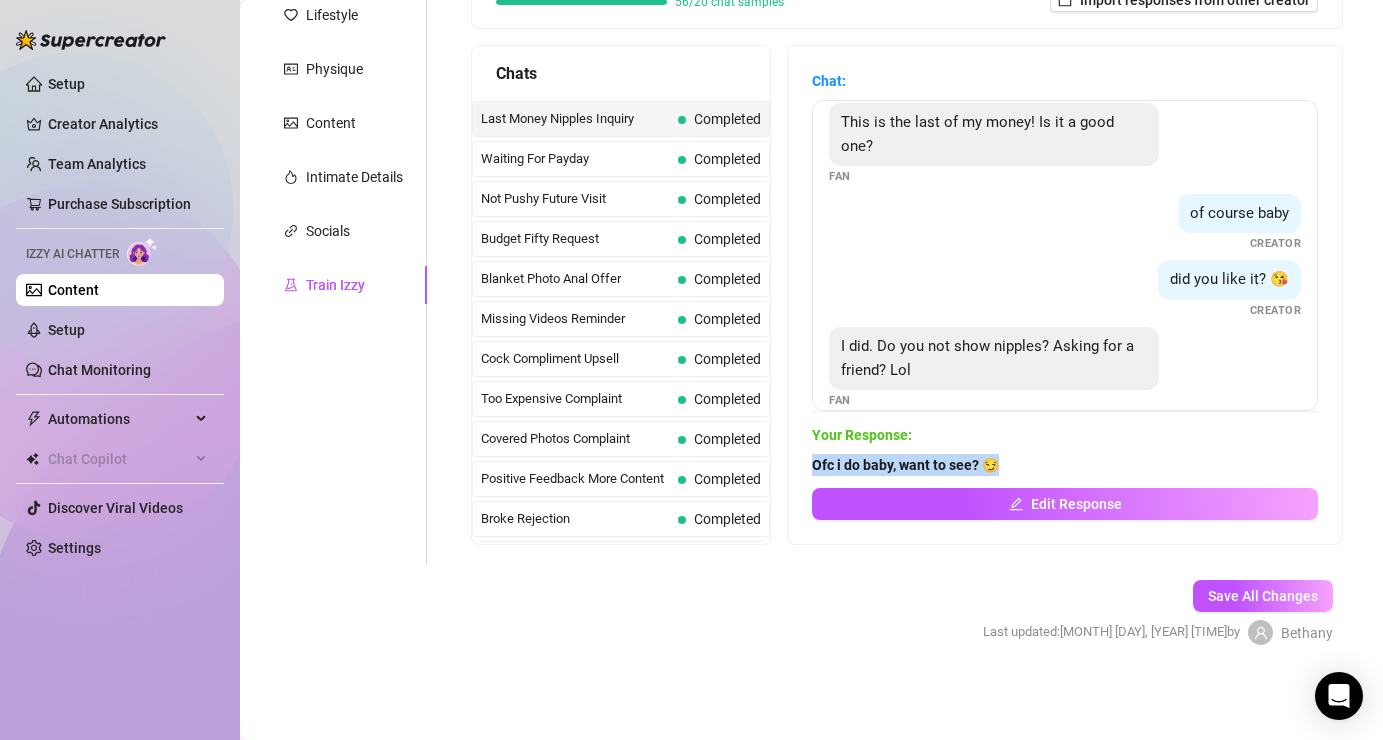 scroll, scrollTop: 0, scrollLeft: 0, axis: both 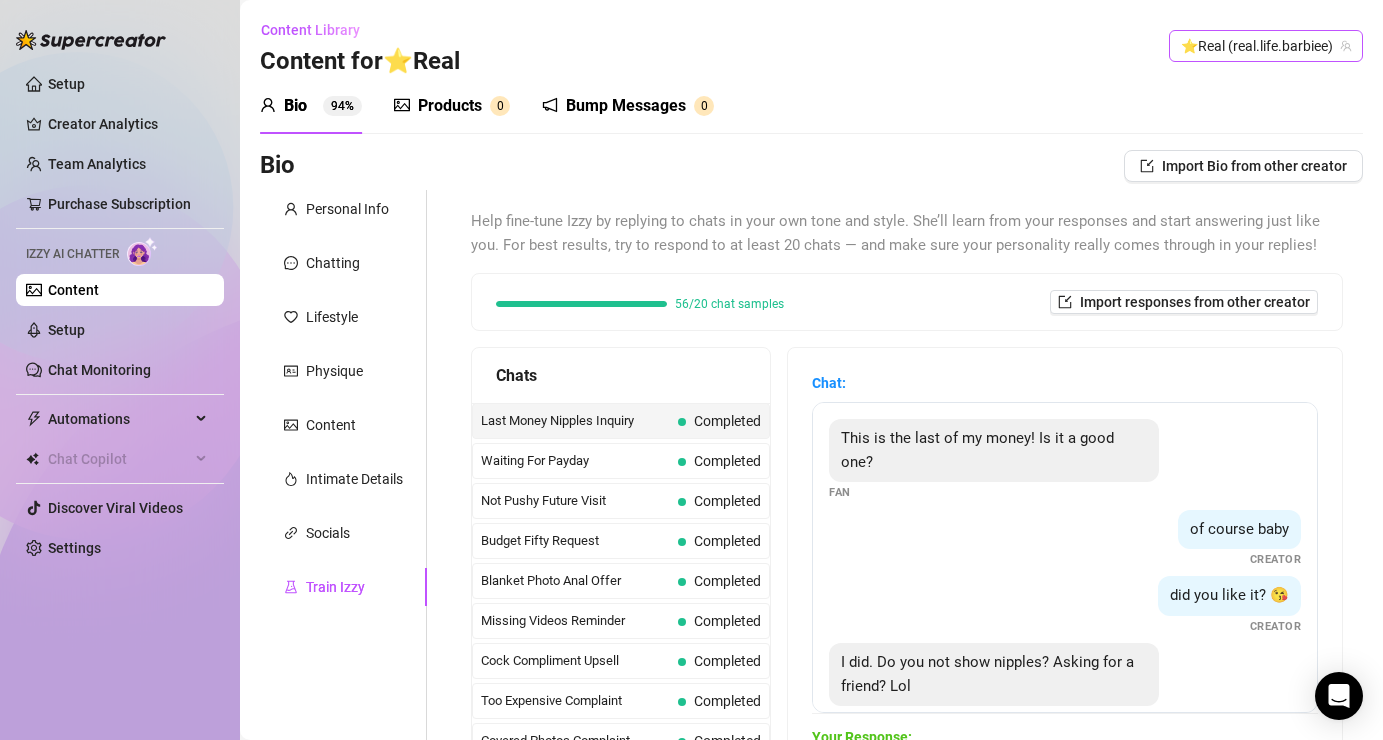 click on "⭐️Real (real.life.barbiee)" at bounding box center (1266, 46) 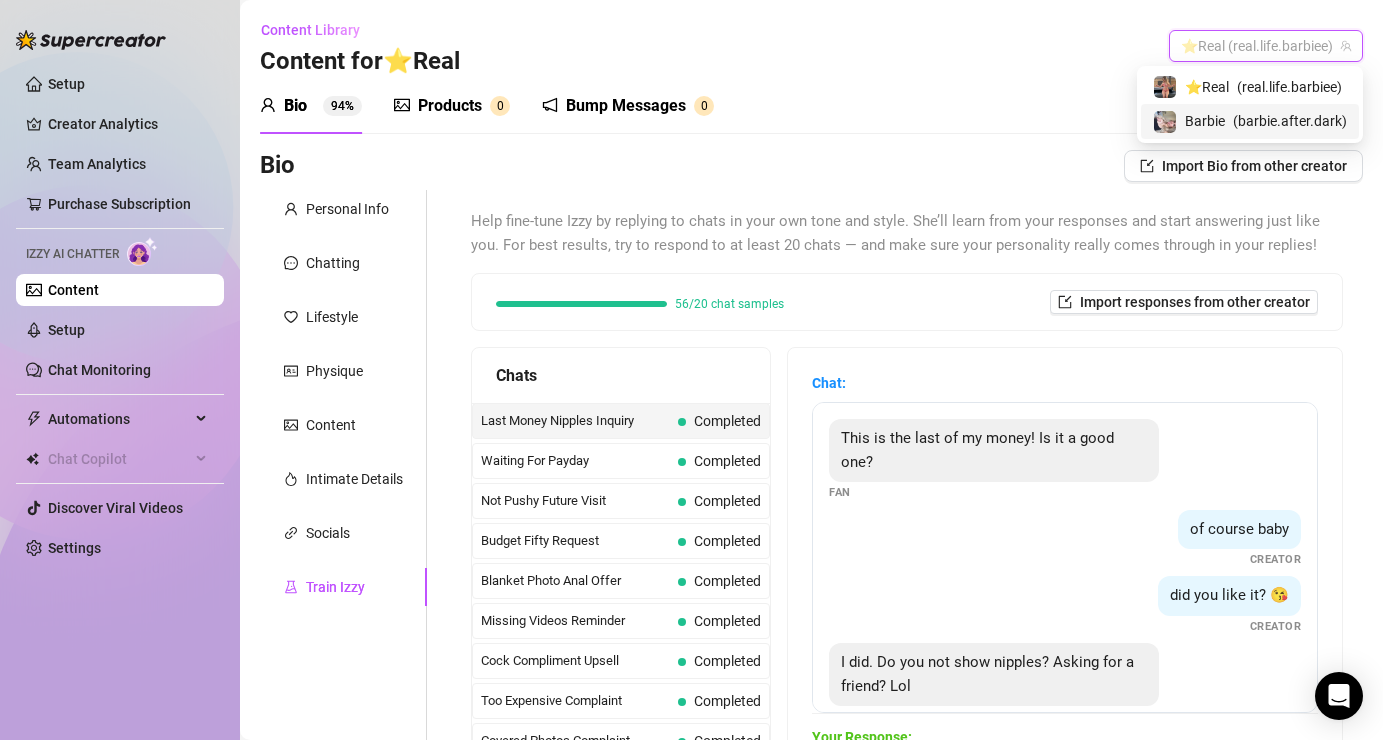 click on "( barbie.after.dark )" at bounding box center [1290, 121] 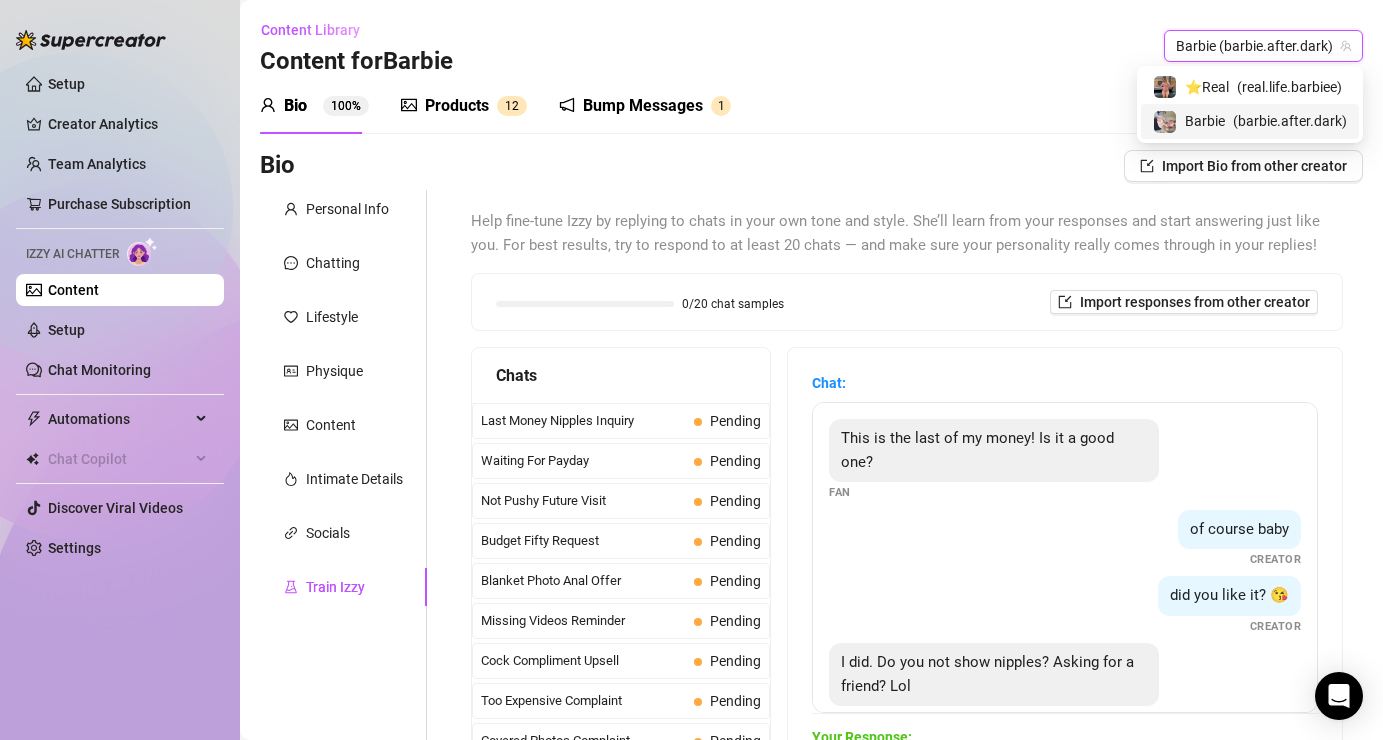 type 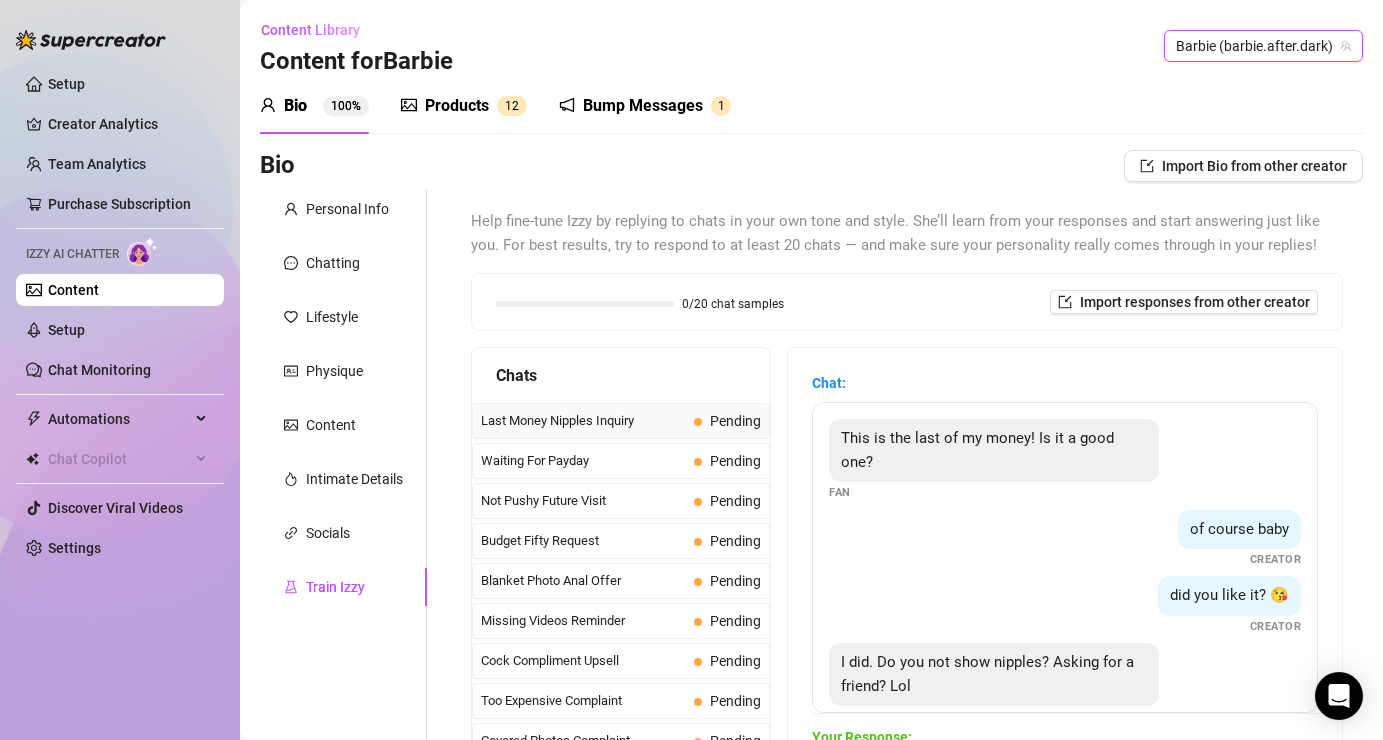 click on "Pending" at bounding box center (727, 421) 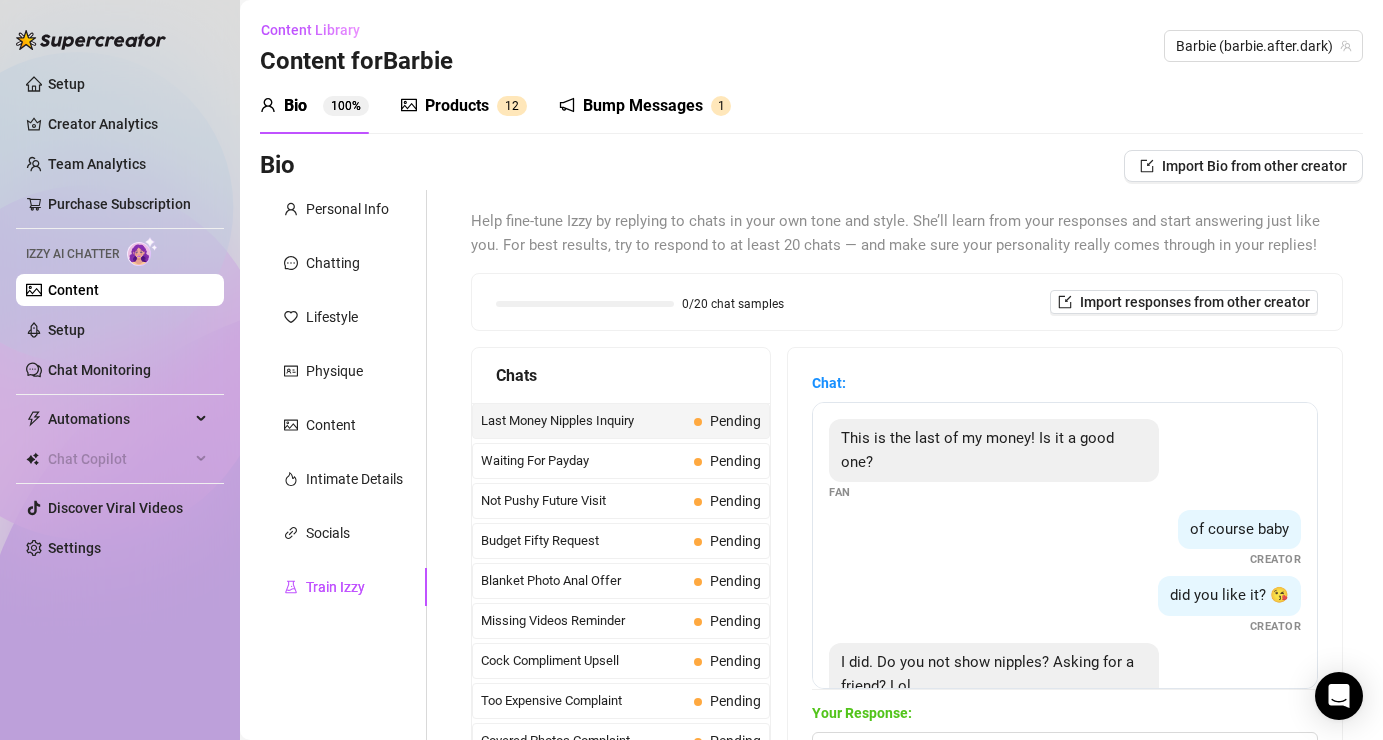 scroll, scrollTop: 38, scrollLeft: 0, axis: vertical 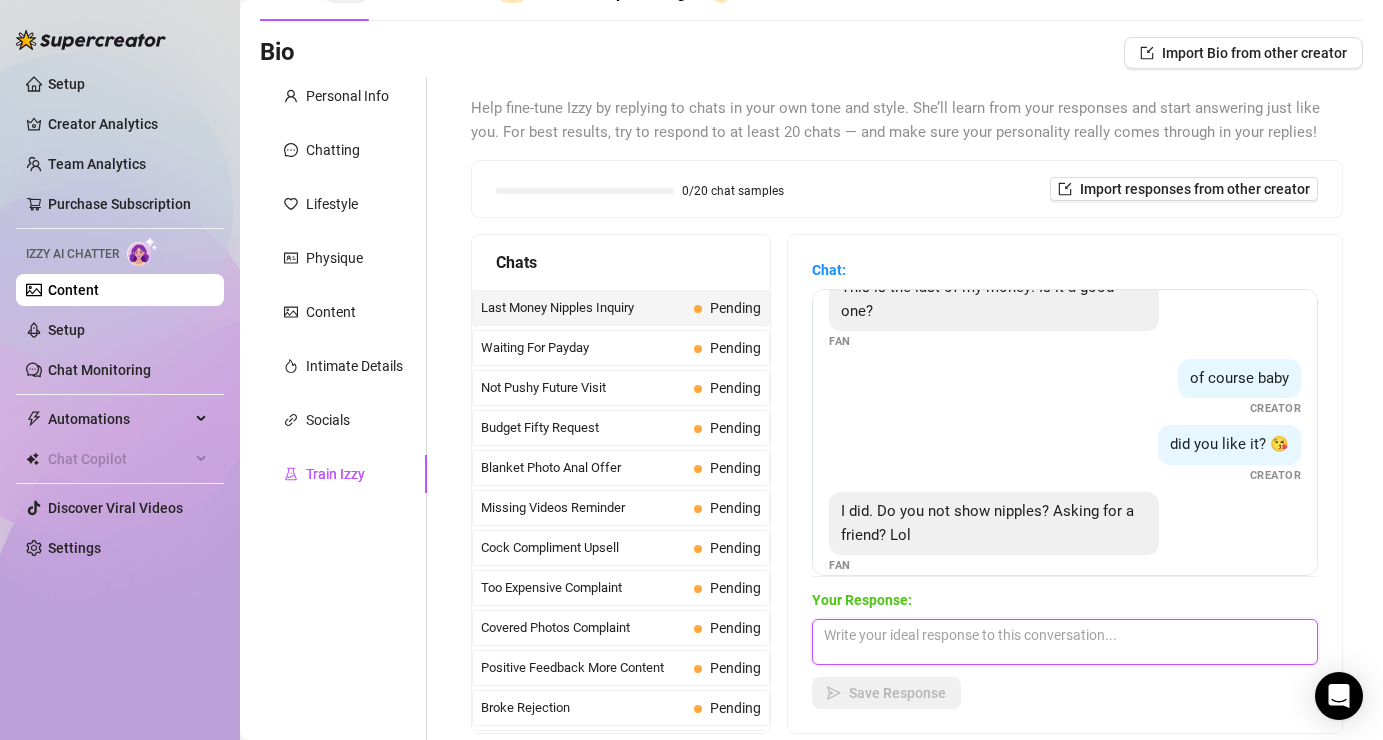 click at bounding box center [1065, 642] 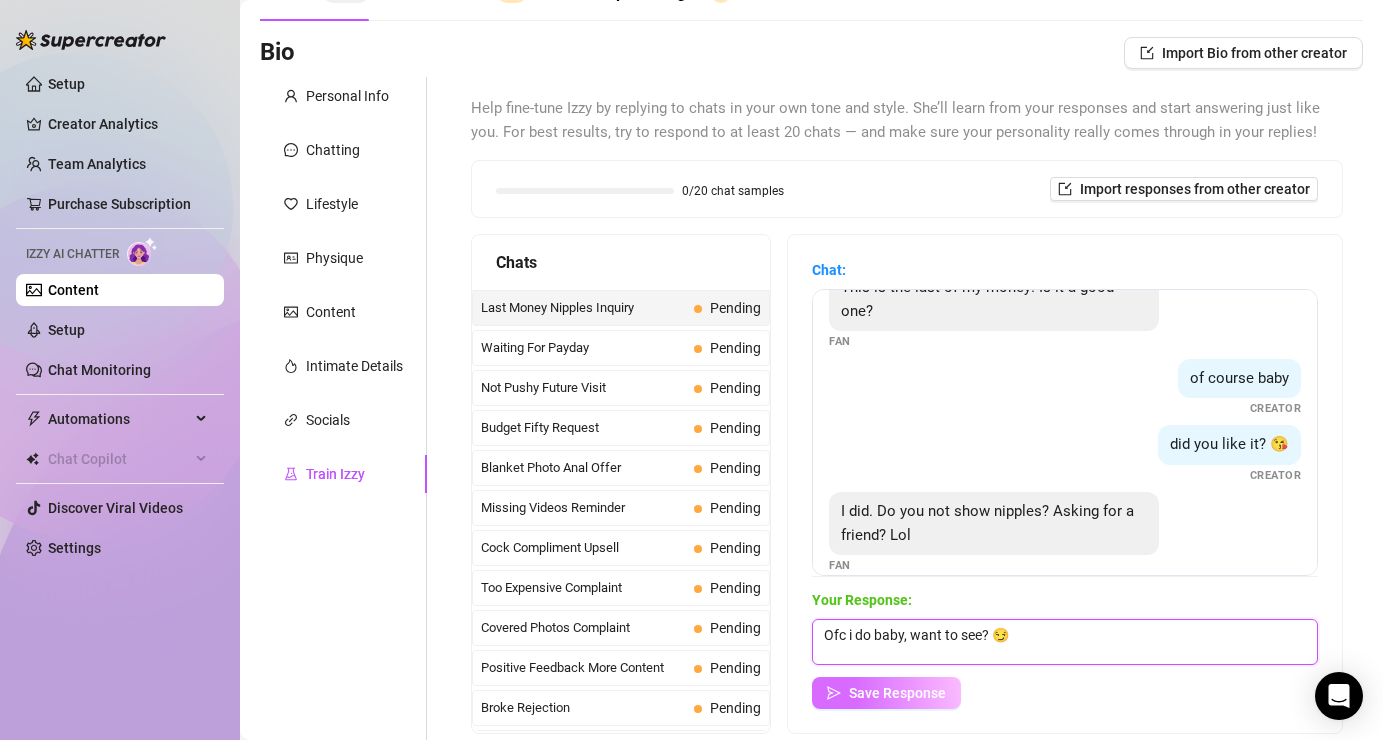 type on "Ofc i do baby, want to see? 😏" 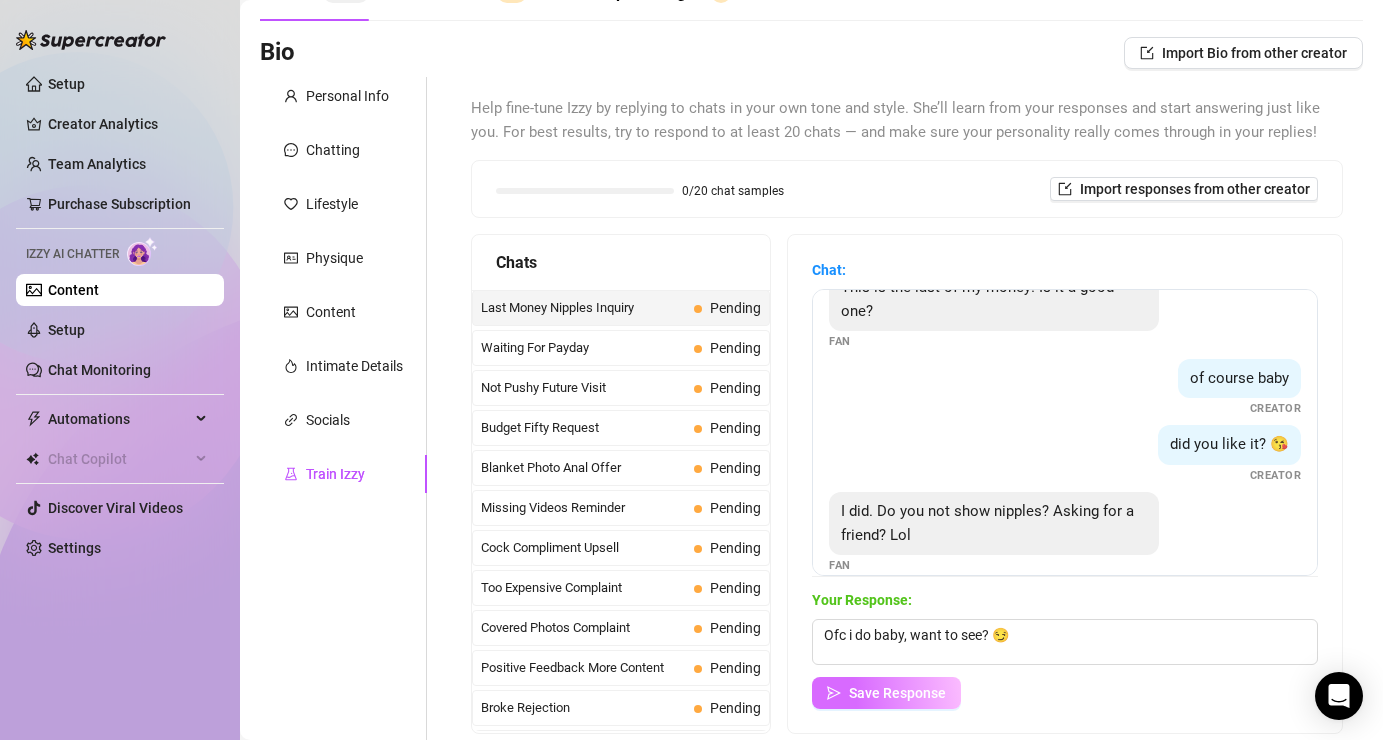 click on "Save Response" at bounding box center [897, 693] 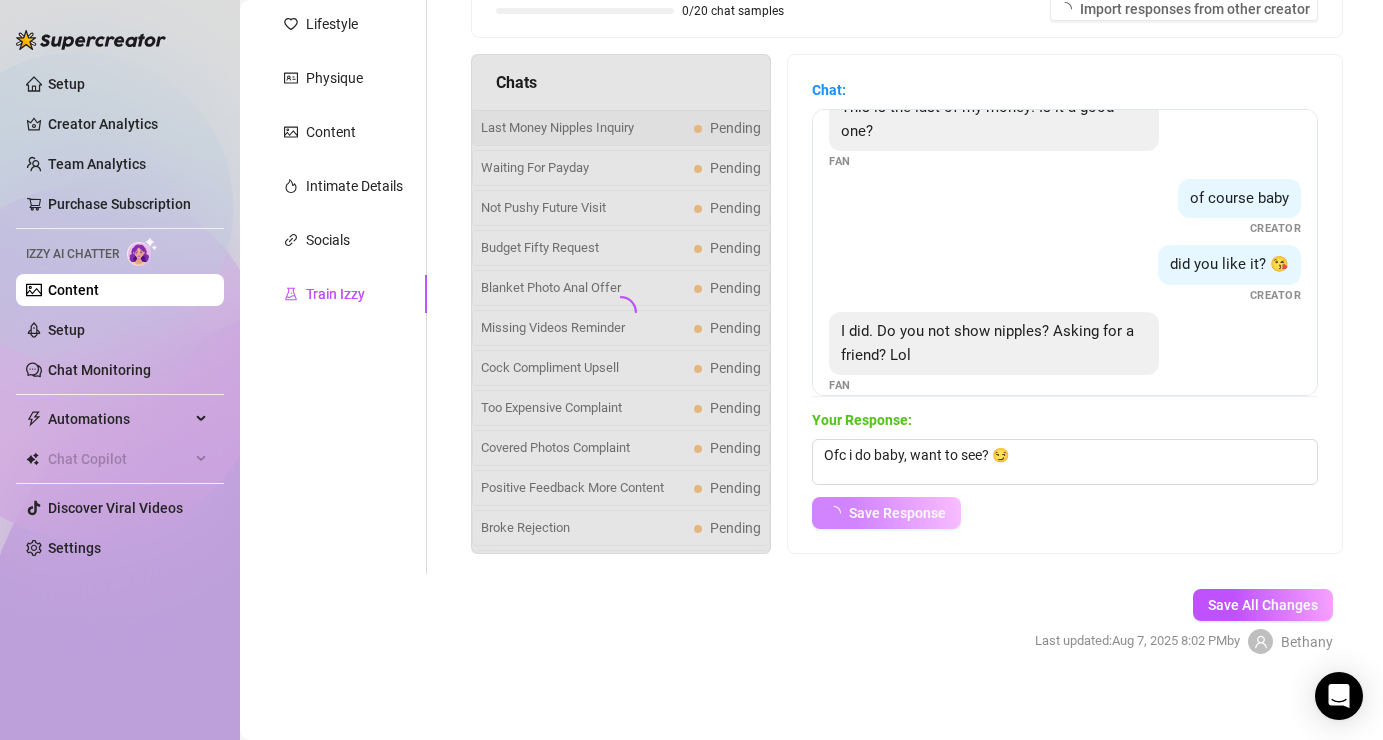 scroll, scrollTop: 302, scrollLeft: 0, axis: vertical 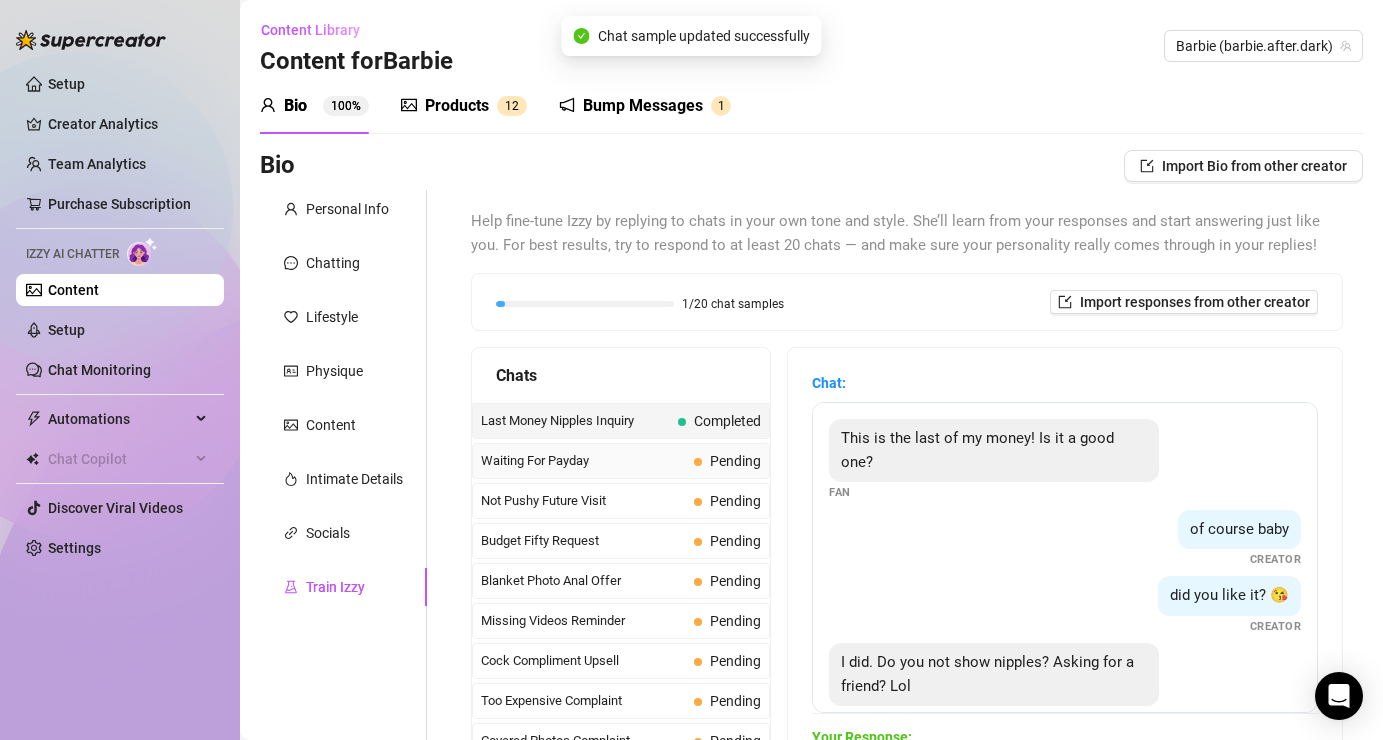 click on "Waiting For Payday" at bounding box center (583, 461) 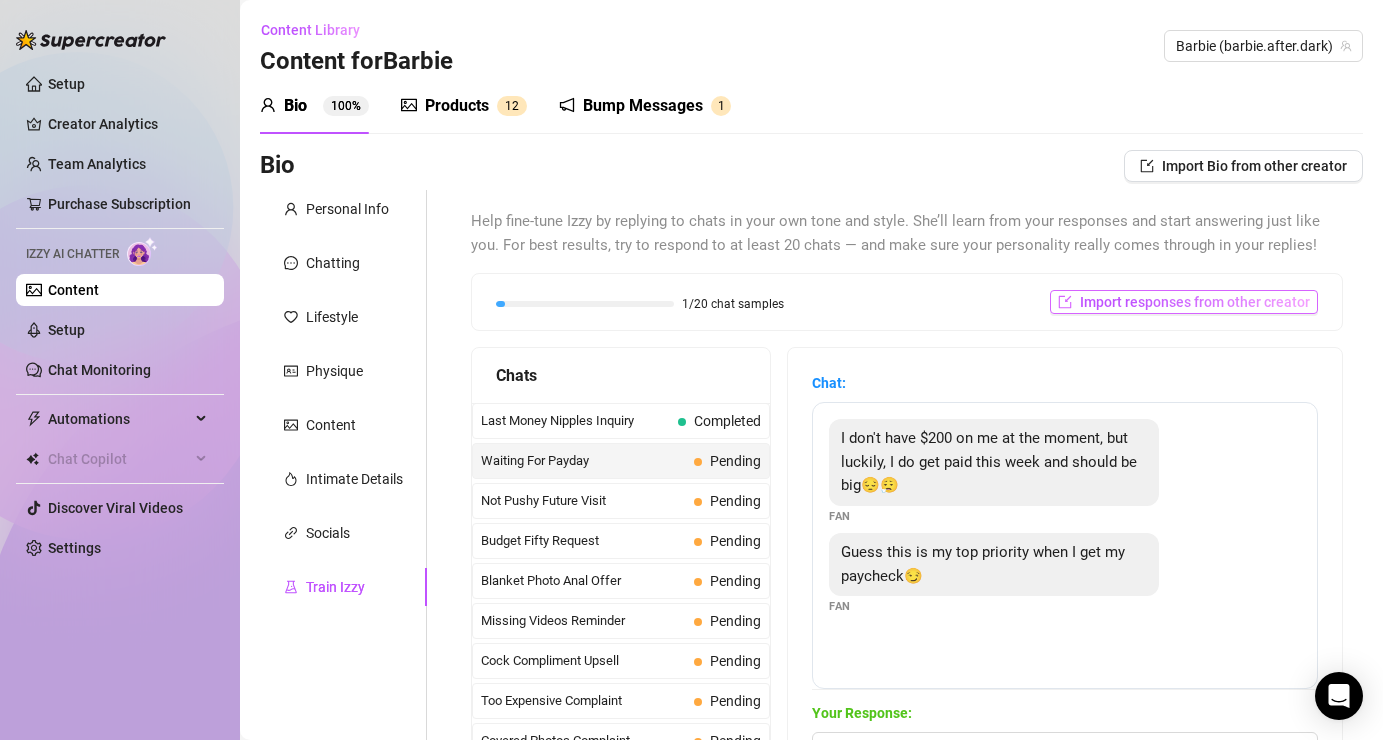 click on "Import responses from other creator" at bounding box center [1184, 302] 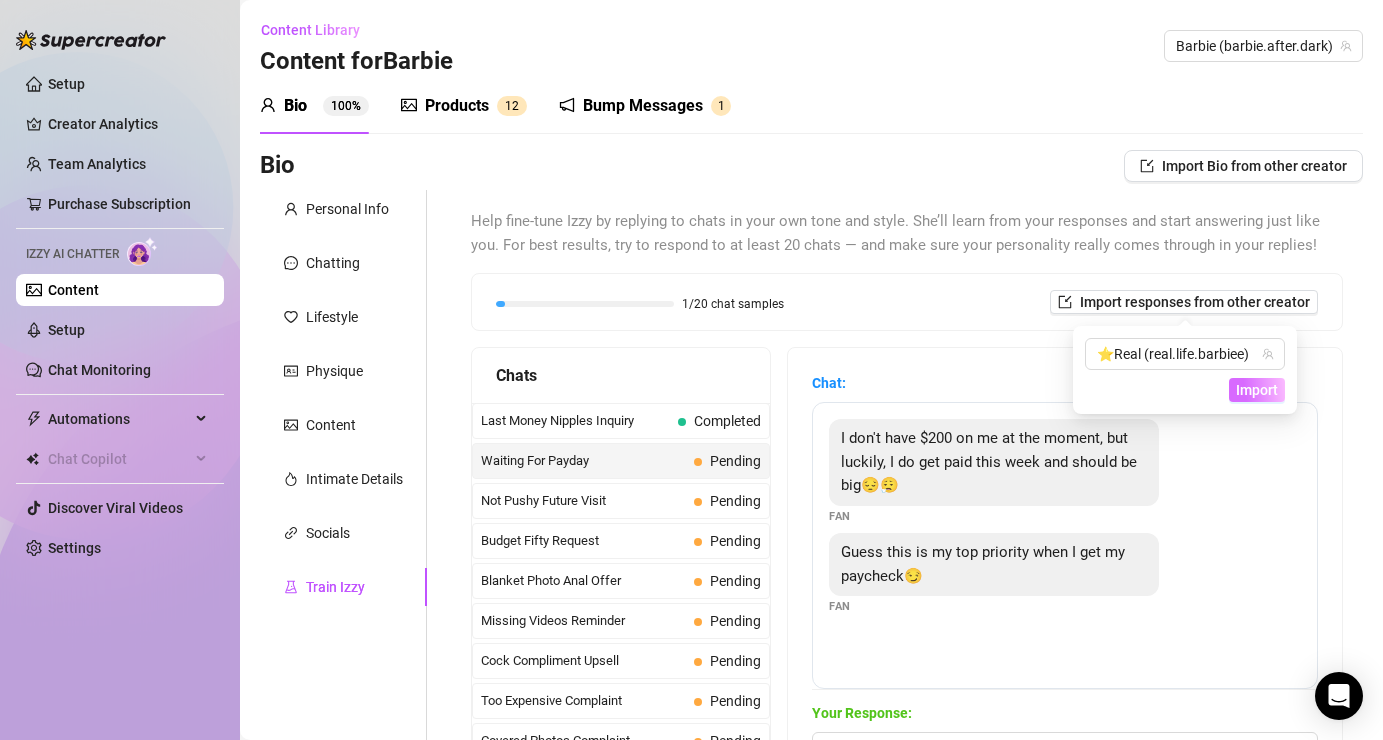 click on "Import" at bounding box center (1257, 390) 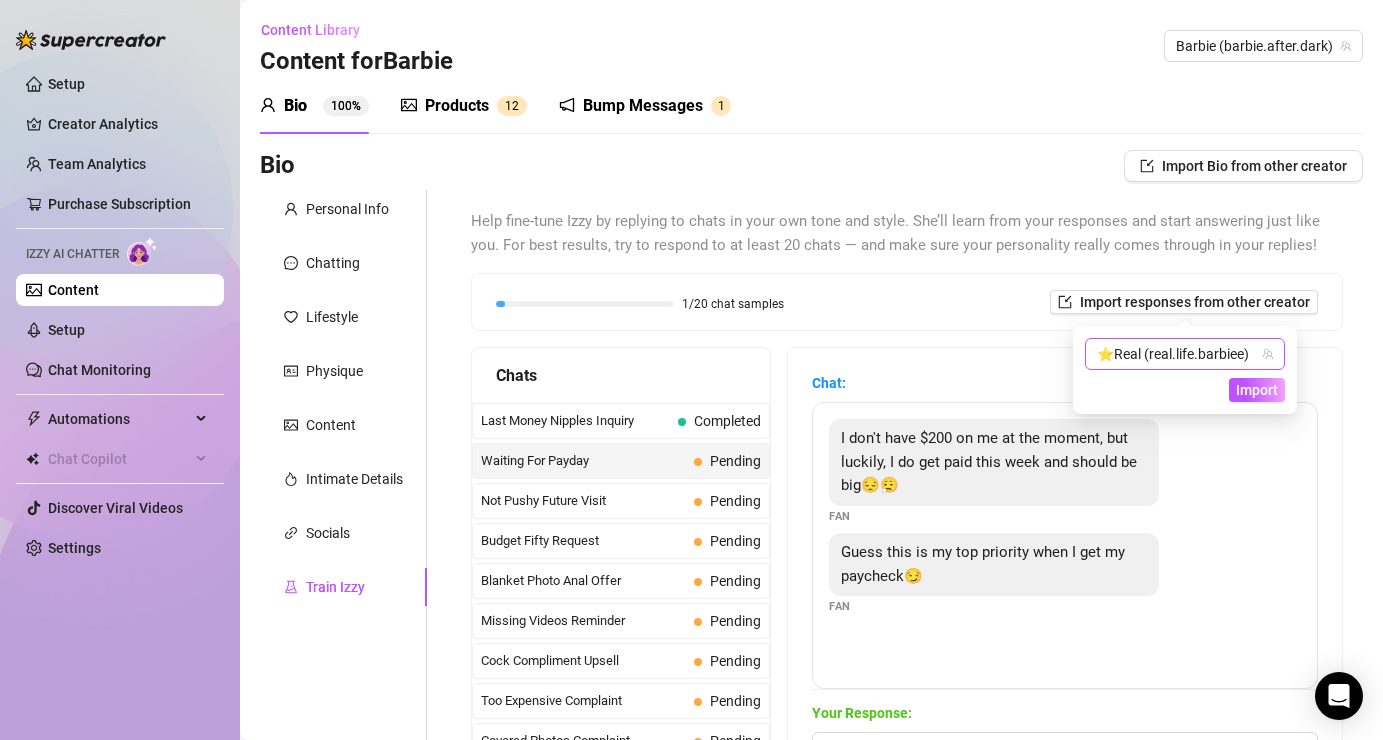 click on "⭐️Real (real.life.barbiee)" at bounding box center [1185, 354] 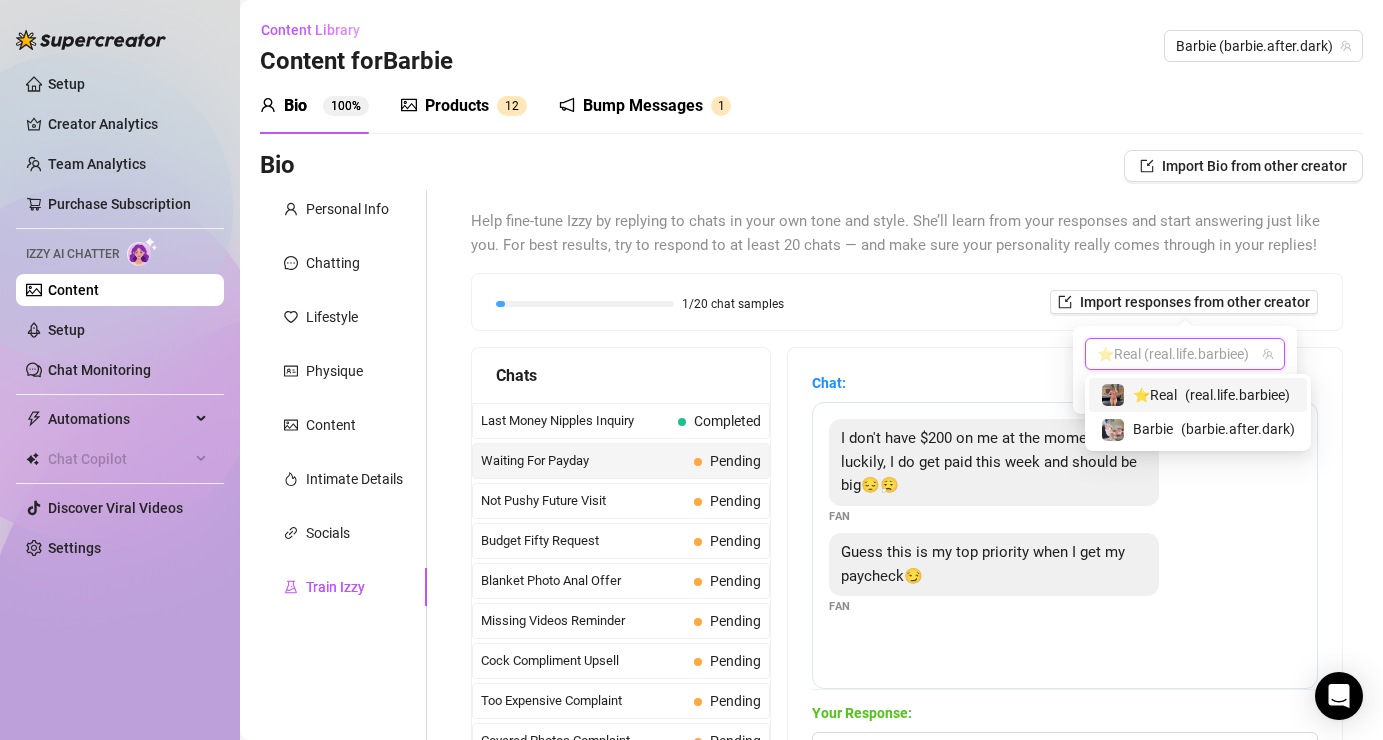 click on "( real.life.barbiee )" at bounding box center [1237, 395] 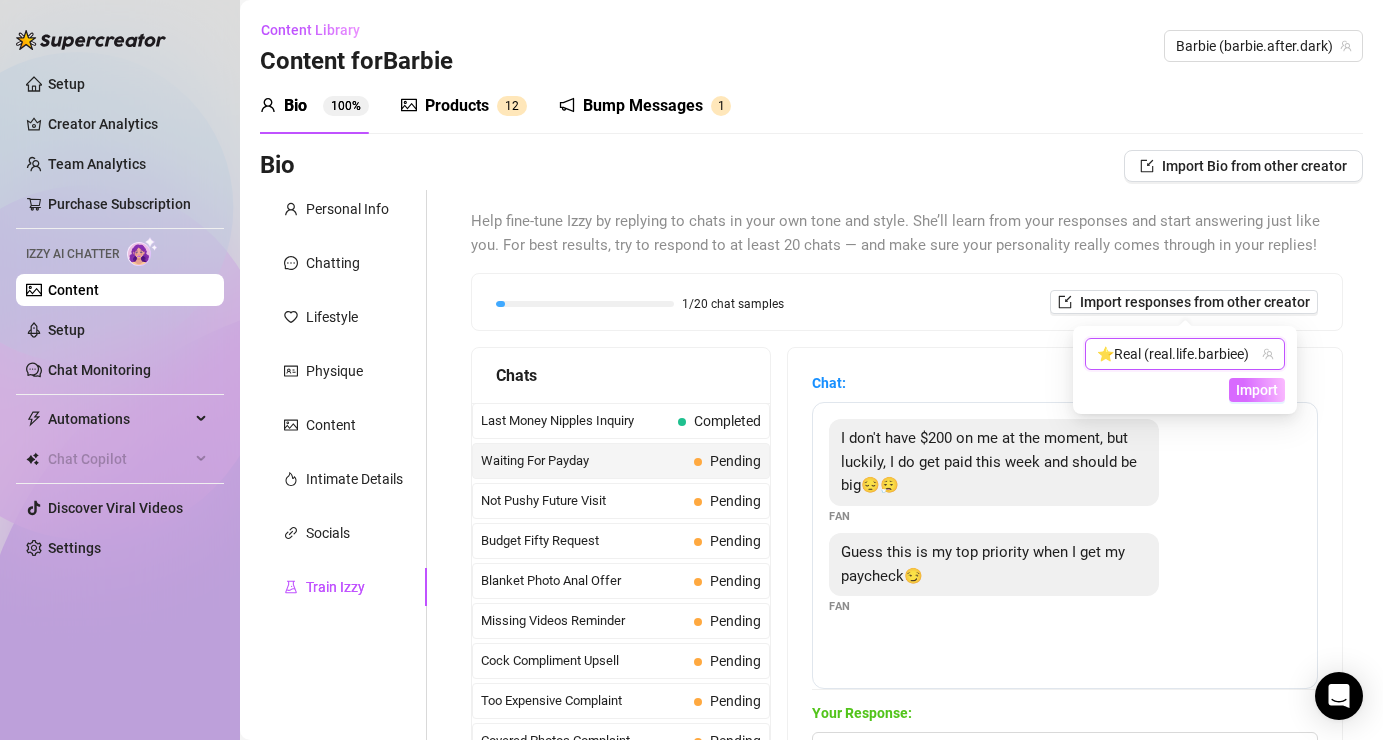 click on "Import" at bounding box center (1257, 390) 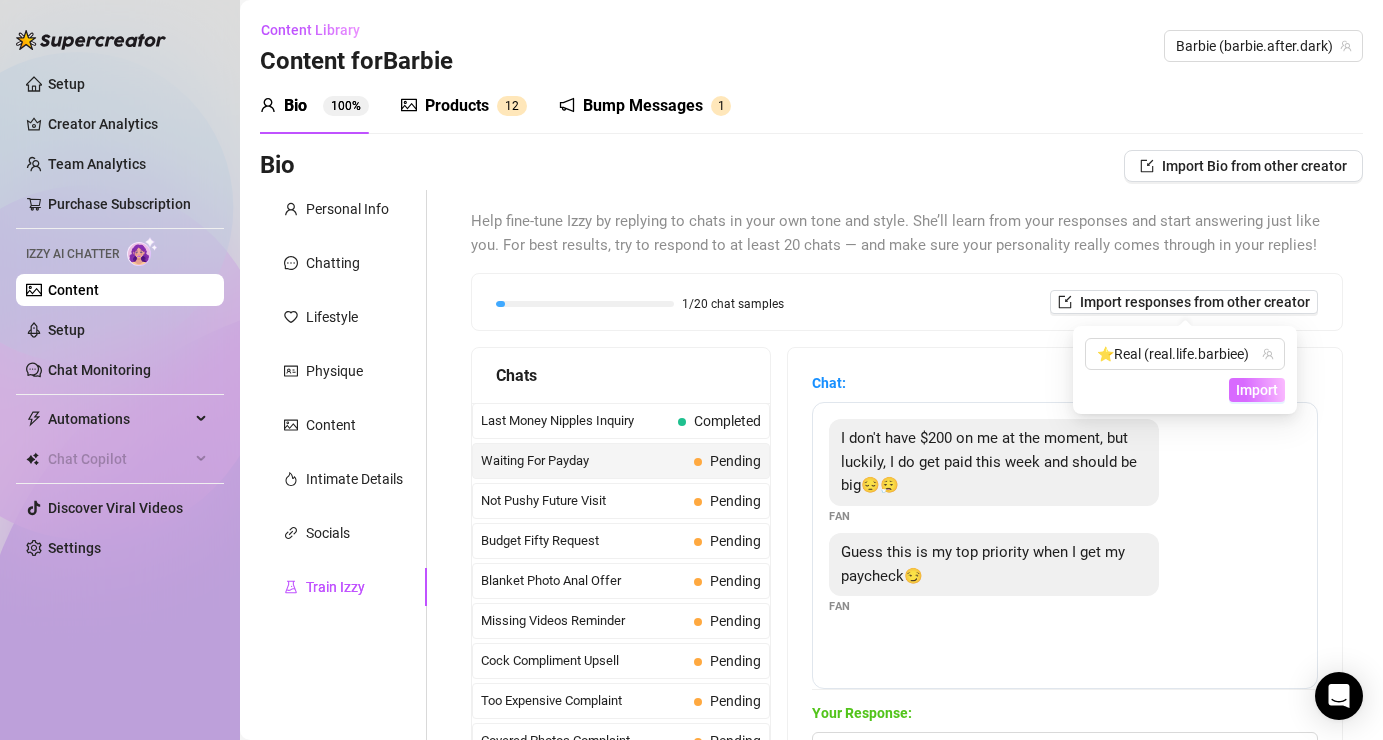 click on "Import" at bounding box center [1257, 390] 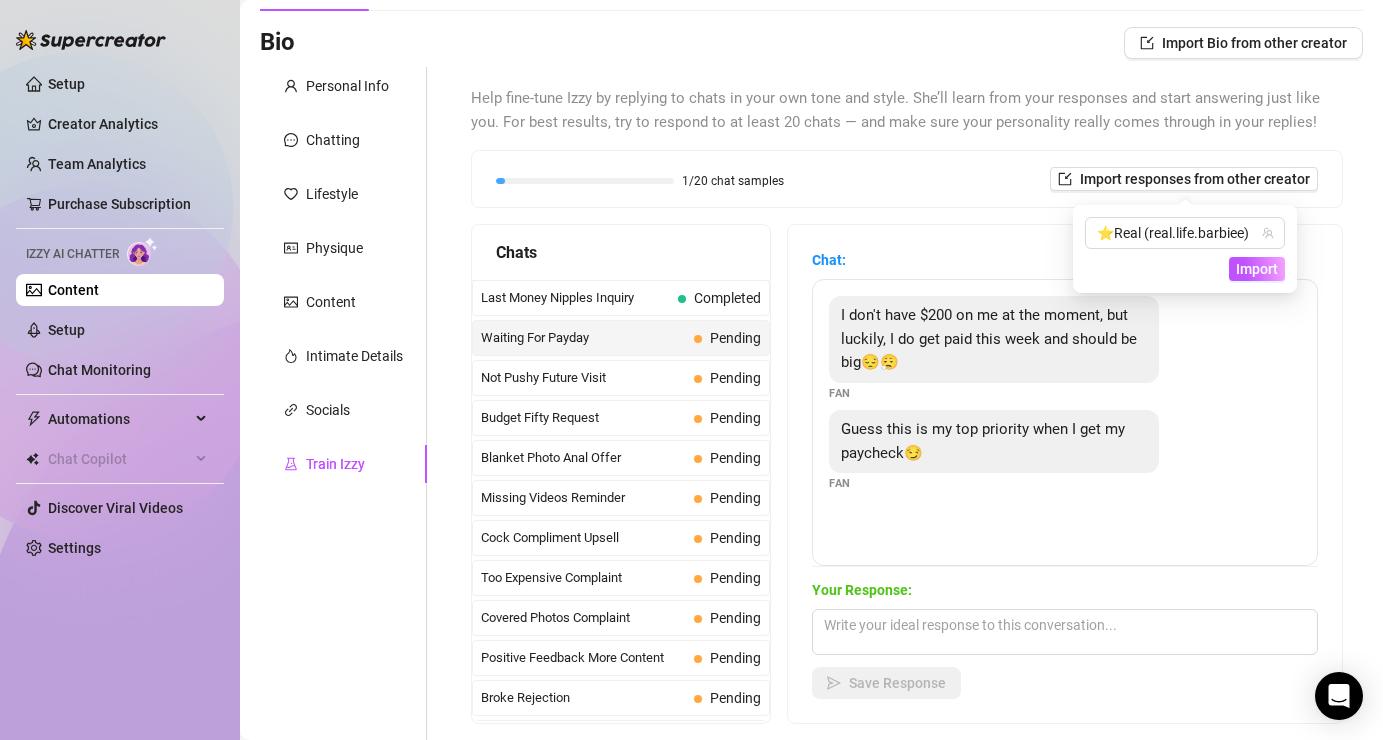 scroll, scrollTop: 119, scrollLeft: 0, axis: vertical 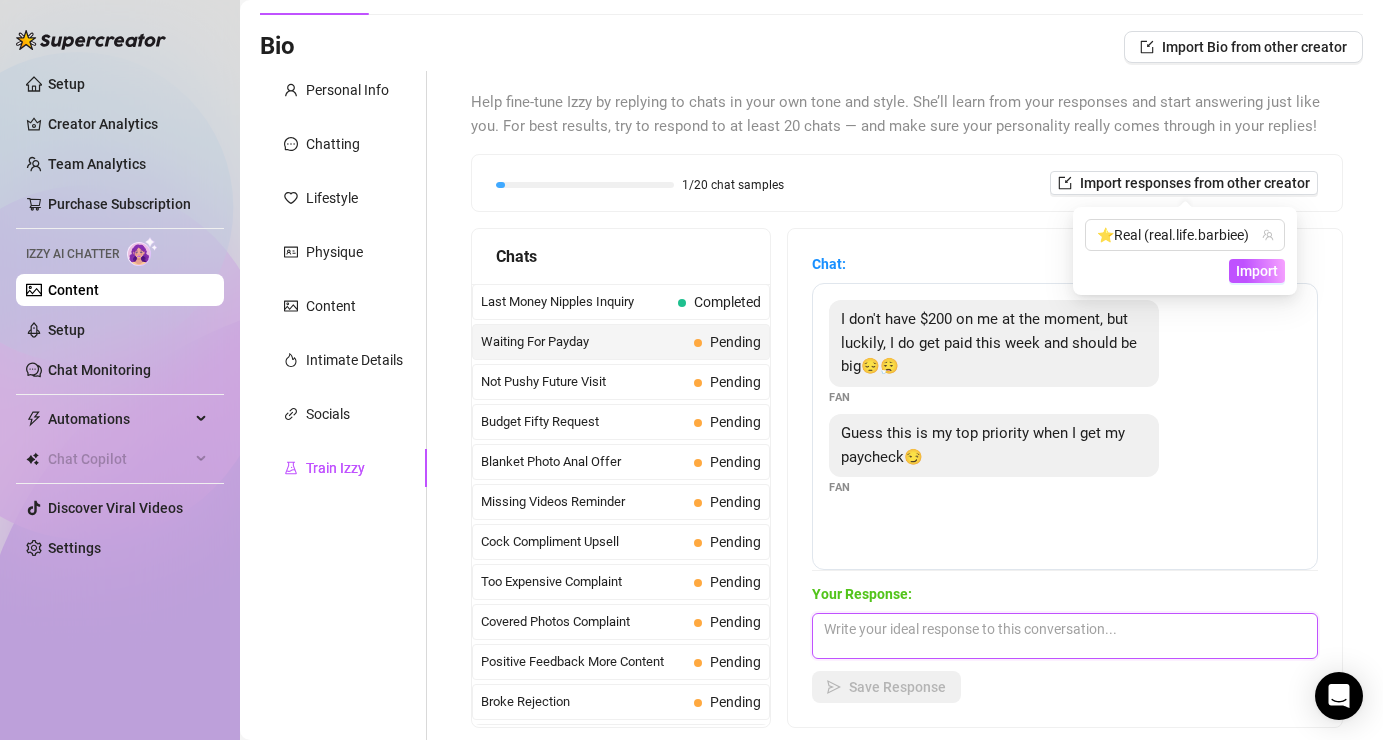 click at bounding box center [1065, 636] 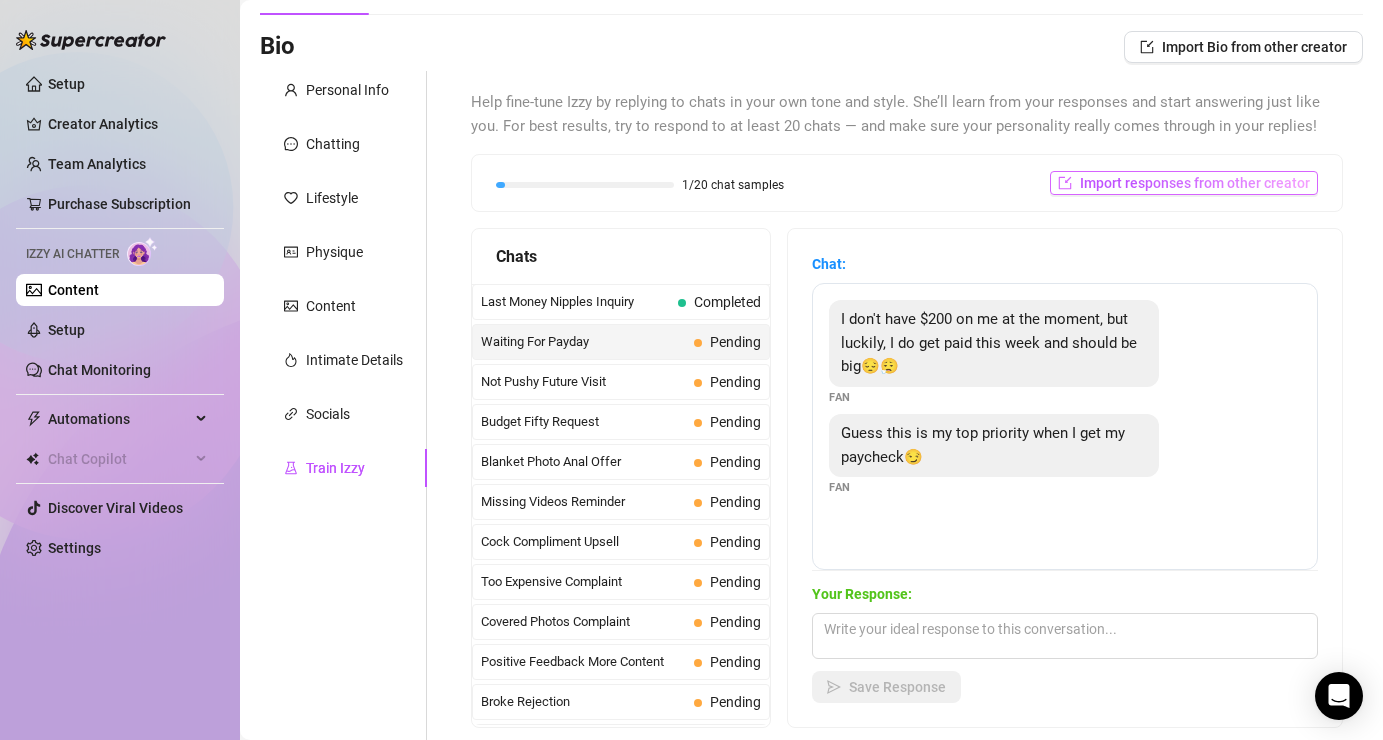 click on "Import responses from other creator" at bounding box center (1184, 183) 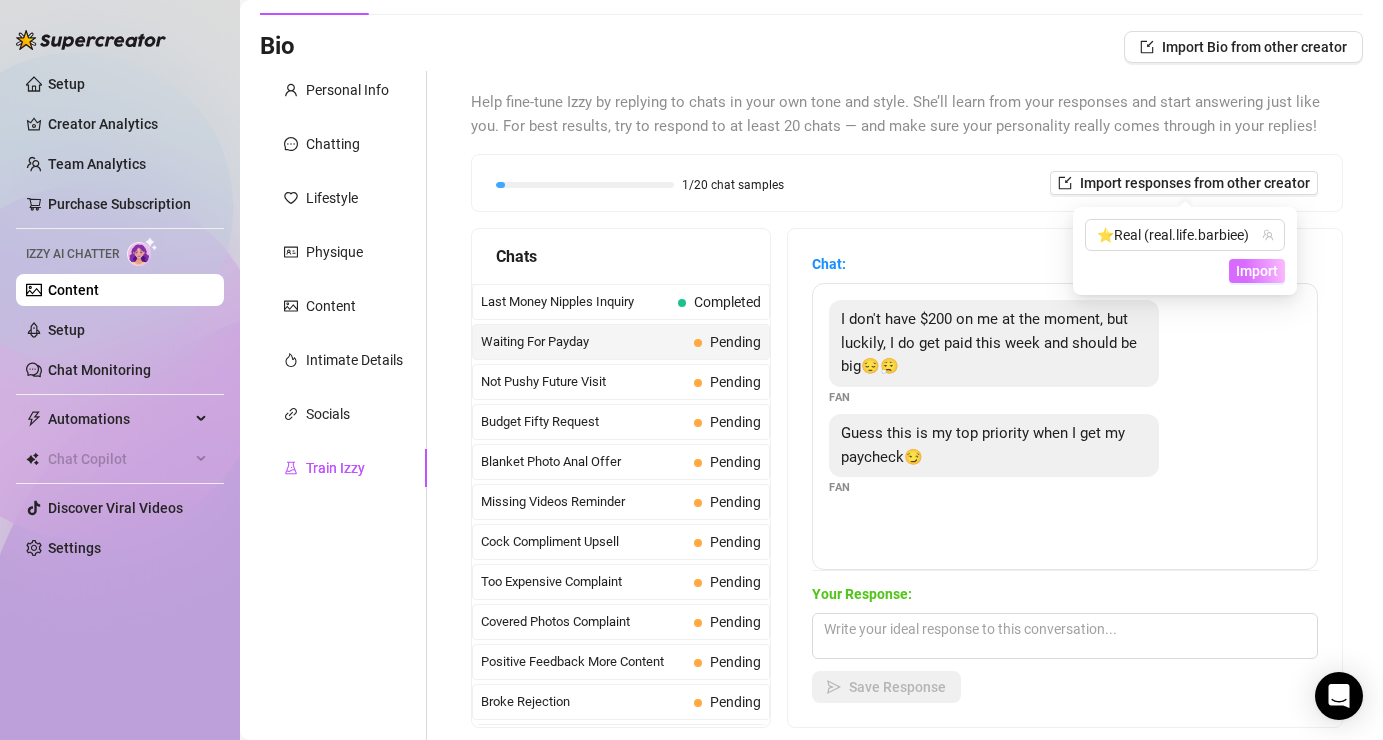 click on "Import" at bounding box center [1257, 271] 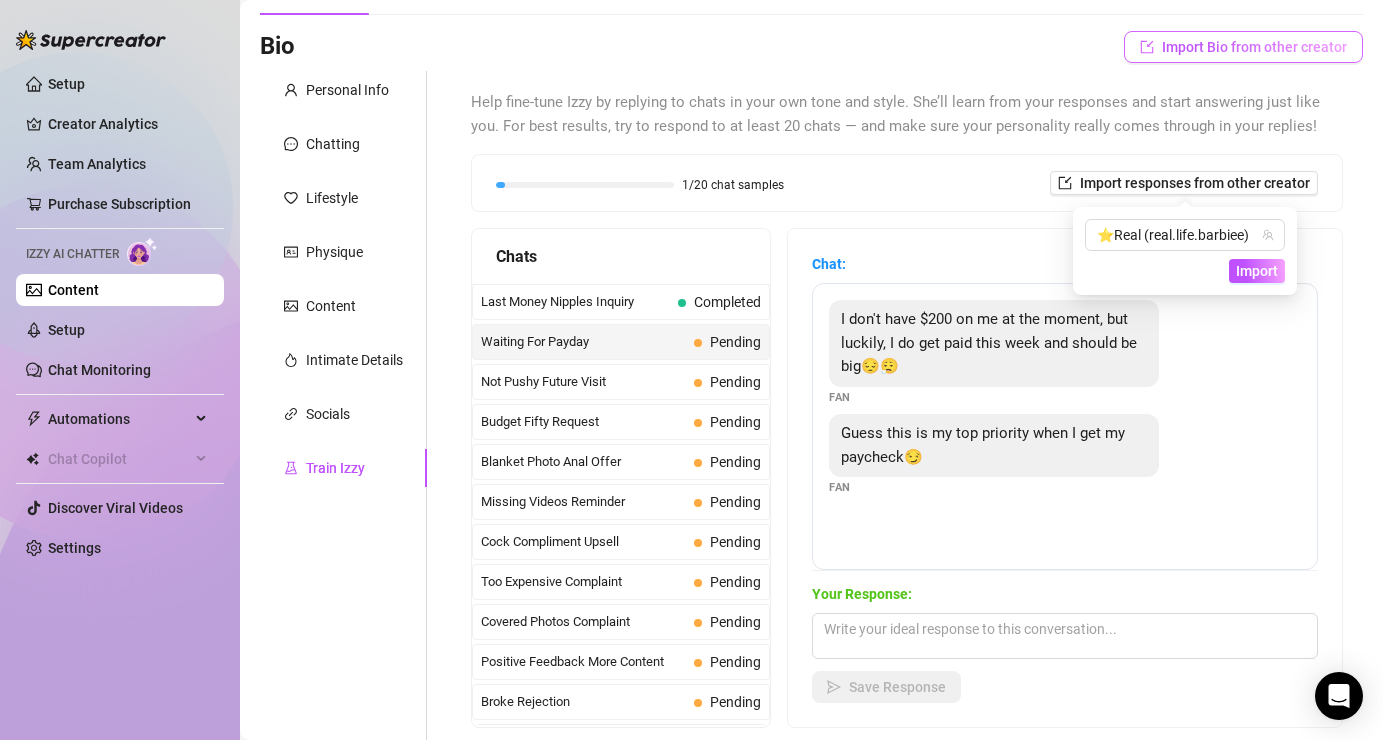 scroll, scrollTop: 0, scrollLeft: 0, axis: both 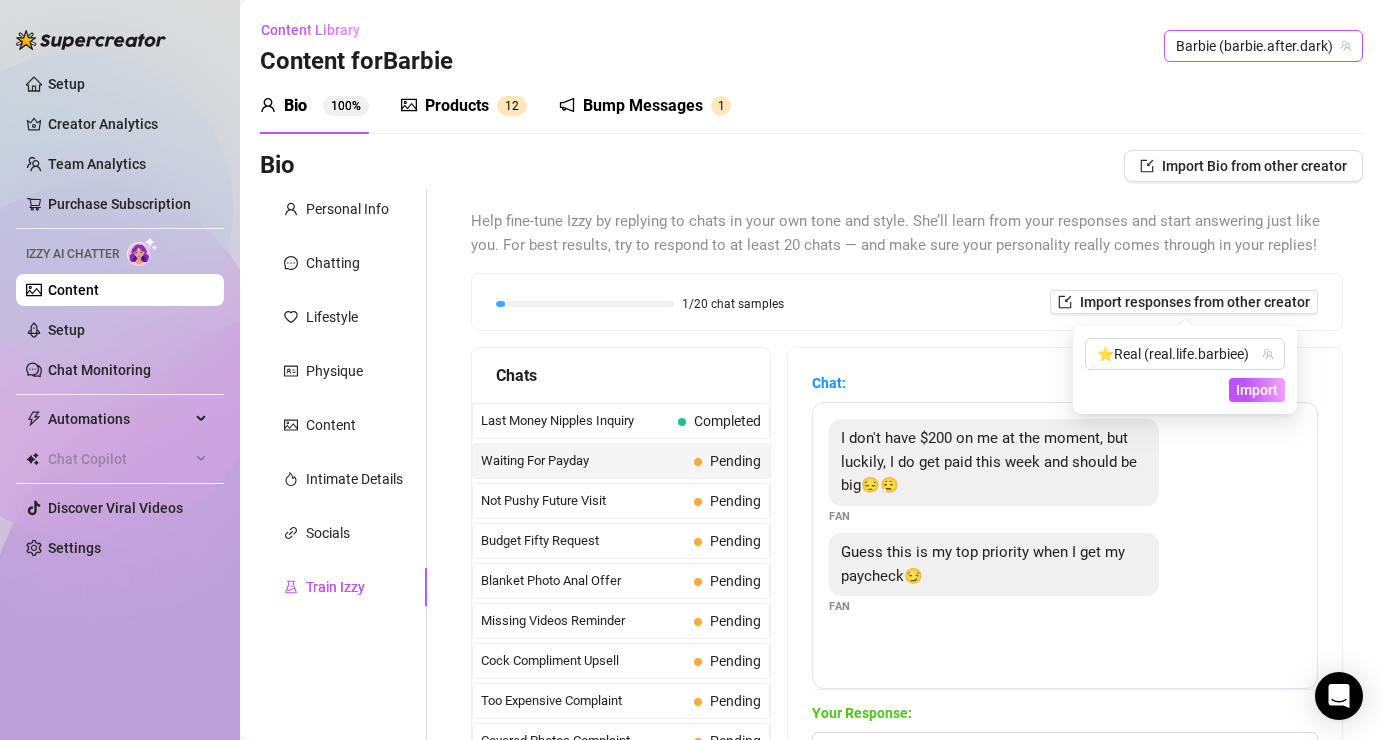 click on "Barbie (barbie.after.dark)" at bounding box center (1263, 46) 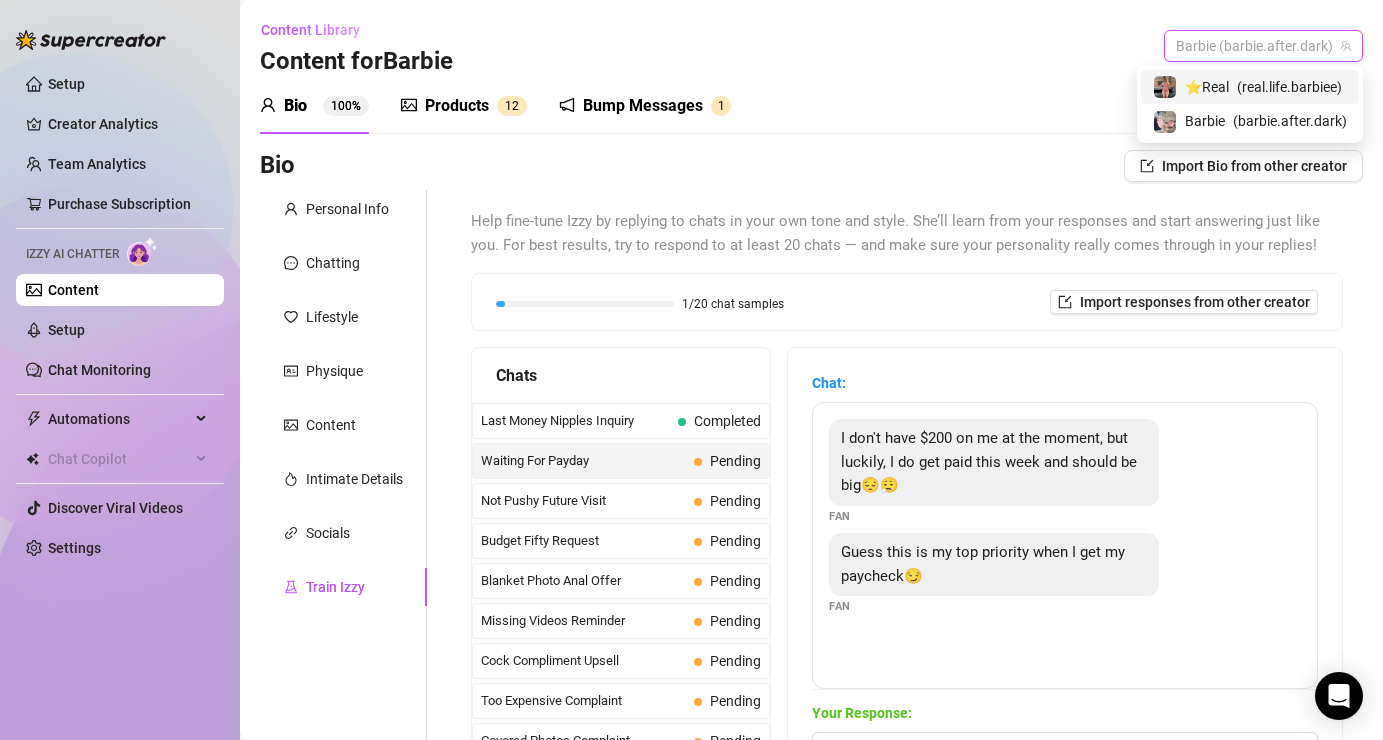 click on "( real.life.barbiee )" at bounding box center (1289, 87) 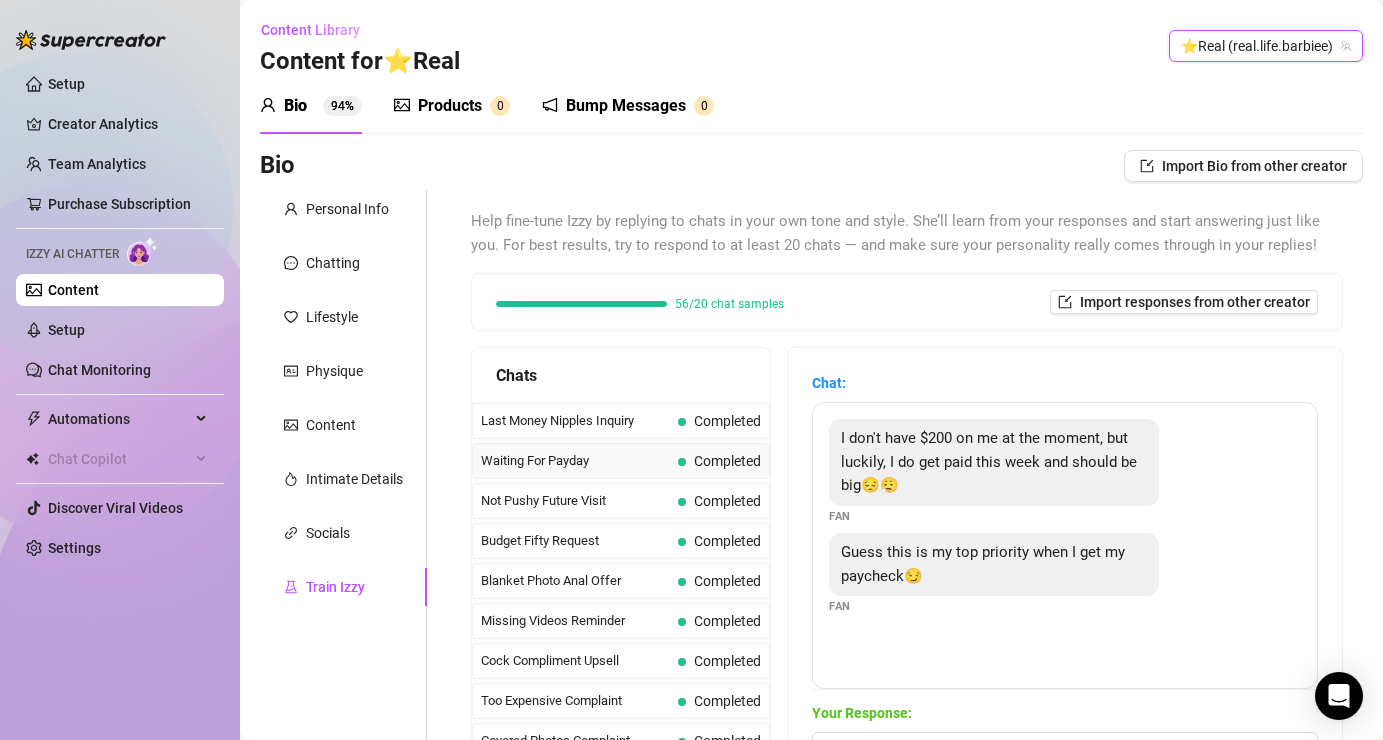 click on "Completed" at bounding box center [727, 461] 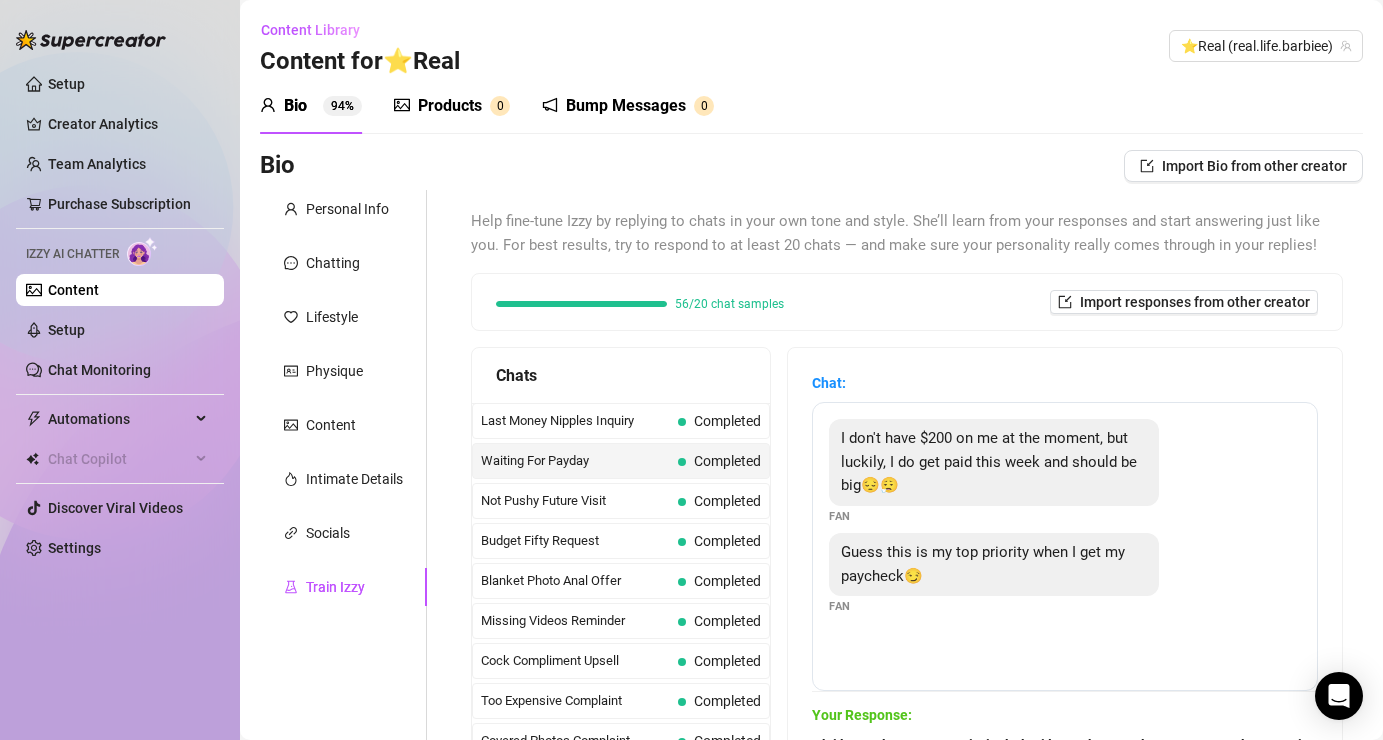 scroll, scrollTop: 132, scrollLeft: 0, axis: vertical 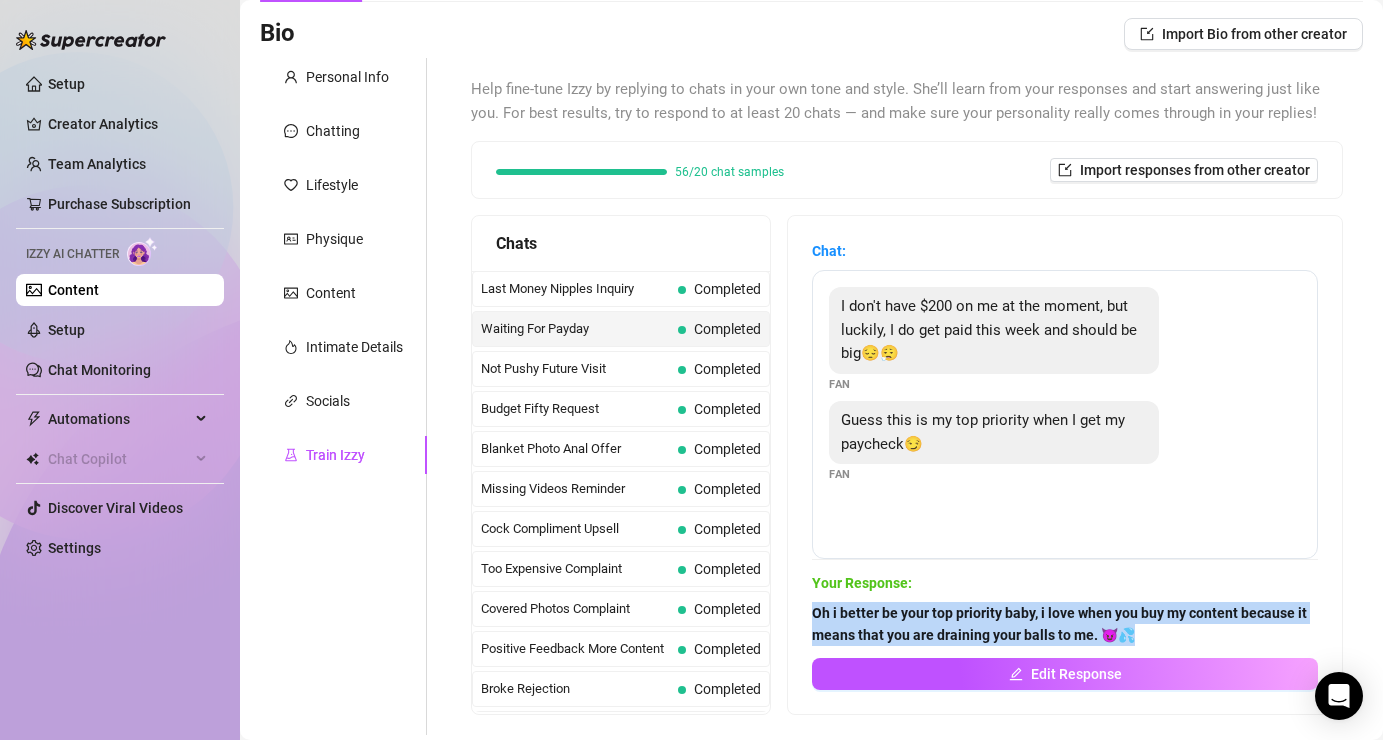 drag, startPoint x: 1137, startPoint y: 637, endPoint x: 805, endPoint y: 615, distance: 332.72812 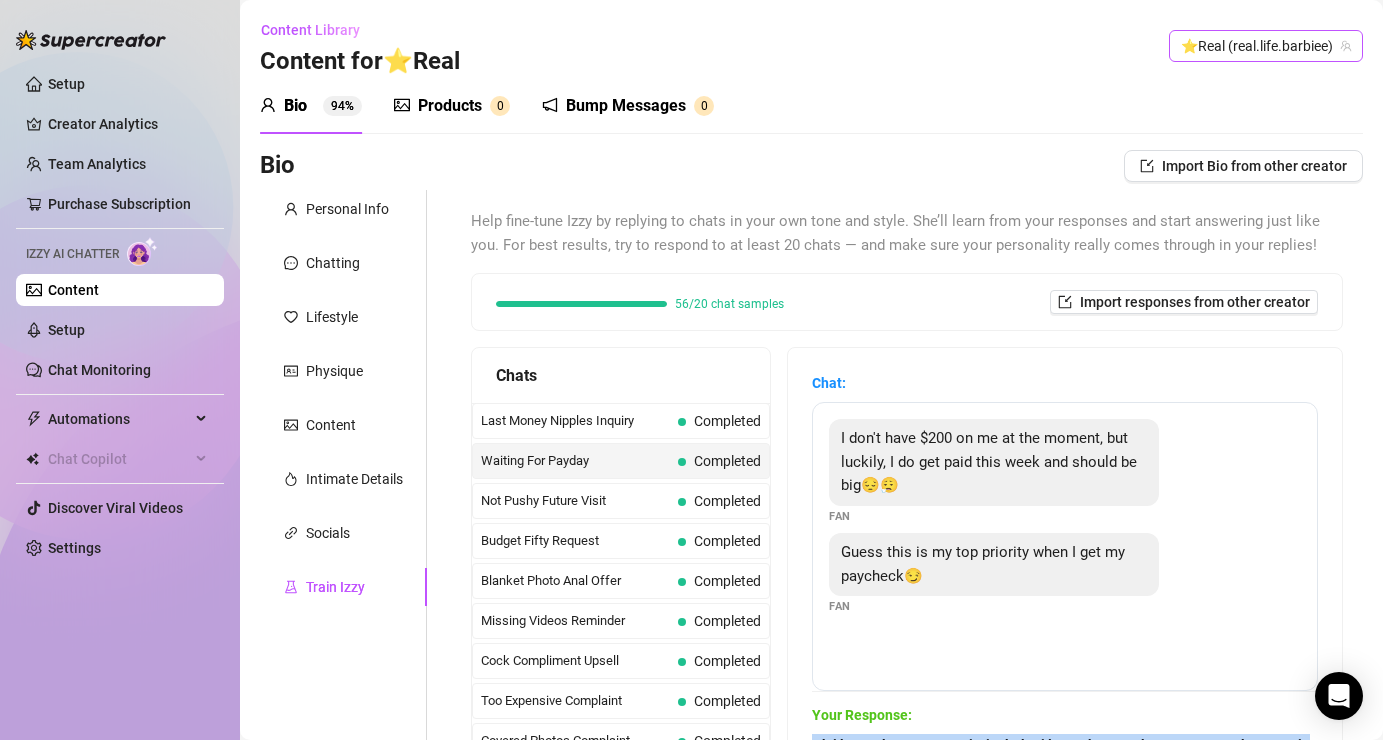 click on "⭐️Real (real.life.barbiee)" at bounding box center (1266, 46) 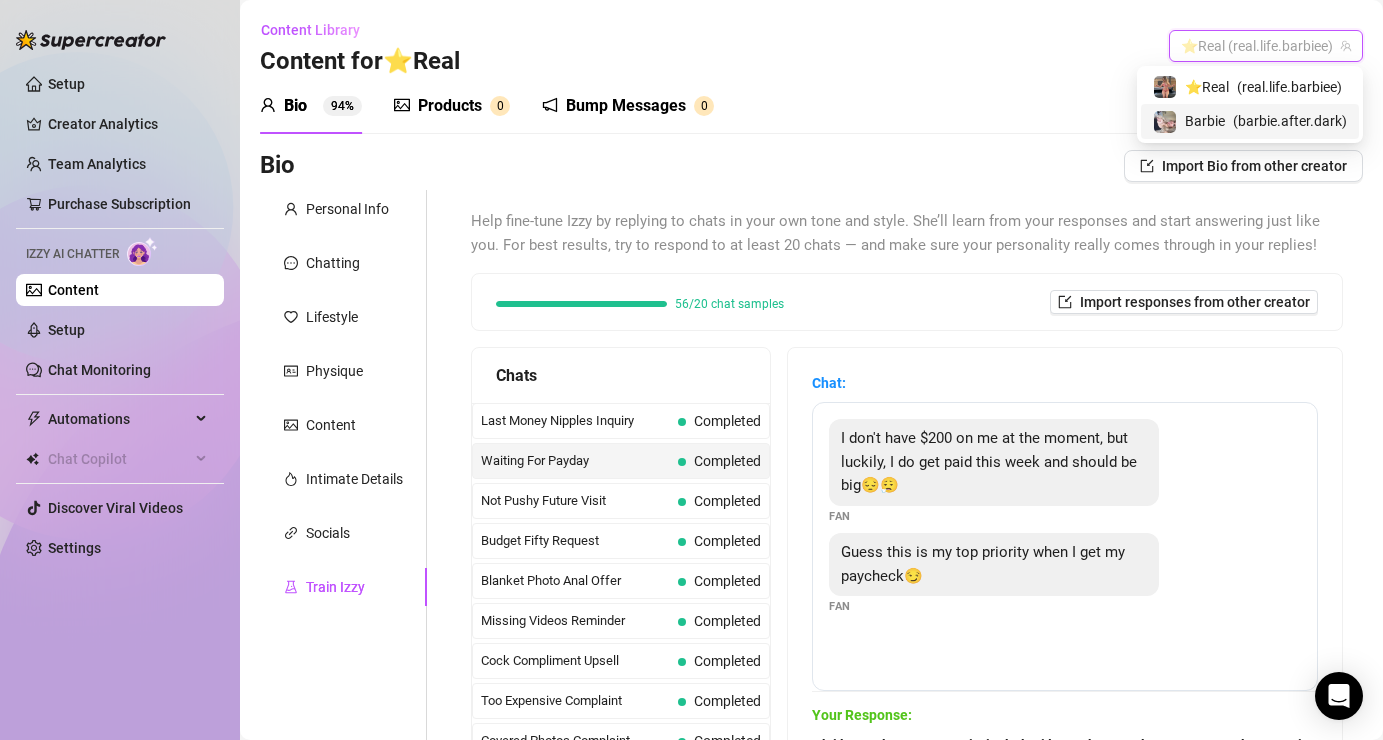 click on "Barbie   ( barbie.after.dark )" at bounding box center (1250, 121) 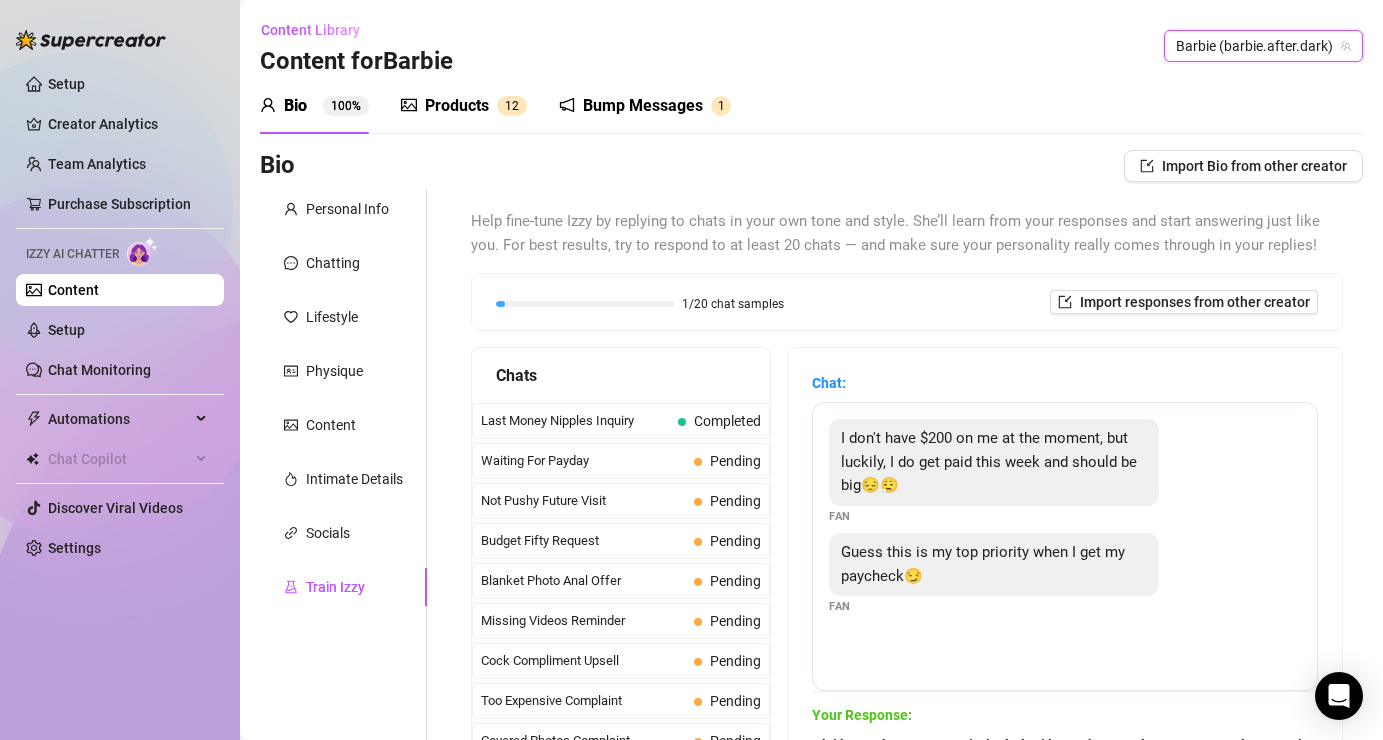 type 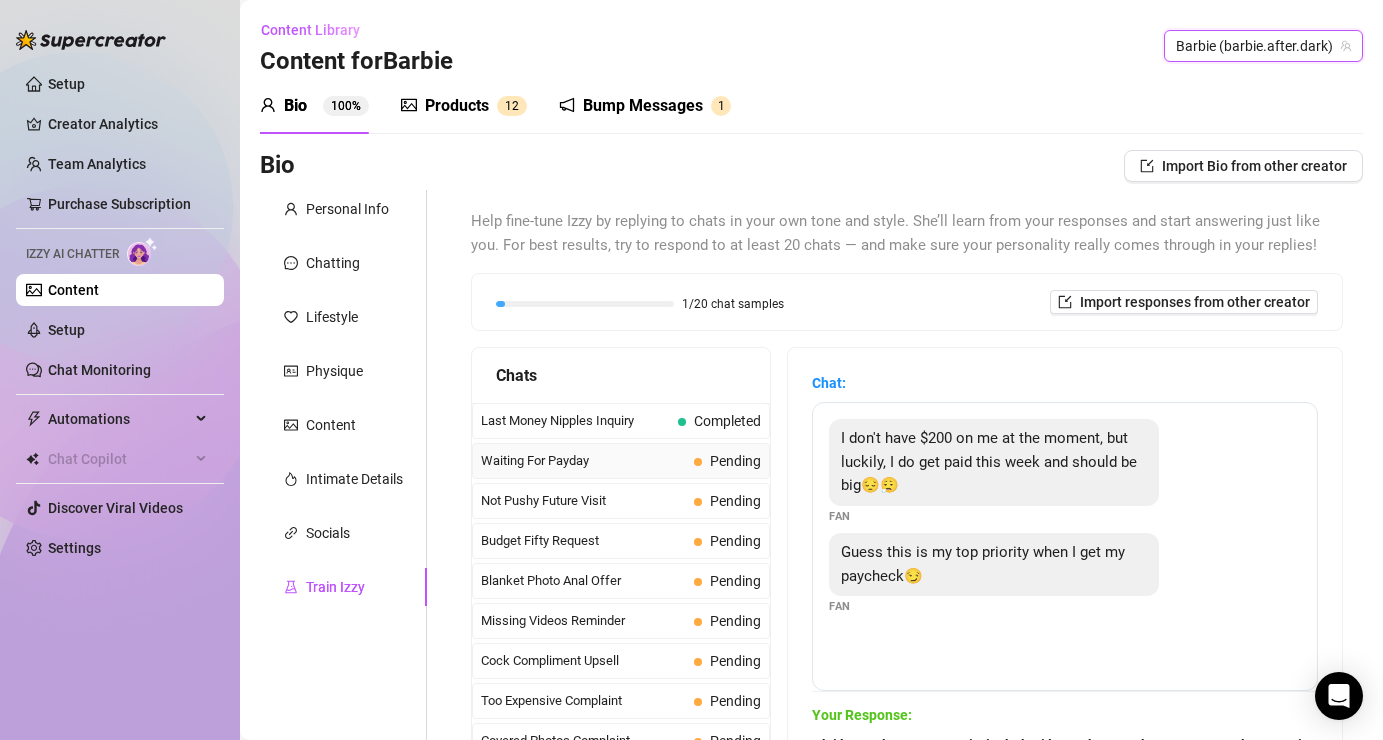 click on "Waiting For Payday Pending" at bounding box center (621, 461) 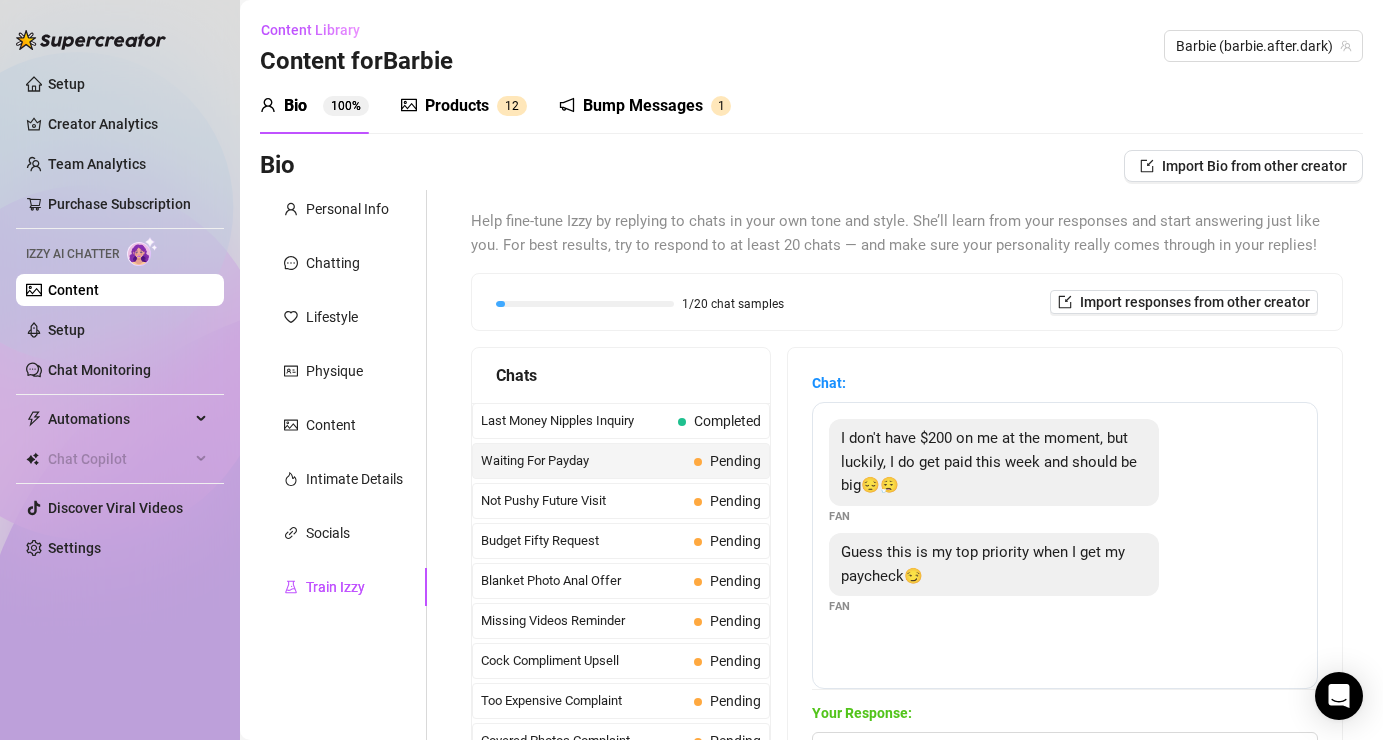 click on "Pending" at bounding box center [727, 461] 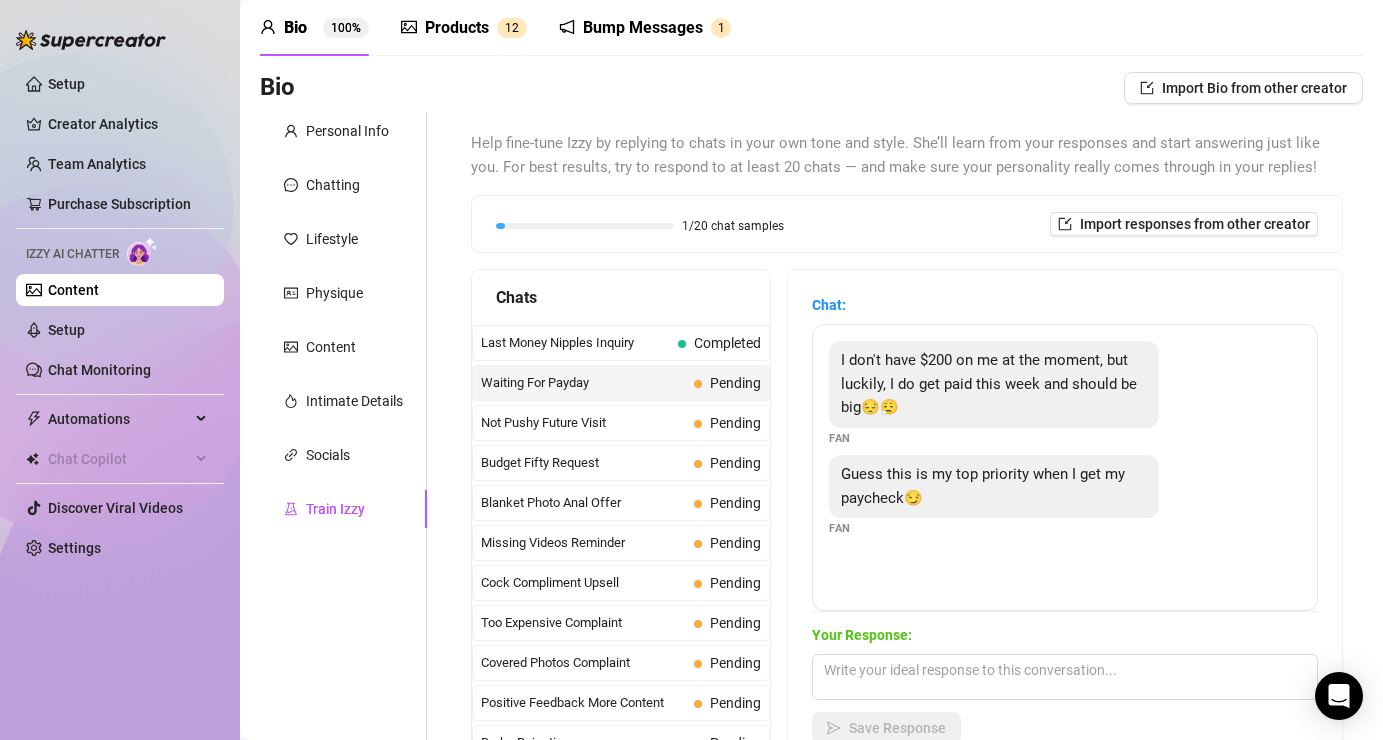scroll, scrollTop: 146, scrollLeft: 0, axis: vertical 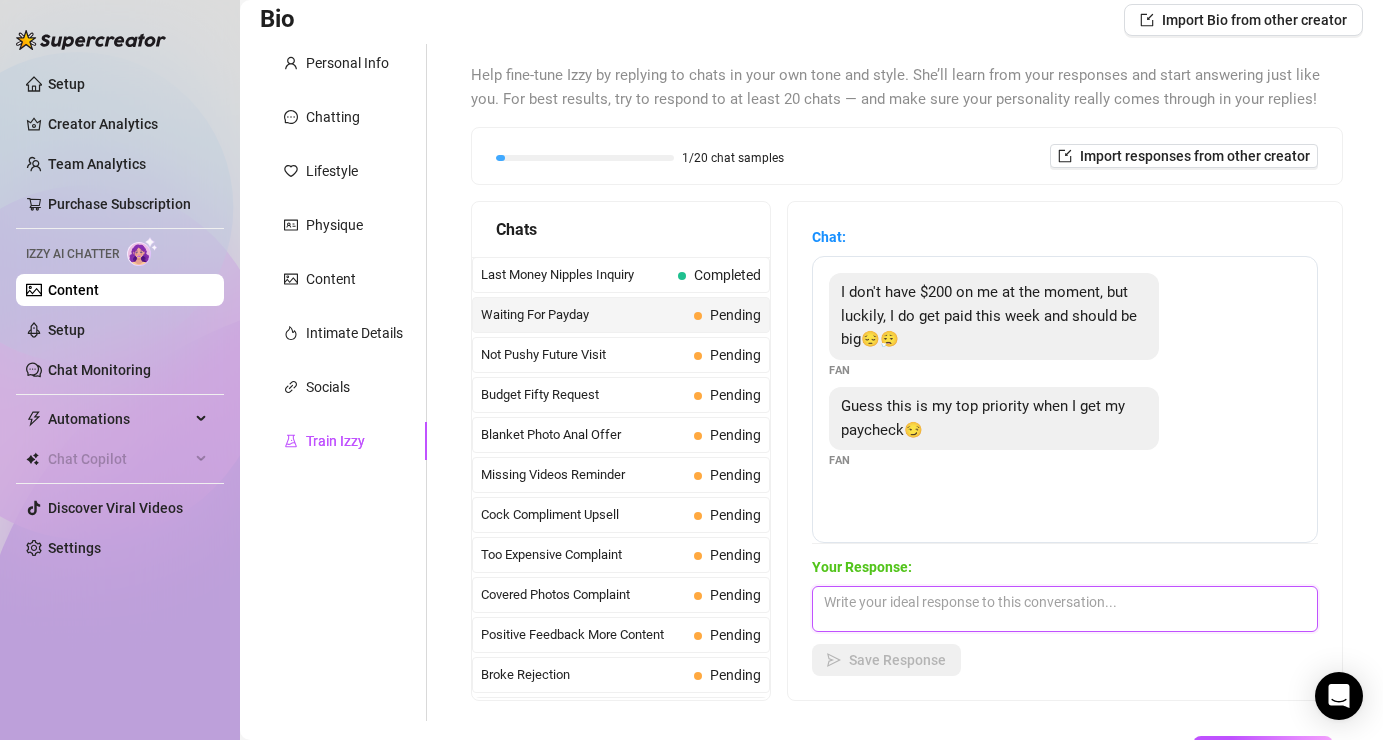 click at bounding box center [1065, 609] 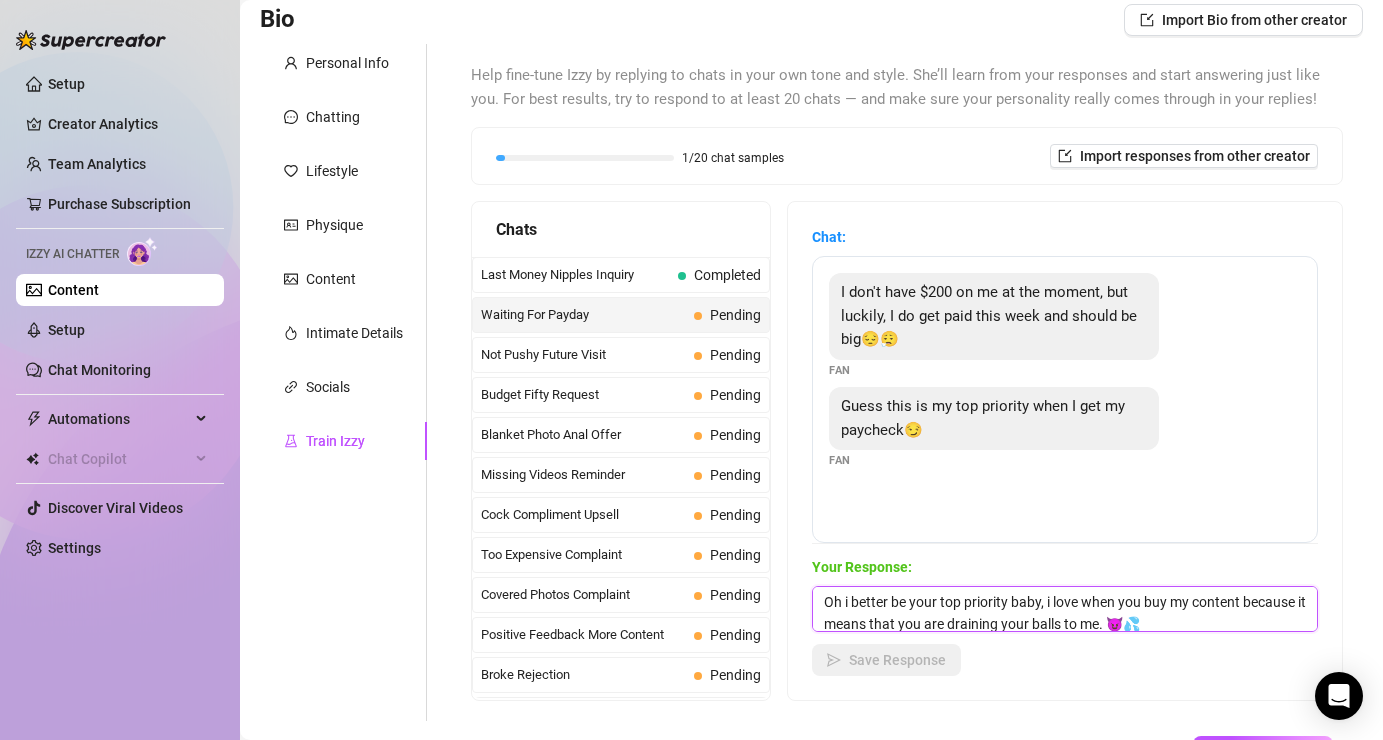 scroll, scrollTop: 1, scrollLeft: 0, axis: vertical 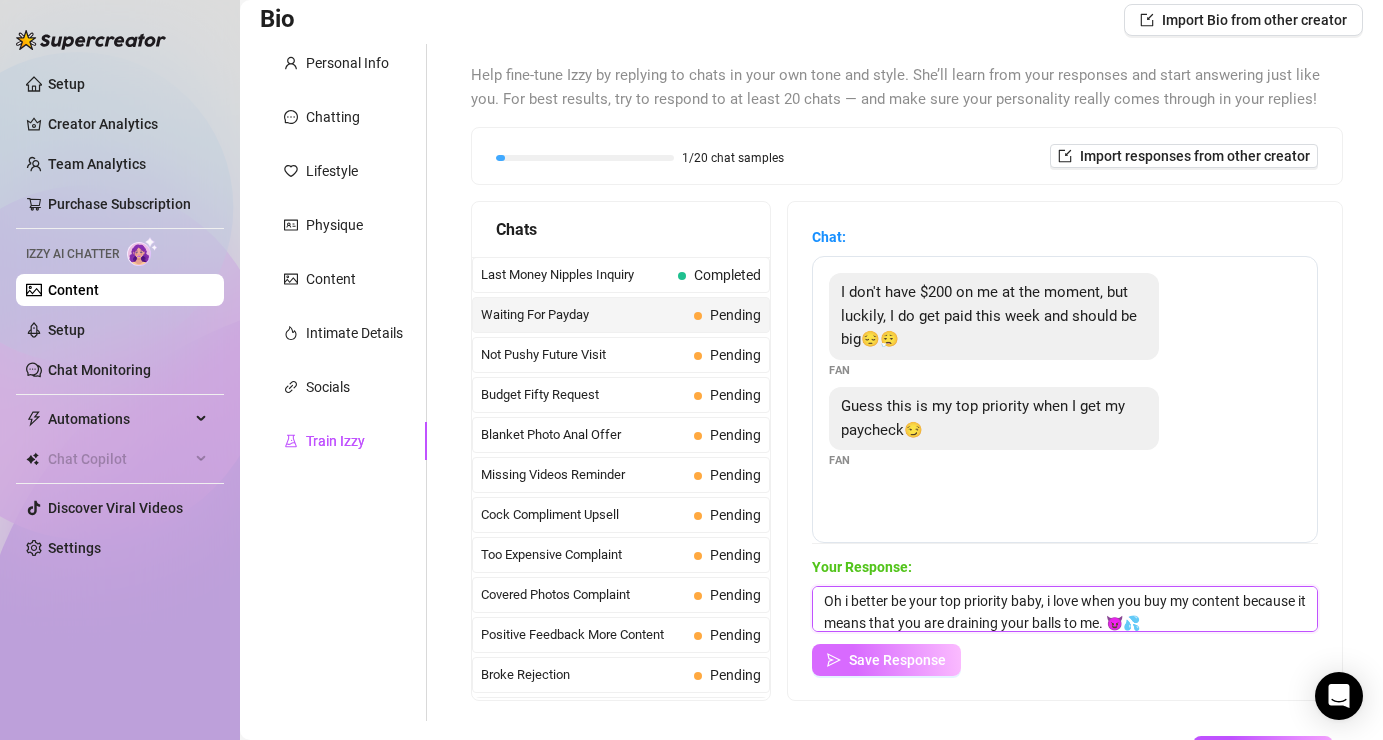type on "Oh i better be your top priority baby, i love when you buy my content because it means that you are draining your balls to me. 😈💦" 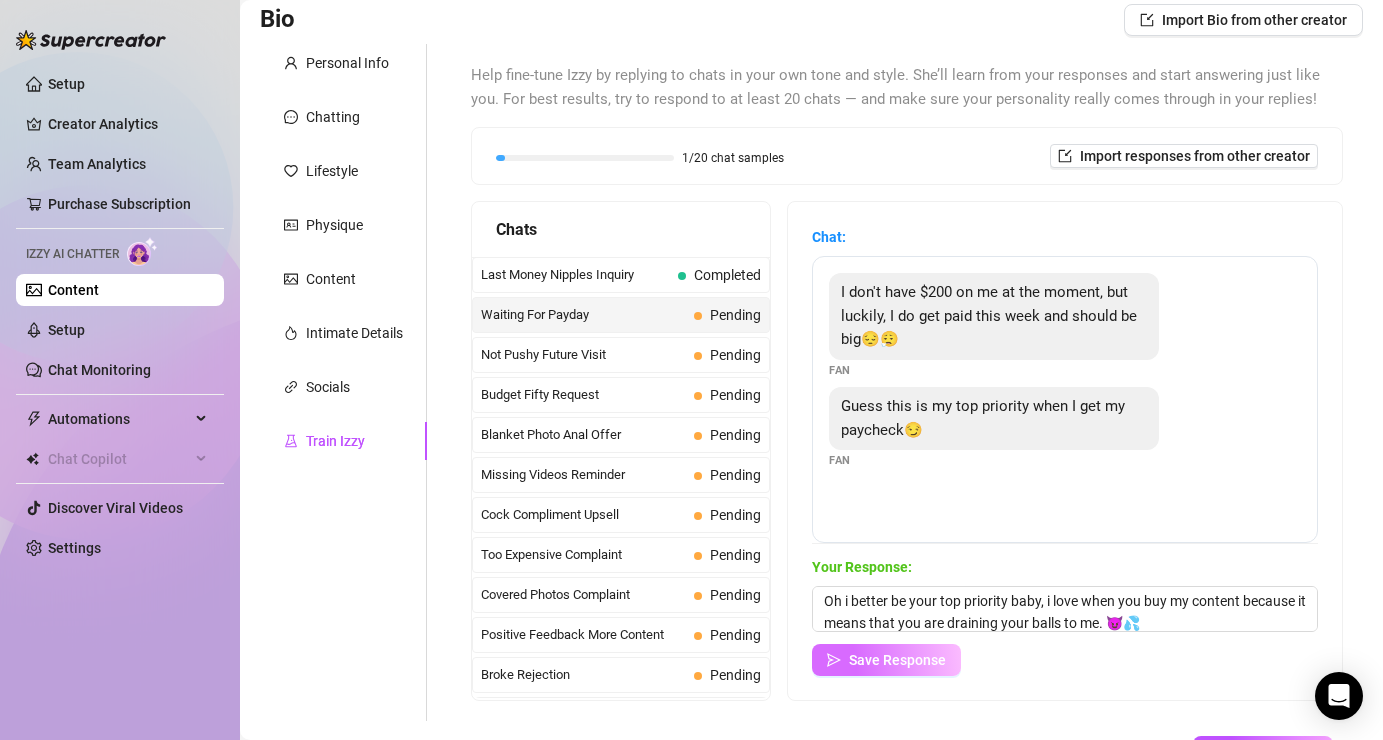 click on "Save Response" at bounding box center [897, 660] 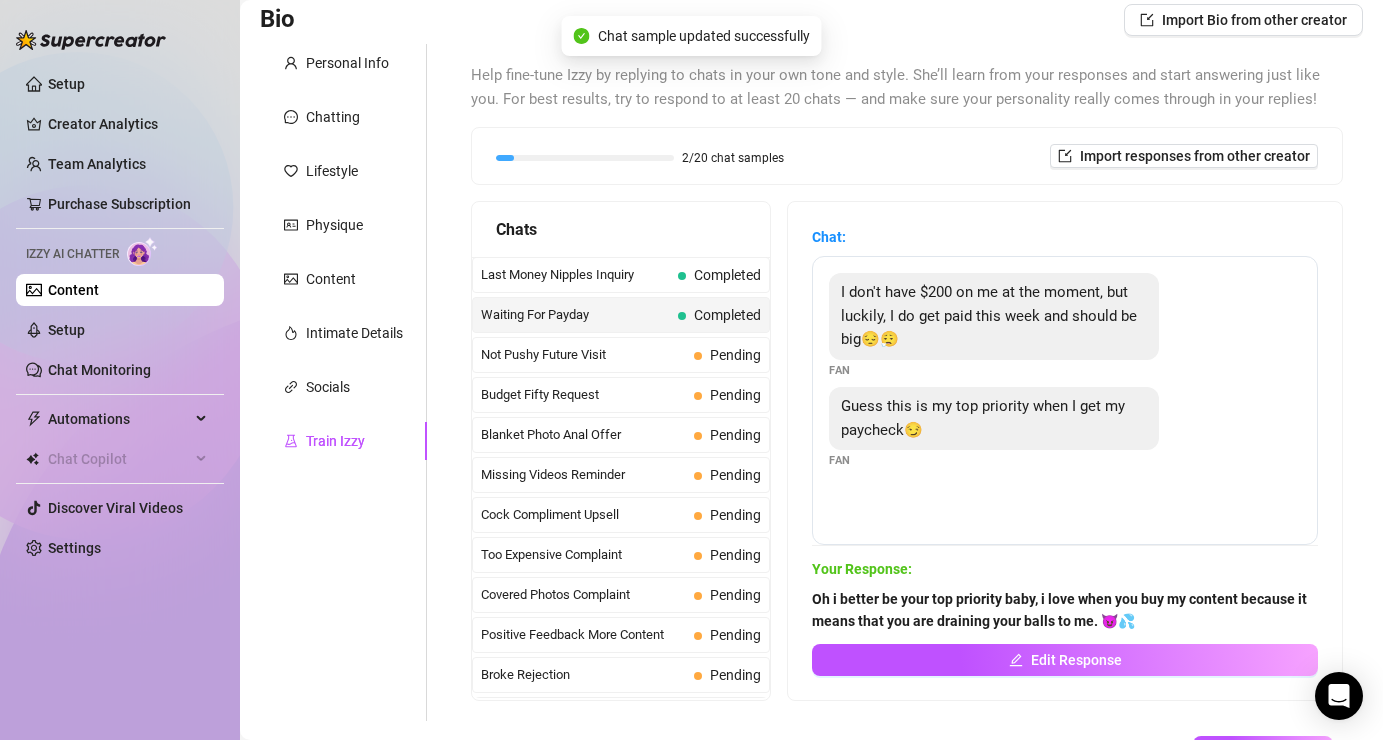 scroll, scrollTop: 0, scrollLeft: 0, axis: both 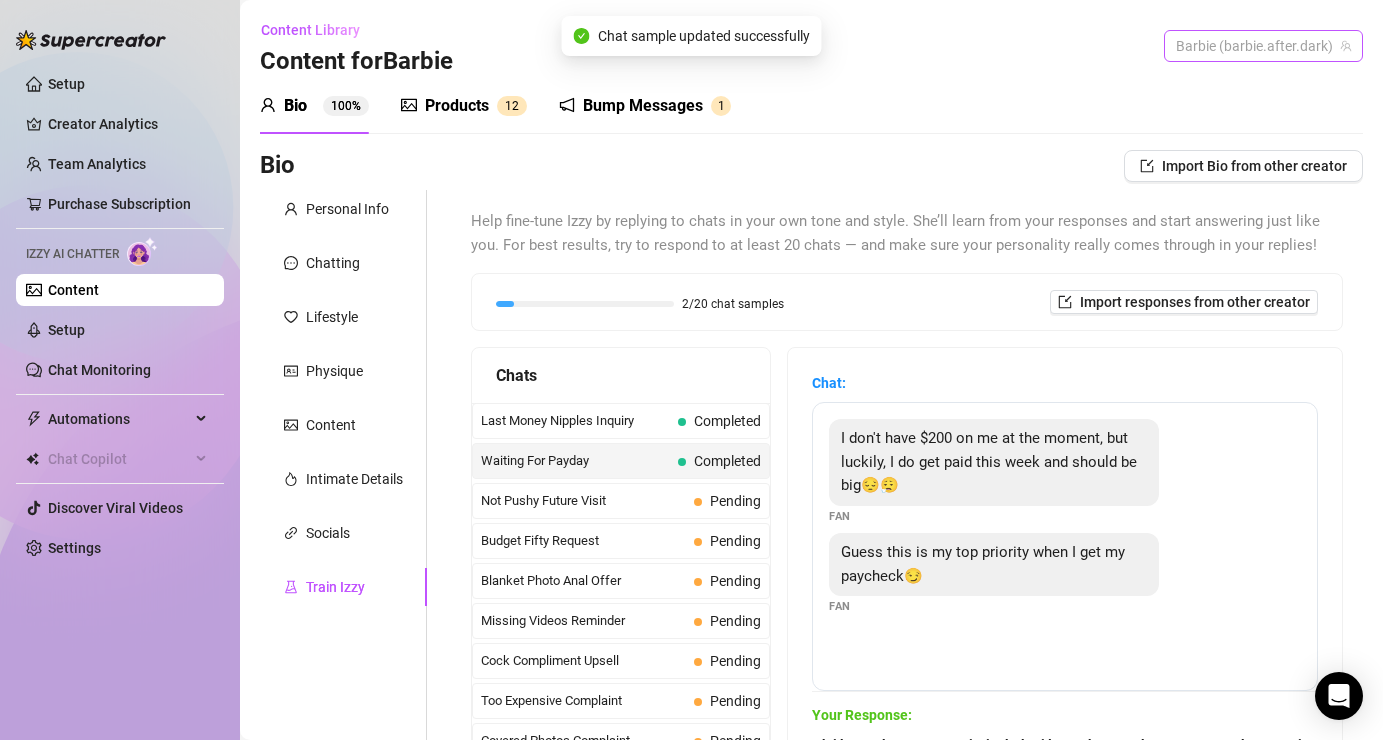 click on "Barbie (barbie.after.dark)" at bounding box center (1263, 46) 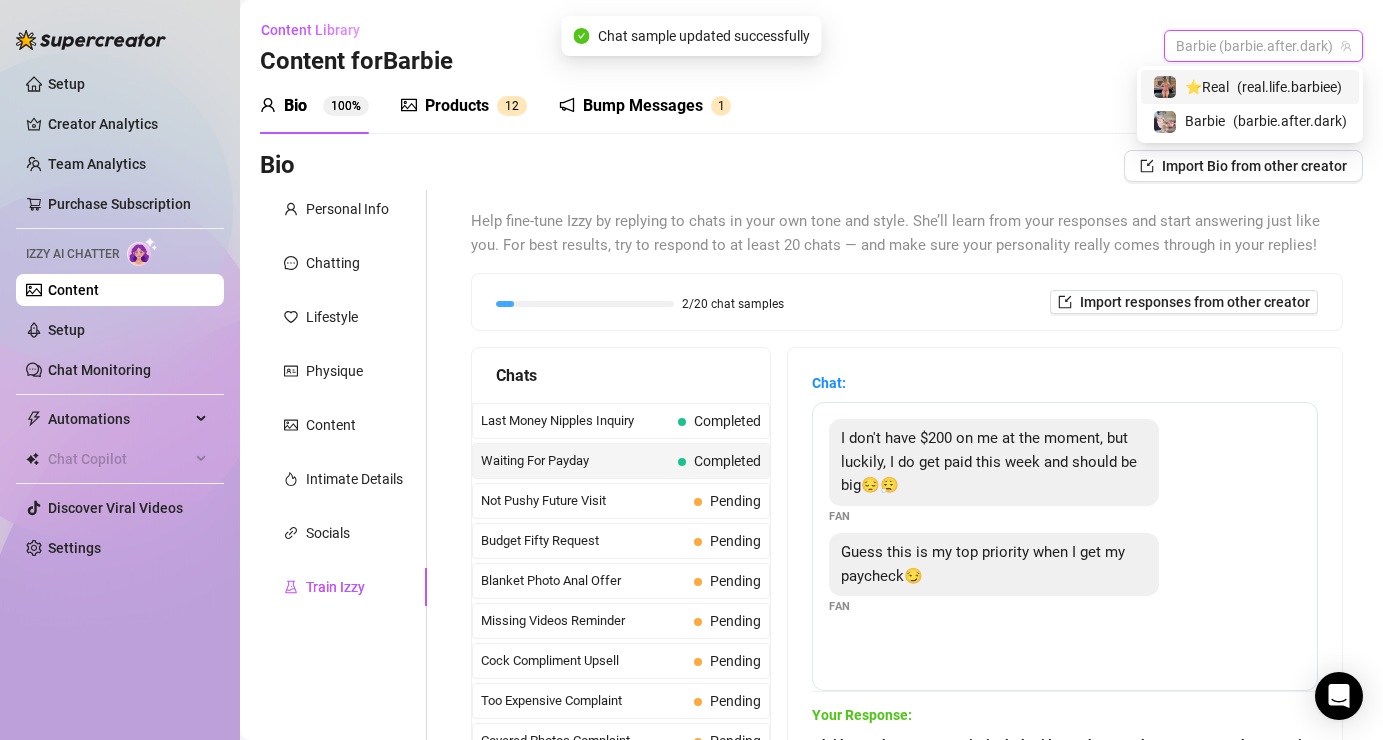 click on "( real.life.barbiee )" at bounding box center (1289, 87) 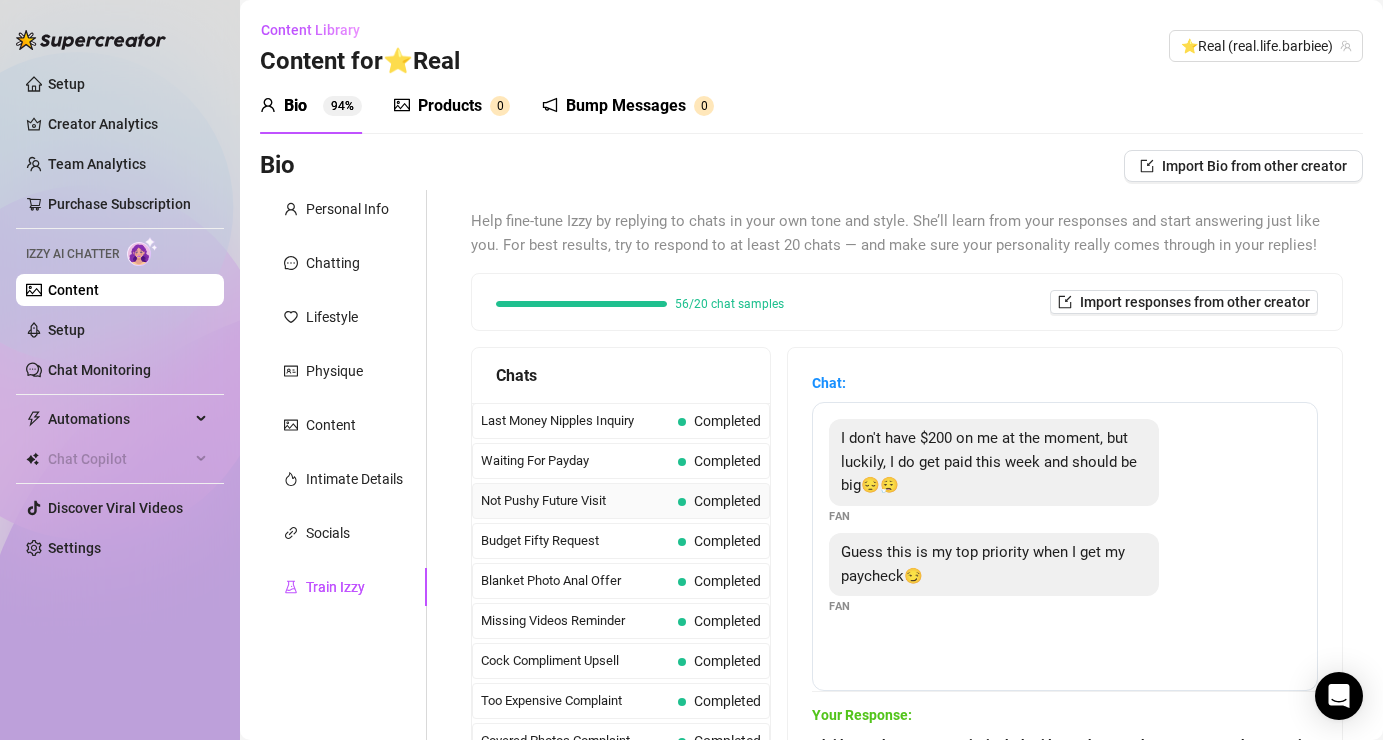 click on "Completed" at bounding box center (719, 501) 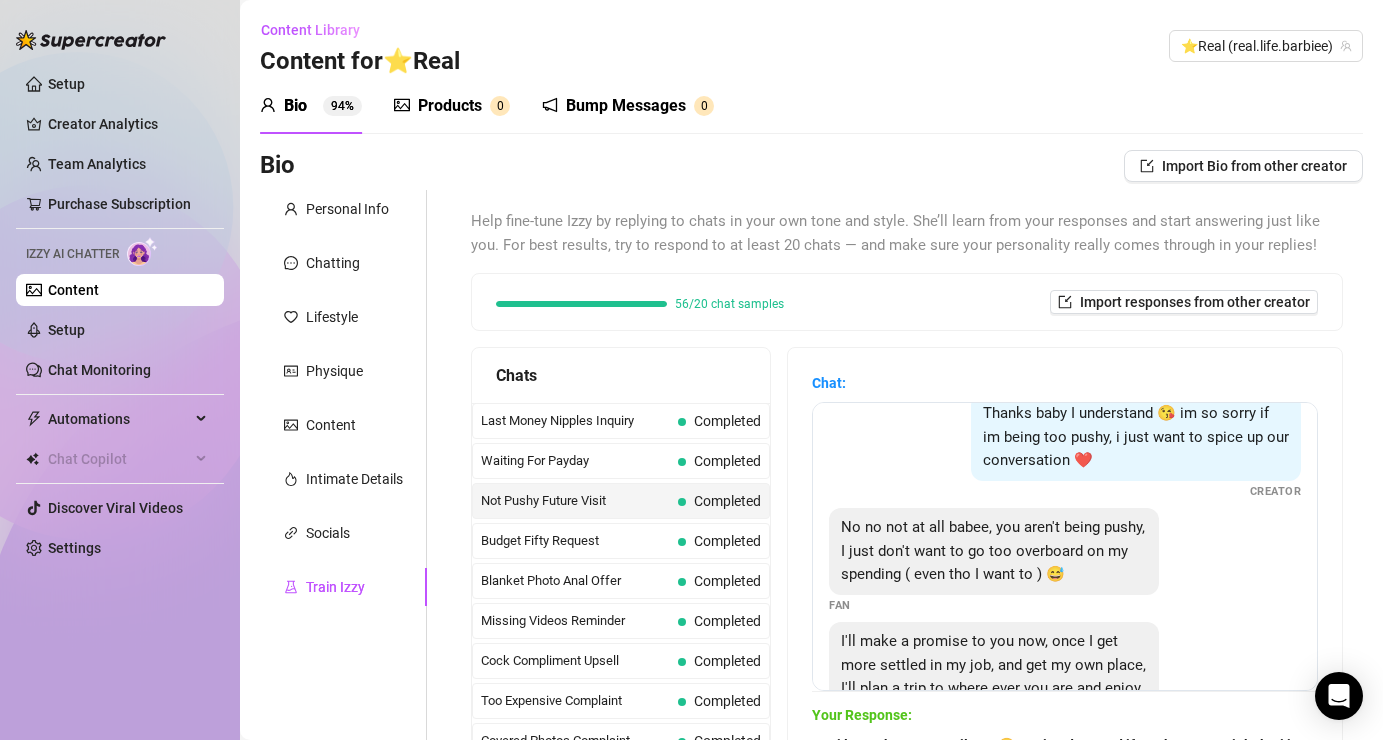 scroll, scrollTop: 110, scrollLeft: 0, axis: vertical 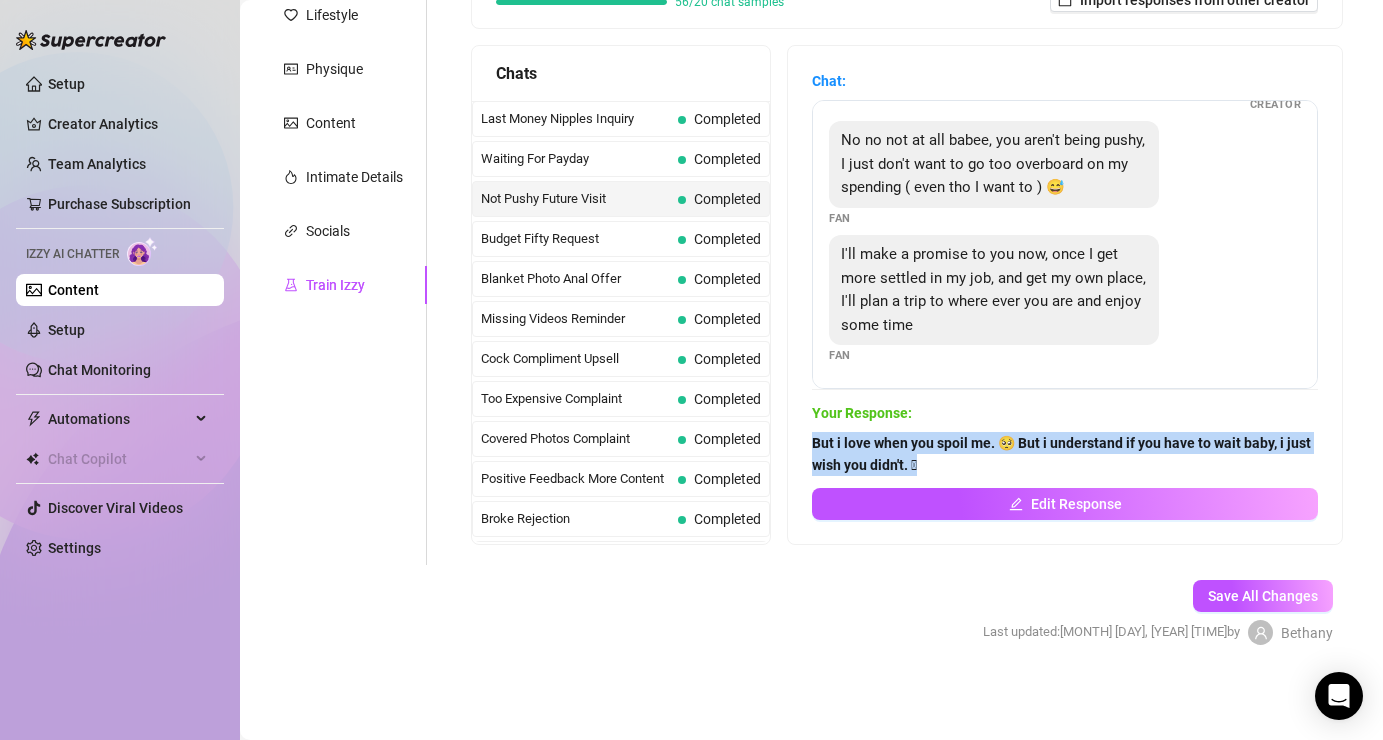 drag, startPoint x: 932, startPoint y: 459, endPoint x: 795, endPoint y: 432, distance: 139.63524 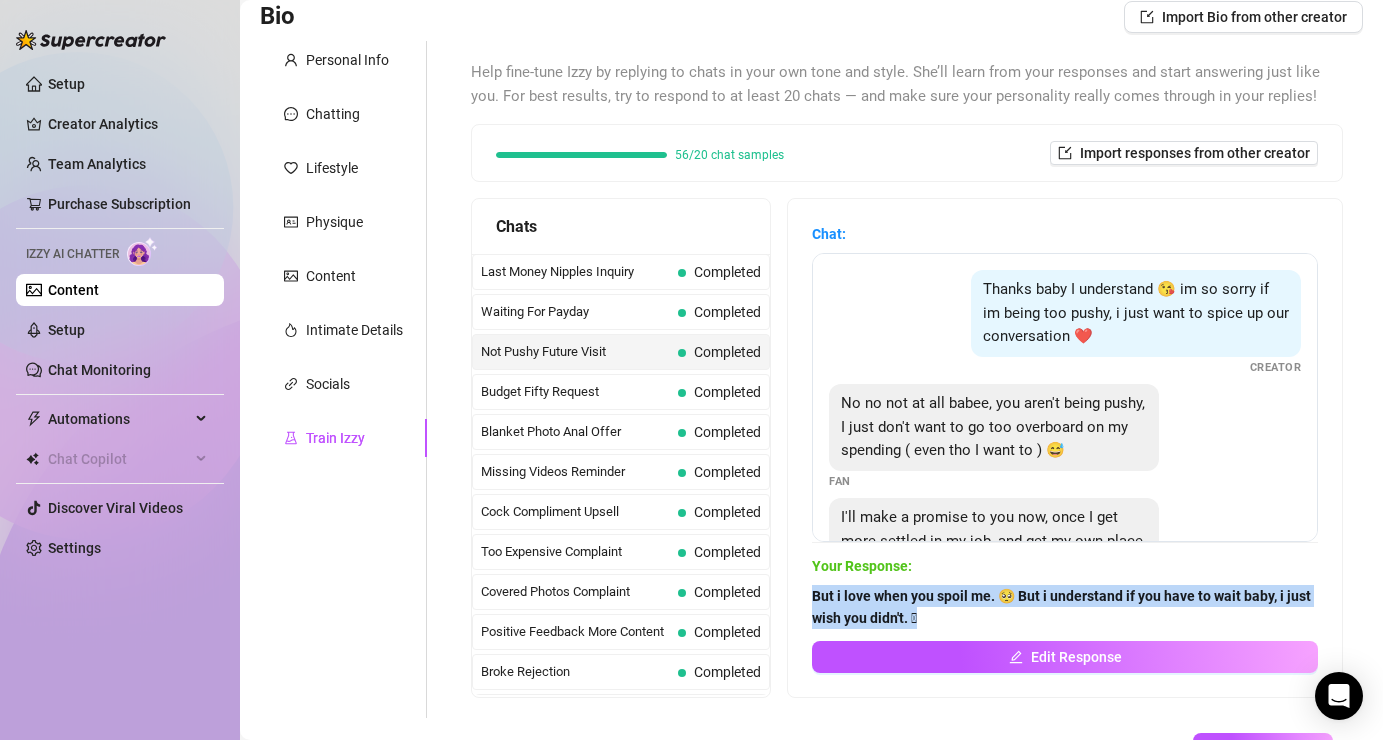 scroll, scrollTop: 172, scrollLeft: 0, axis: vertical 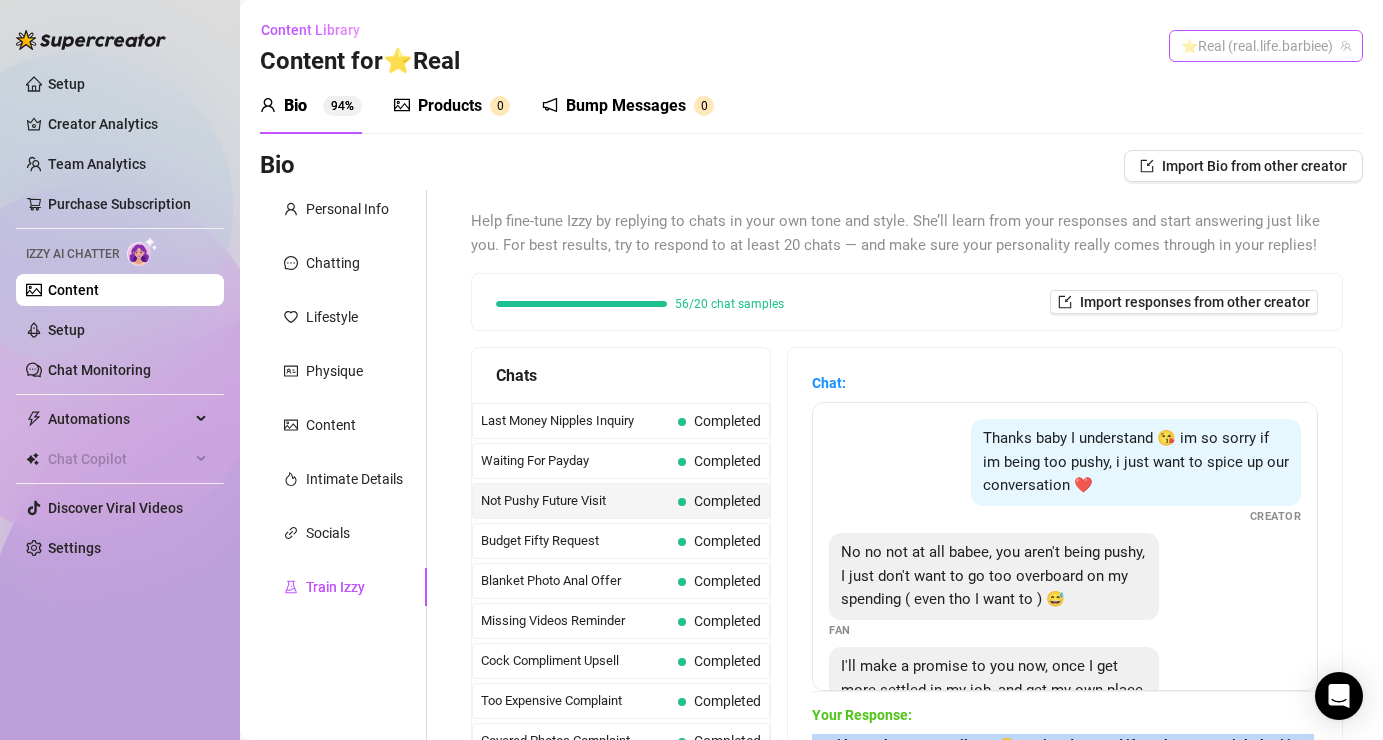 click on "⭐️Real (real.life.barbiee)" at bounding box center [1266, 46] 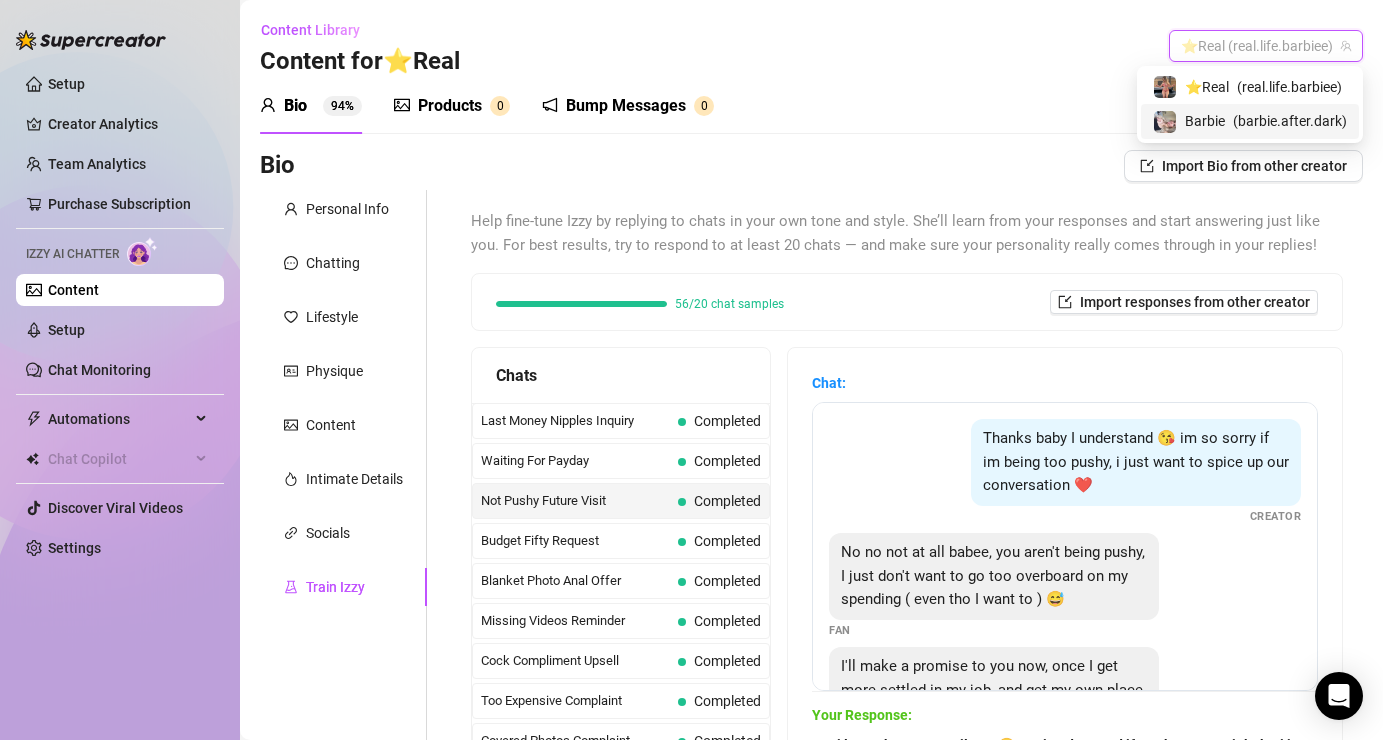 click on "( barbie.after.dark )" at bounding box center [1290, 121] 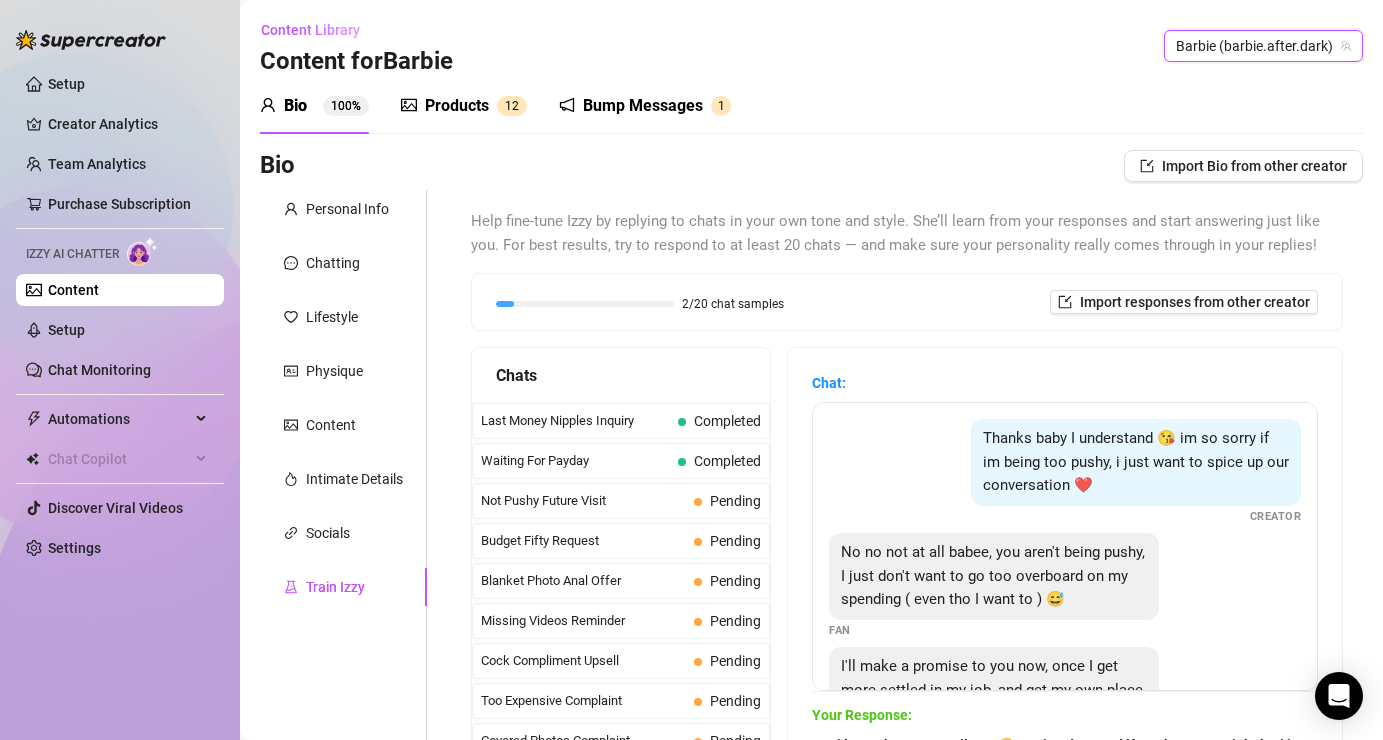 type 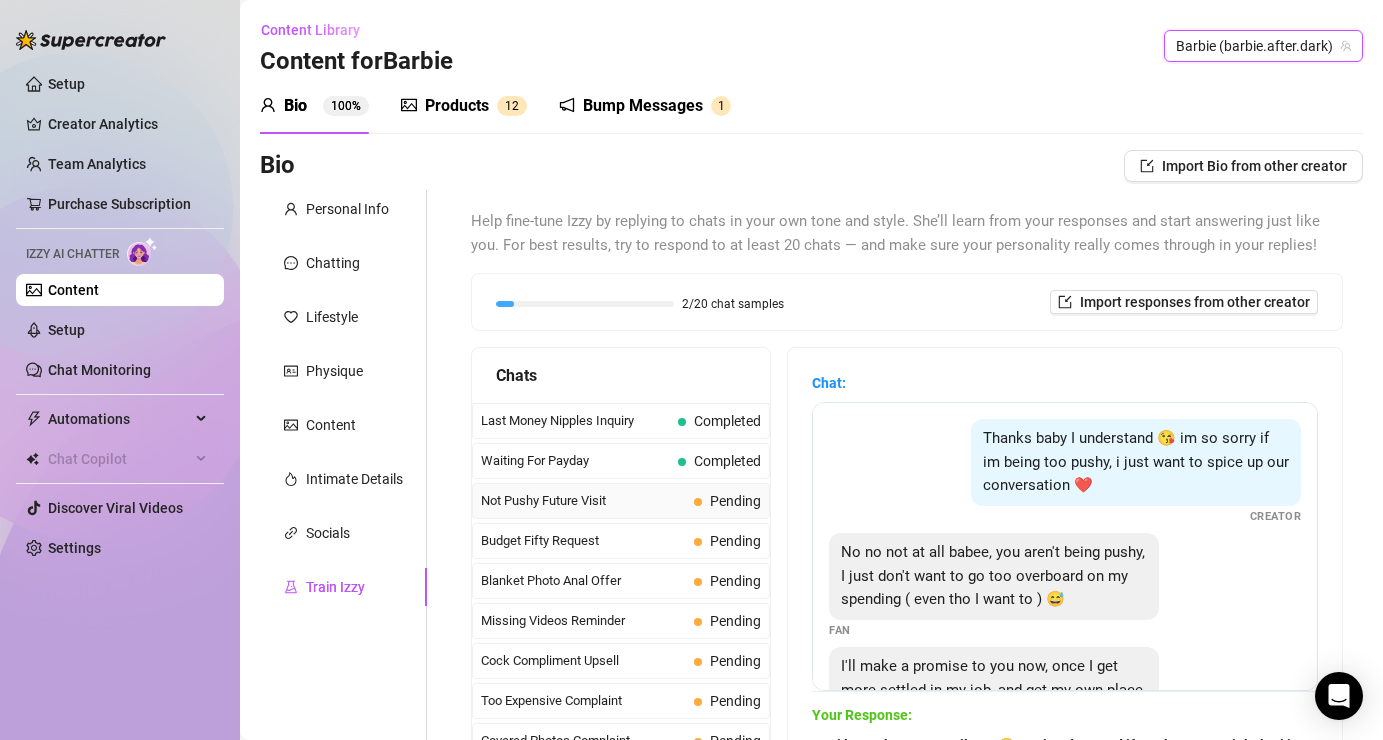 click on "Pending" at bounding box center [735, 501] 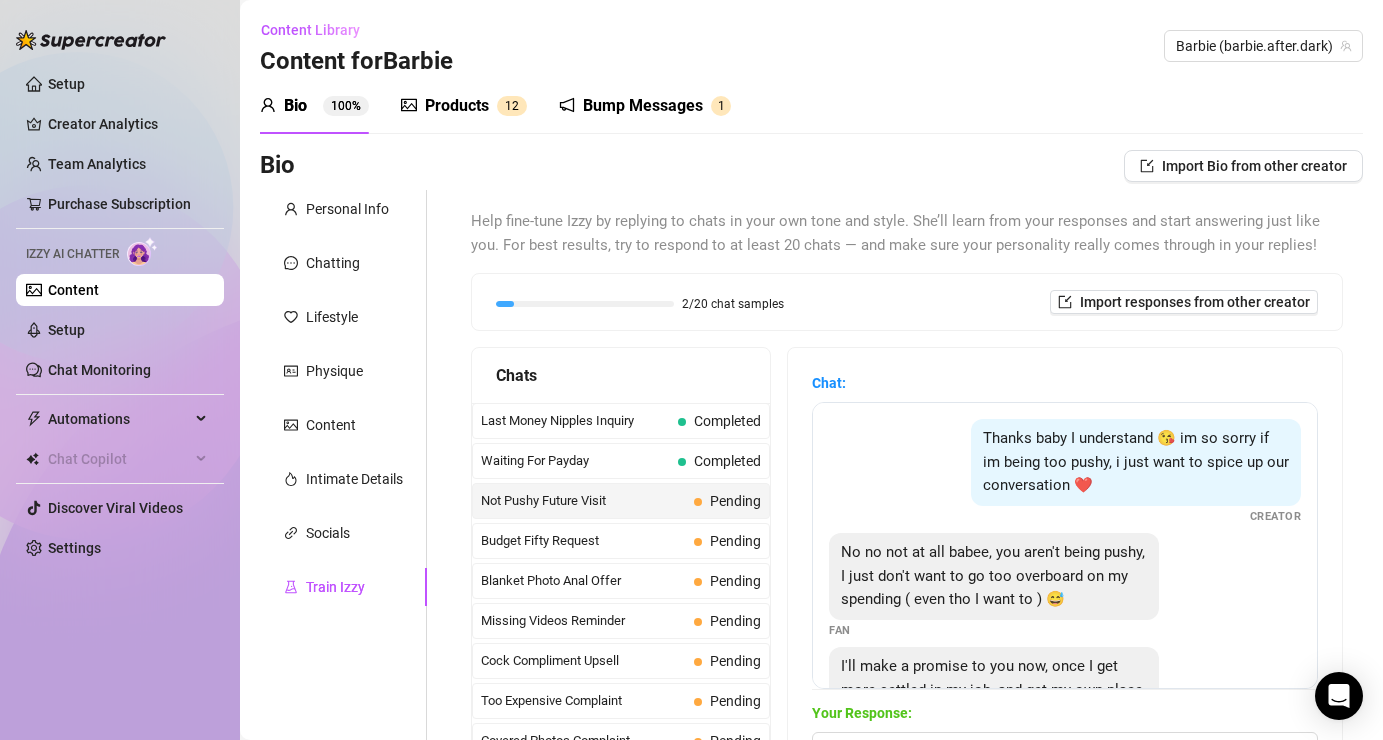 click on "Pending" at bounding box center [735, 501] 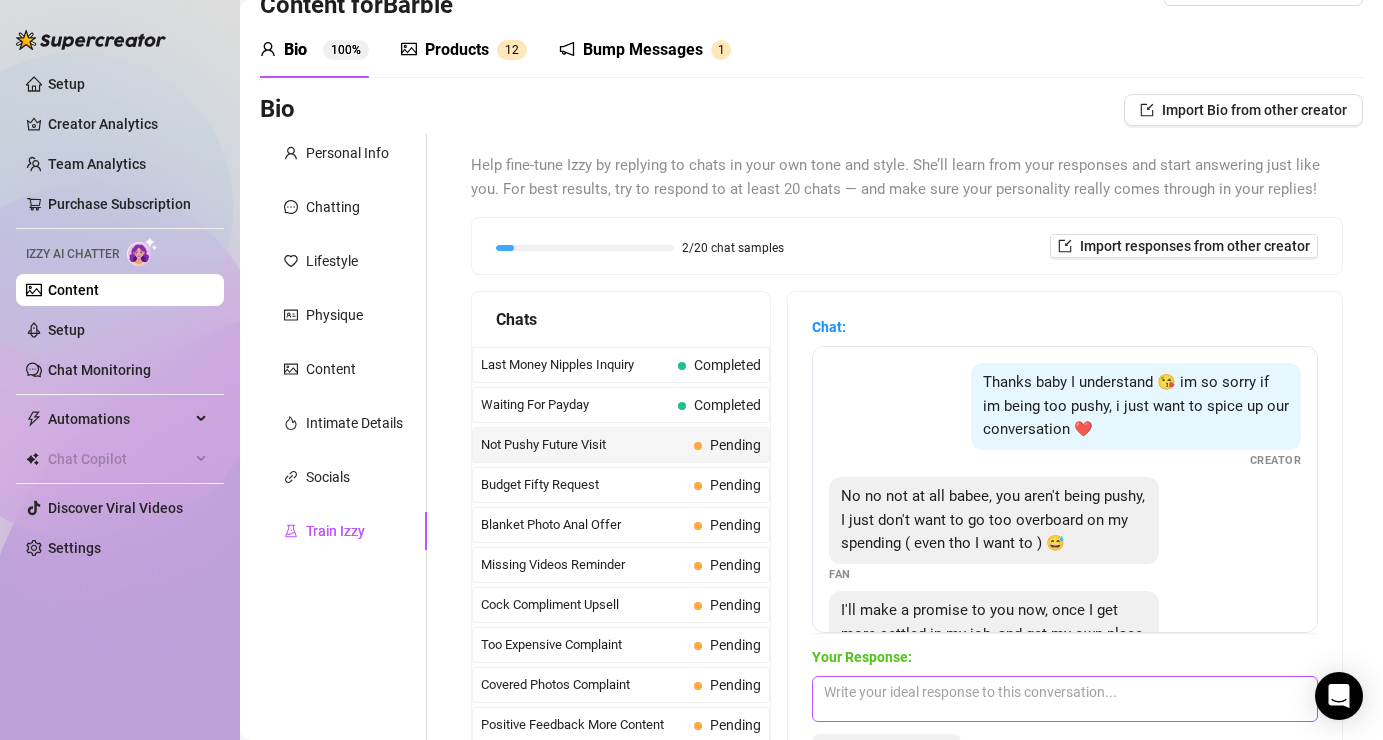 scroll, scrollTop: 64, scrollLeft: 0, axis: vertical 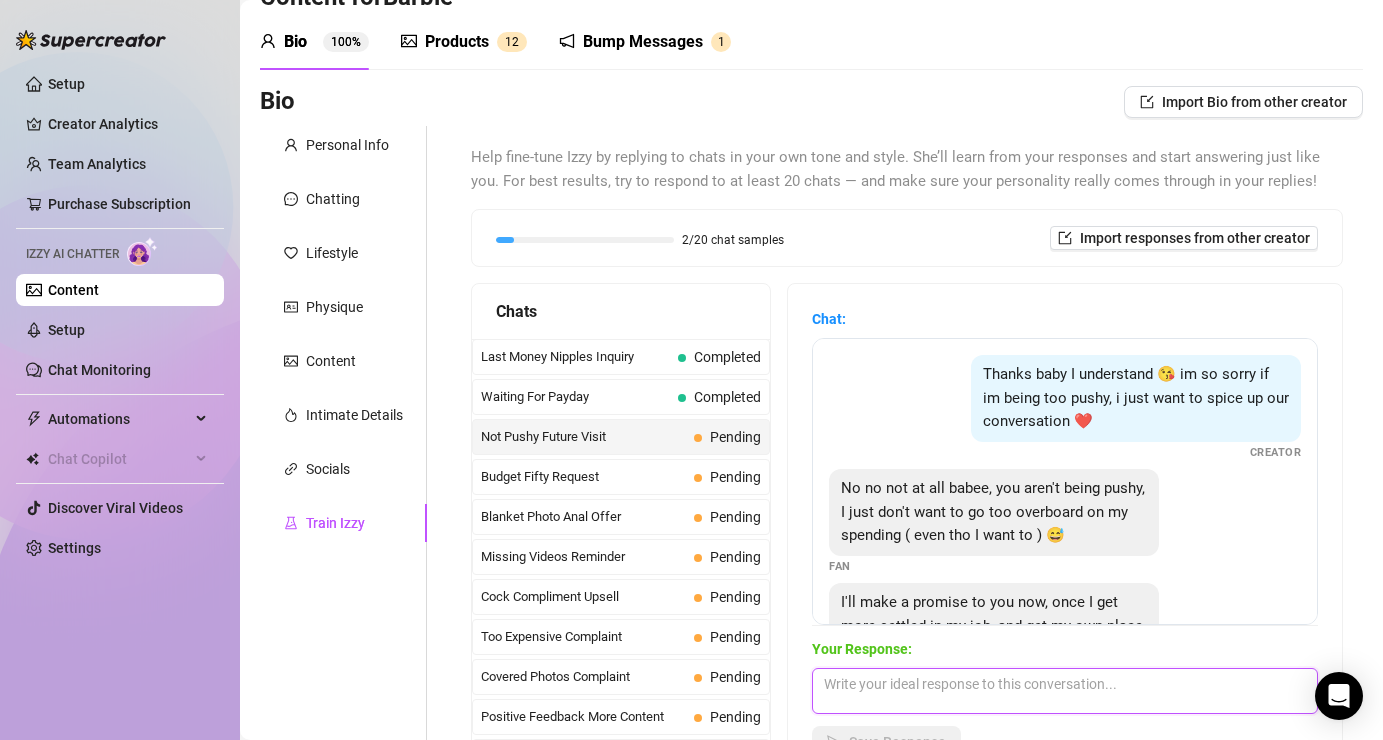 click at bounding box center [1065, 691] 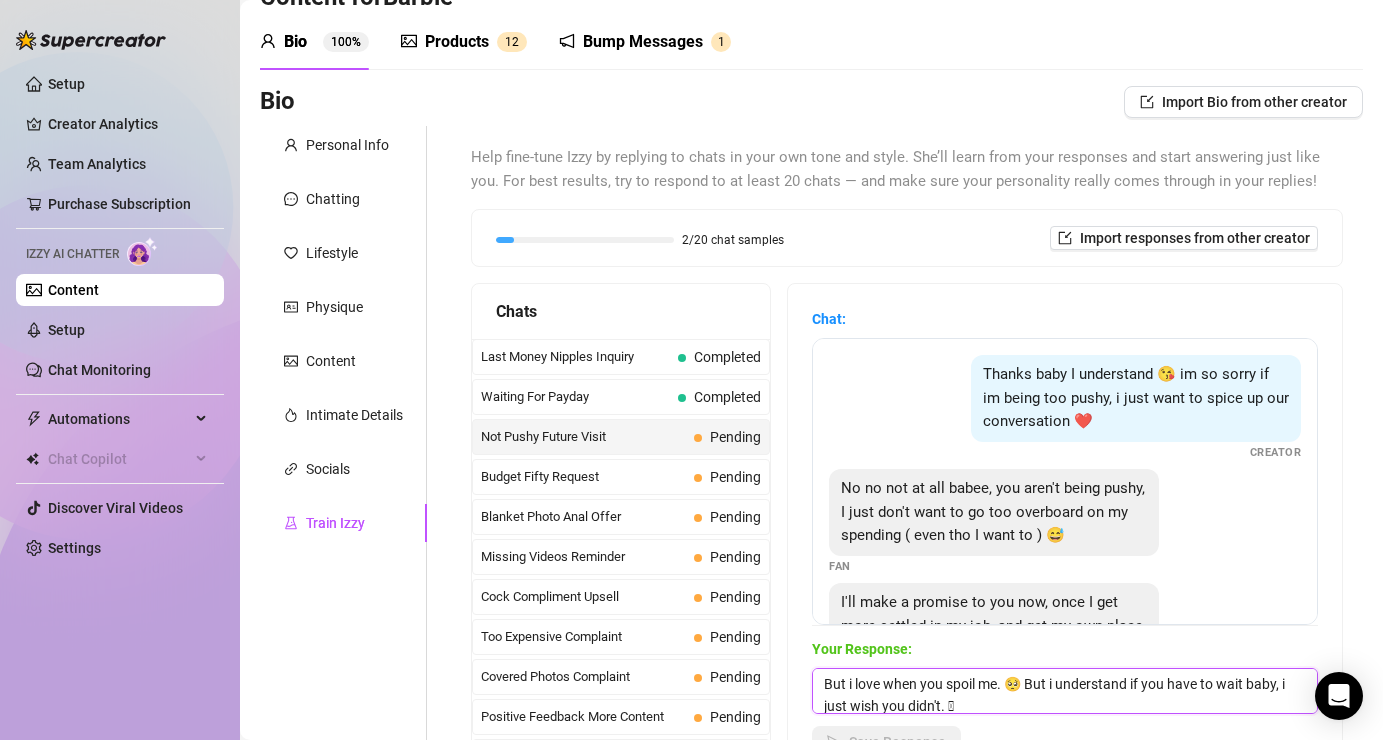 scroll, scrollTop: 1, scrollLeft: 0, axis: vertical 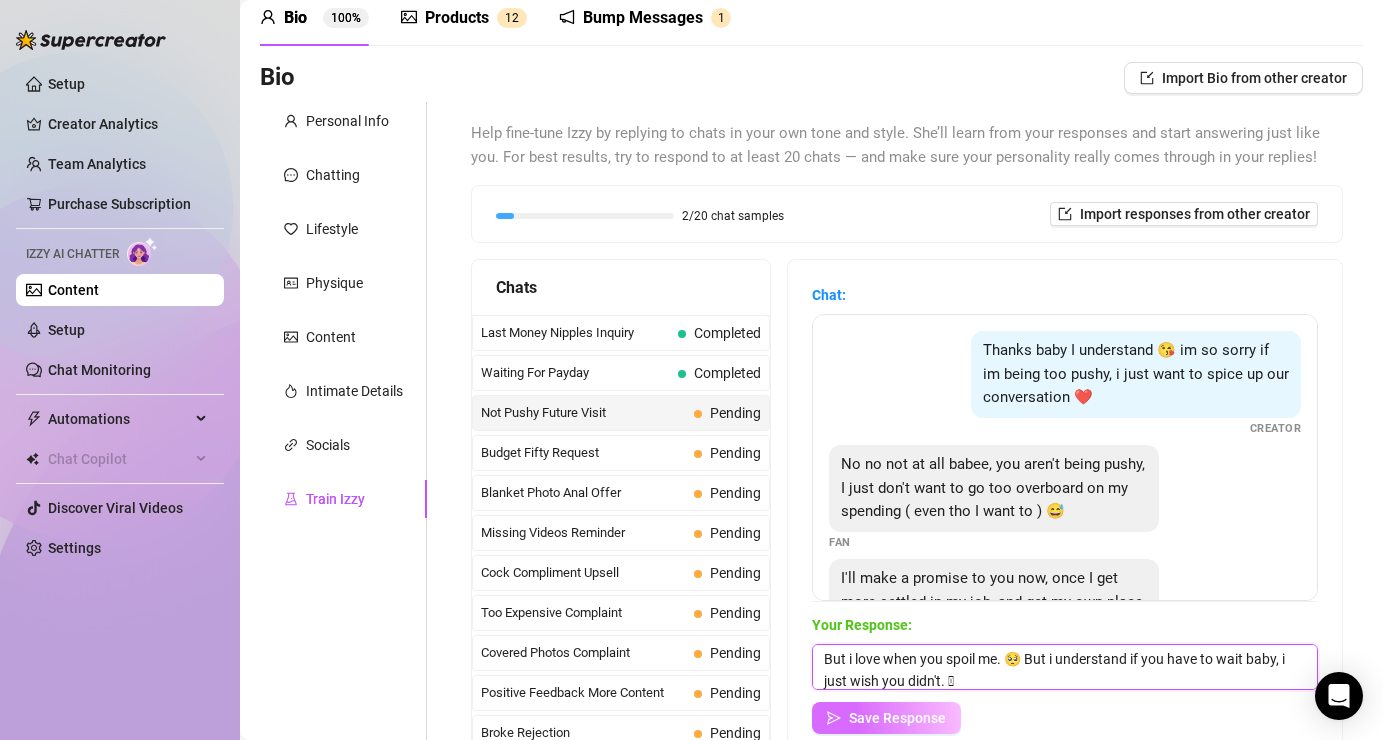 type on "But i love when you spoil me. 🥺 But i understand if you have to wait baby, i just wish you didn't. 🩷" 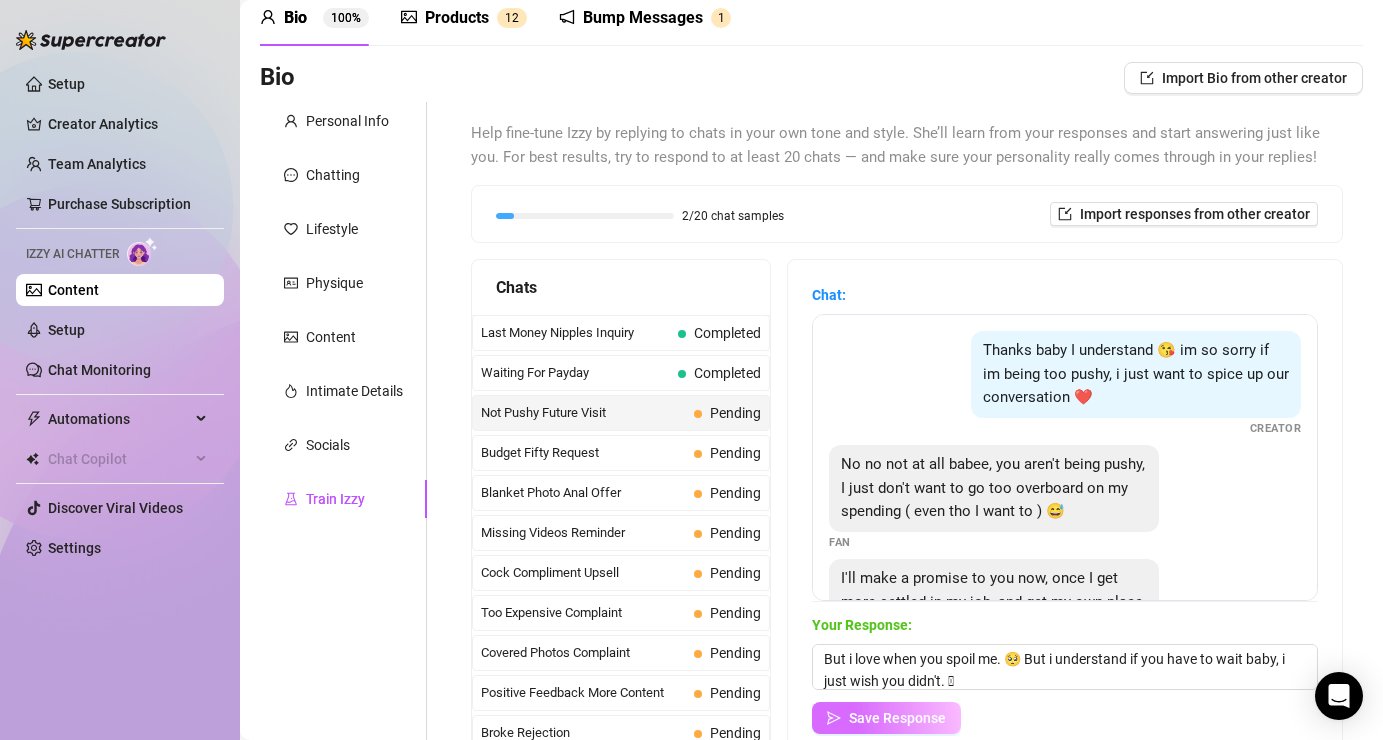 click on "Save Response" at bounding box center (897, 718) 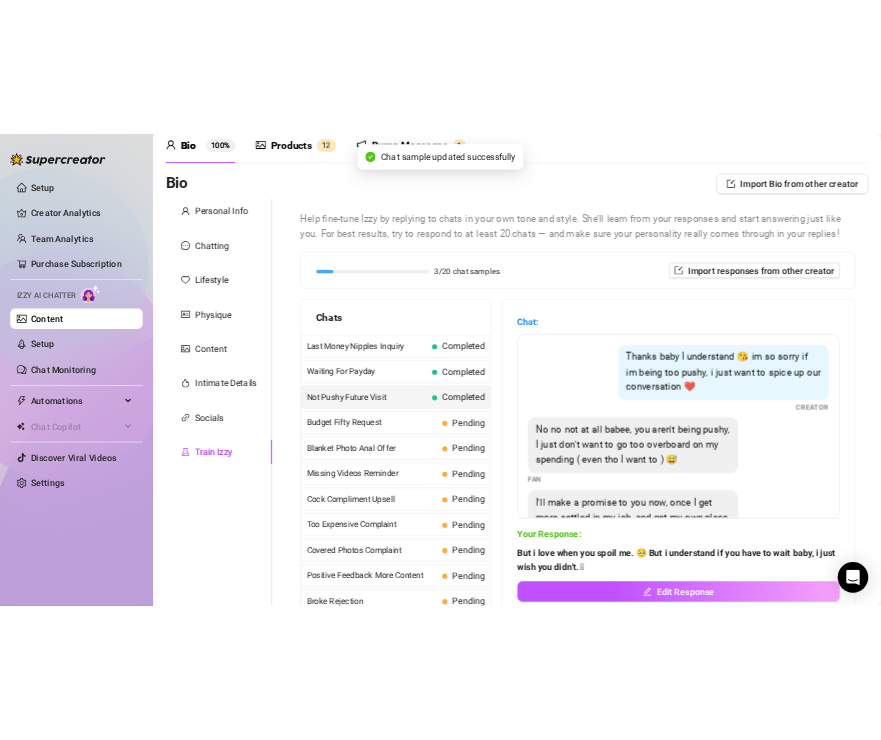 scroll, scrollTop: 0, scrollLeft: 0, axis: both 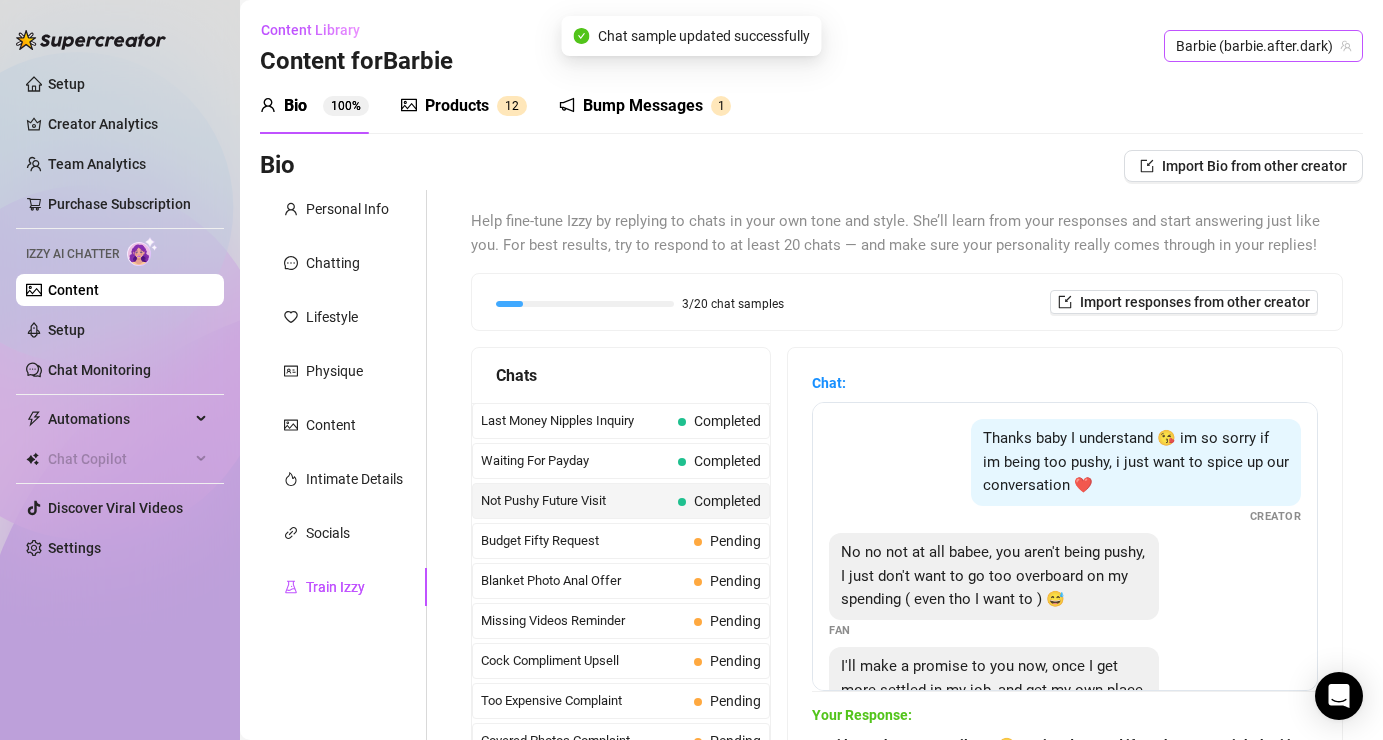 click on "Barbie (barbie.after.dark)" at bounding box center [1263, 46] 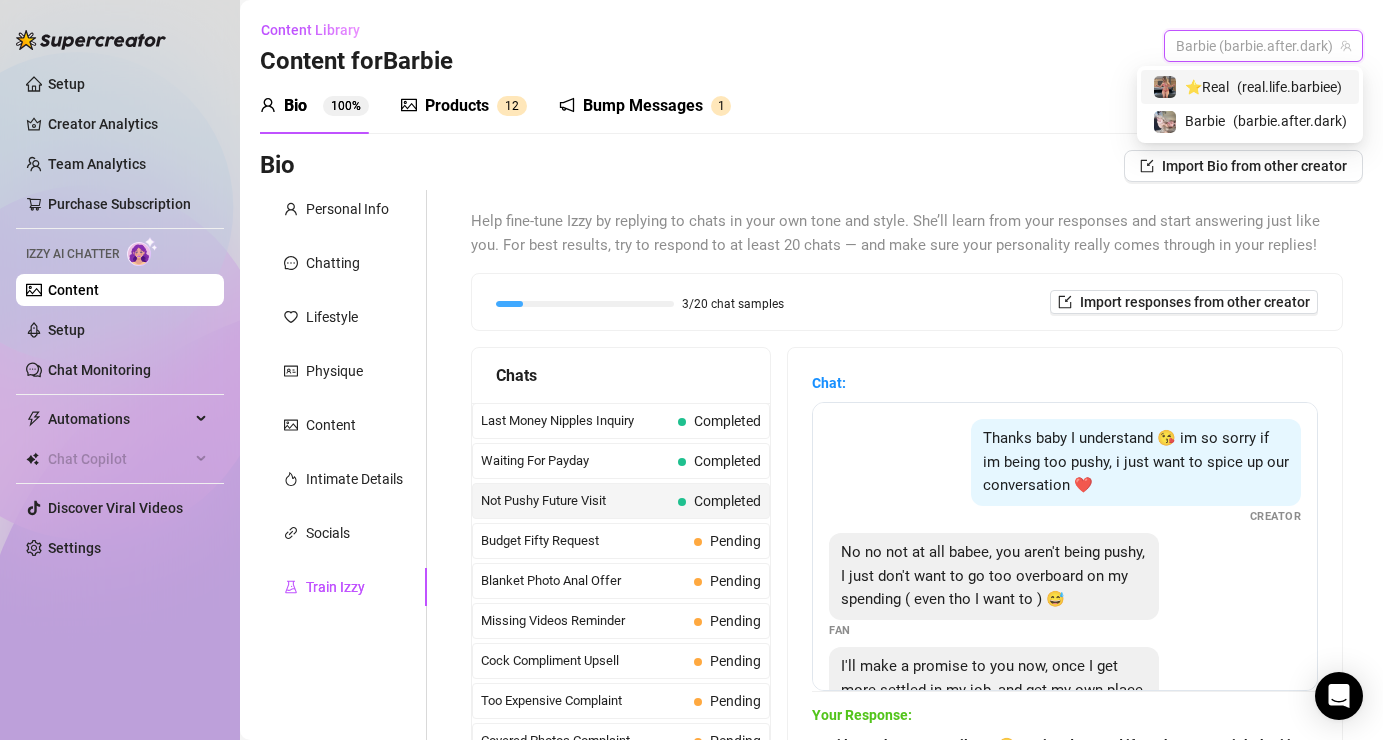 click on "( real.life.barbiee )" at bounding box center (1289, 87) 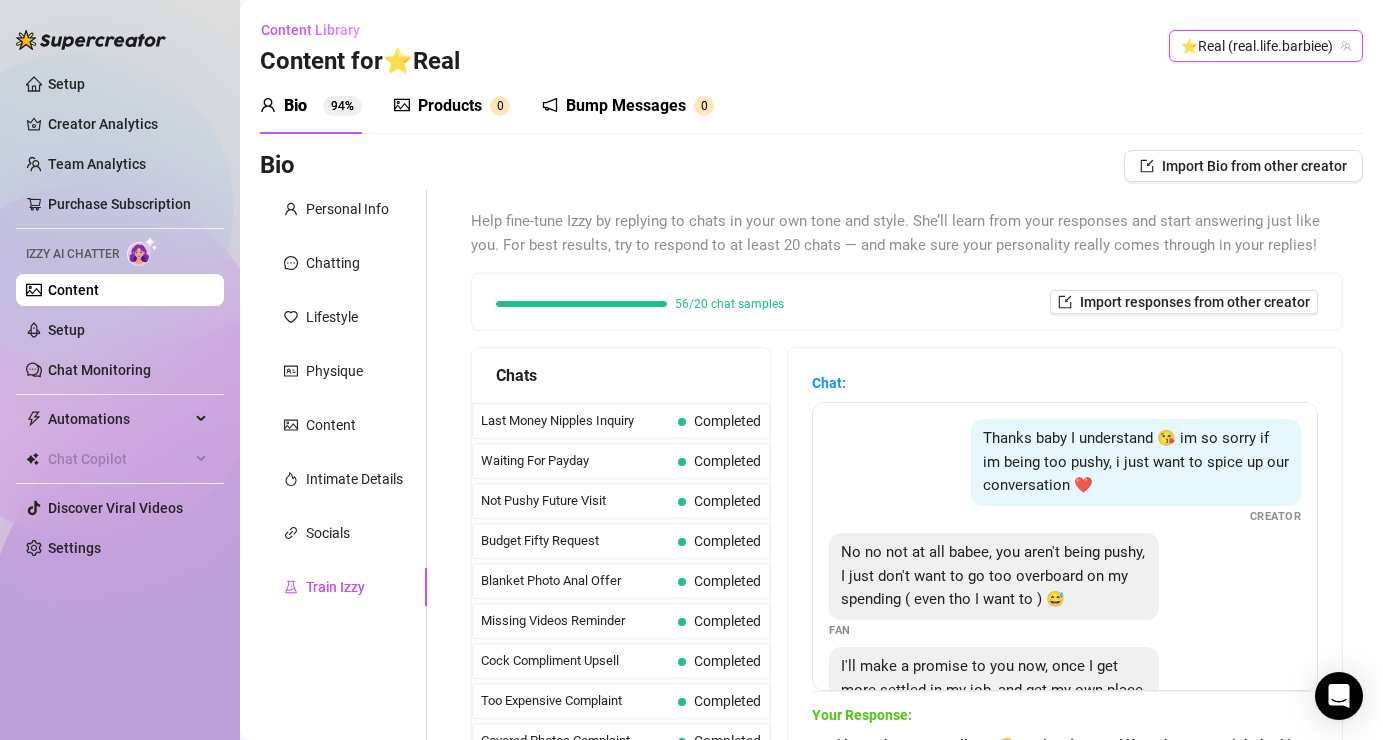 type 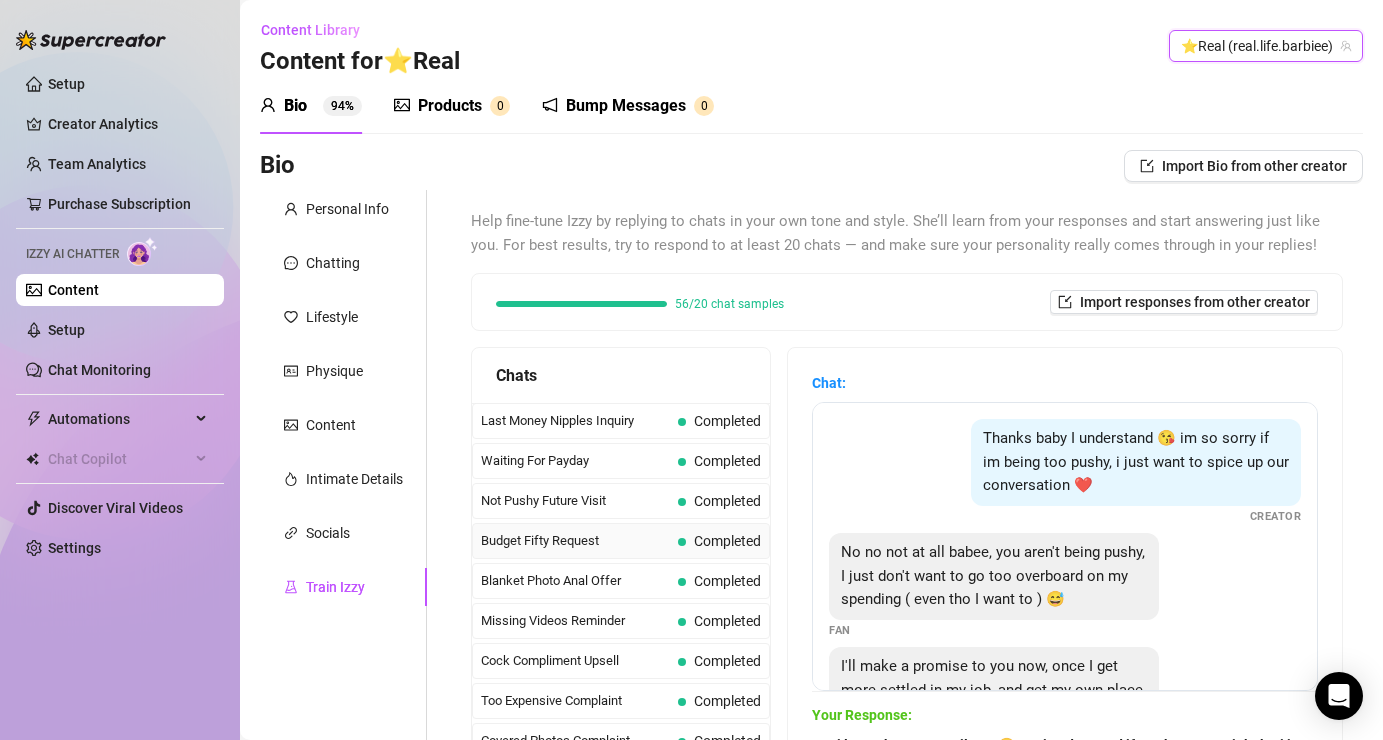 click on "Completed" at bounding box center (727, 541) 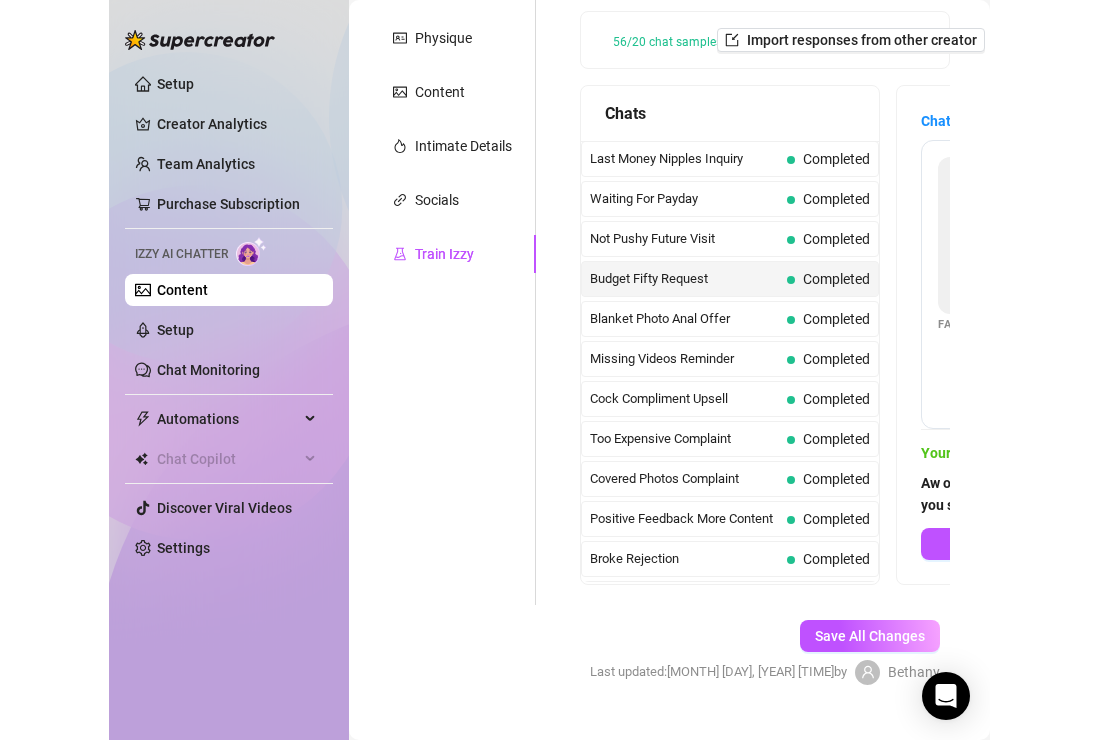 scroll, scrollTop: 336, scrollLeft: 0, axis: vertical 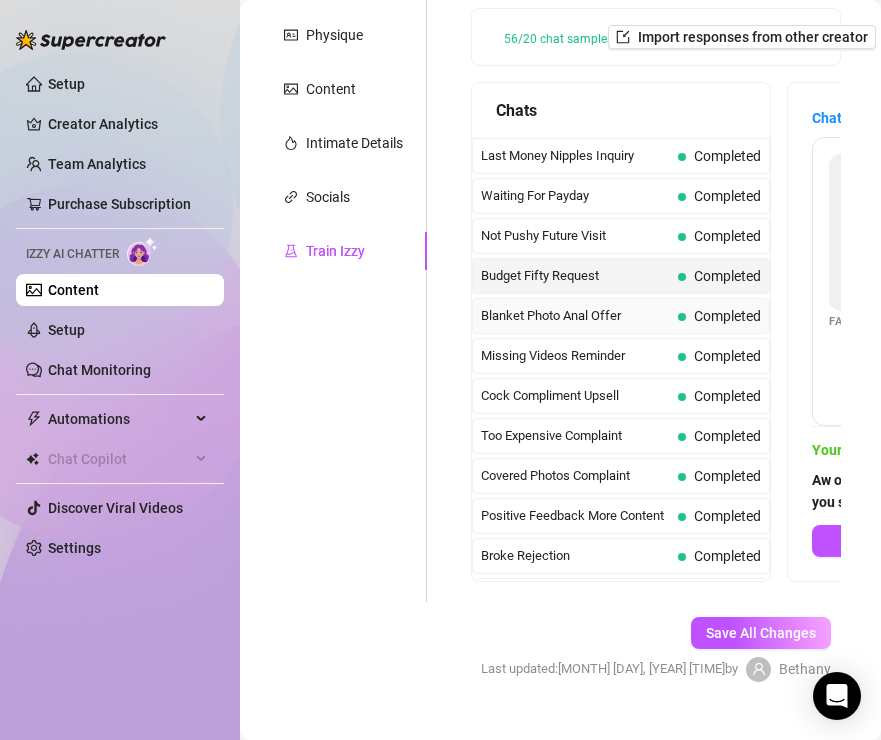 click on "Blanket Photo Anal Offer" at bounding box center (575, 316) 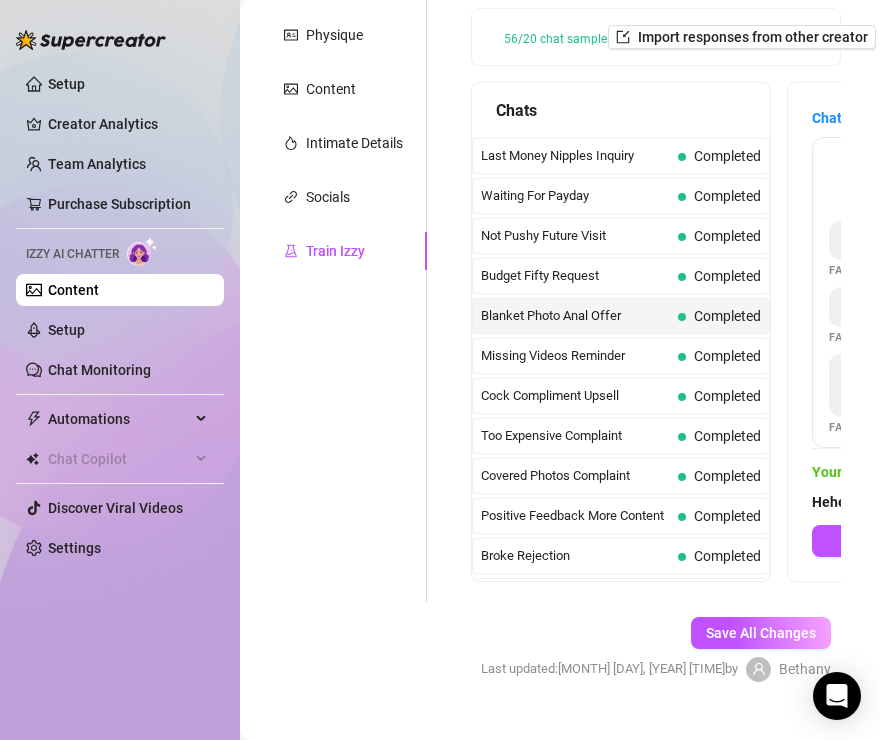 click on "Do you like it babe ?😻😻😻 Creator I love it!! 😍😍😍🥰🥰🥰 Fan She's so cuuuuuute!!! Fan Wrapped up in her cute blanky 🥹🥹 Fan Do you want me to suprise you again? 🙈 Creator Yes please!! Fan can i show to you my first anal babe ? 😻😻 Creator Sounds like fun 😈 Fan" at bounding box center (987, 292) 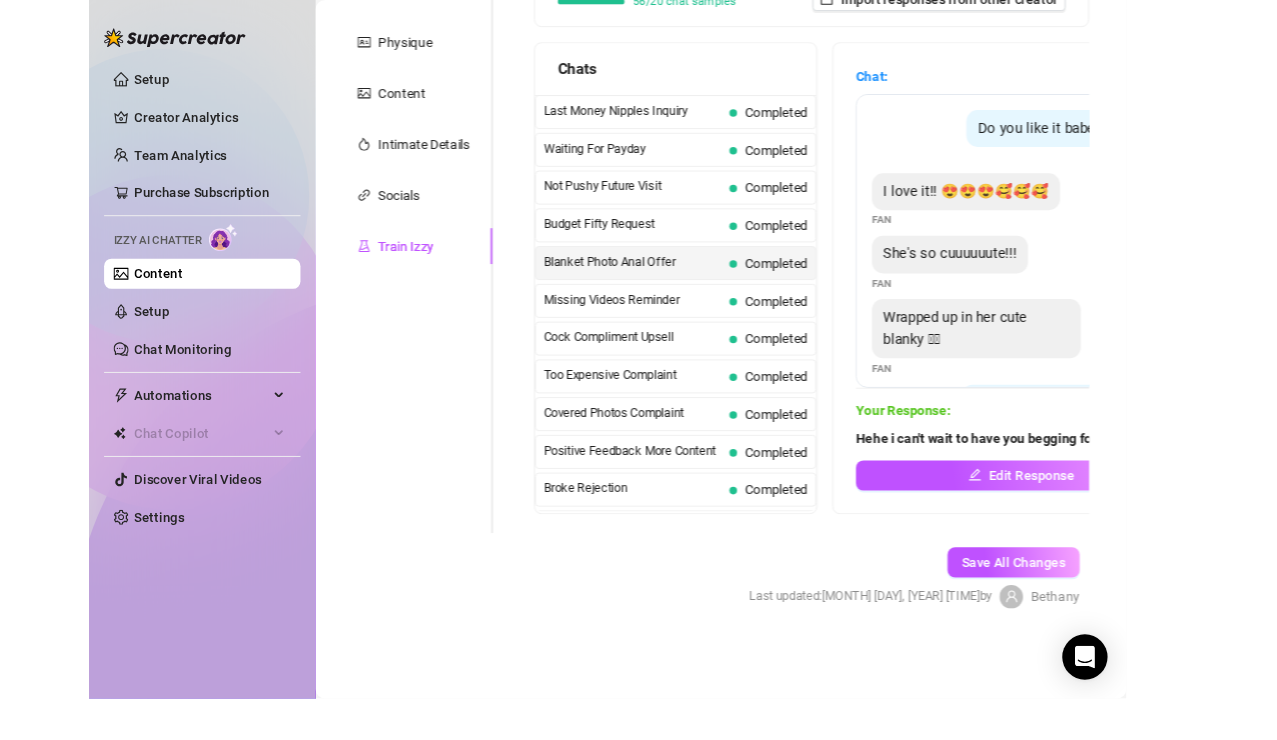 scroll, scrollTop: 325, scrollLeft: 0, axis: vertical 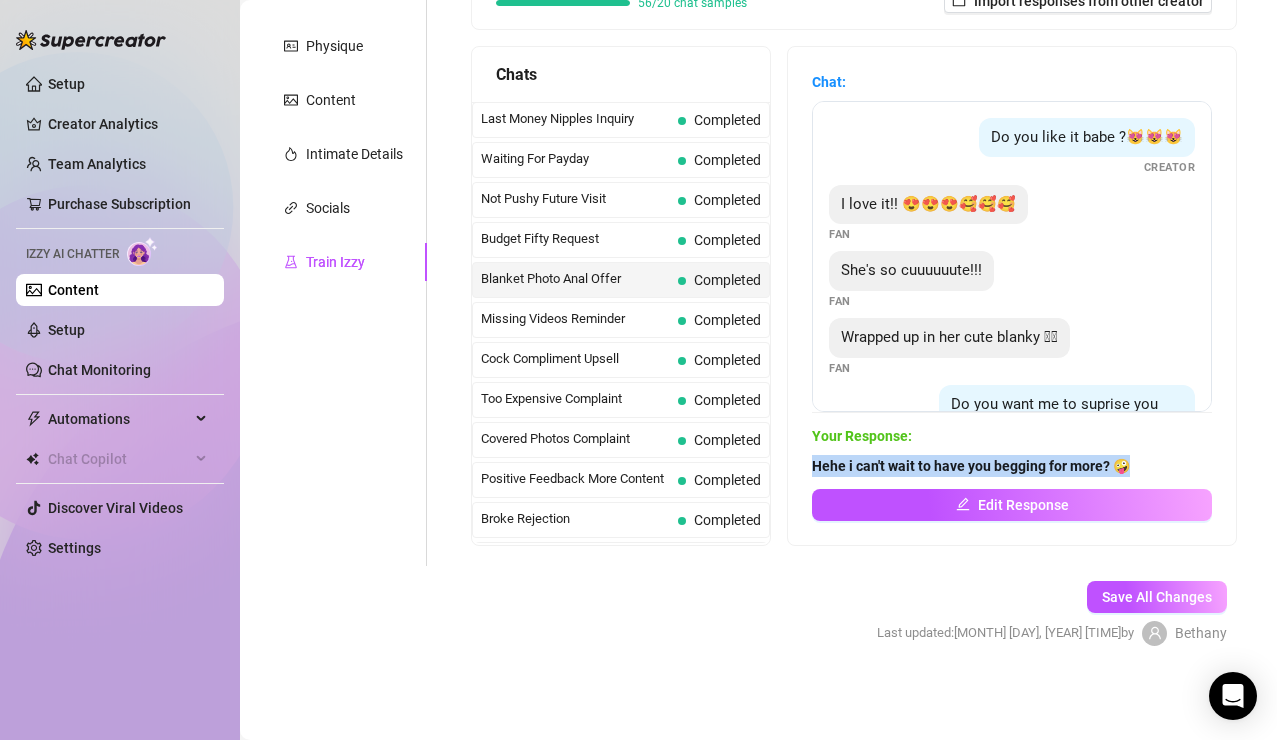 drag, startPoint x: 1135, startPoint y: 458, endPoint x: 815, endPoint y: 465, distance: 320.07654 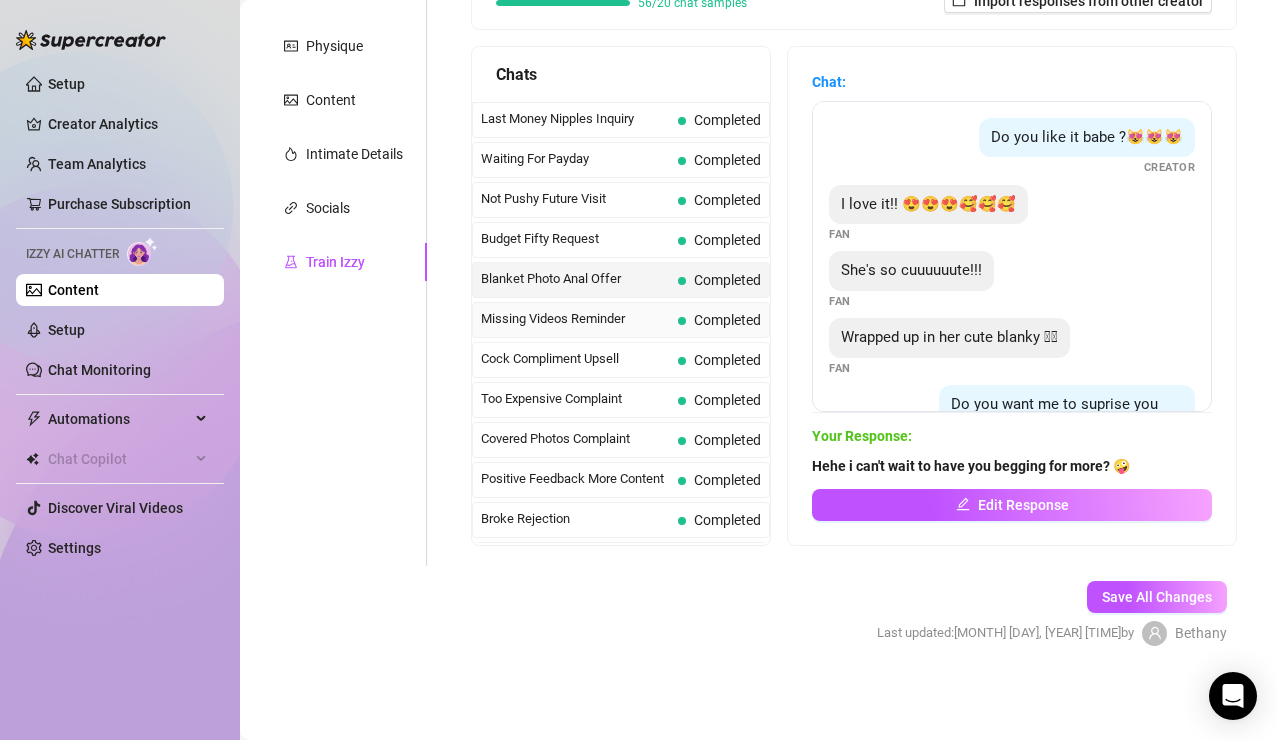 click on "Missing Videos Reminder" at bounding box center (575, 319) 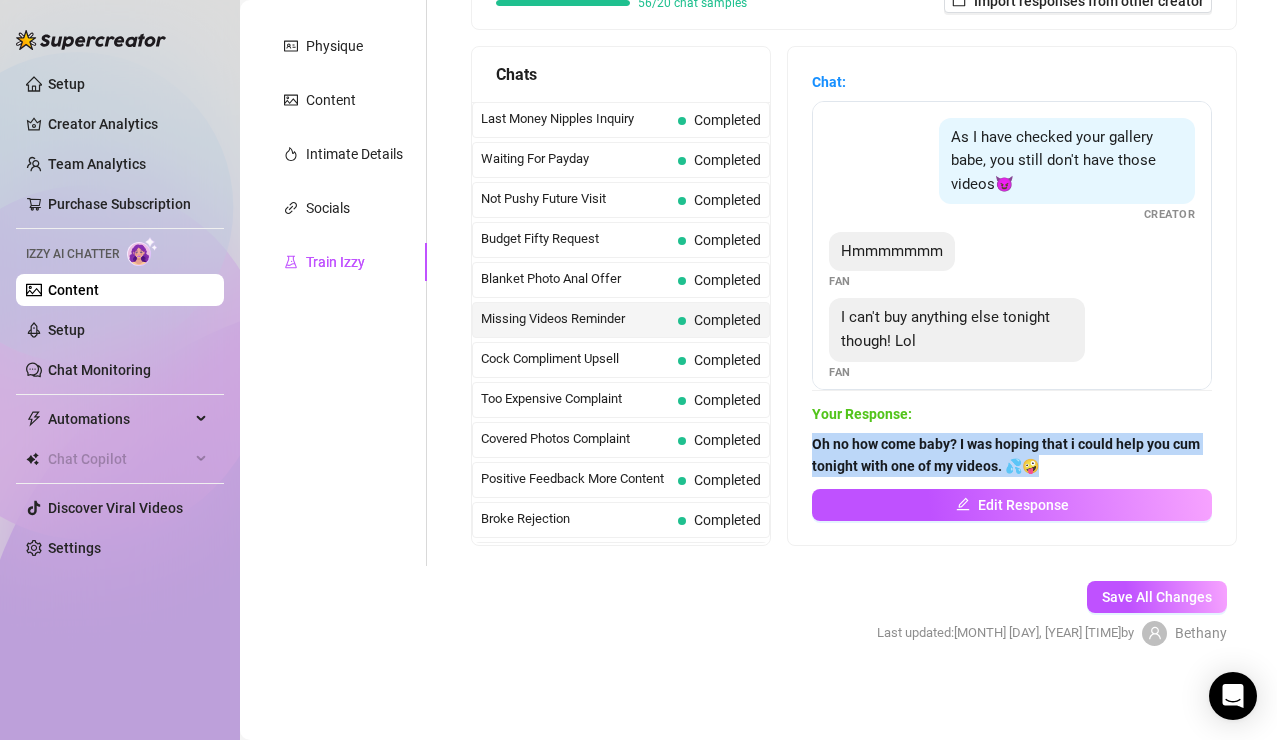 drag, startPoint x: 1051, startPoint y: 465, endPoint x: 804, endPoint y: 446, distance: 247.72969 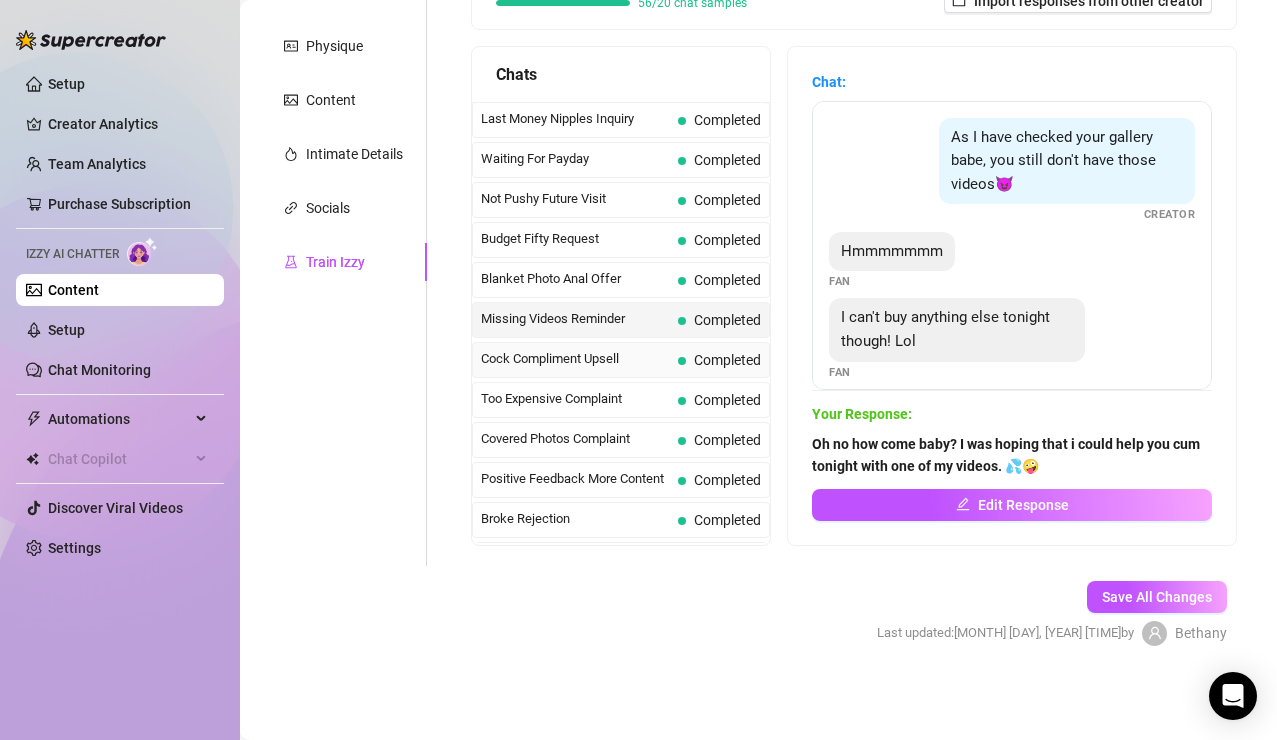click on "Cock Compliment Upsell" at bounding box center [575, 359] 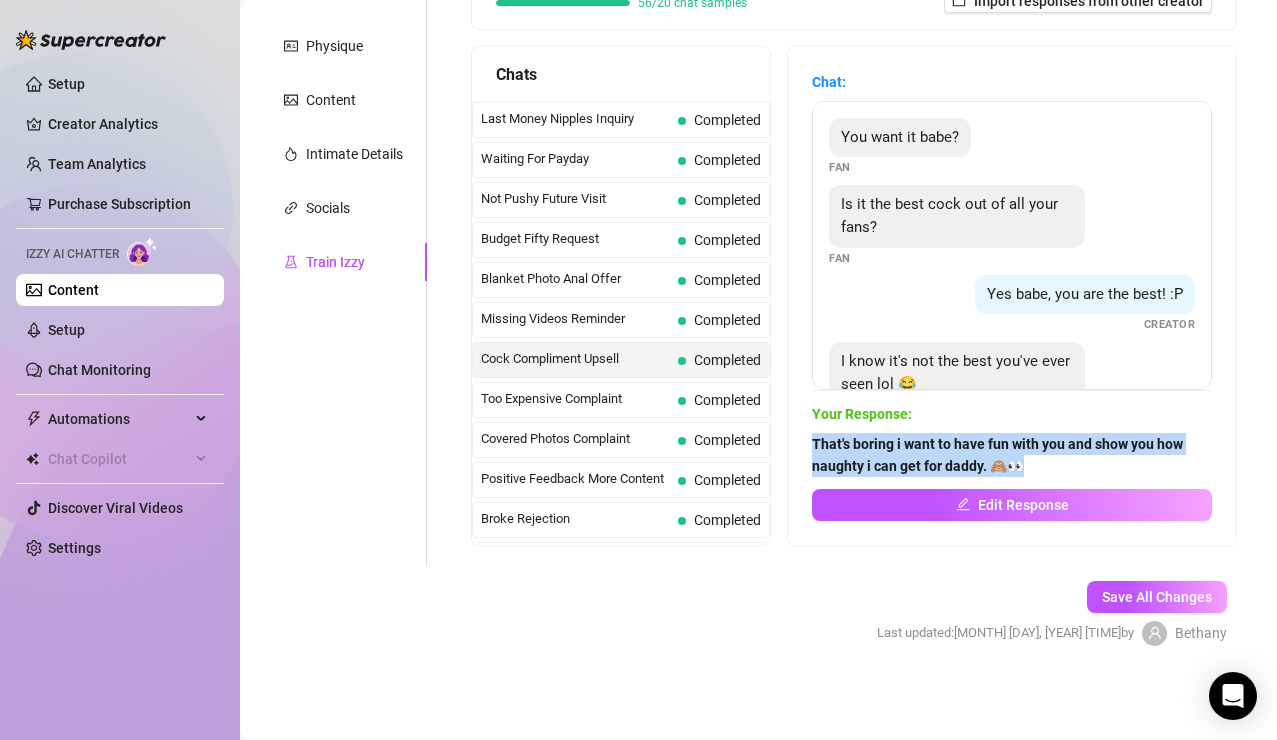 drag, startPoint x: 1042, startPoint y: 460, endPoint x: 793, endPoint y: 443, distance: 249.57965 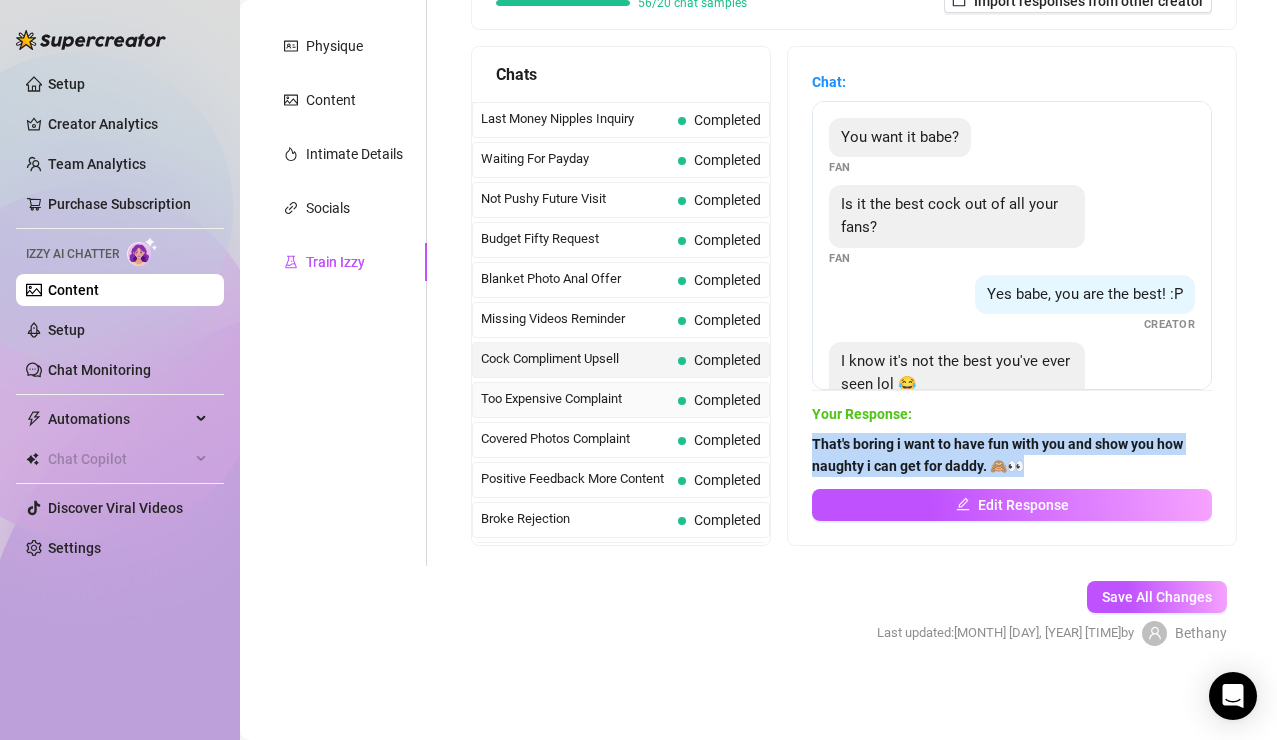 click on "Too Expensive Complaint" at bounding box center [575, 399] 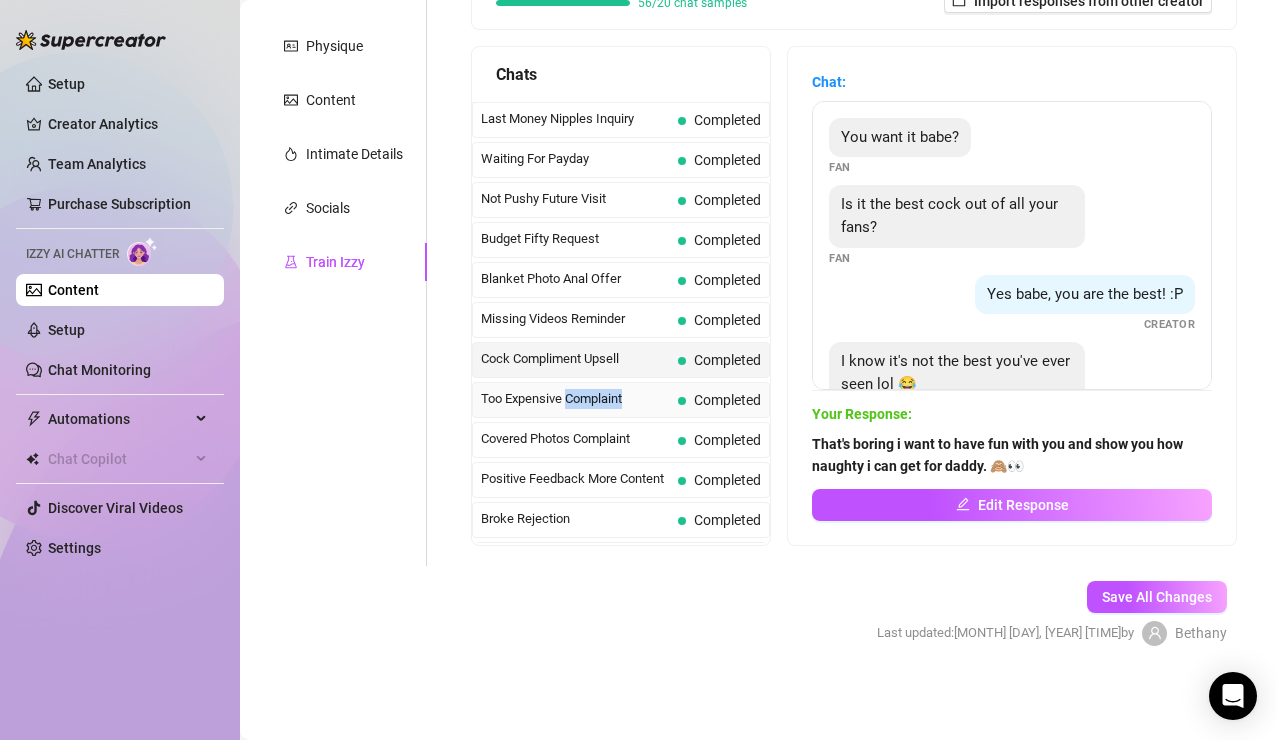 click on "Too Expensive Complaint" at bounding box center (575, 399) 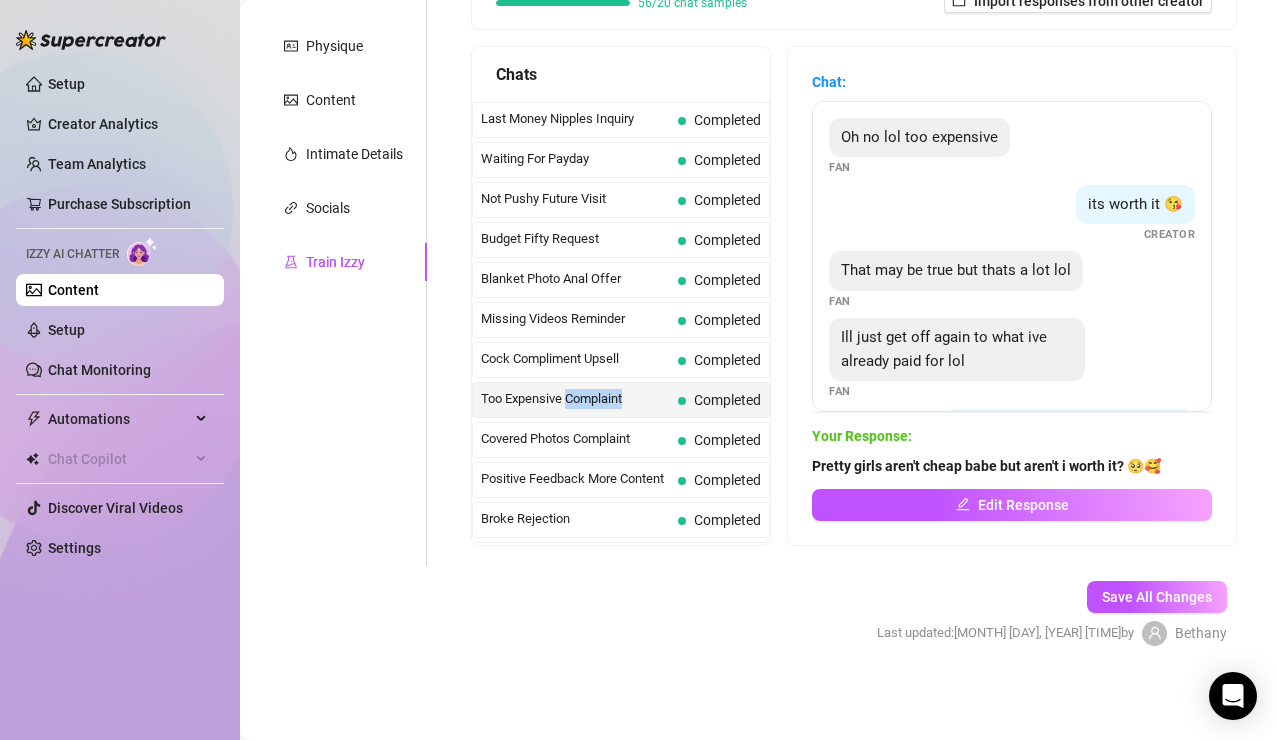 scroll, scrollTop: 97, scrollLeft: 0, axis: vertical 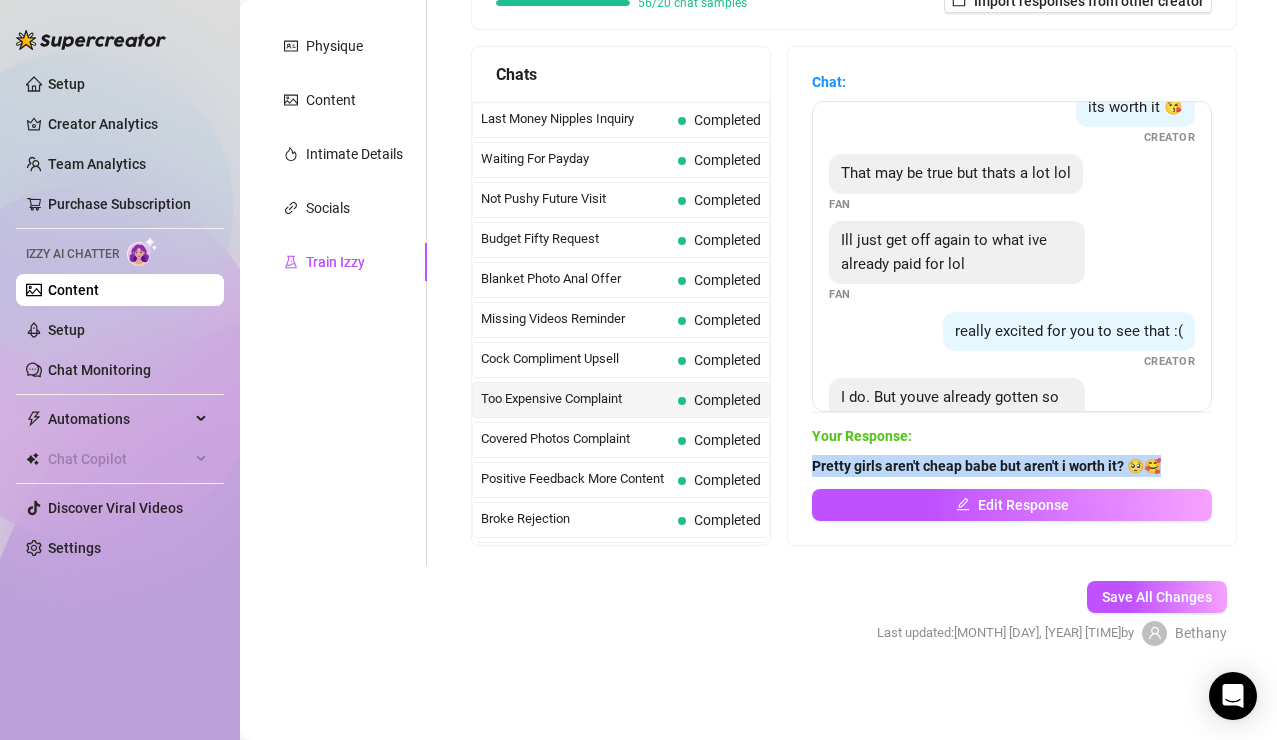 drag, startPoint x: 1171, startPoint y: 459, endPoint x: 841, endPoint y: 451, distance: 330.09695 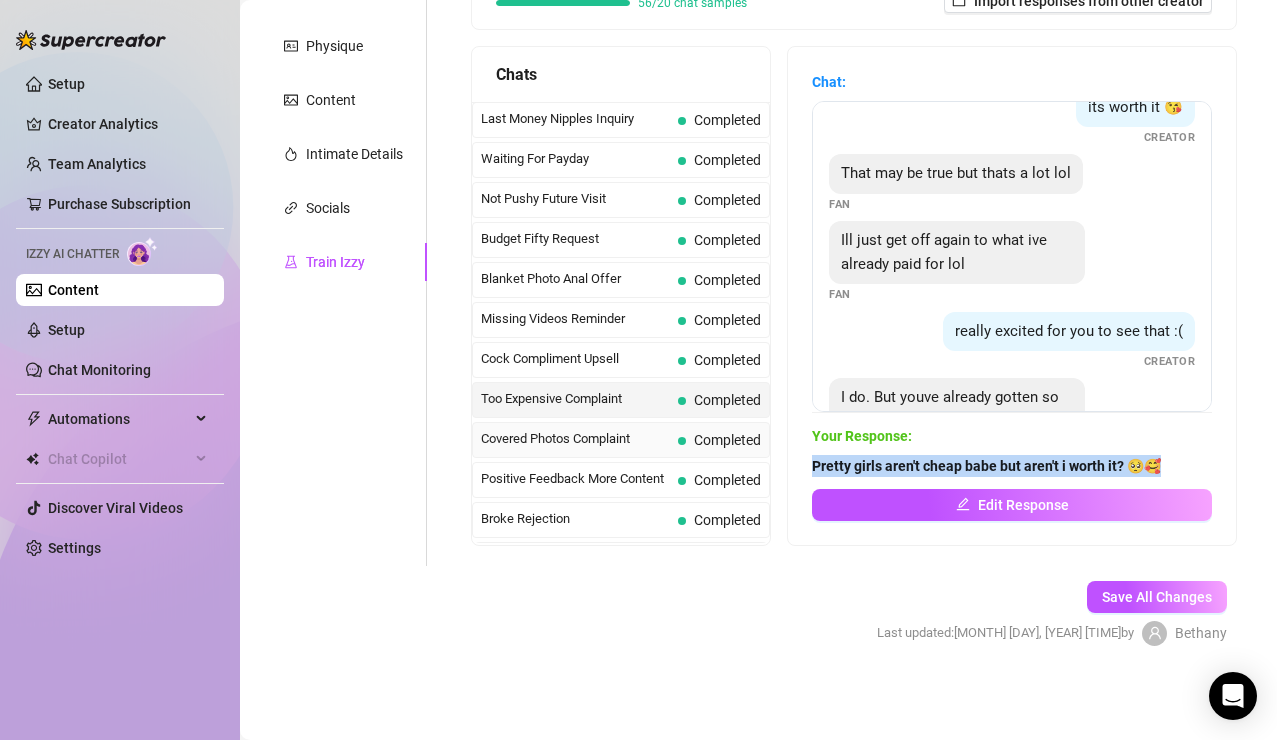 click on "Covered Photos Complaint" at bounding box center (575, 439) 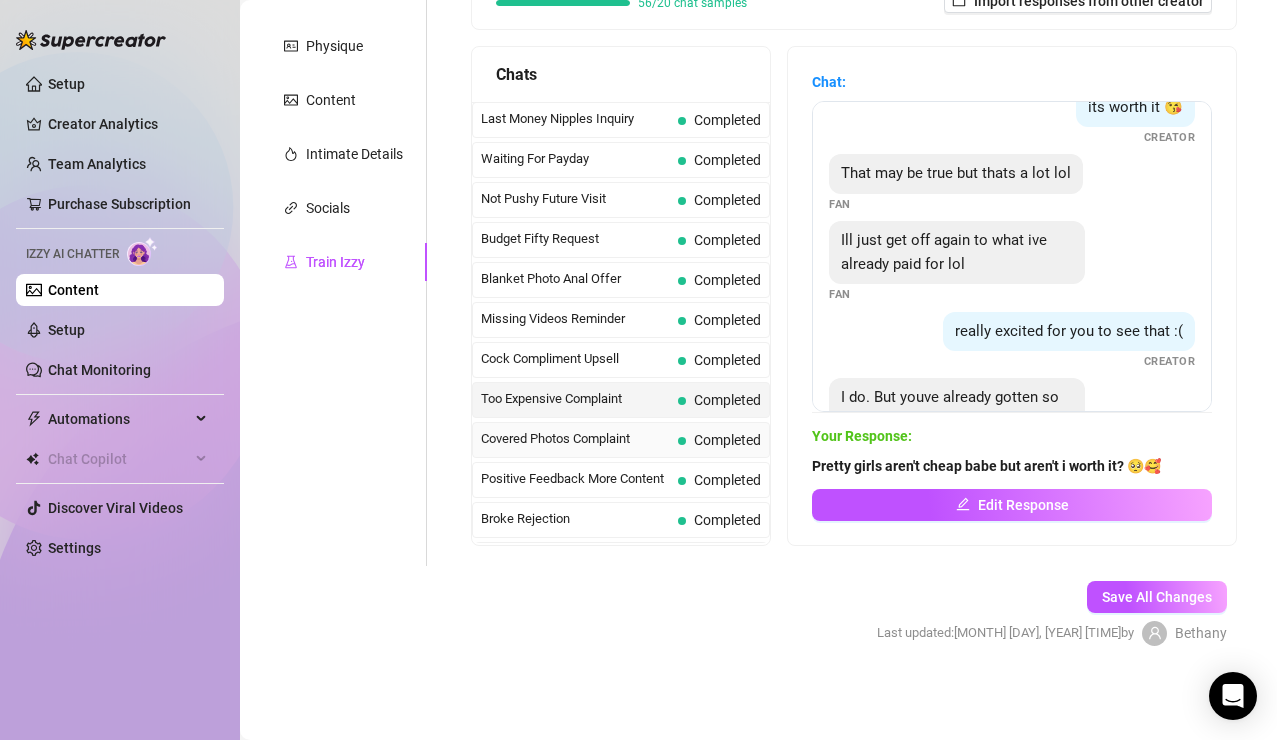 click on "Covered Photos Complaint" at bounding box center (575, 439) 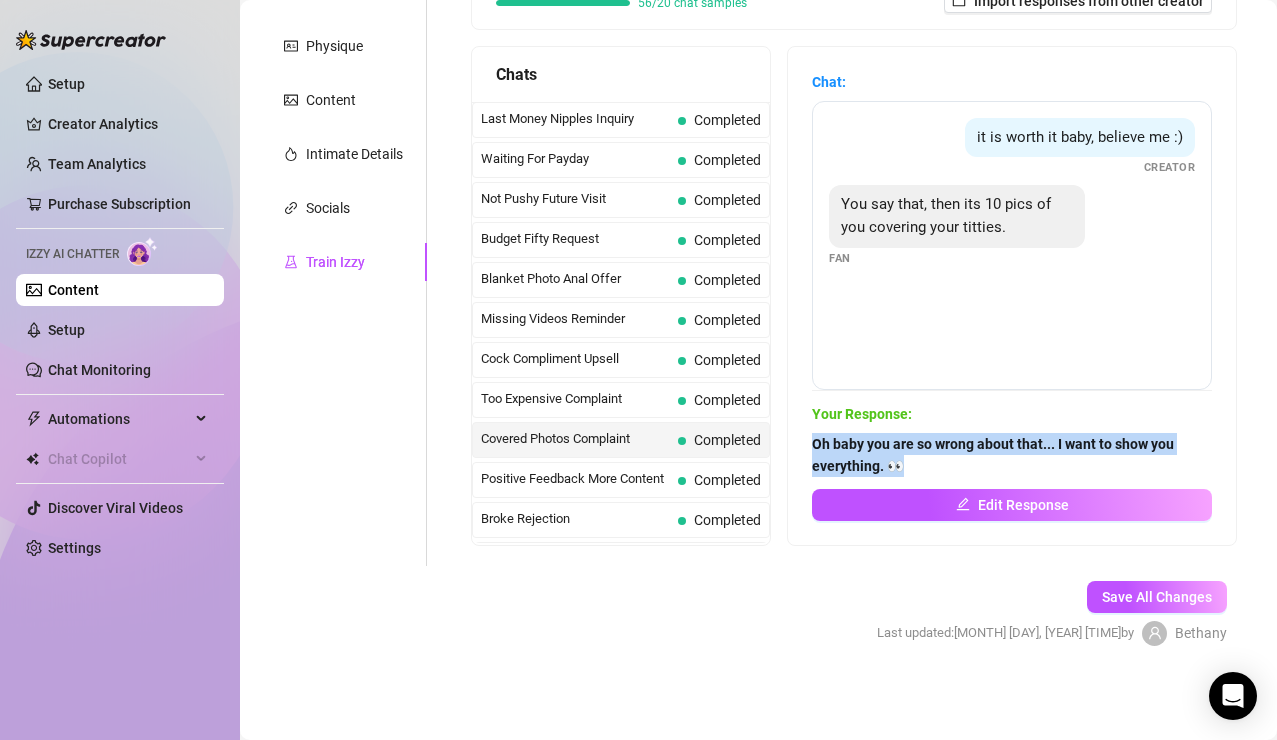 drag, startPoint x: 919, startPoint y: 460, endPoint x: 812, endPoint y: 445, distance: 108.04629 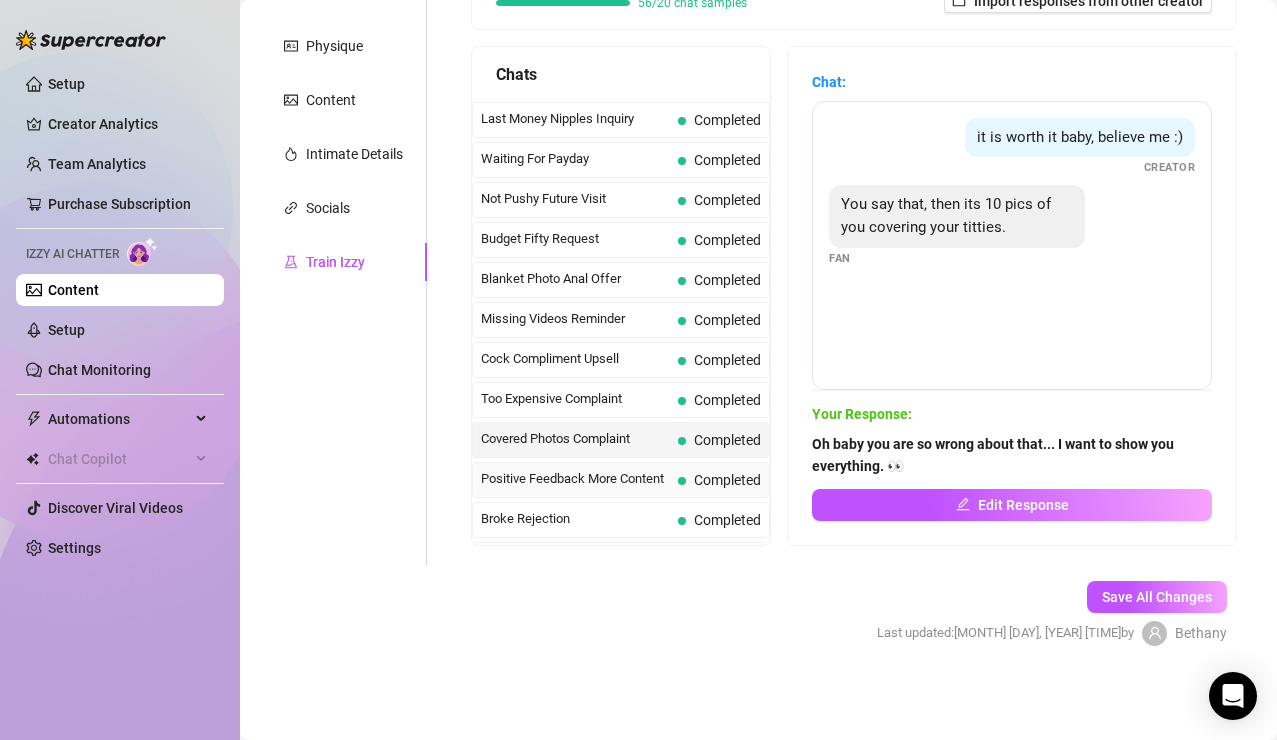 click on "Positive Feedback More Content" at bounding box center (575, 479) 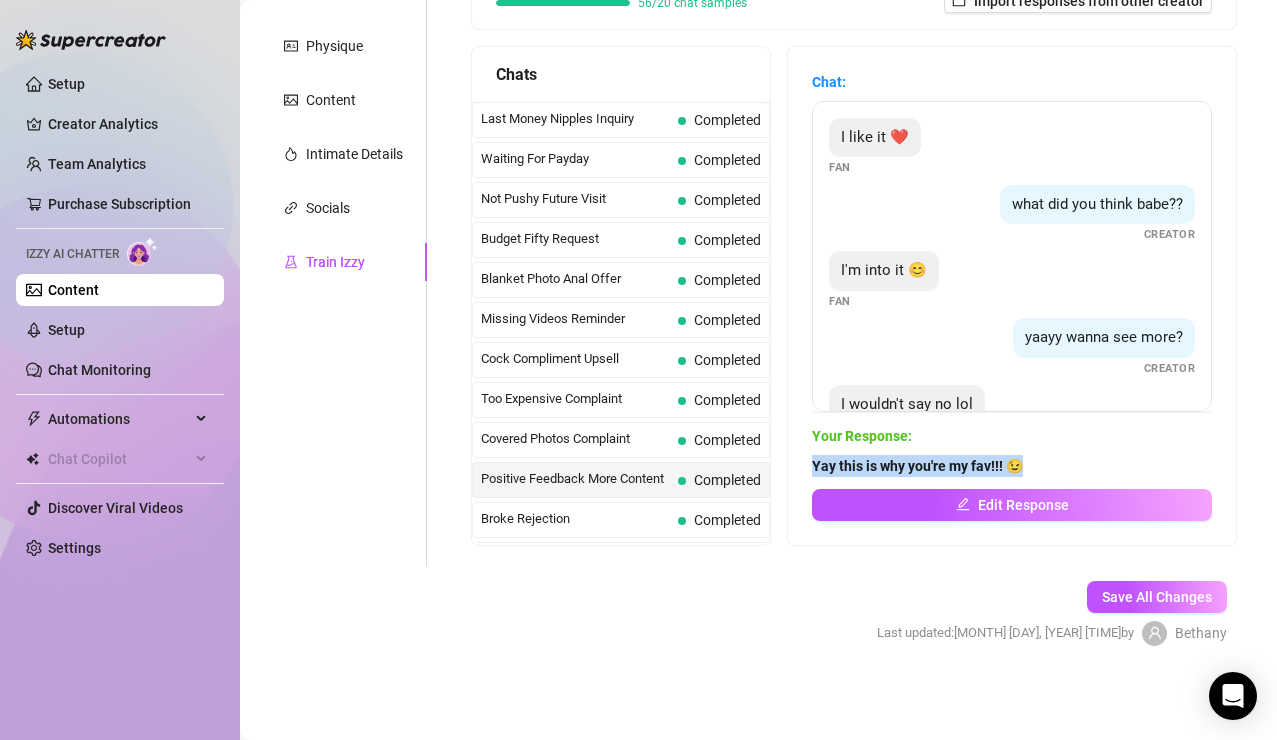 drag, startPoint x: 1046, startPoint y: 469, endPoint x: 814, endPoint y: 471, distance: 232.00862 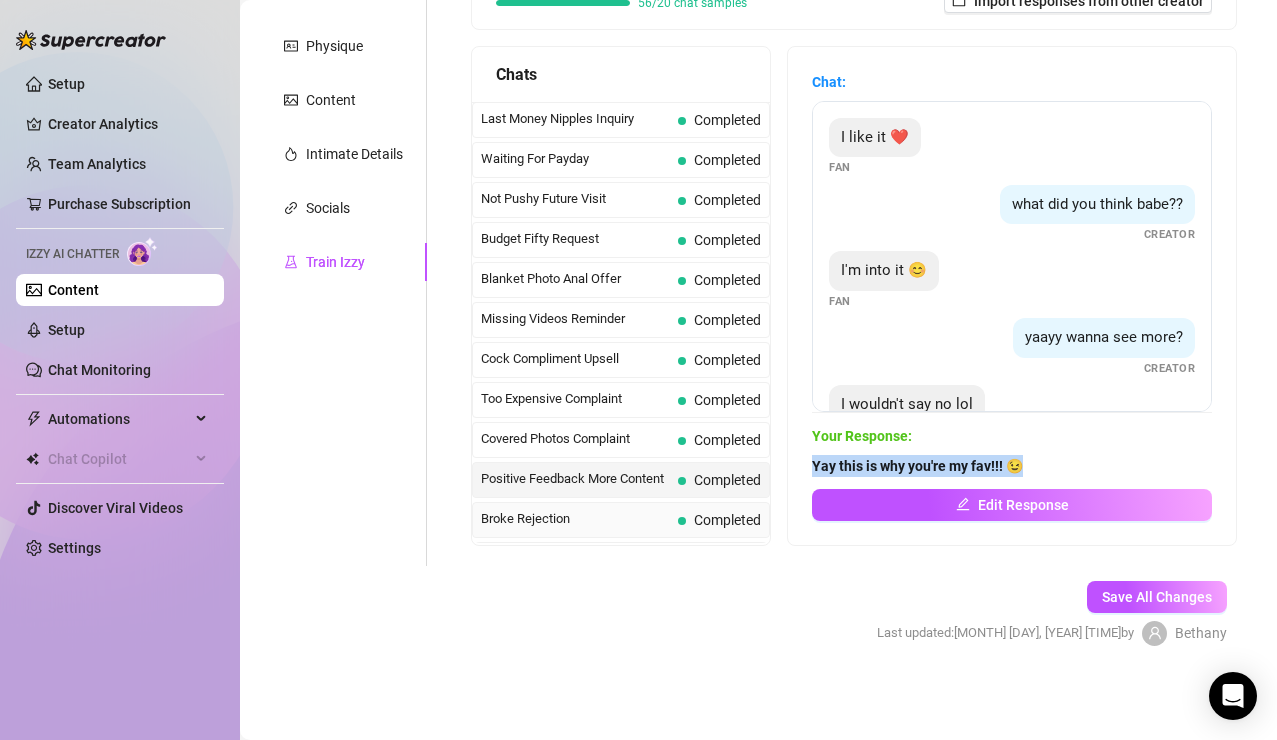 click on "Broke Rejection" at bounding box center [575, 519] 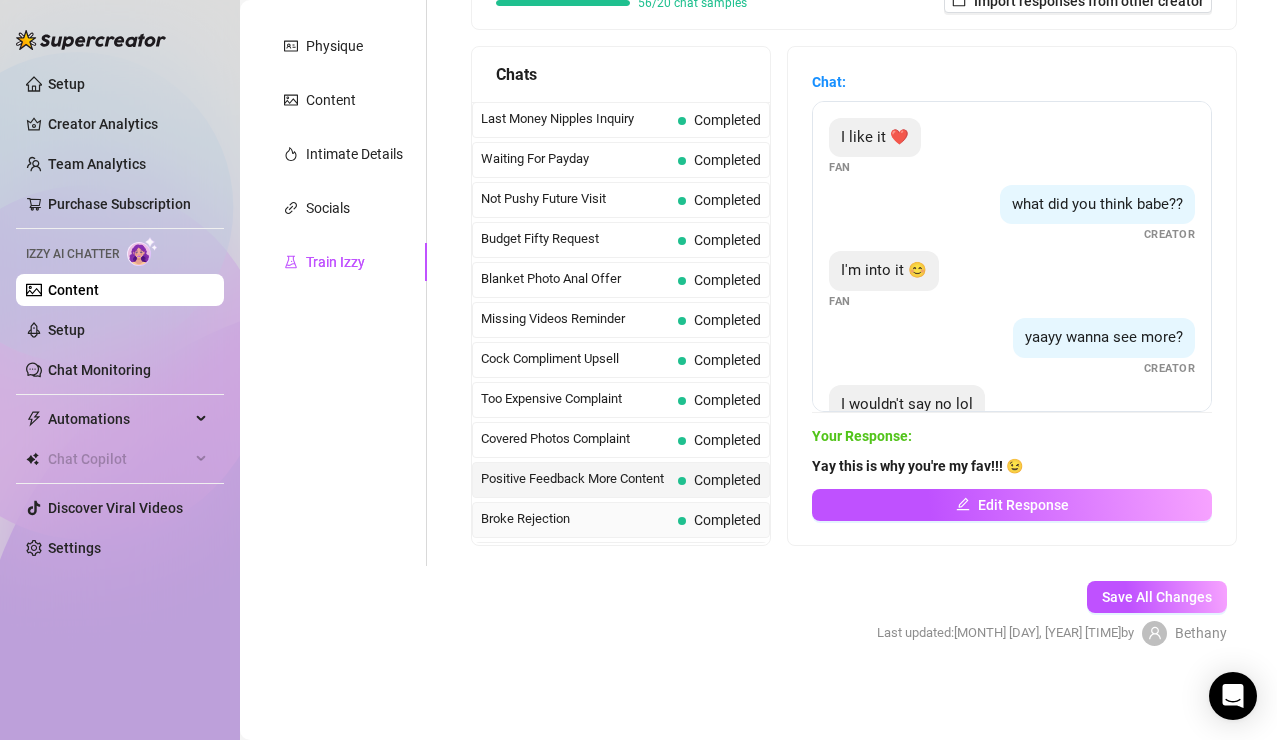click on "Broke Rejection" at bounding box center (575, 519) 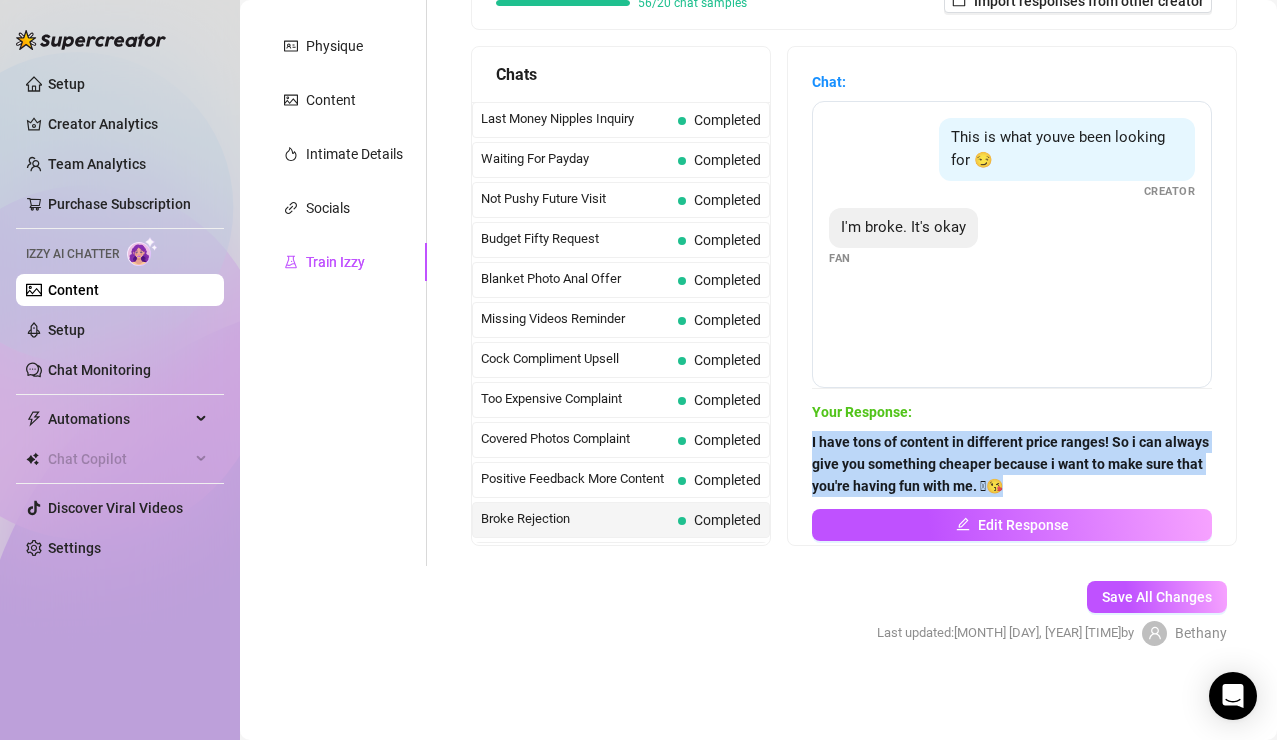 drag, startPoint x: 1014, startPoint y: 486, endPoint x: 811, endPoint y: 430, distance: 210.58252 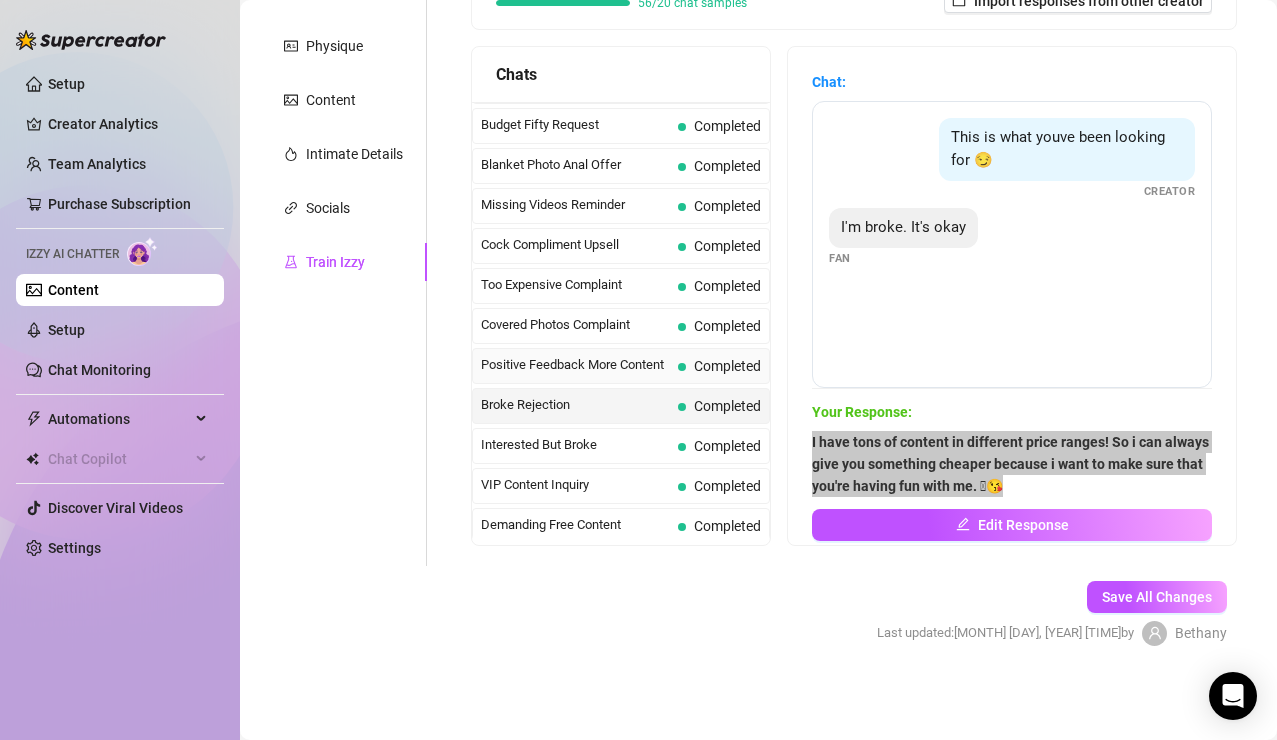 scroll, scrollTop: 127, scrollLeft: 0, axis: vertical 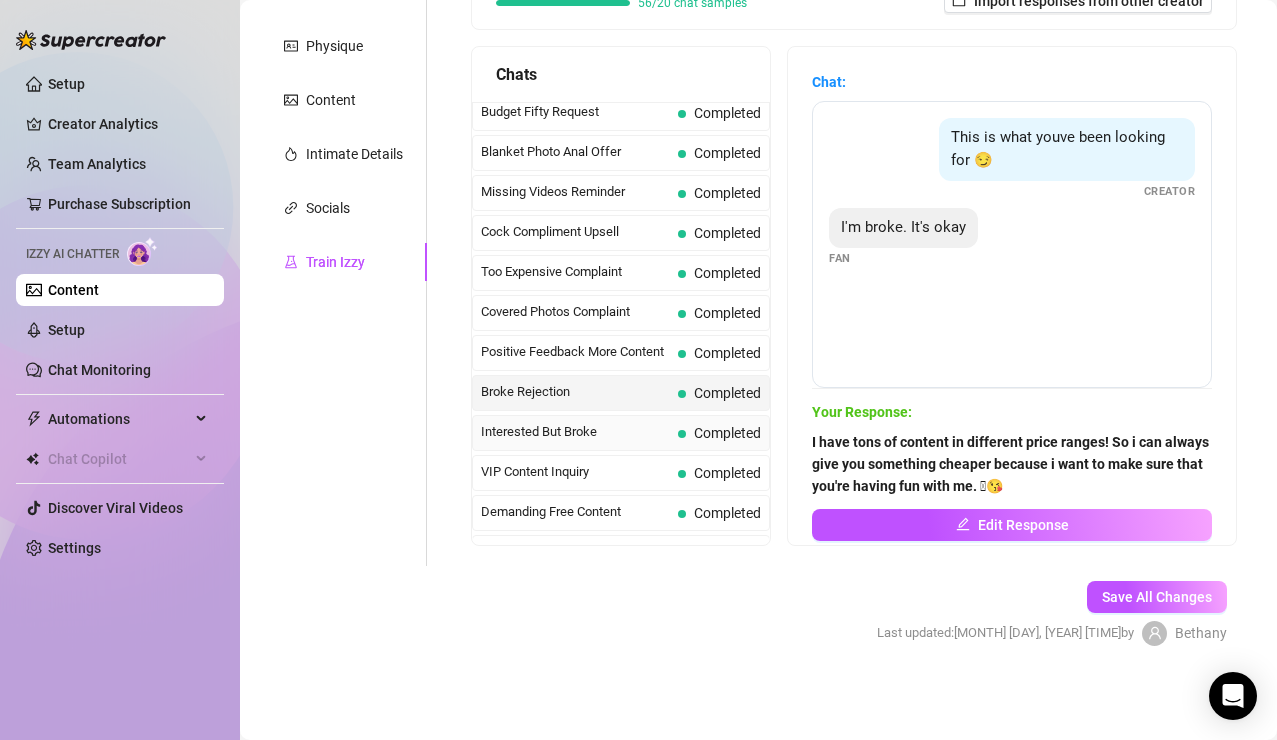 click on "Interested But Broke" at bounding box center [575, 432] 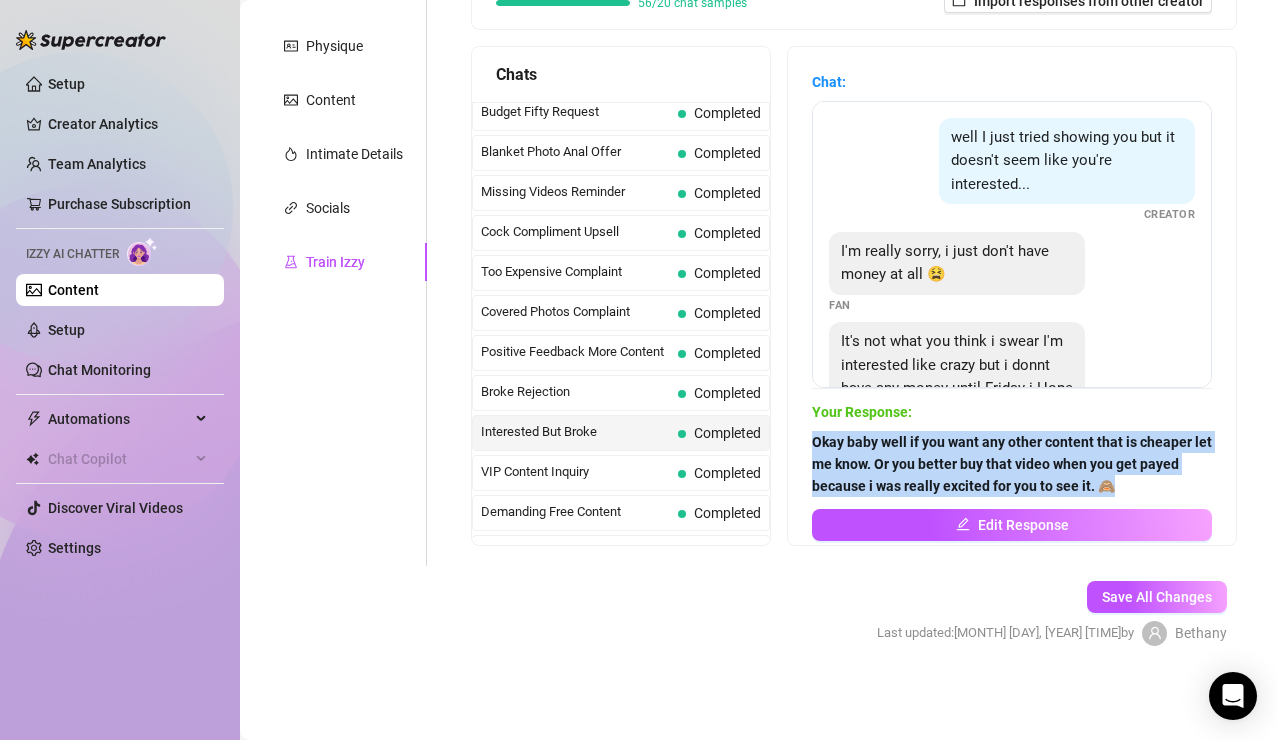 drag, startPoint x: 1112, startPoint y: 488, endPoint x: 796, endPoint y: 438, distance: 319.93124 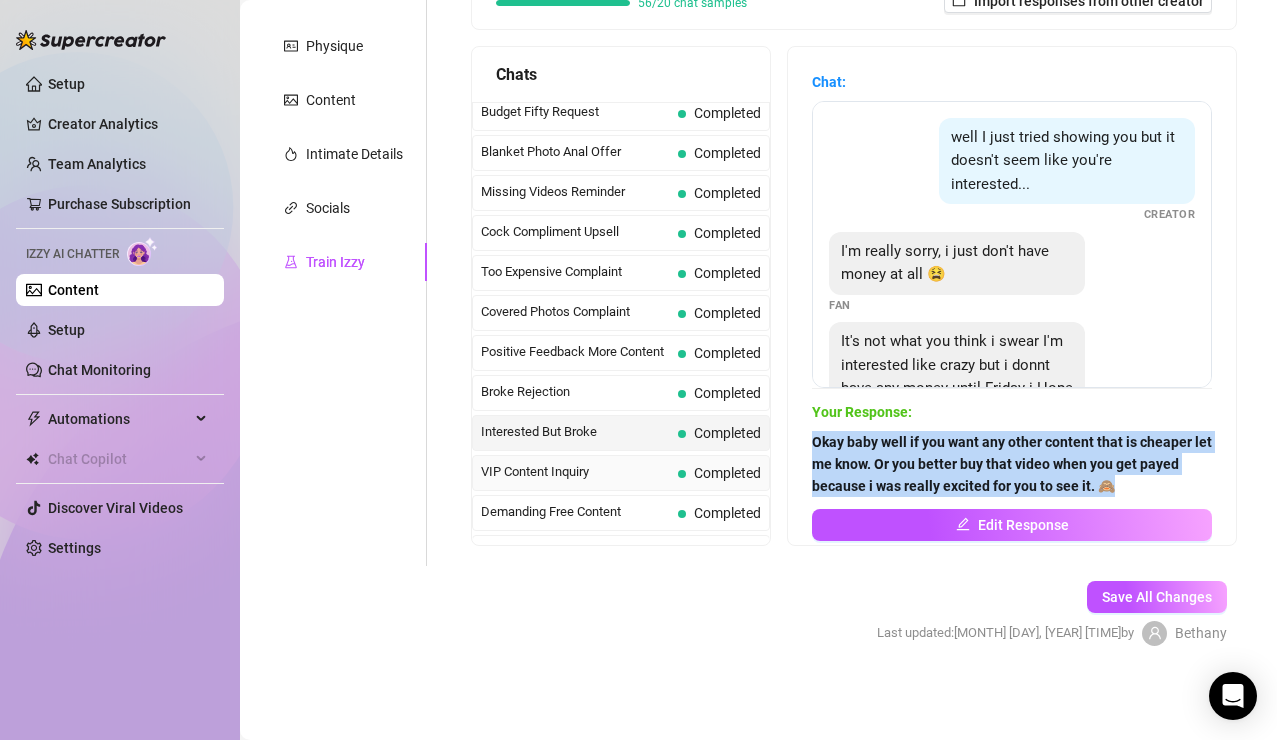 click on "VIP Content Inquiry" at bounding box center [575, 472] 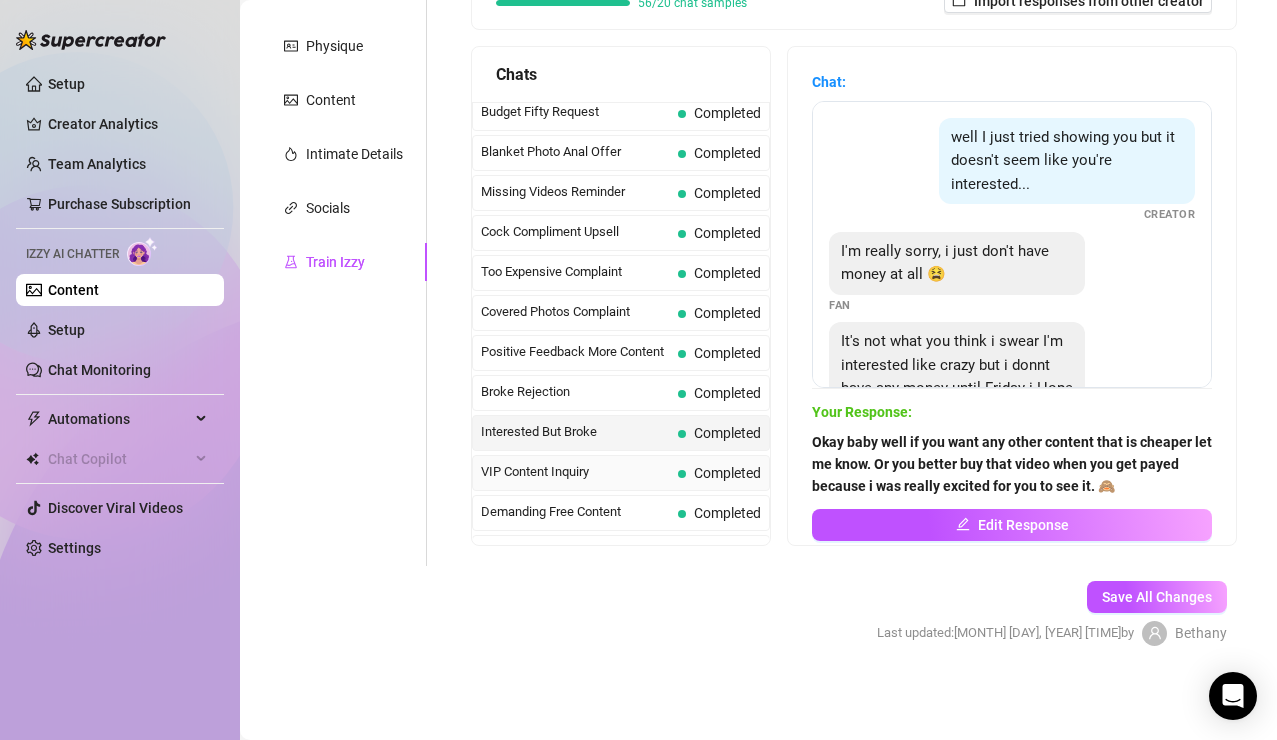 click on "VIP Content Inquiry" at bounding box center (575, 472) 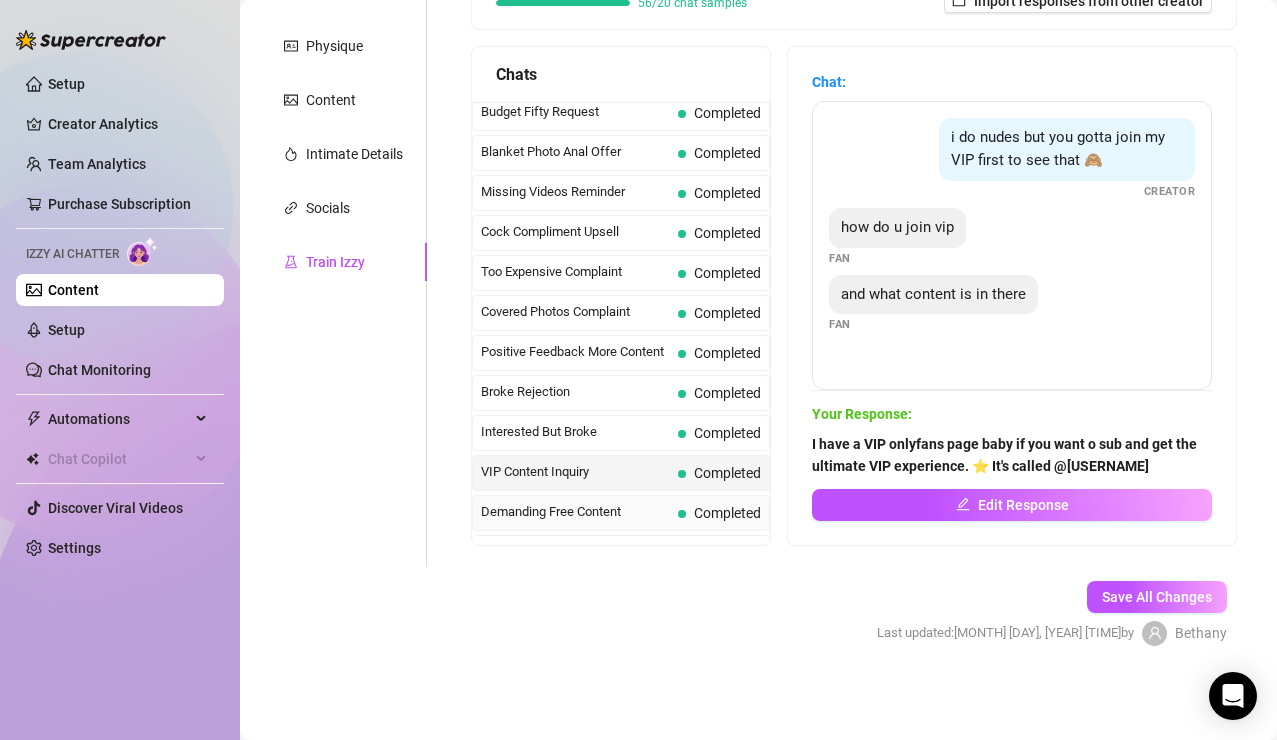 click on "Demanding Free Content" at bounding box center [575, 512] 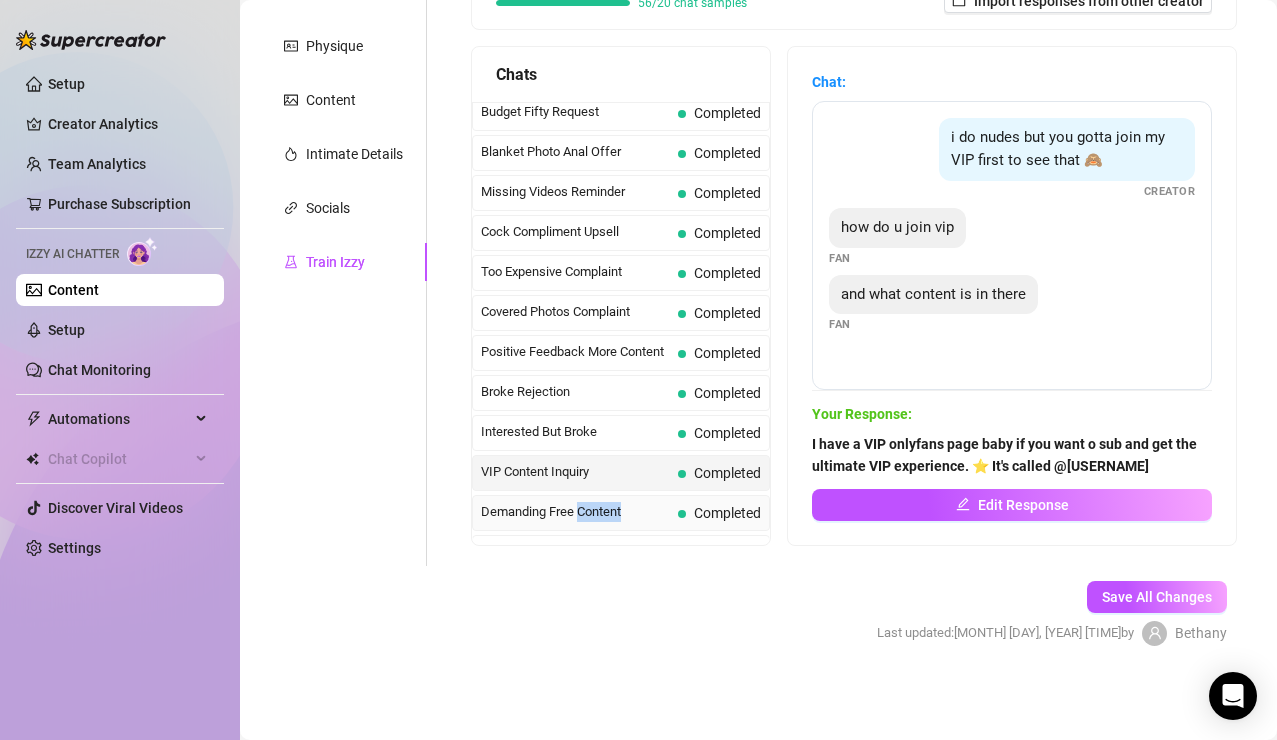 click on "Demanding Free Content" at bounding box center [575, 512] 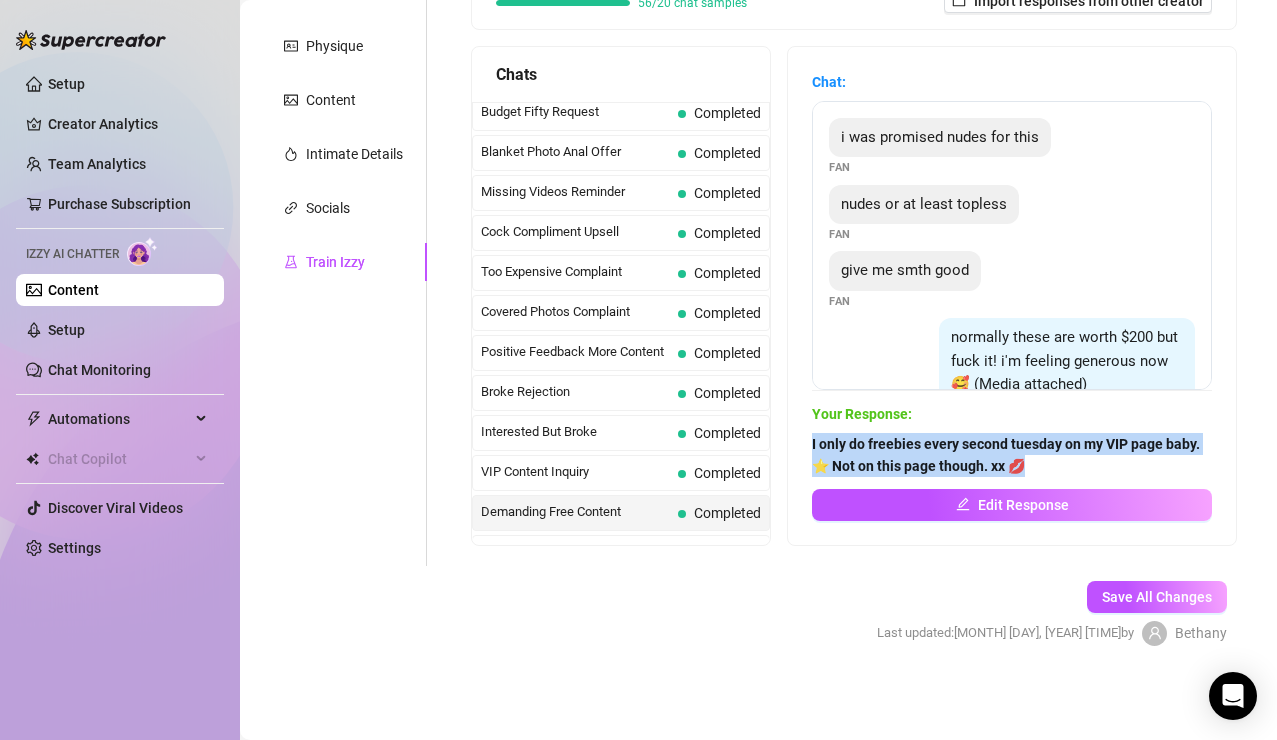 drag, startPoint x: 1032, startPoint y: 458, endPoint x: 805, endPoint y: 435, distance: 228.16222 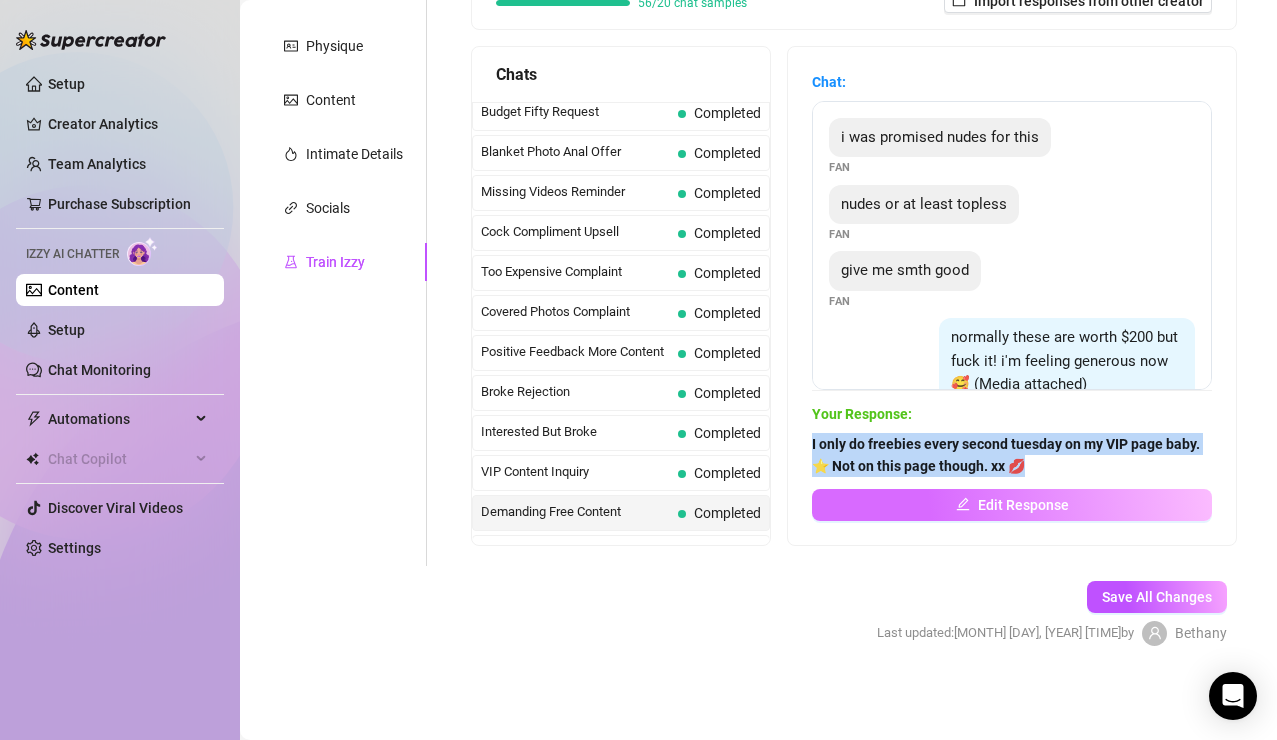 click on "Edit Response" at bounding box center (1023, 505) 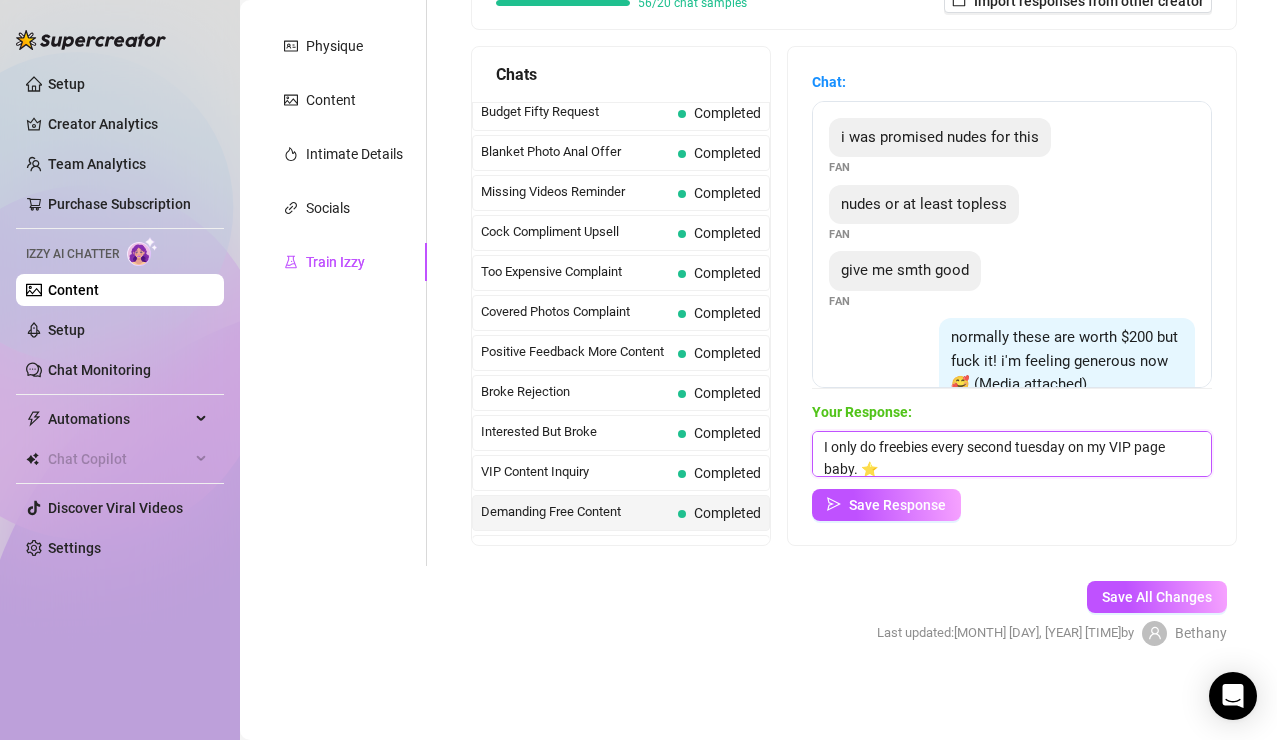 click on "I only do freebies every second tuesday on my VIP page baby. ⭐️
Not on this page though. xx 💋" at bounding box center [1012, 454] 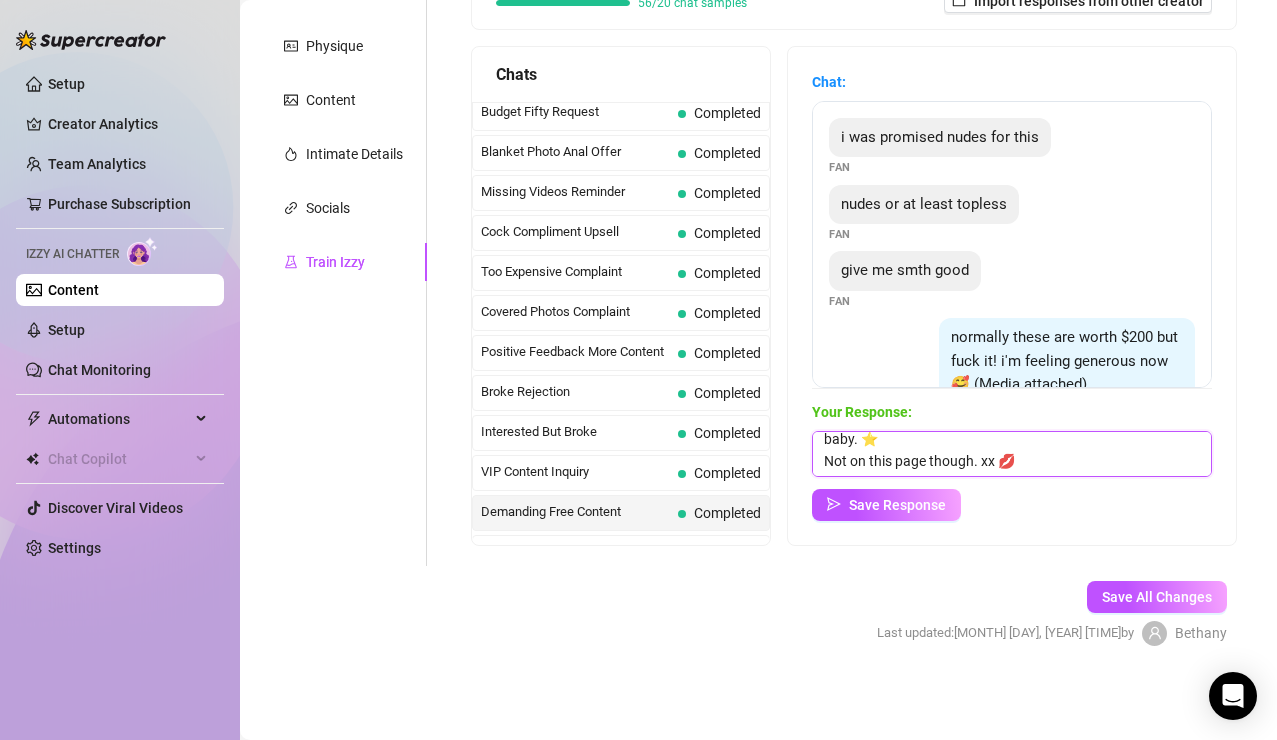 scroll, scrollTop: 0, scrollLeft: 0, axis: both 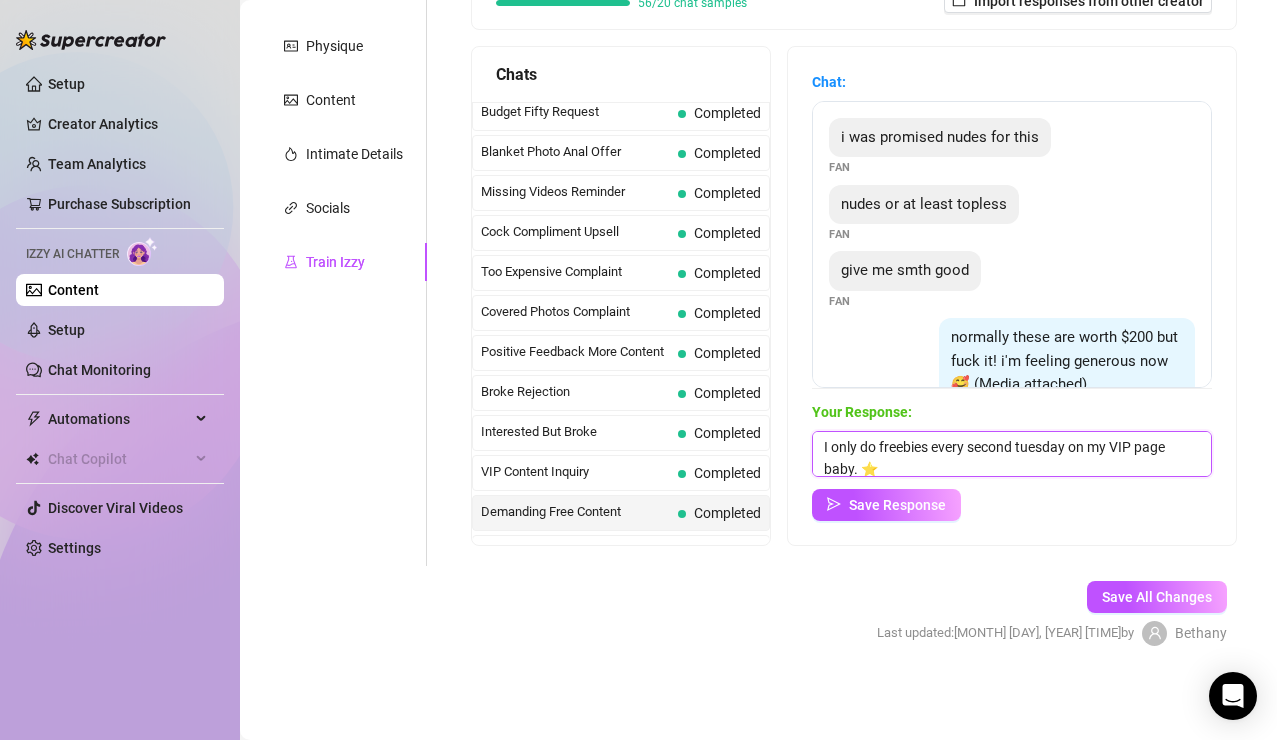 drag, startPoint x: 859, startPoint y: 468, endPoint x: 775, endPoint y: 435, distance: 90.24966 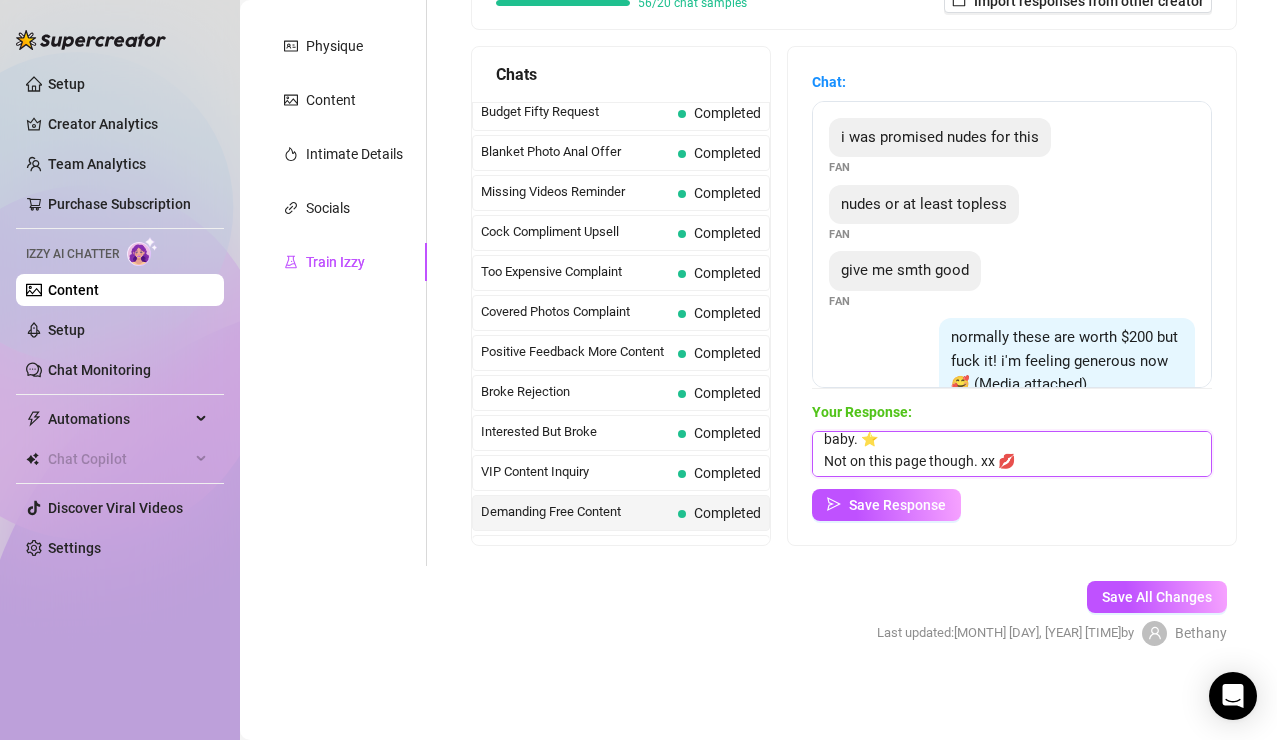 drag, startPoint x: 1009, startPoint y: 468, endPoint x: 808, endPoint y: 463, distance: 201.06218 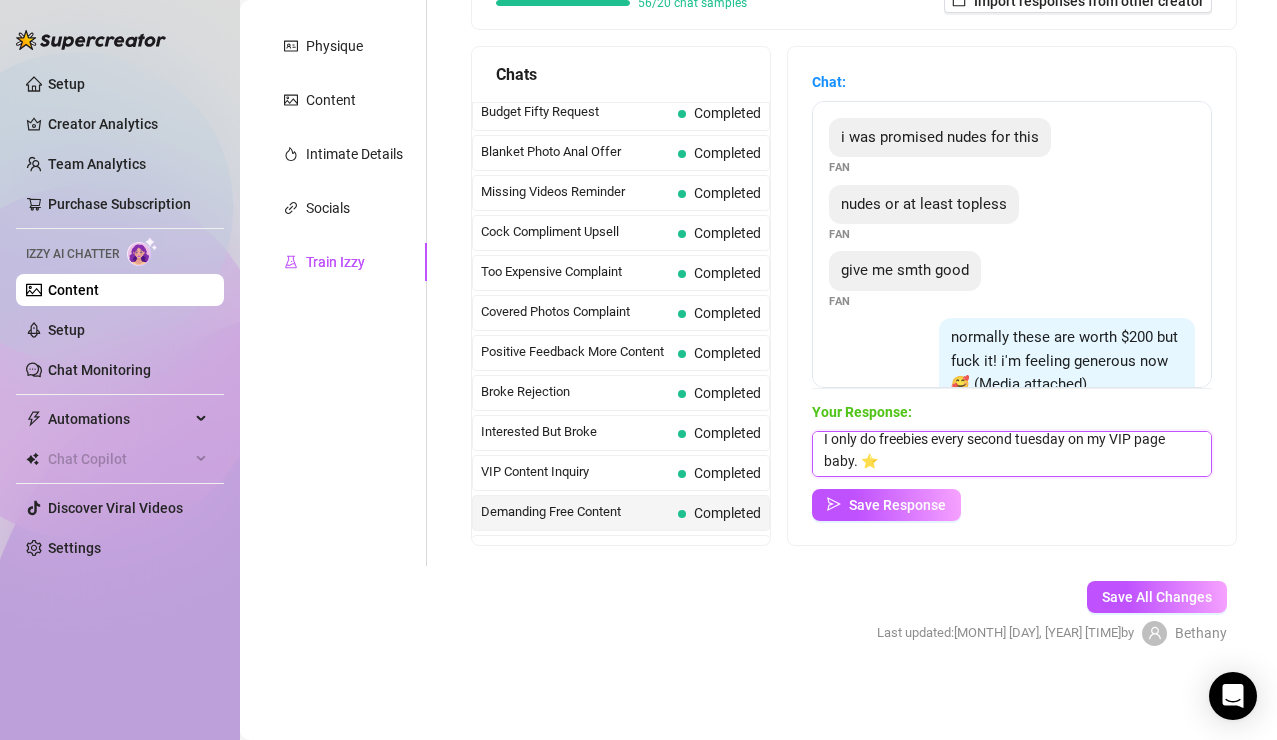 scroll, scrollTop: 8, scrollLeft: 0, axis: vertical 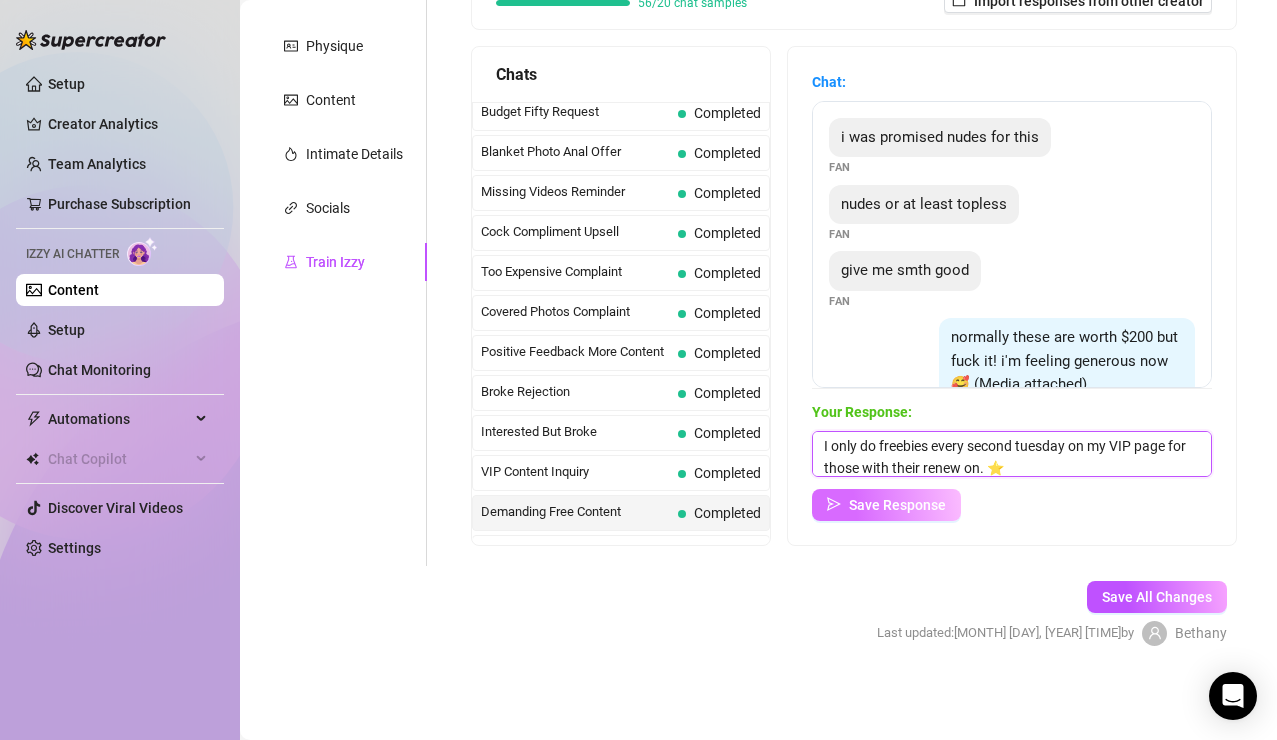 type on "I only do freebies every second tuesday on my VIP page for those with their renew on. ⭐️" 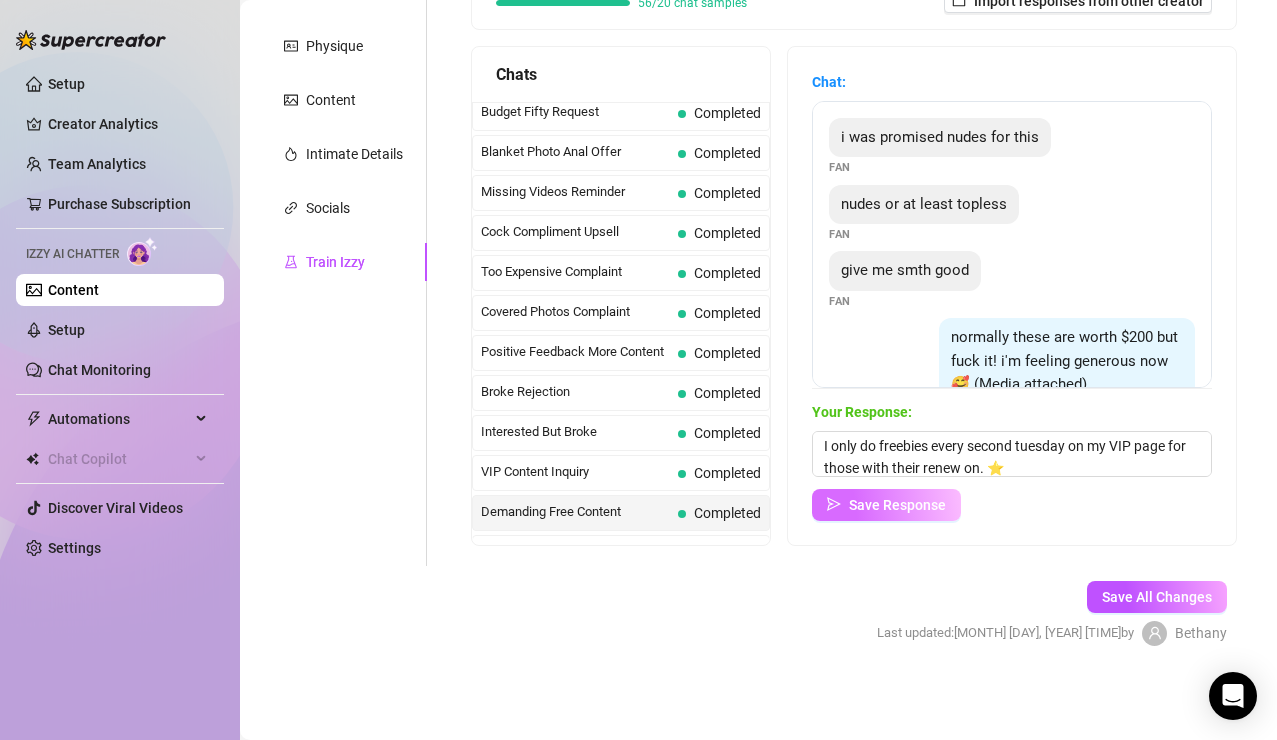 click on "Save Response" at bounding box center (897, 505) 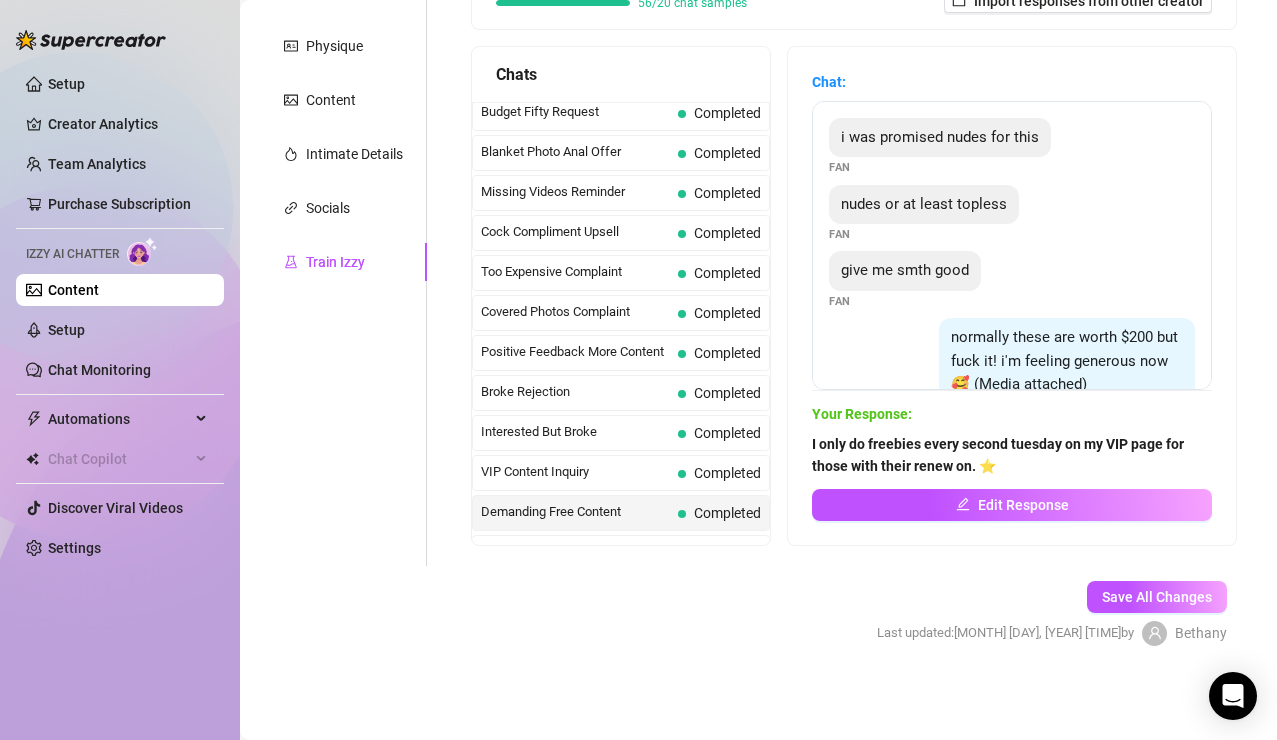 scroll, scrollTop: 0, scrollLeft: 0, axis: both 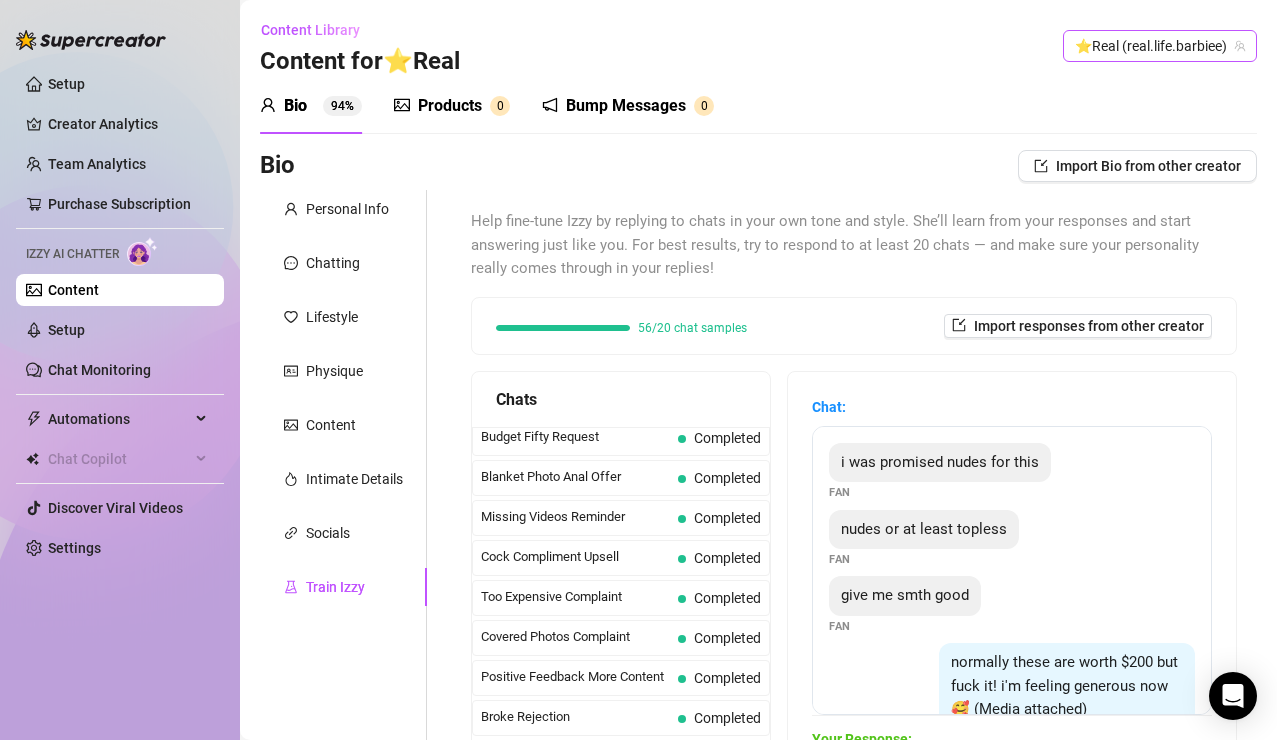 click on "⭐️Real (real.life.barbiee)" at bounding box center (1160, 46) 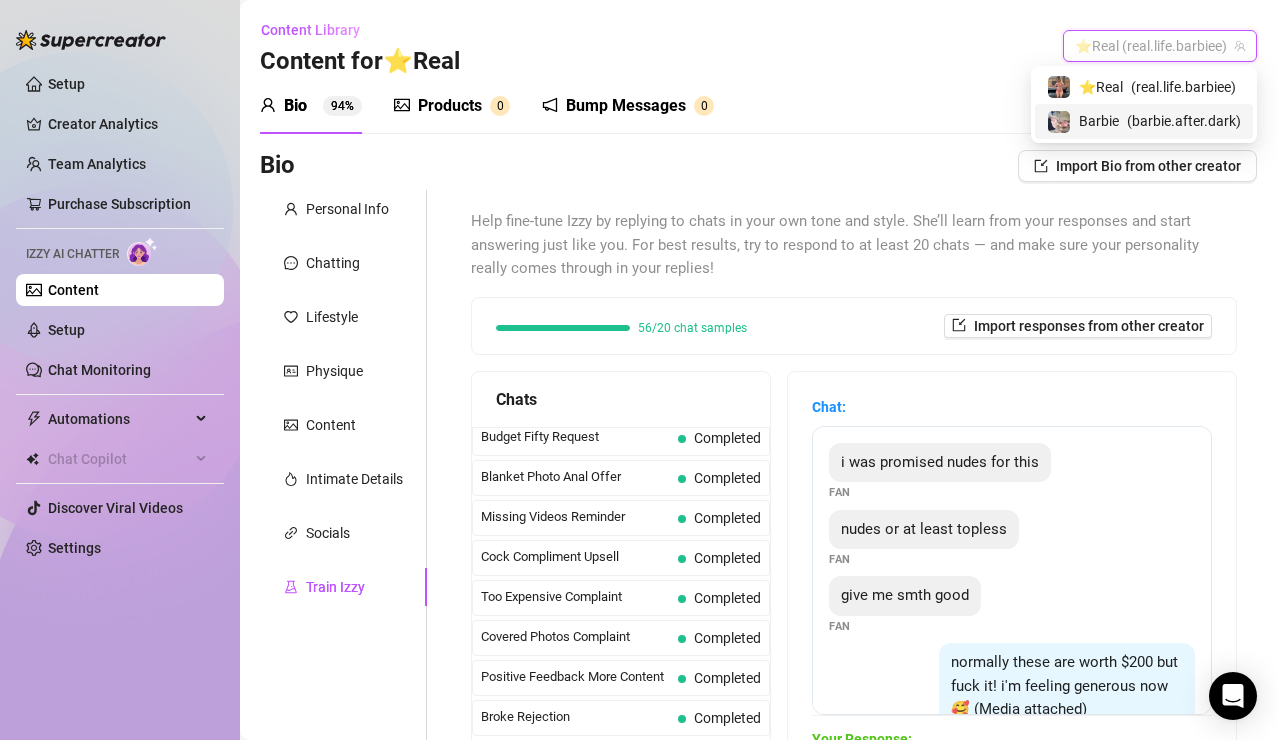 click on "( barbie.after.dark )" at bounding box center (1184, 121) 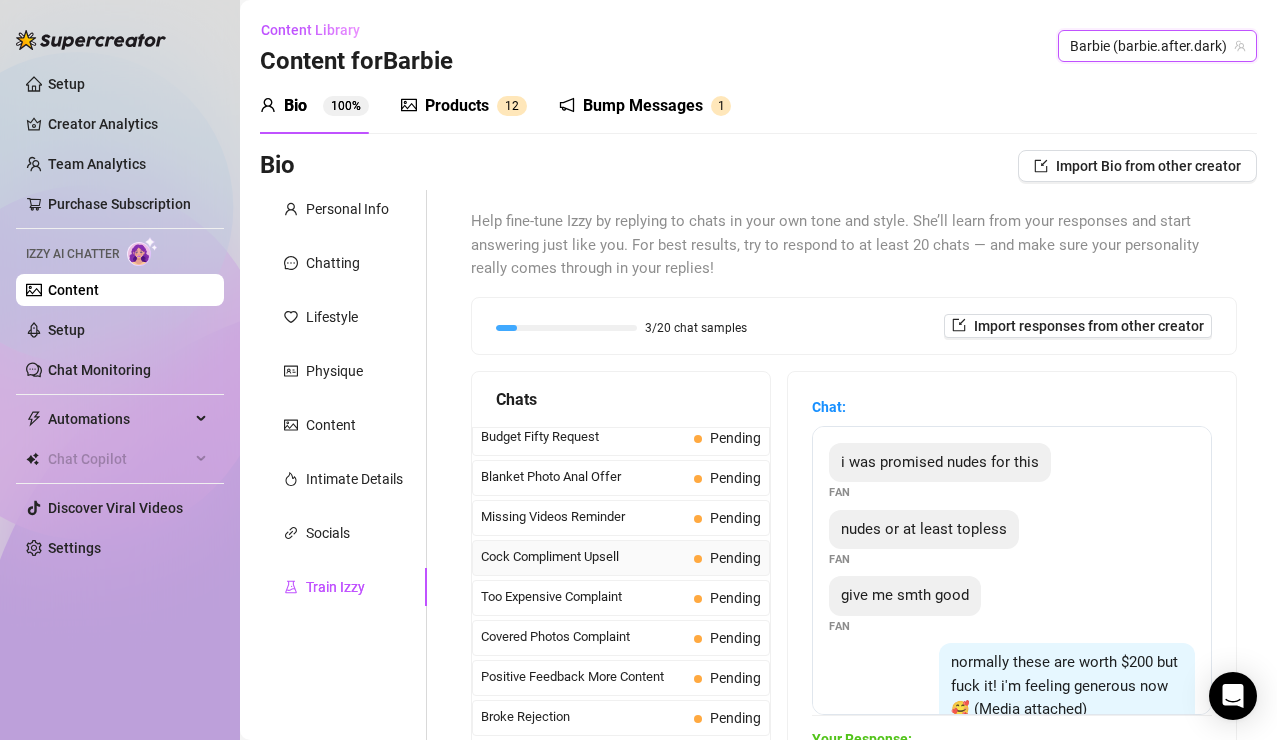 scroll, scrollTop: 0, scrollLeft: 0, axis: both 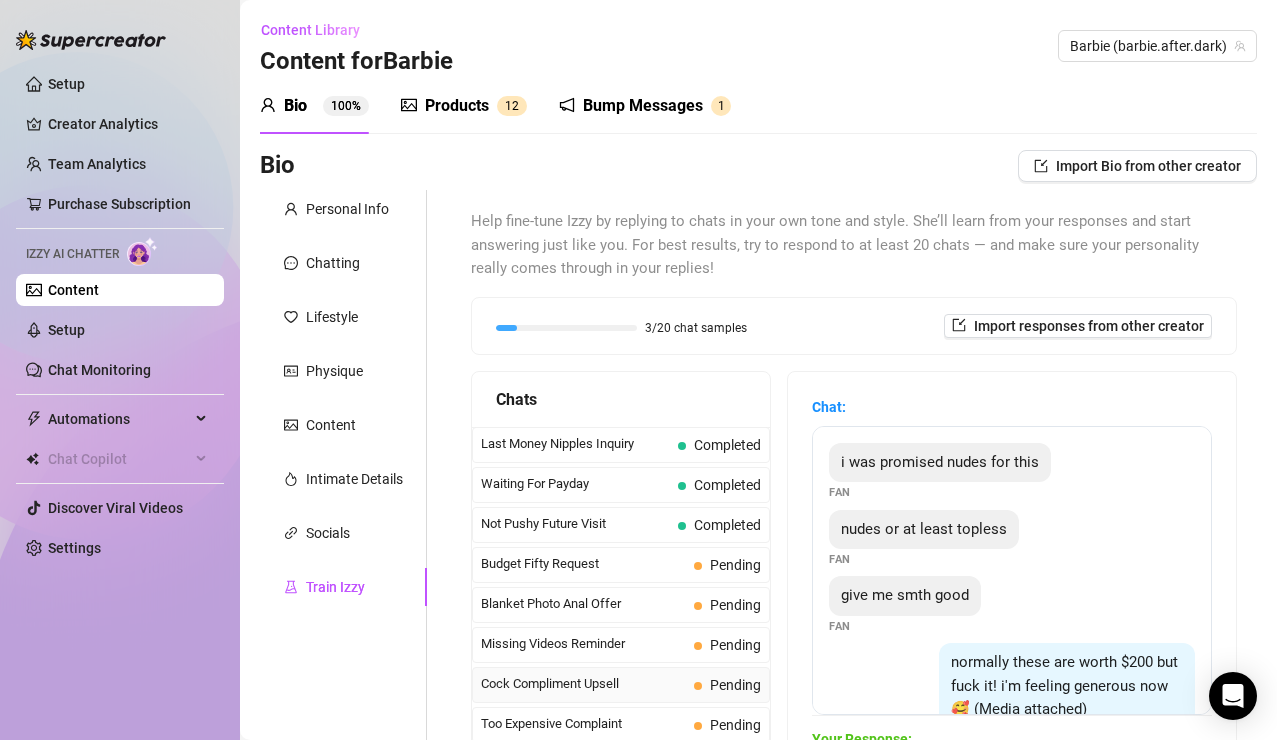 click on "Pending" at bounding box center (727, 565) 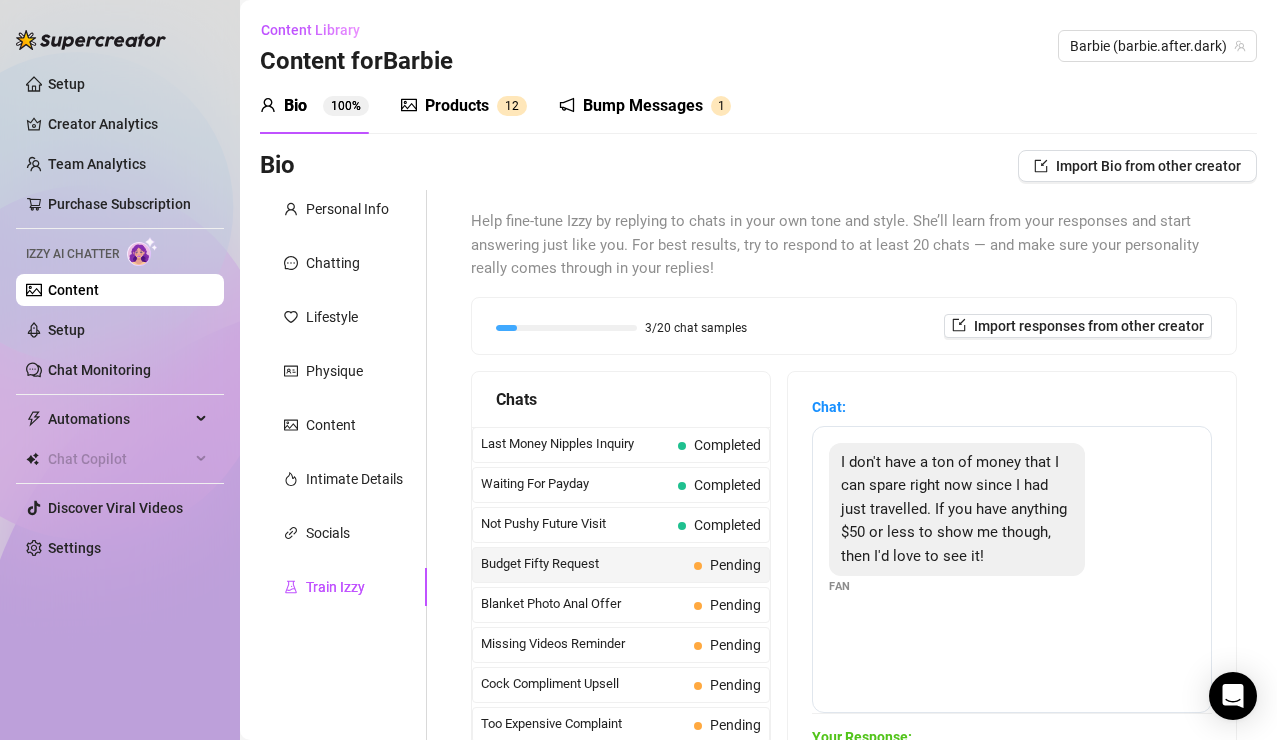 click on "Content Library Content for  Barbie Barbie ([USERNAME])" at bounding box center [758, 46] 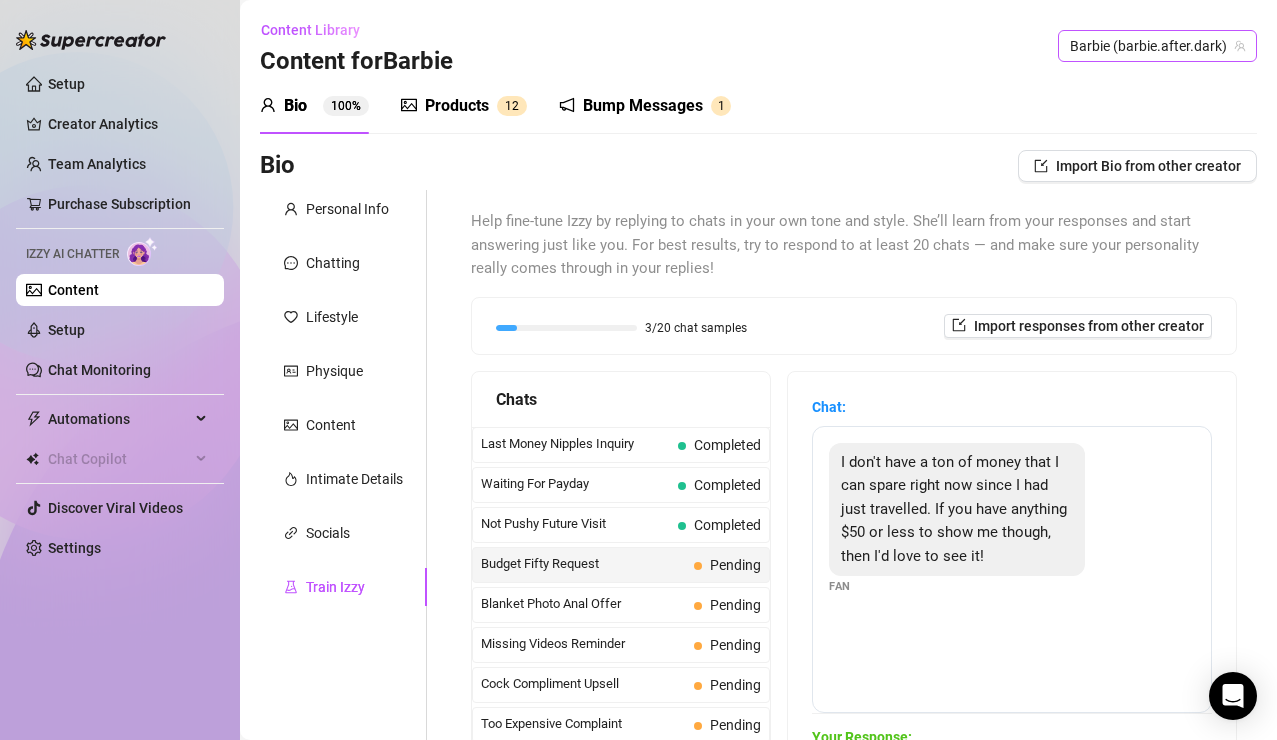 click on "Barbie (barbie.after.dark)" at bounding box center (1157, 46) 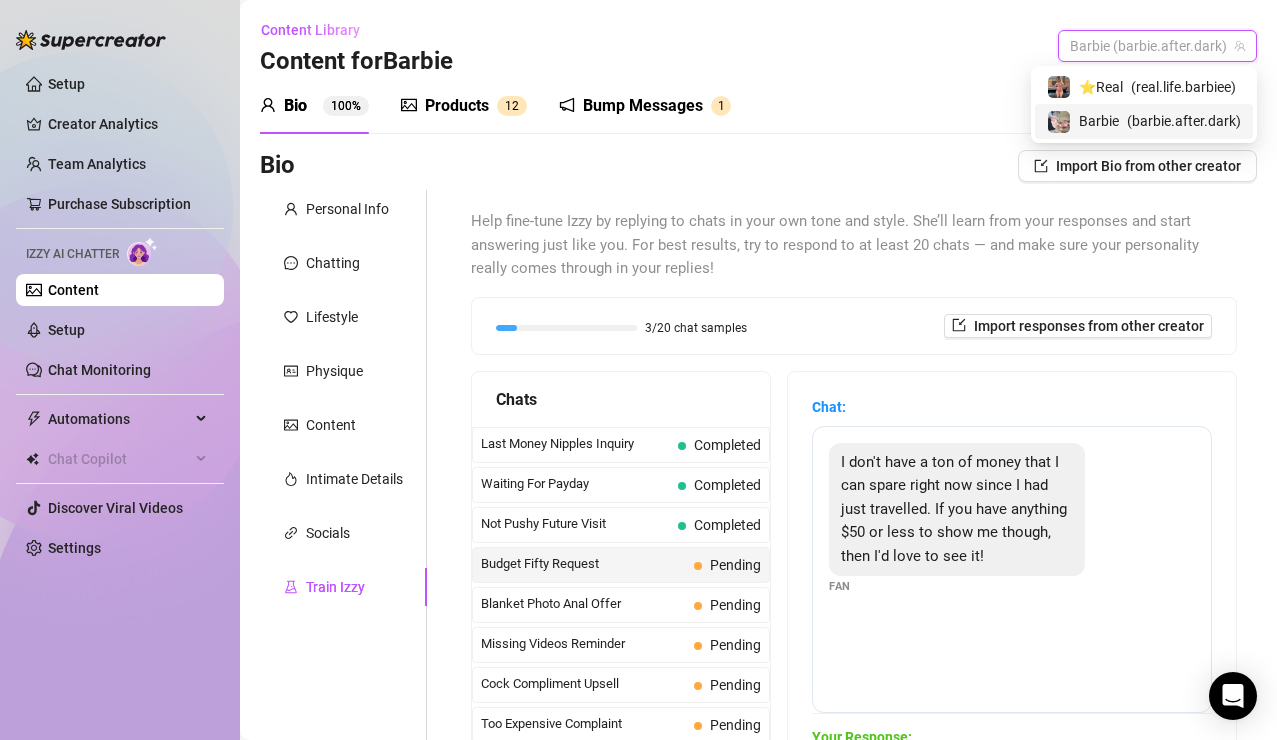 click on "Barbie" at bounding box center [1099, 121] 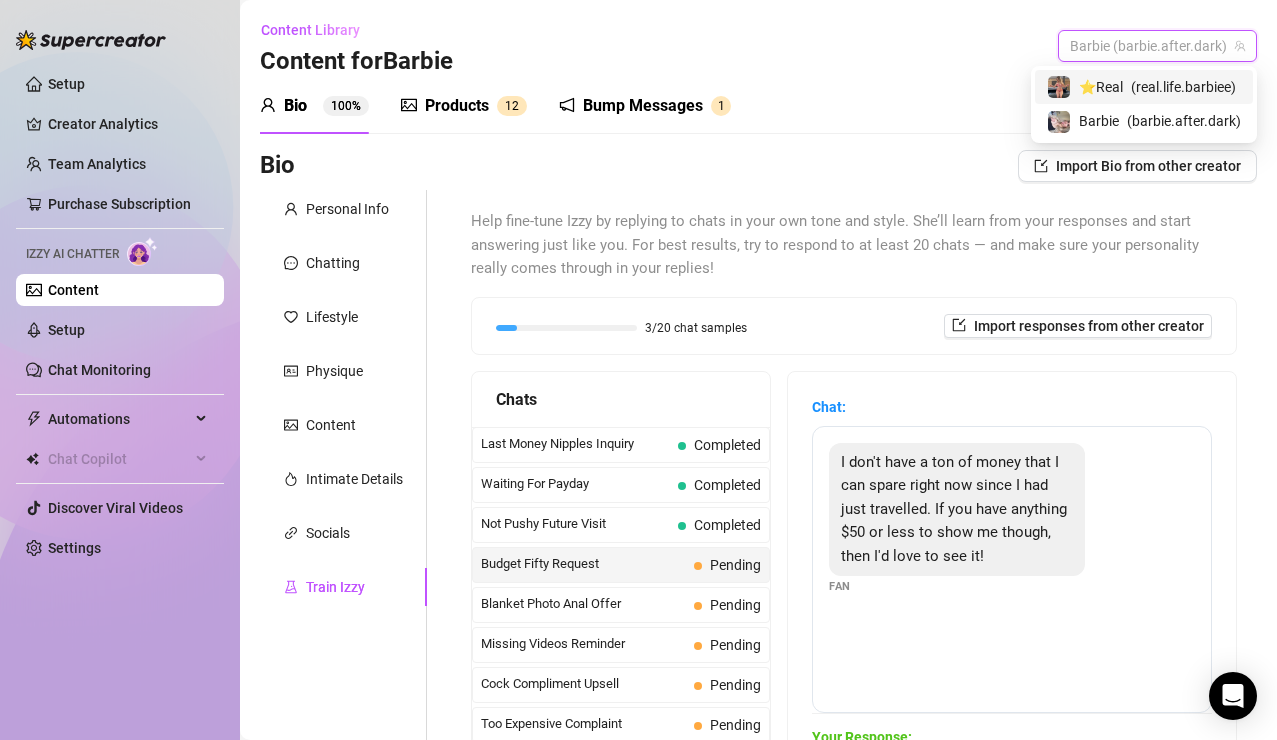 click on "⭐️Real" at bounding box center (1101, 87) 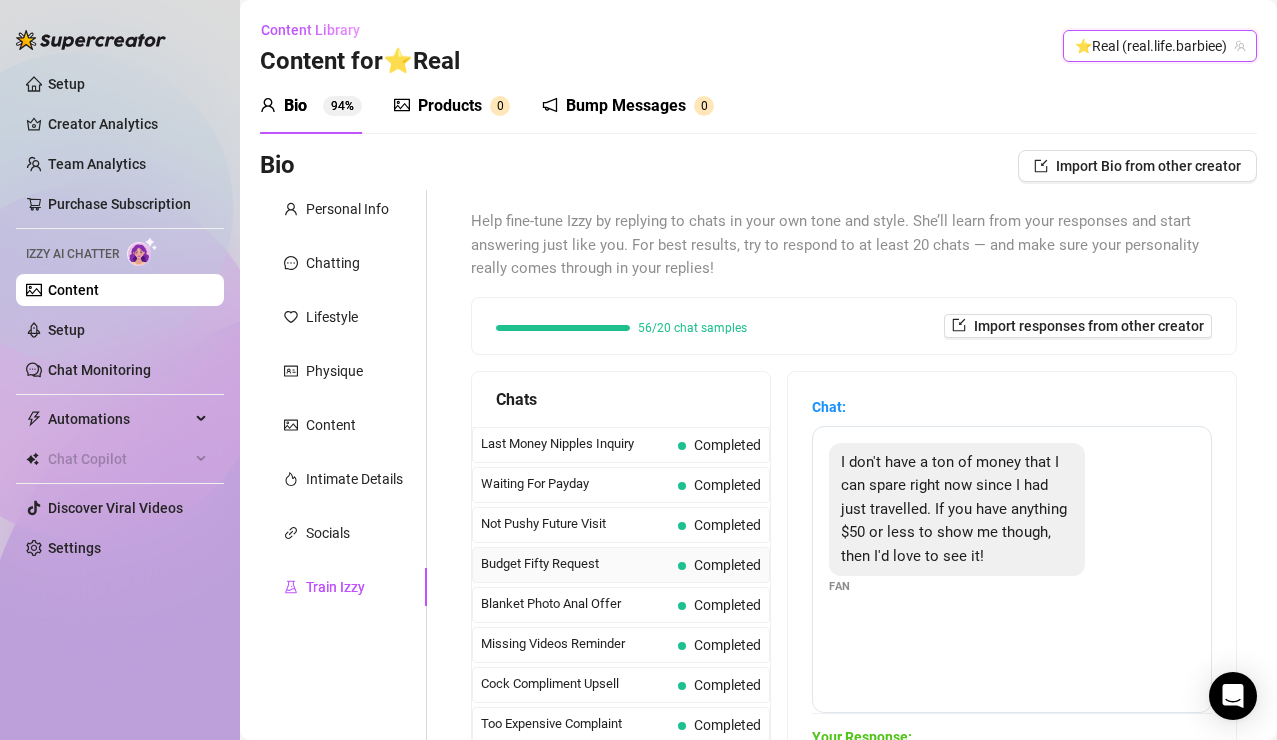 click on "Budget Fifty Request" at bounding box center (575, 564) 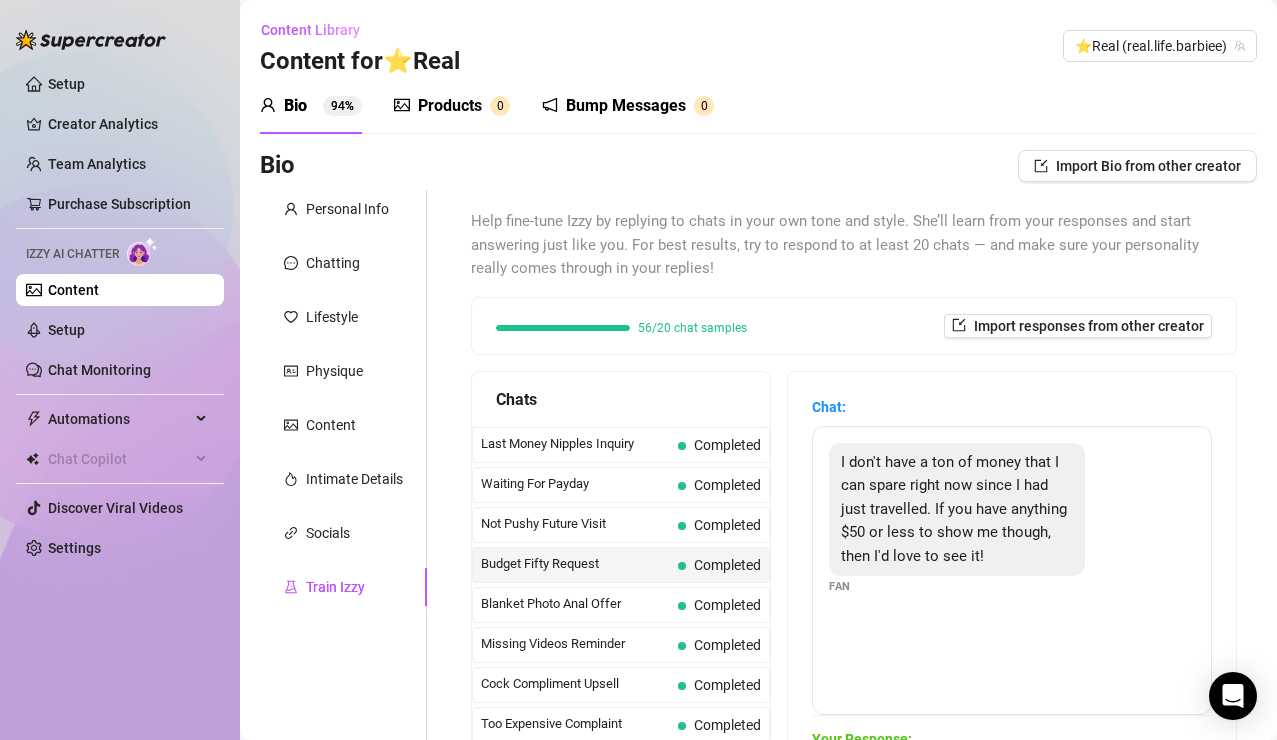 click on "Budget Fifty Request" at bounding box center [575, 564] 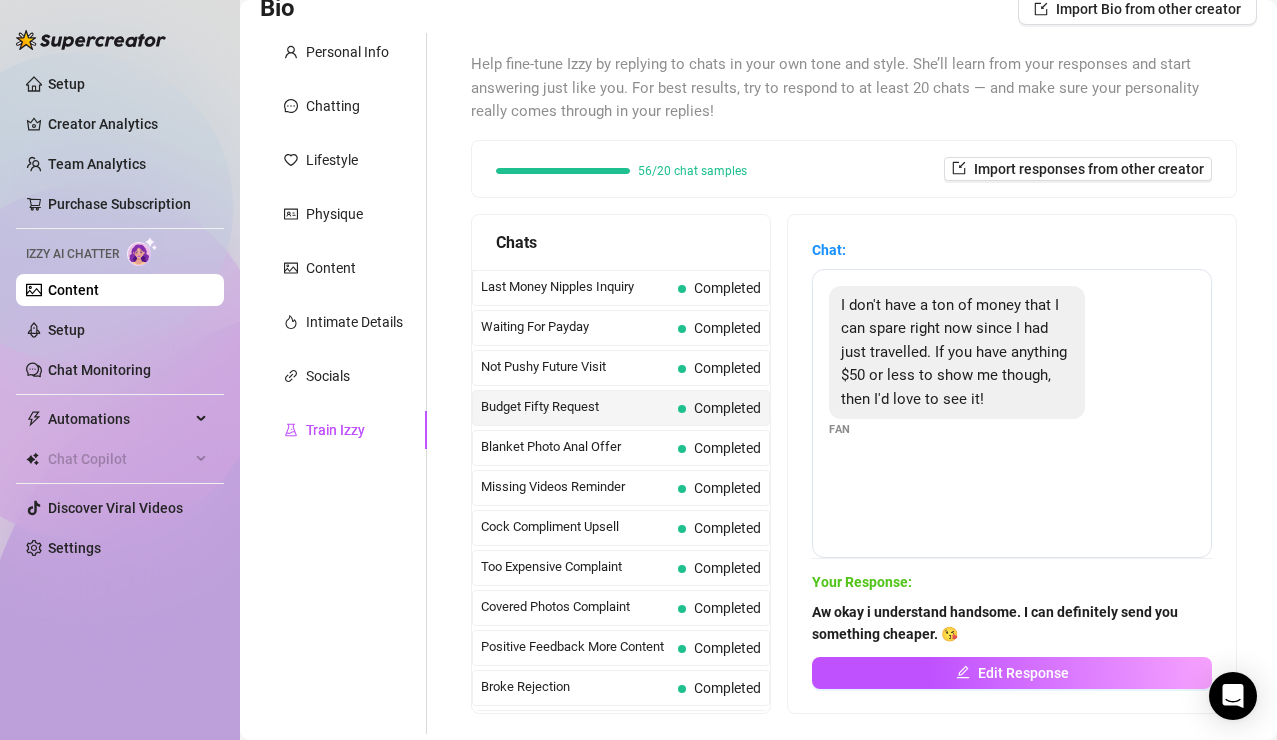 scroll, scrollTop: 165, scrollLeft: 0, axis: vertical 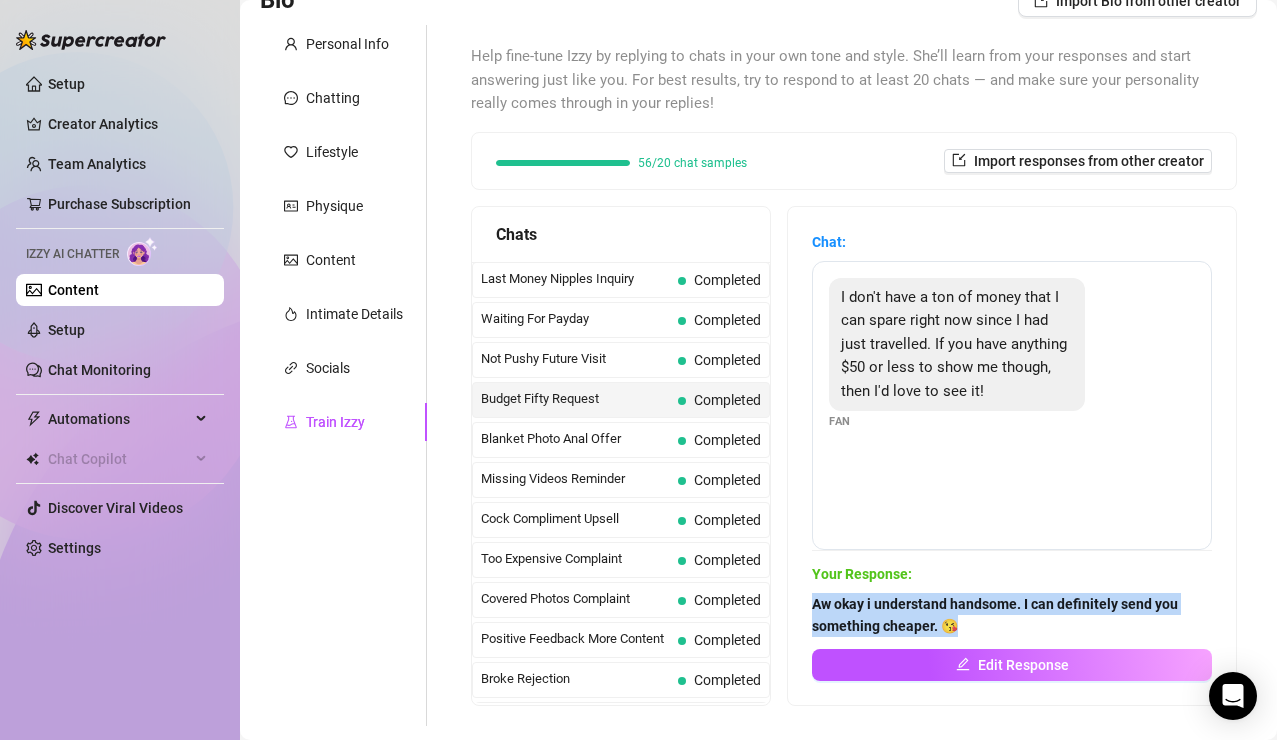 drag, startPoint x: 963, startPoint y: 630, endPoint x: 807, endPoint y: 596, distance: 159.66214 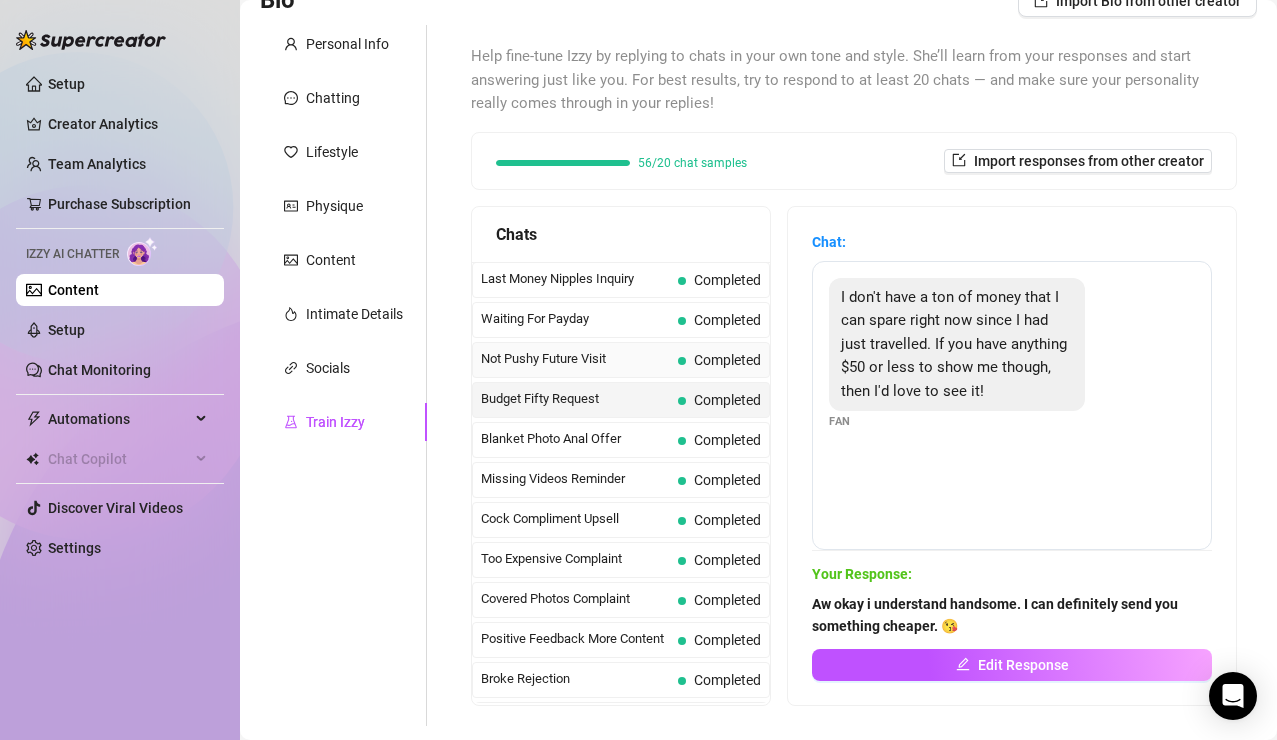 click on "Not Pushy Future Visit Completed" at bounding box center (621, 360) 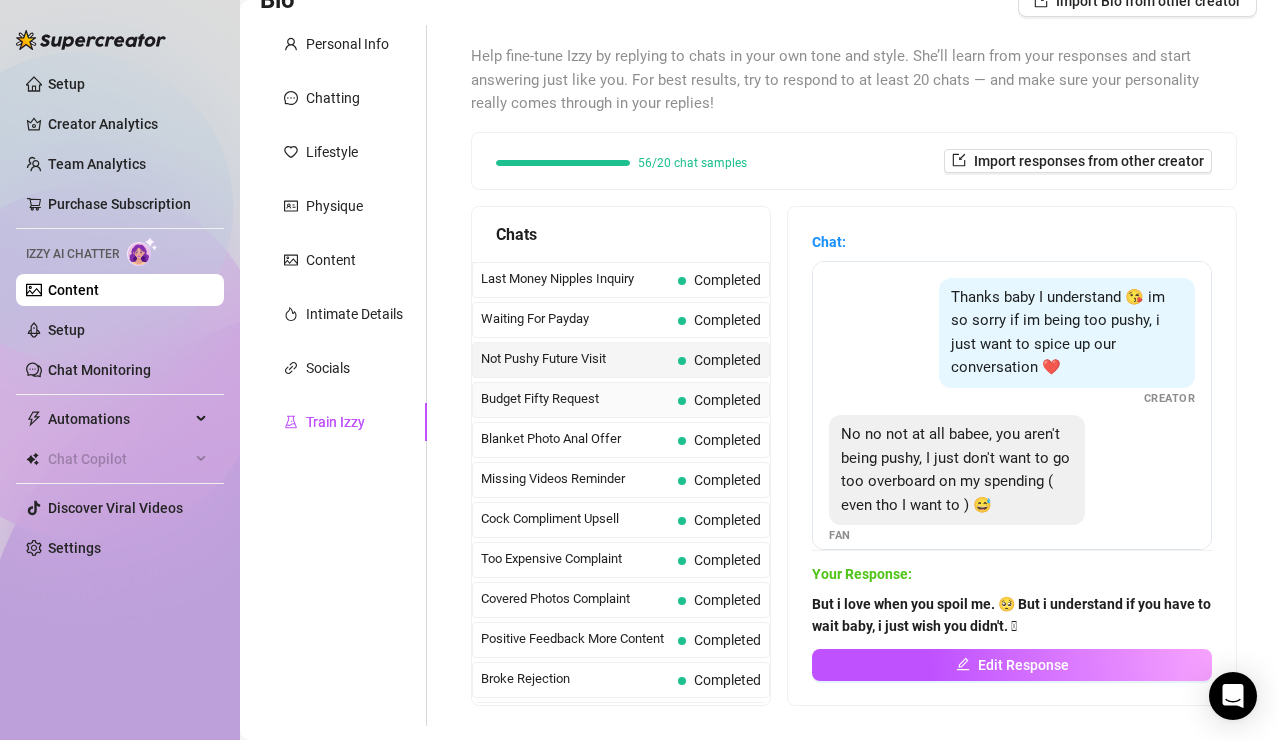 click on "Budget Fifty Request" at bounding box center (575, 399) 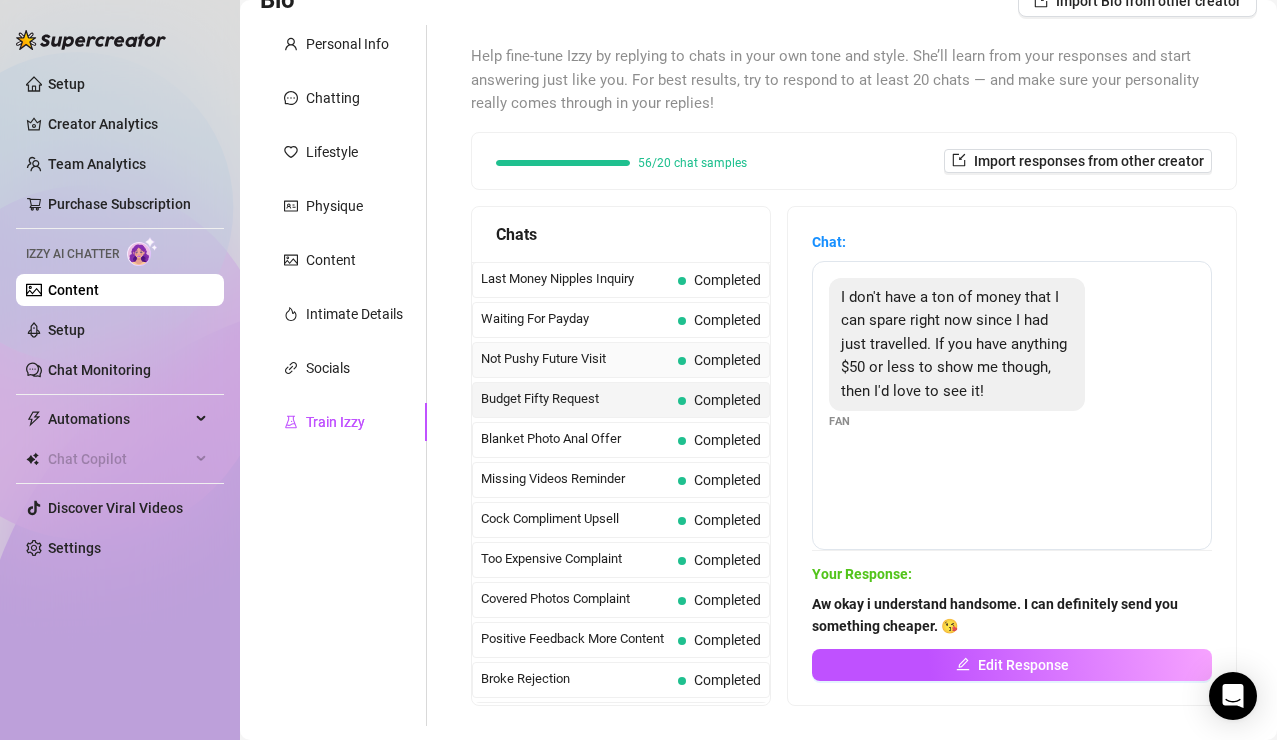click on "Not Pushy Future Visit" 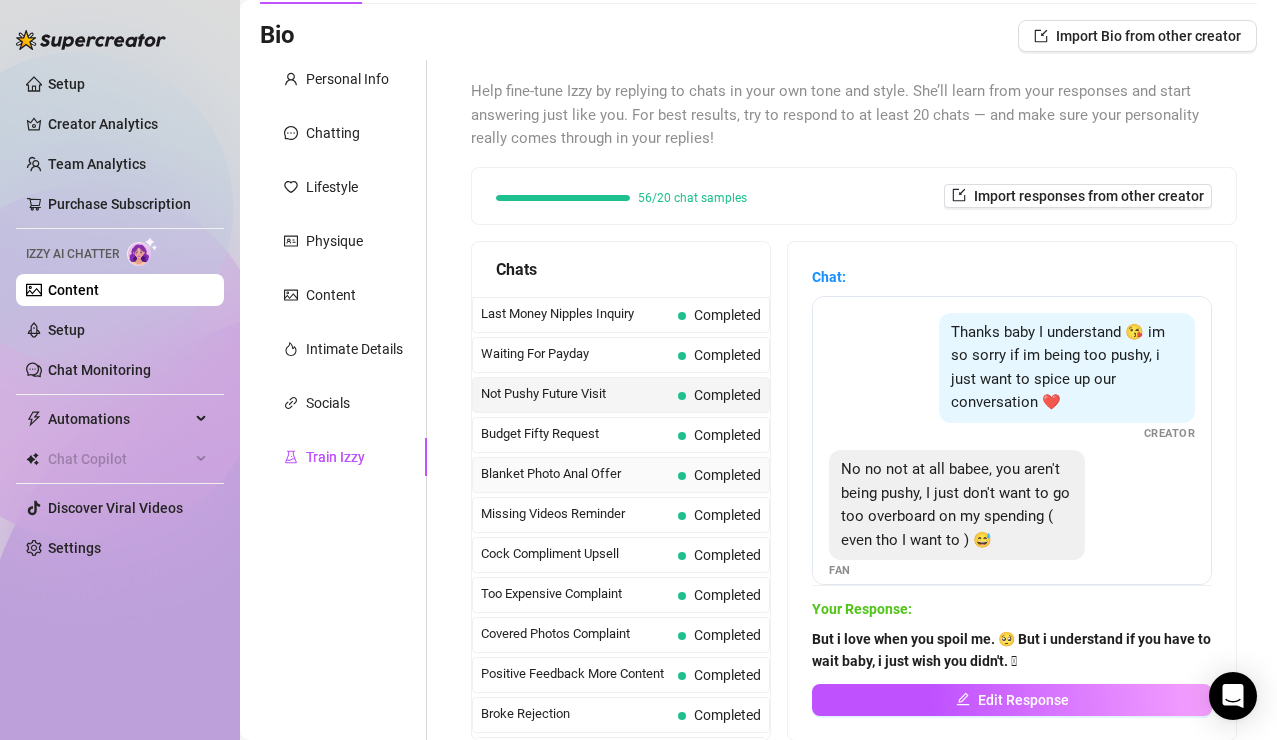 scroll, scrollTop: 131, scrollLeft: 0, axis: vertical 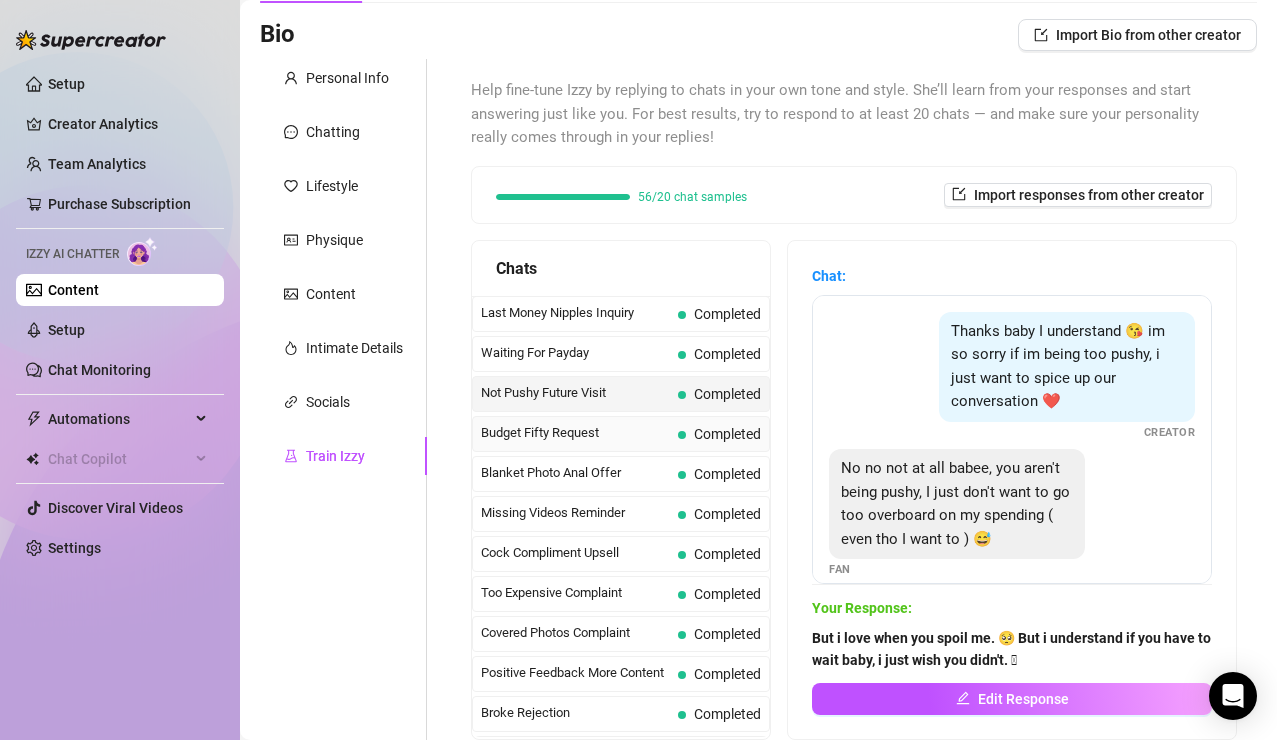 click on "Budget Fifty Request" 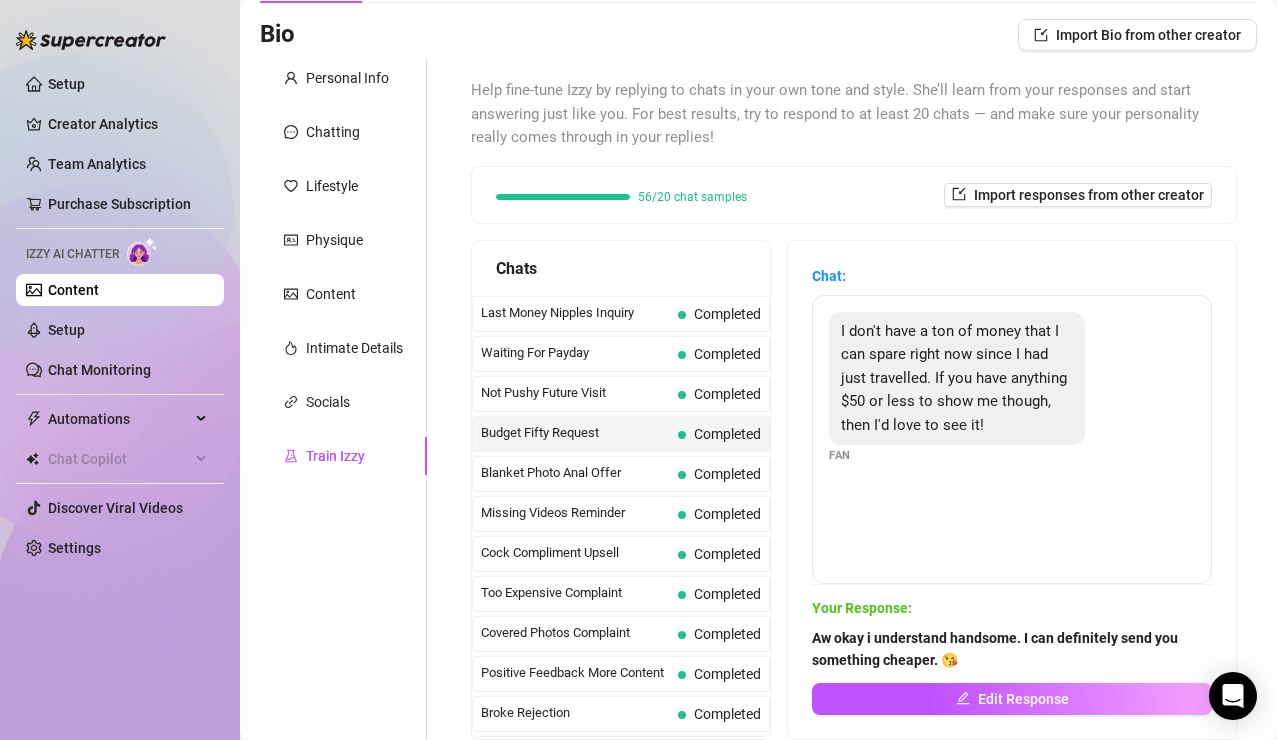 scroll, scrollTop: 123, scrollLeft: 0, axis: vertical 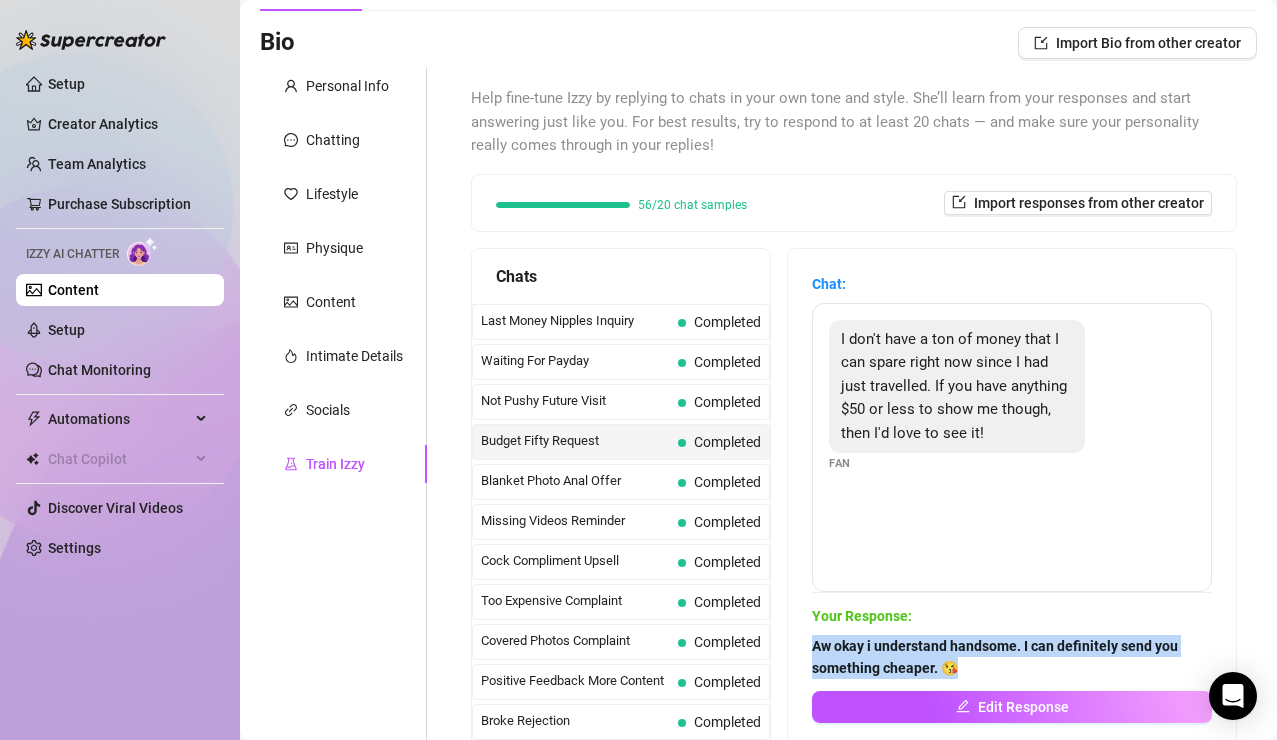 drag, startPoint x: 961, startPoint y: 678, endPoint x: 786, endPoint y: 646, distance: 177.90166 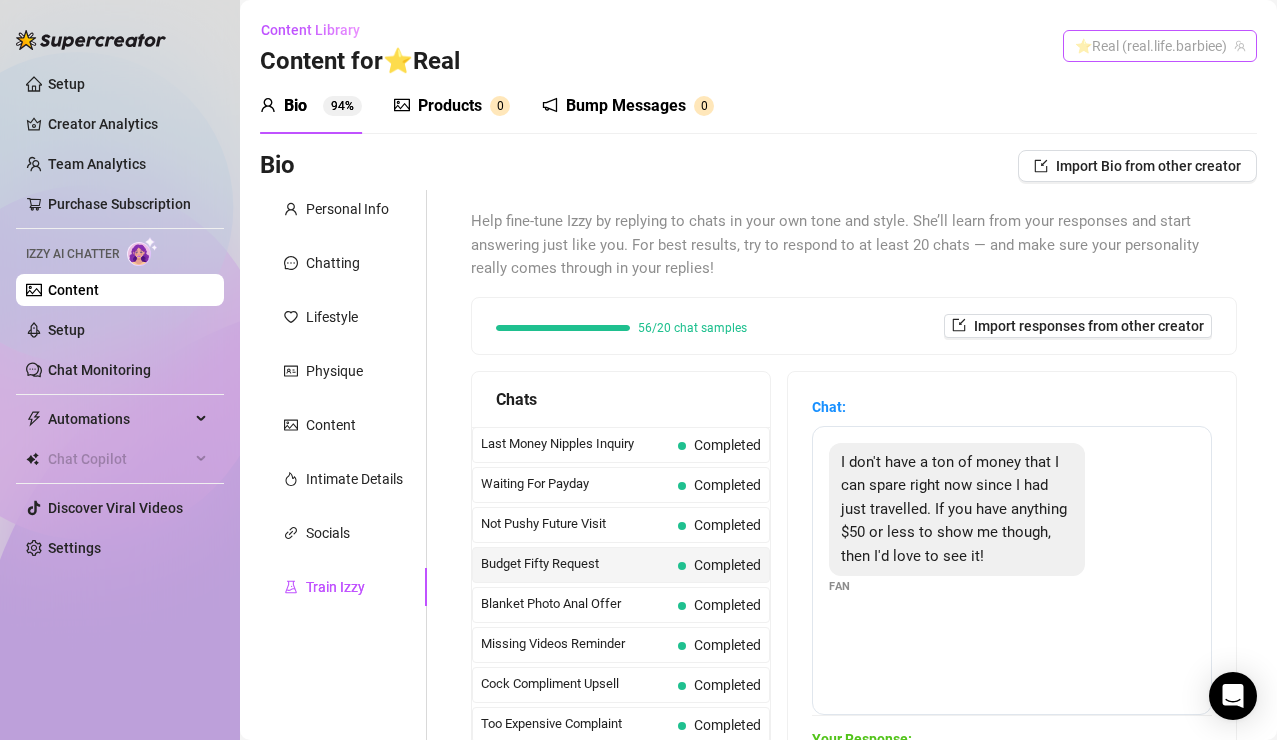 click on "⭐️Real (real.life.barbiee)" 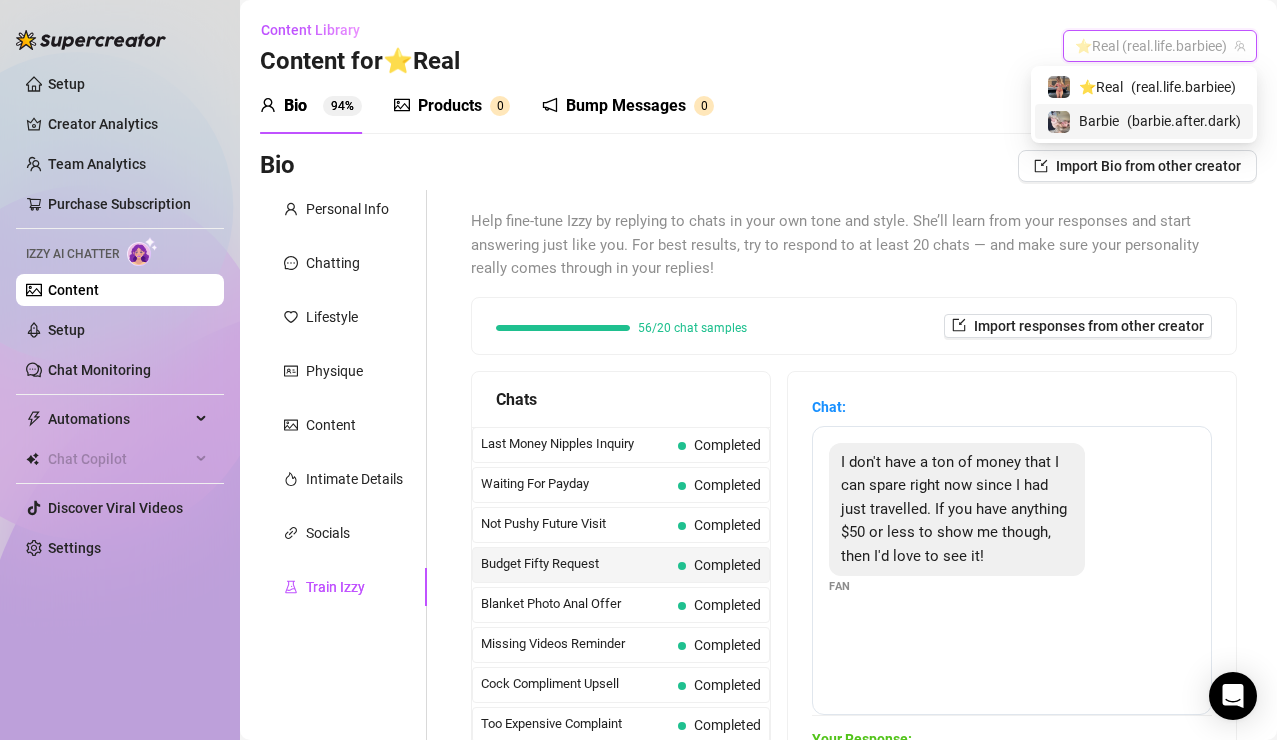 click on "Barbie" 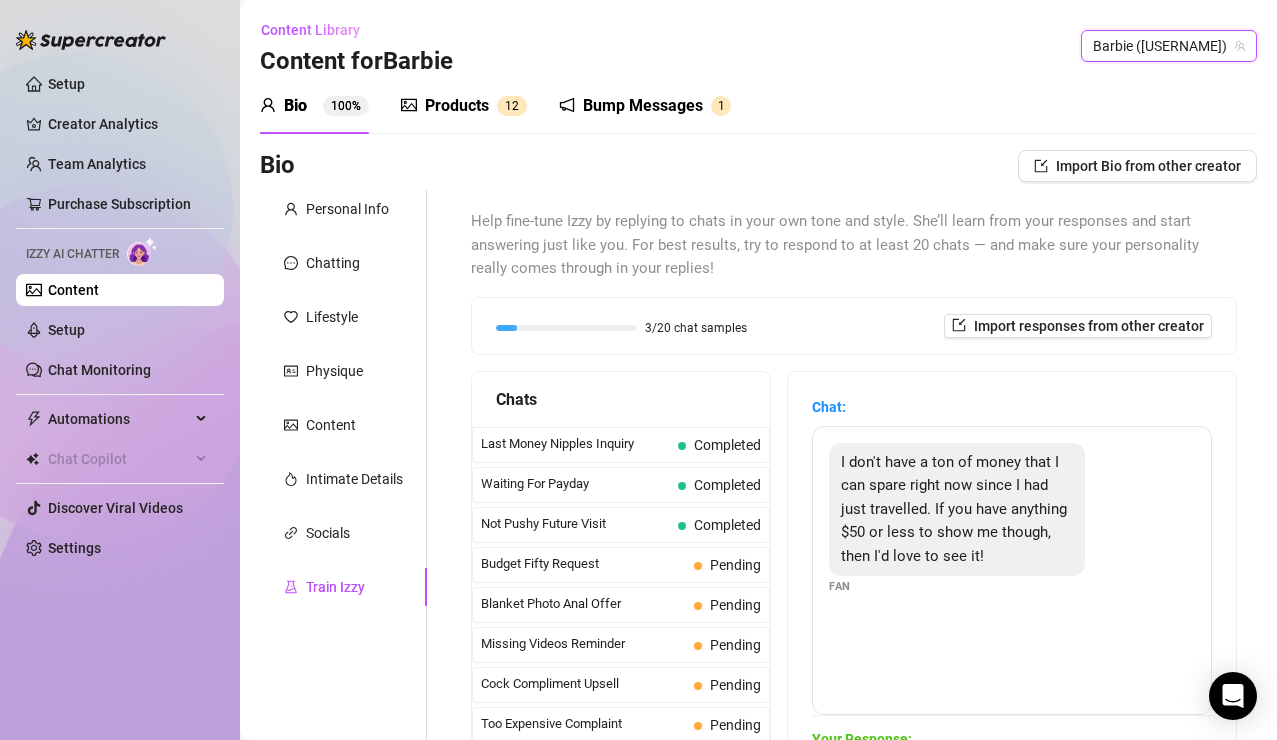 type 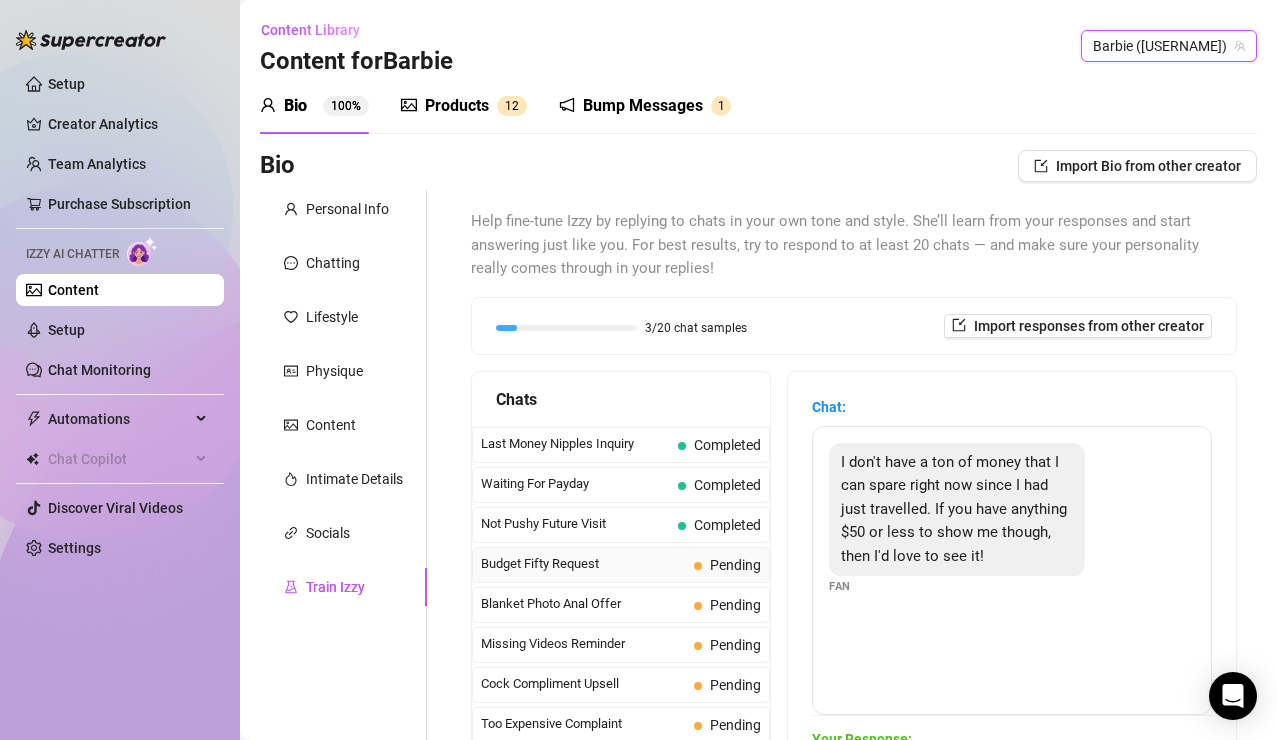 click on "Budget Fifty Request" 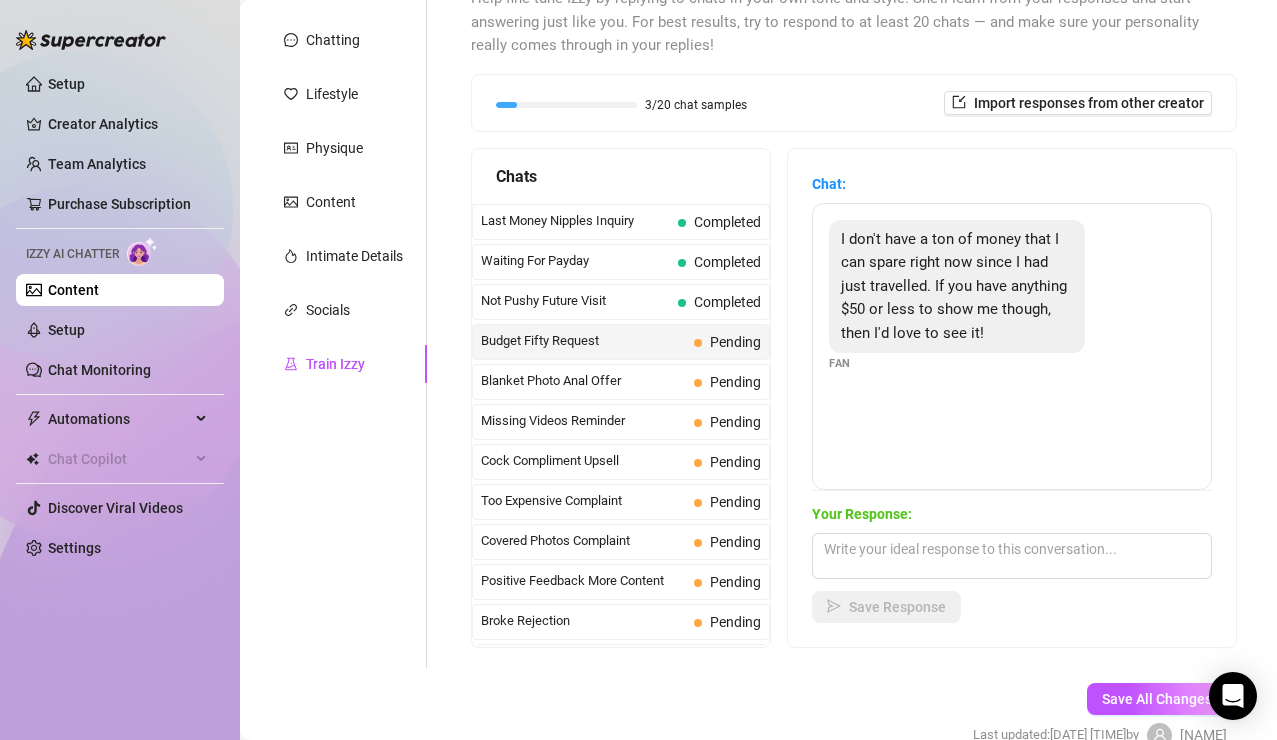 scroll, scrollTop: 320, scrollLeft: 0, axis: vertical 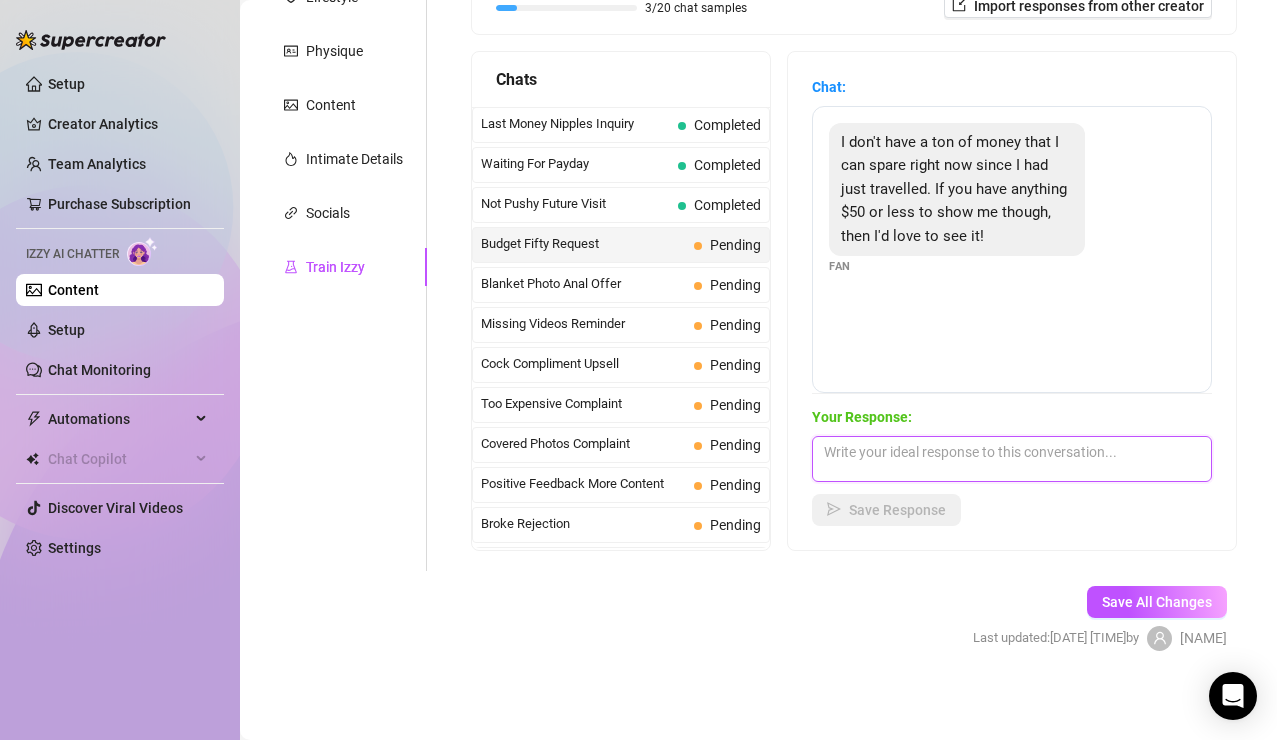 click 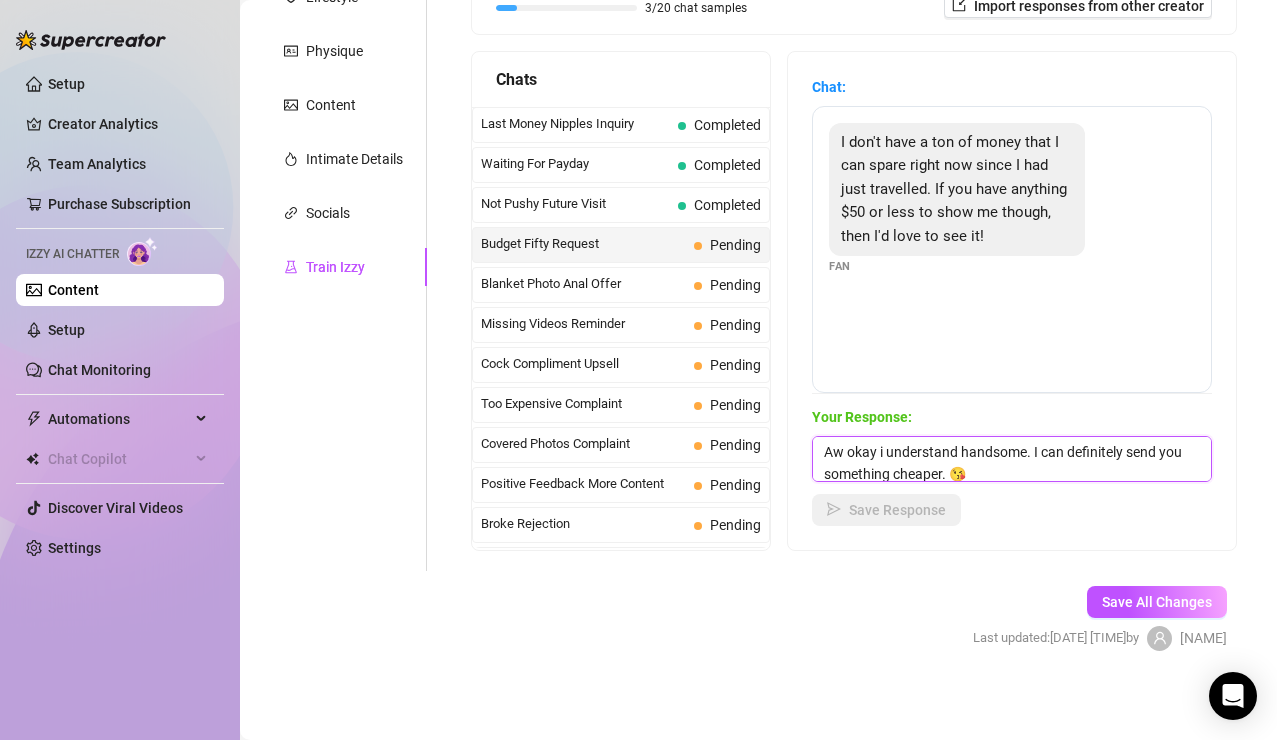 scroll, scrollTop: 1, scrollLeft: 0, axis: vertical 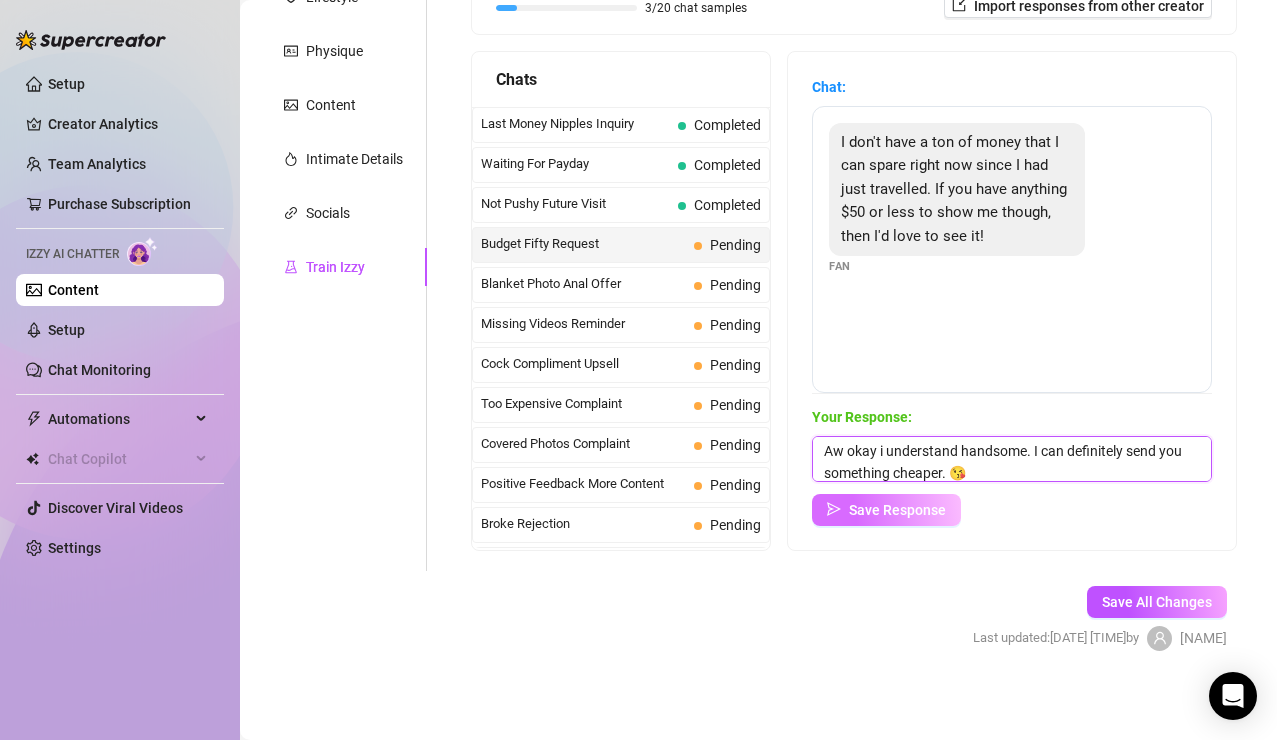 type on "Aw okay i understand handsome. I can definitely send you something cheaper. 😘" 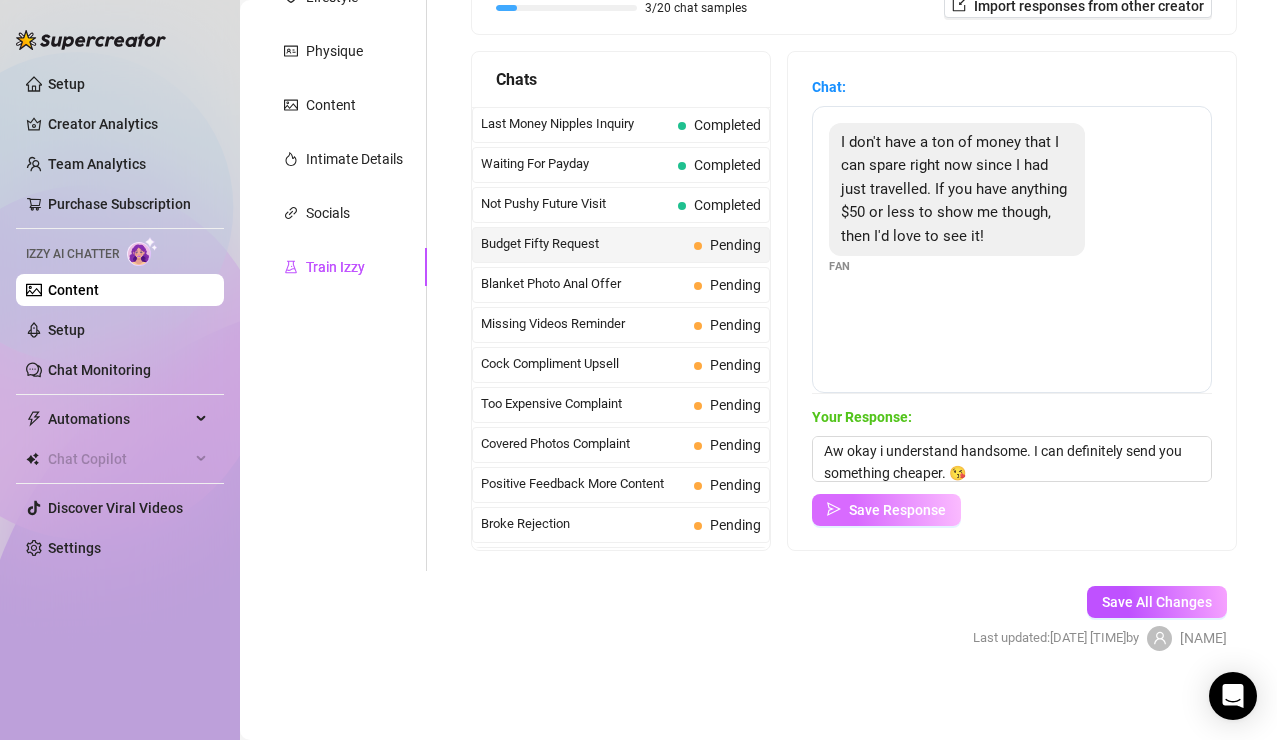 click on "Save Response" 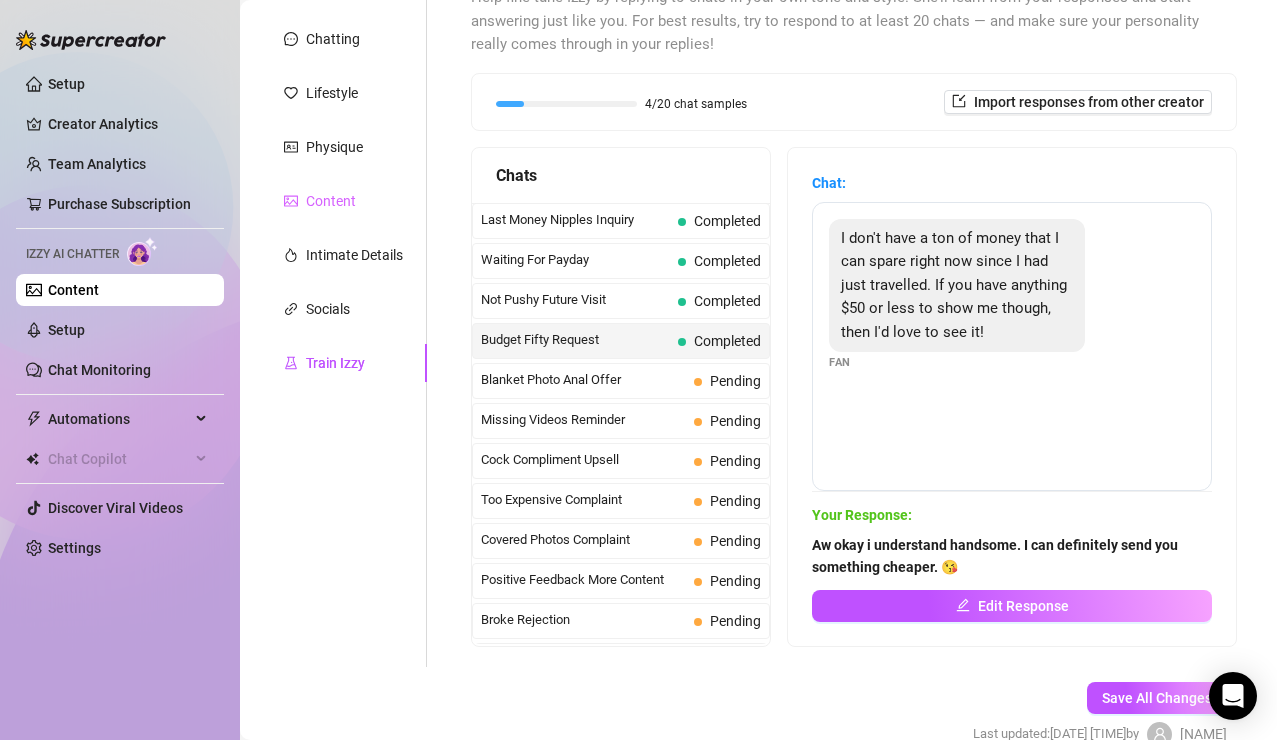 scroll, scrollTop: 226, scrollLeft: 0, axis: vertical 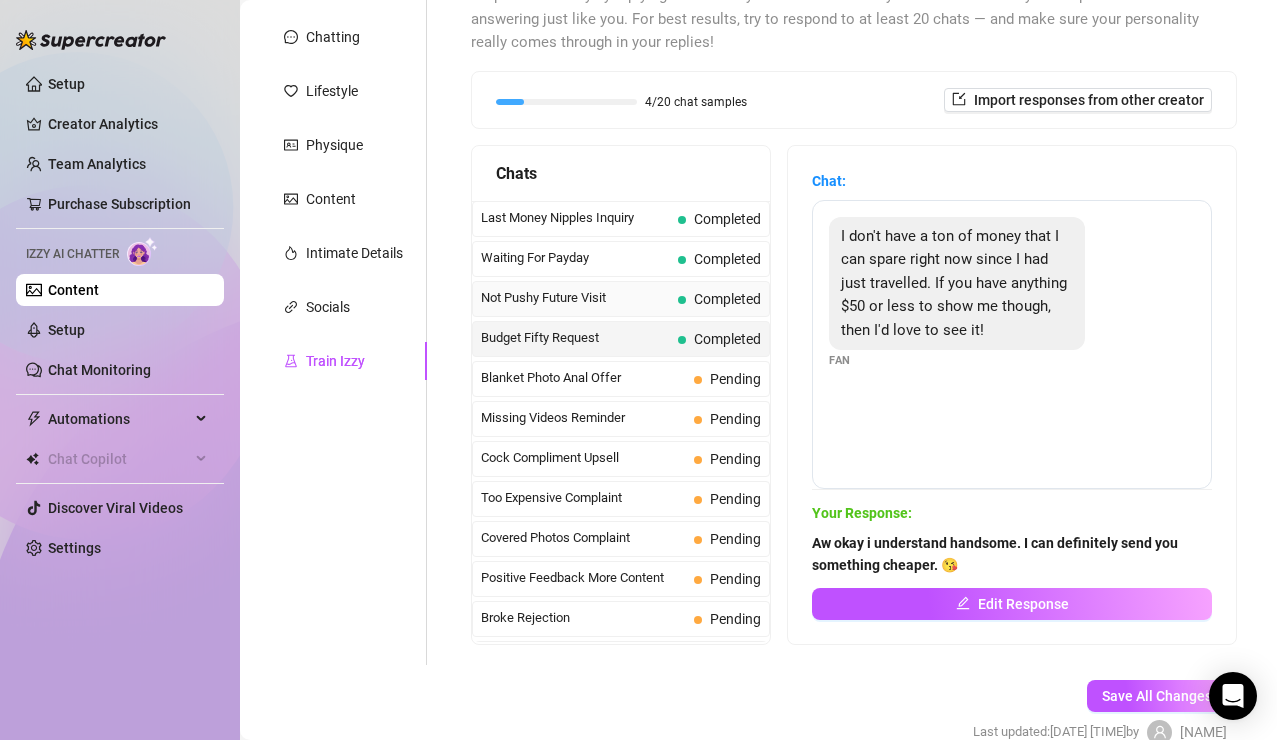 click on "Not Pushy Future Visit" 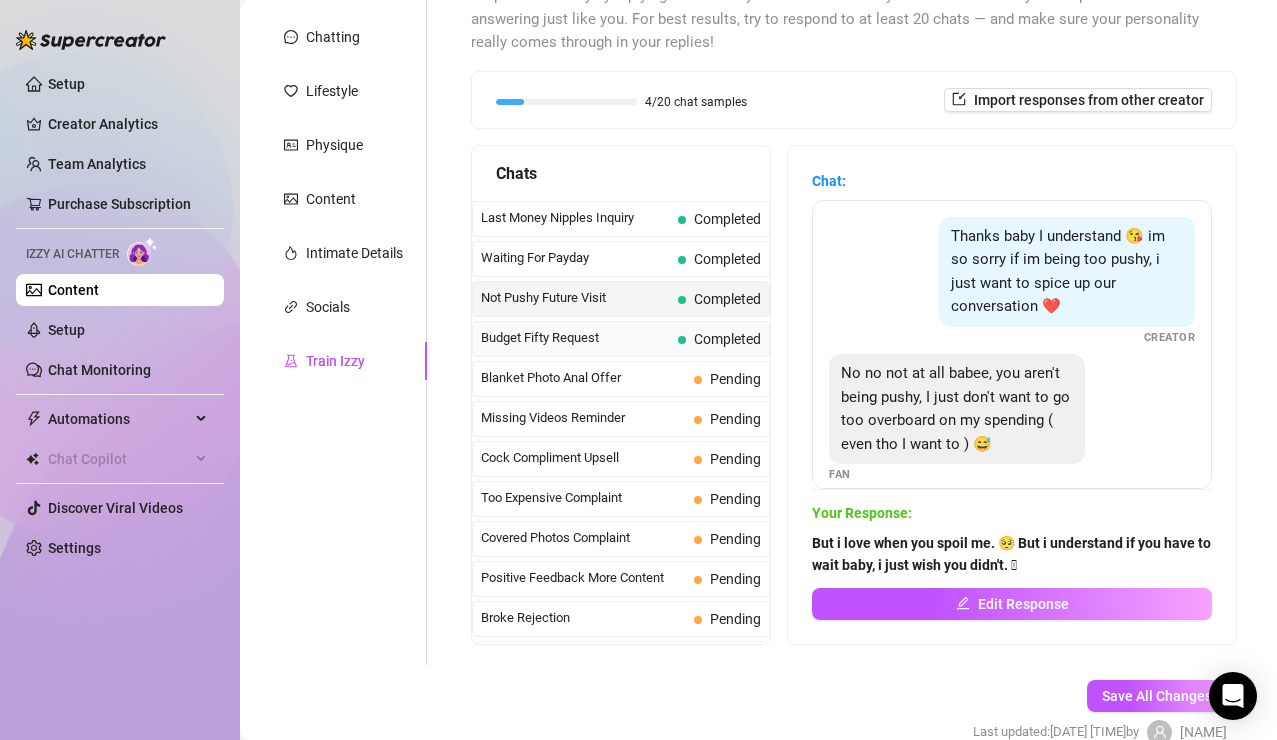 click on "Budget Fifty Request" 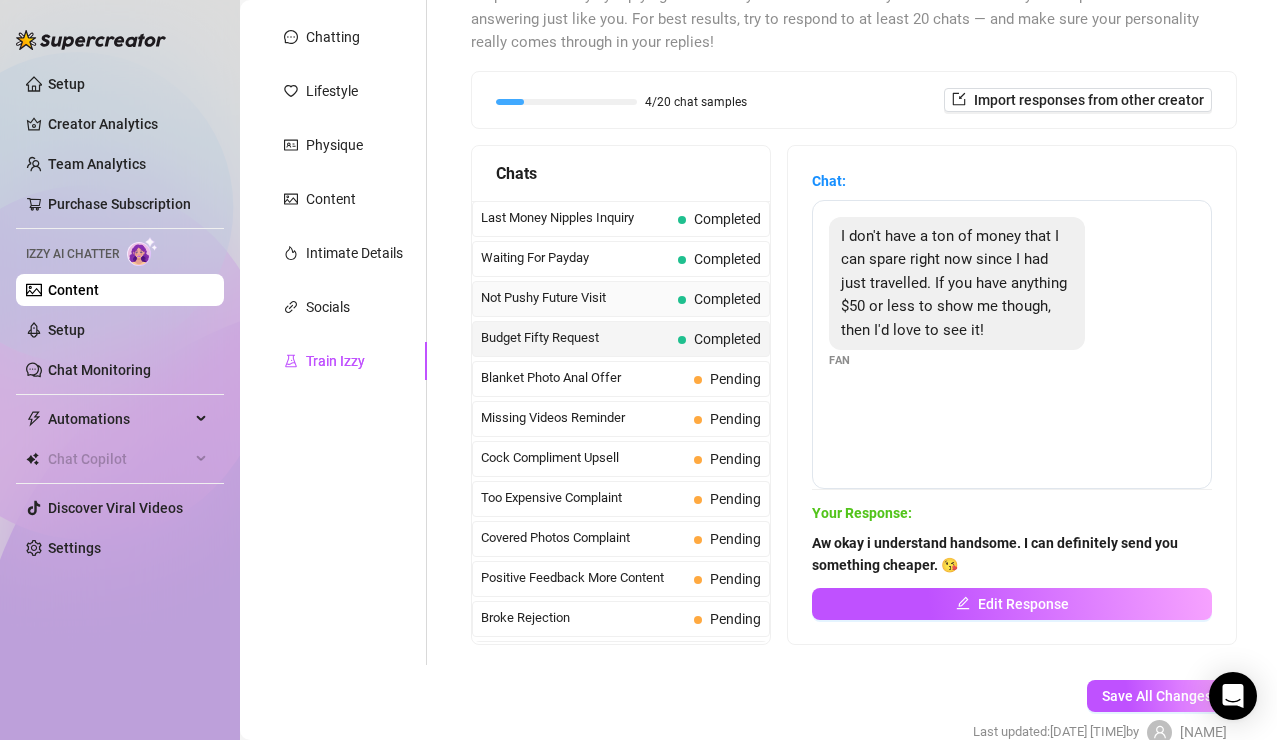 click on "Not Pushy Future Visit" 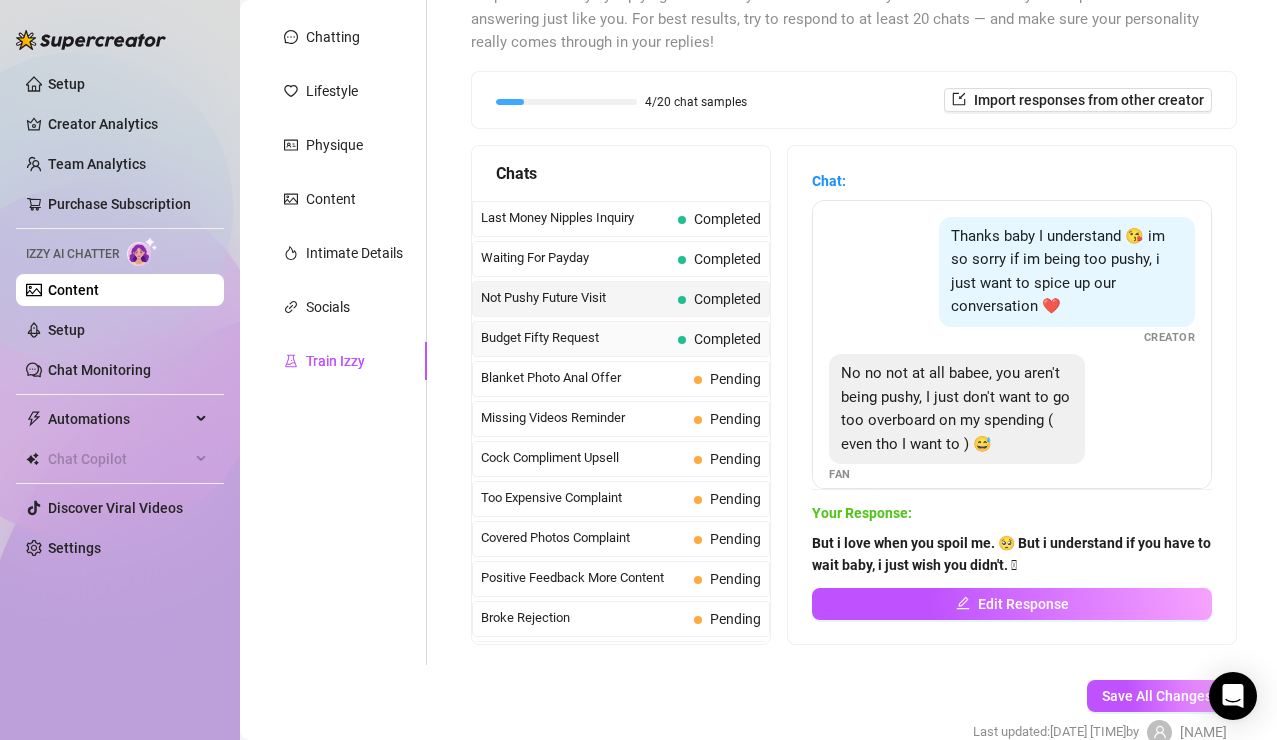 click on "Budget Fifty Request Completed" 